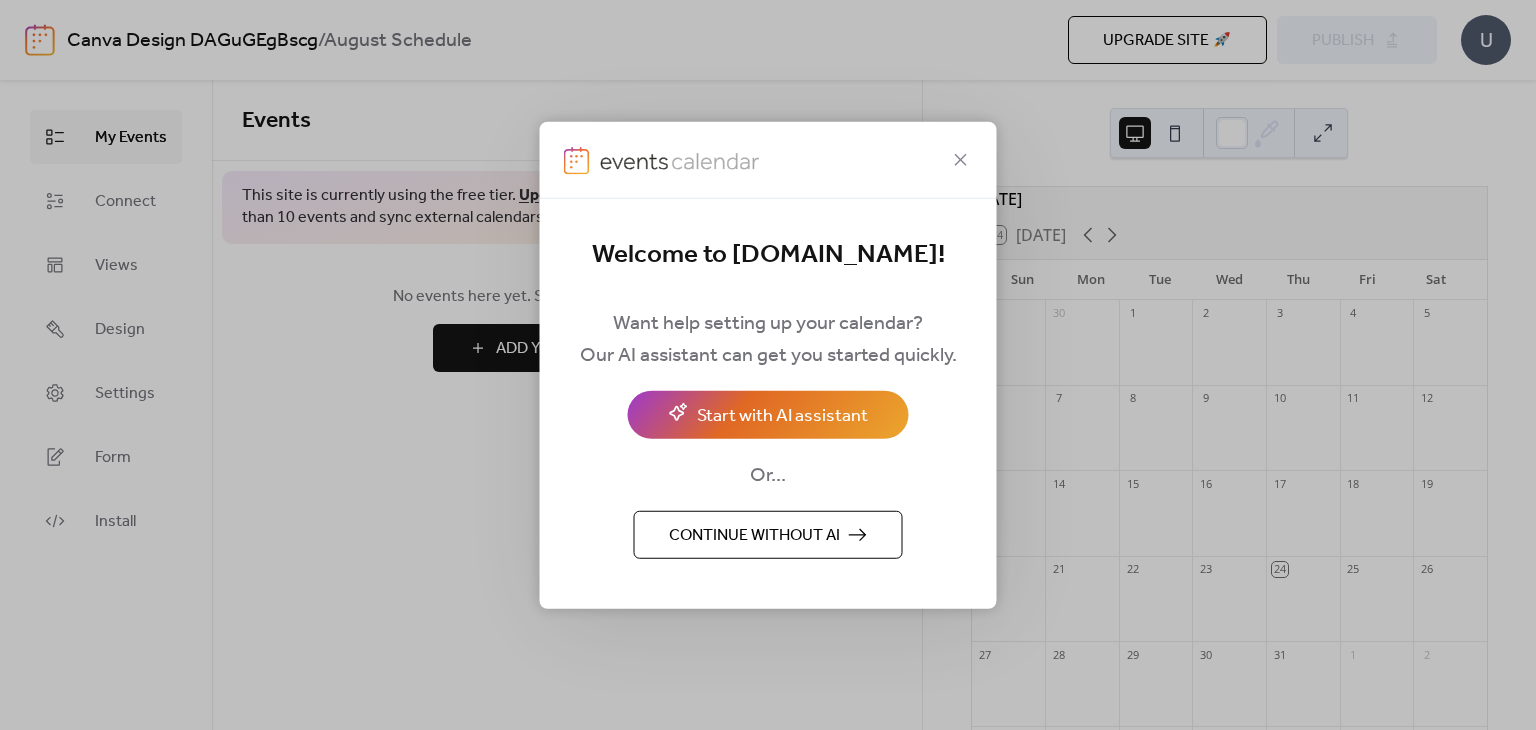 scroll, scrollTop: 0, scrollLeft: 0, axis: both 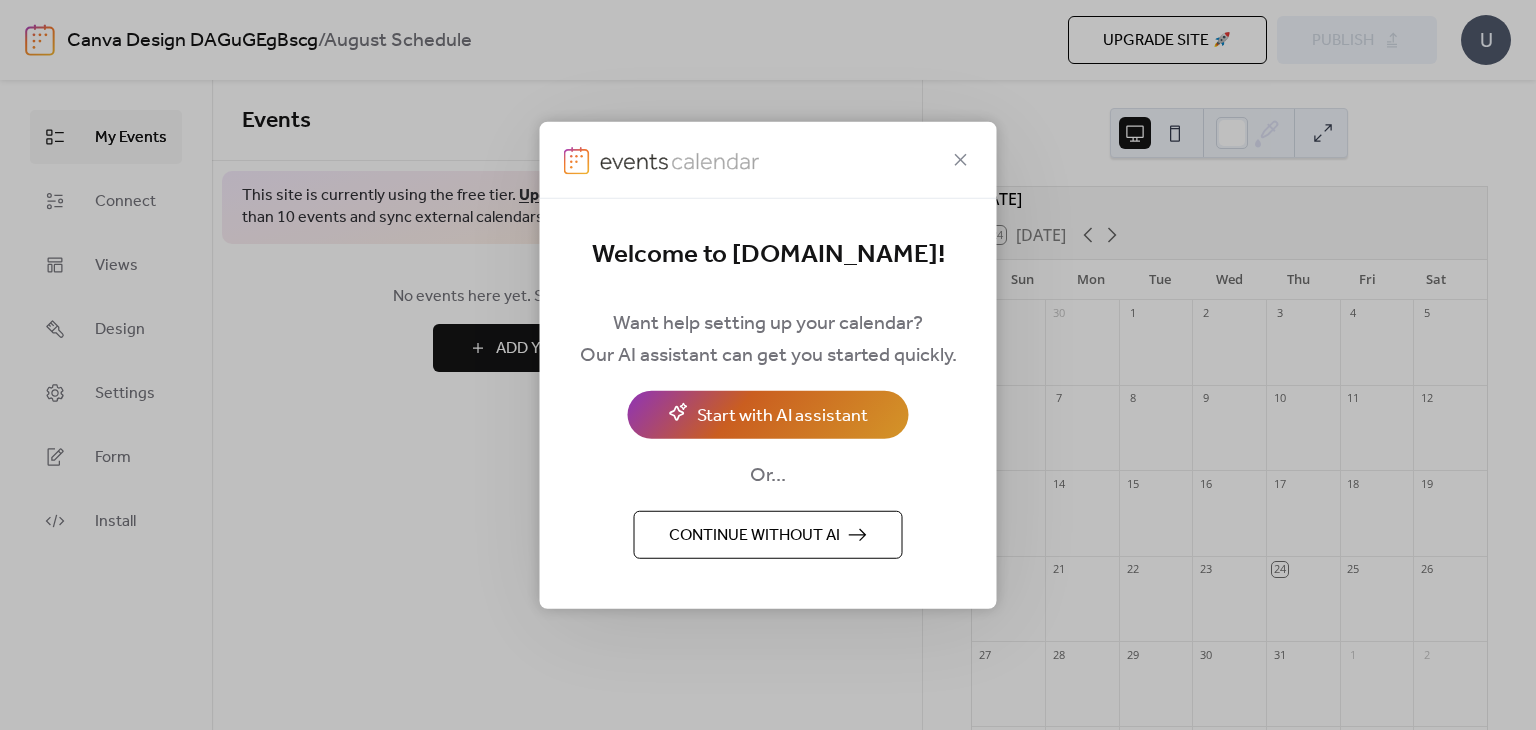 click on "Start with AI assistant" at bounding box center (782, 415) 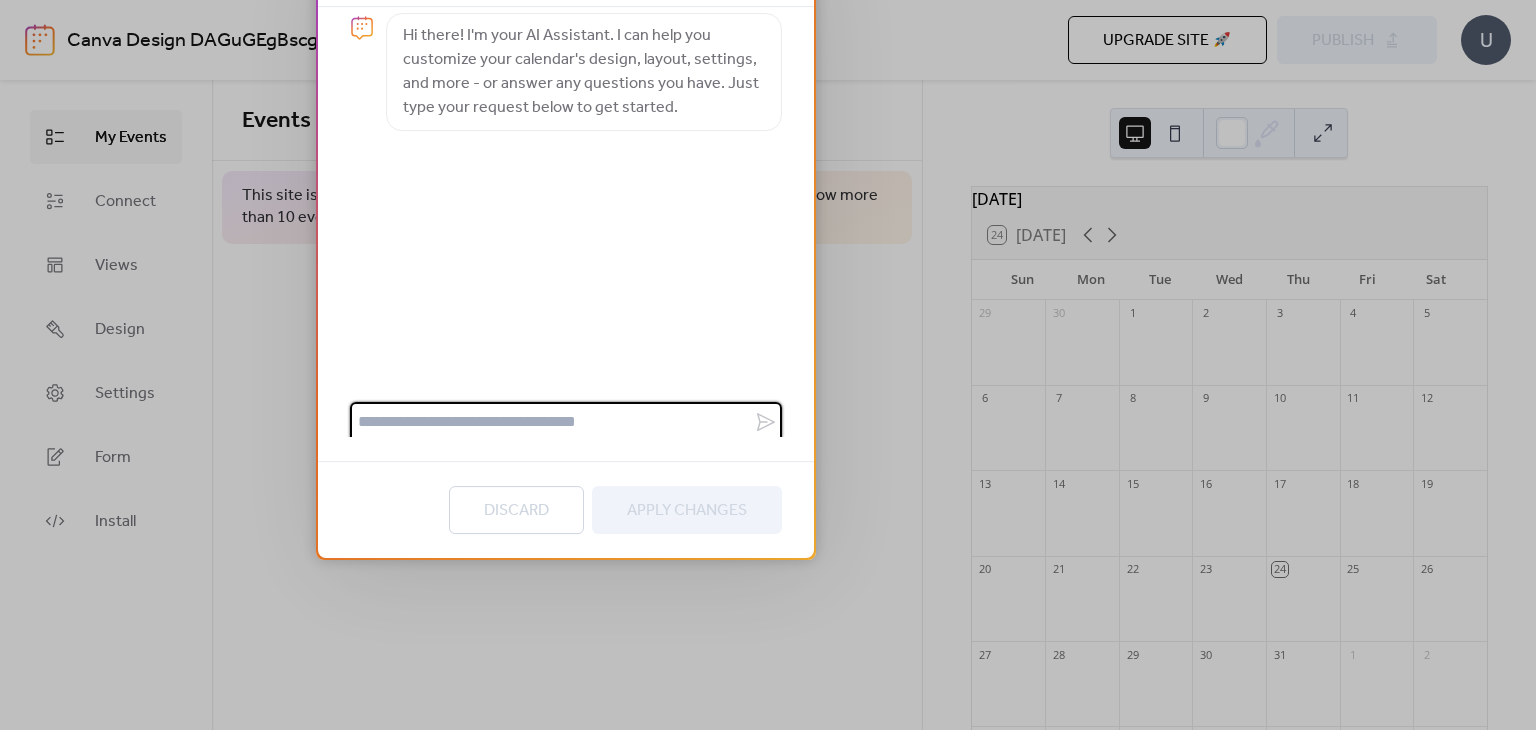 scroll, scrollTop: 20, scrollLeft: 0, axis: vertical 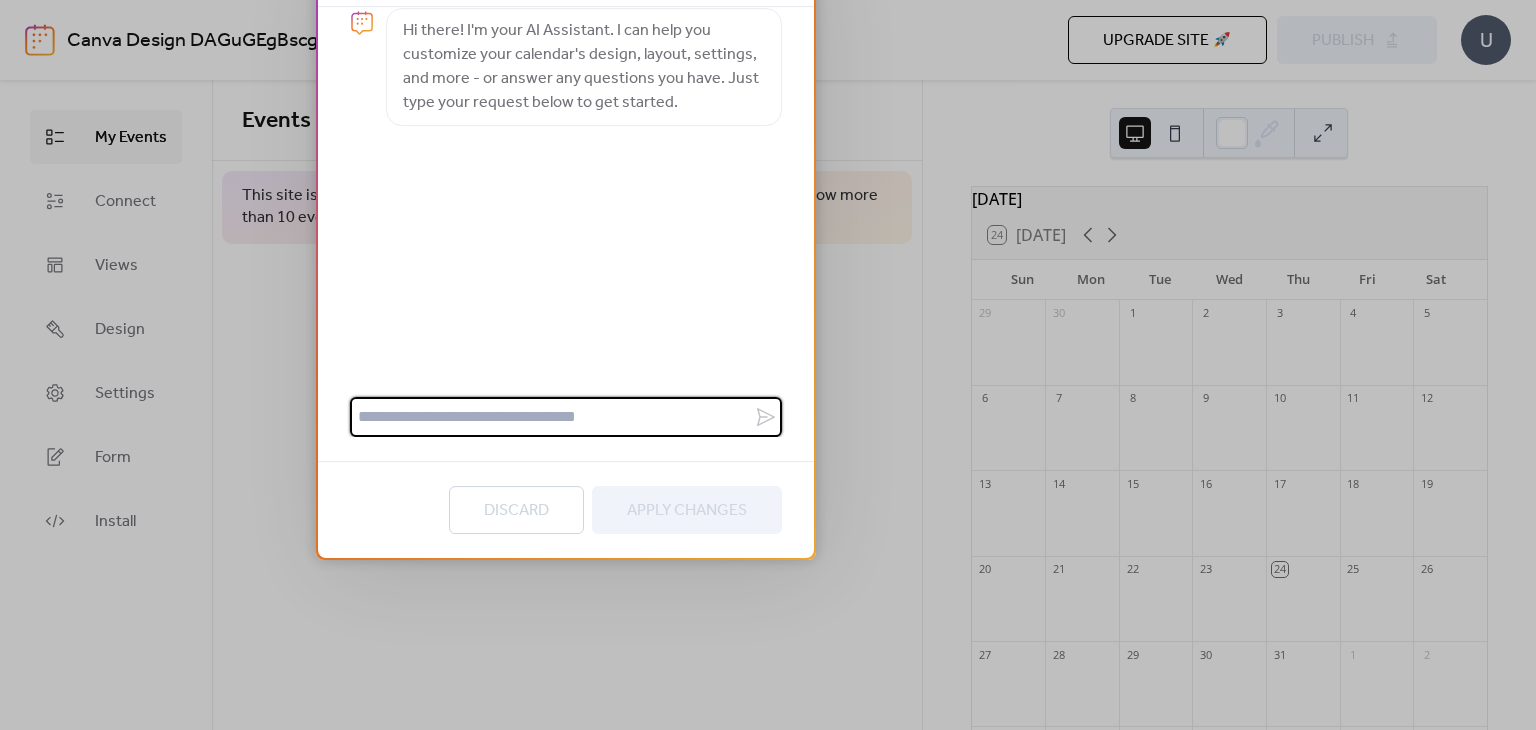 click on "Discard Apply Changes" at bounding box center (566, 509) 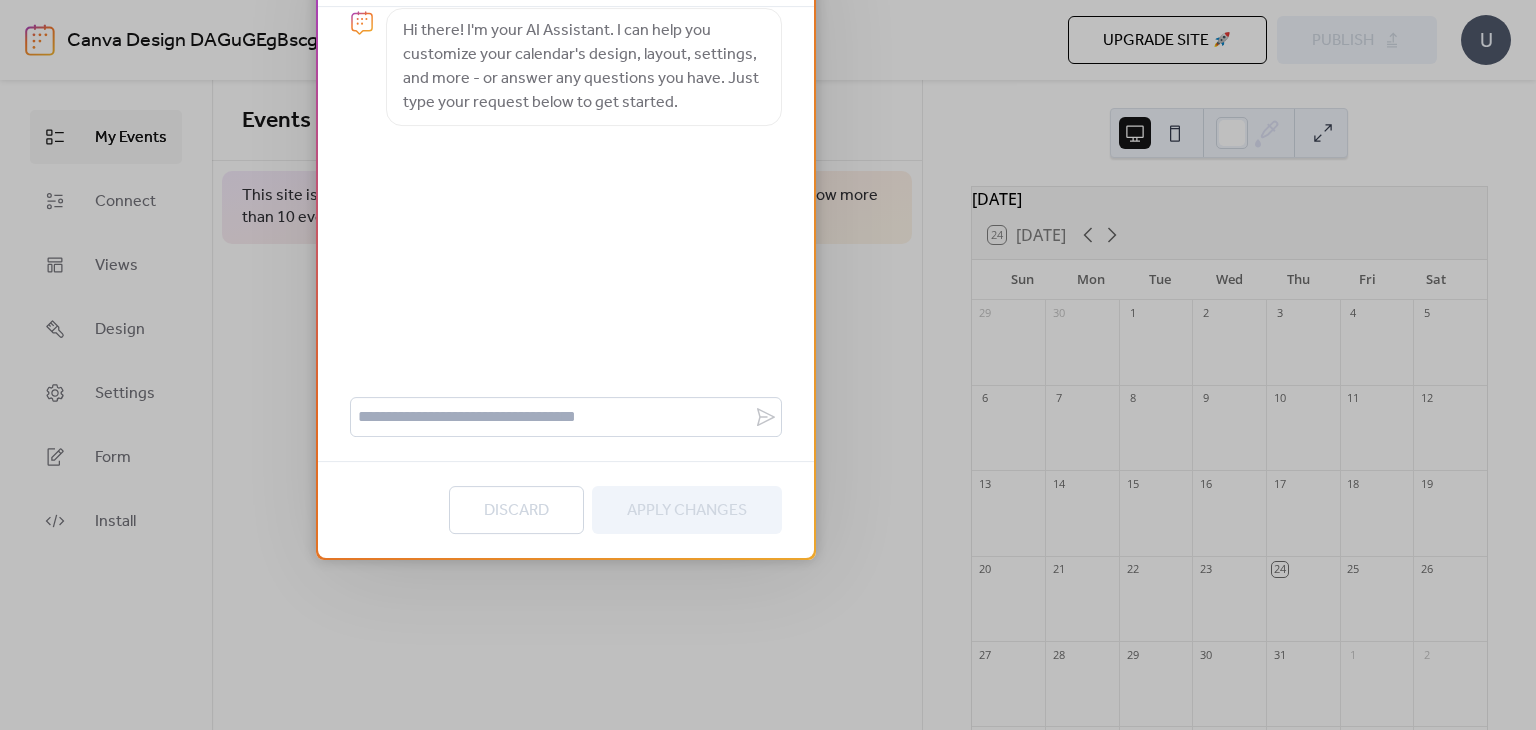 drag, startPoint x: 927, startPoint y: 57, endPoint x: 888, endPoint y: 244, distance: 191.02356 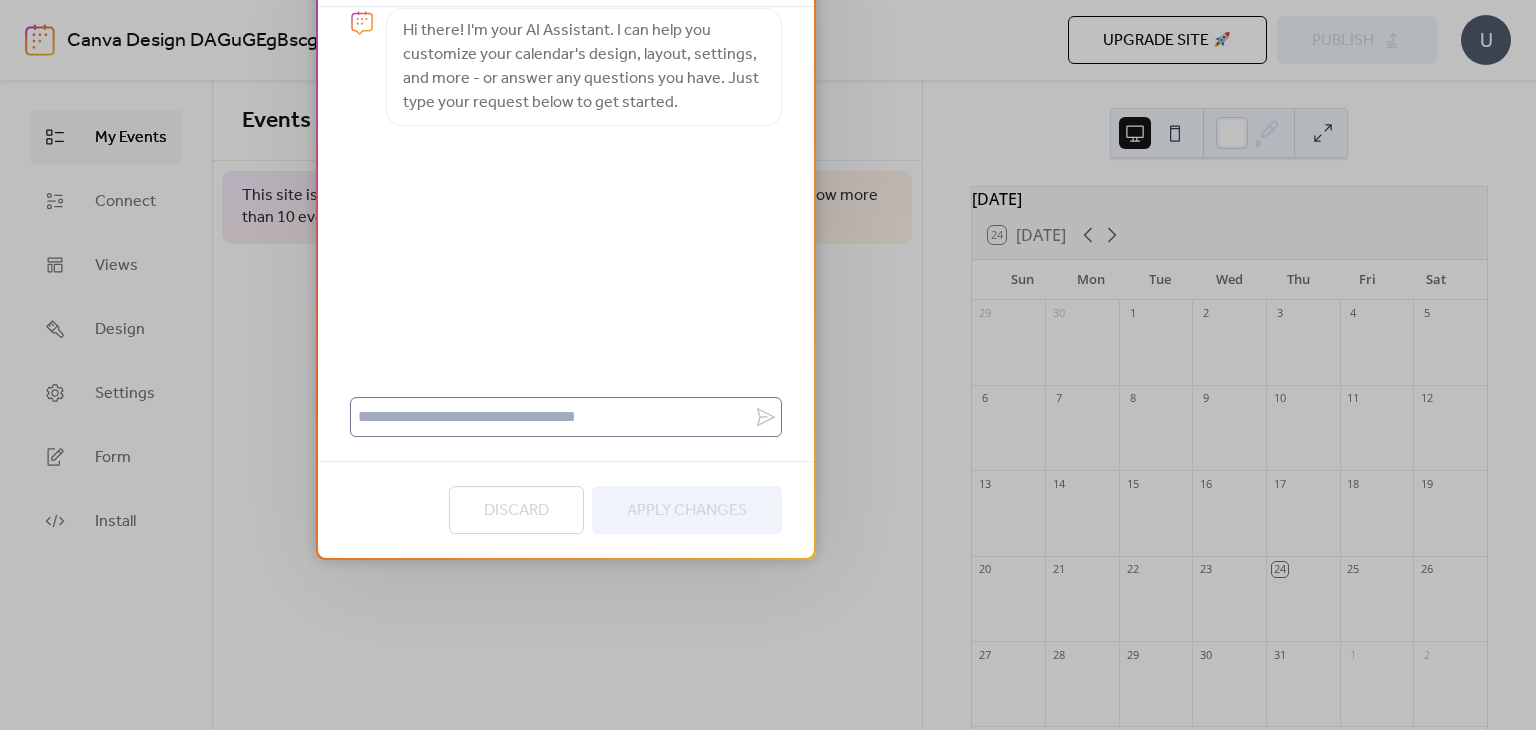 drag, startPoint x: 712, startPoint y: 133, endPoint x: 749, endPoint y: 421, distance: 290.367 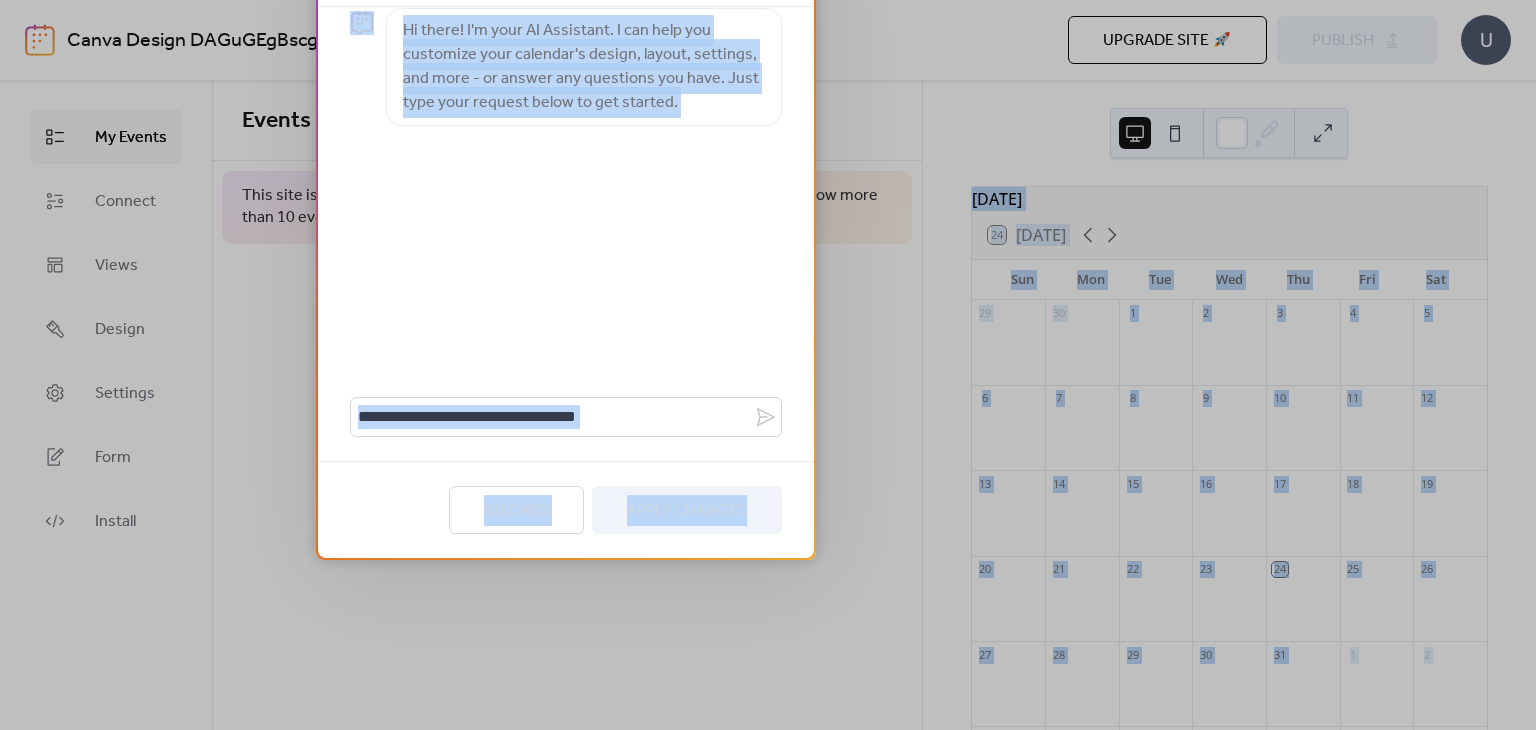 drag, startPoint x: 761, startPoint y: 545, endPoint x: 666, endPoint y: 774, distance: 247.92337 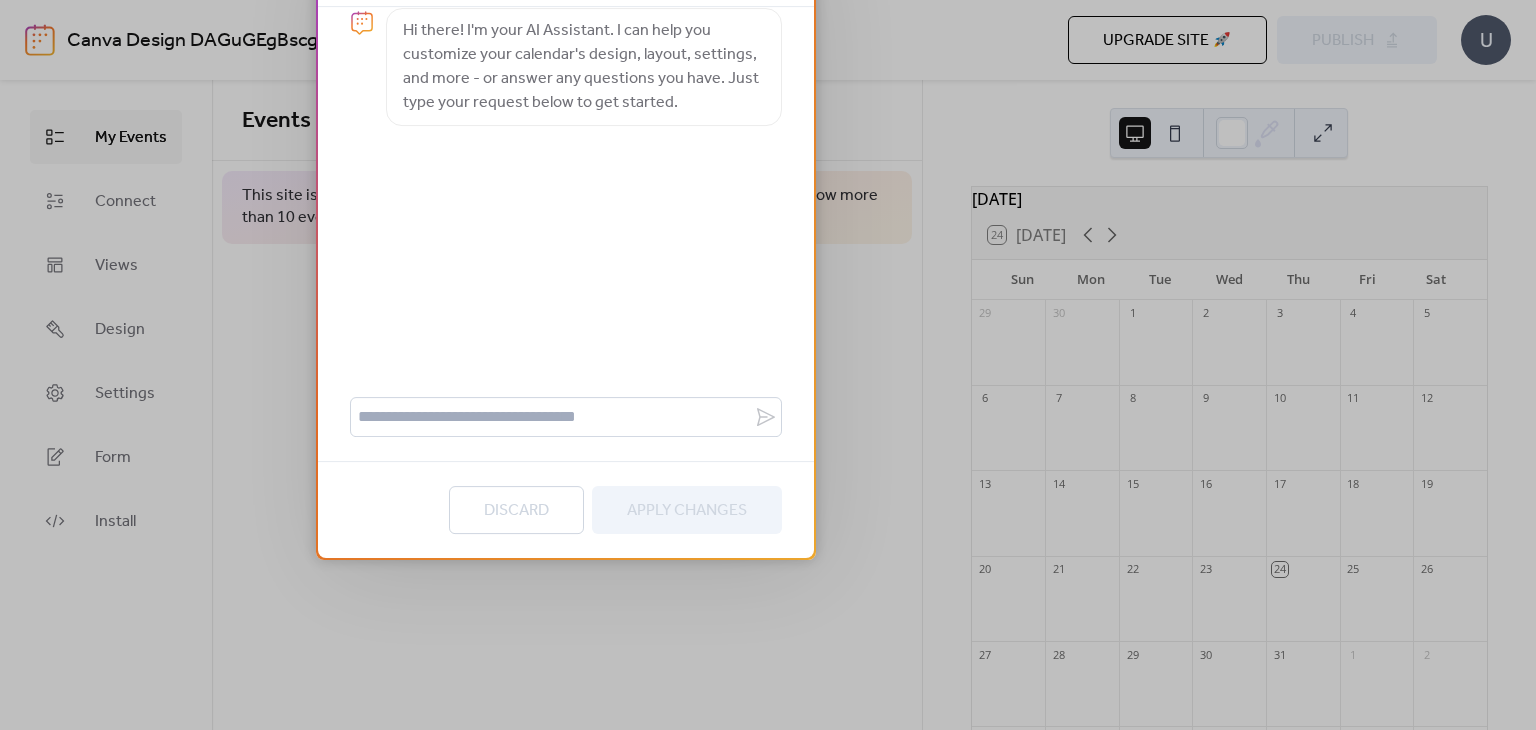 click on "AI Assistant Hi there! I'm your AI Assistant. I can help you customize your calendar's design, layout, settings, and more - or answer any questions you have. Just type your request below to get started.
Discard Apply Changes" at bounding box center [768, 365] 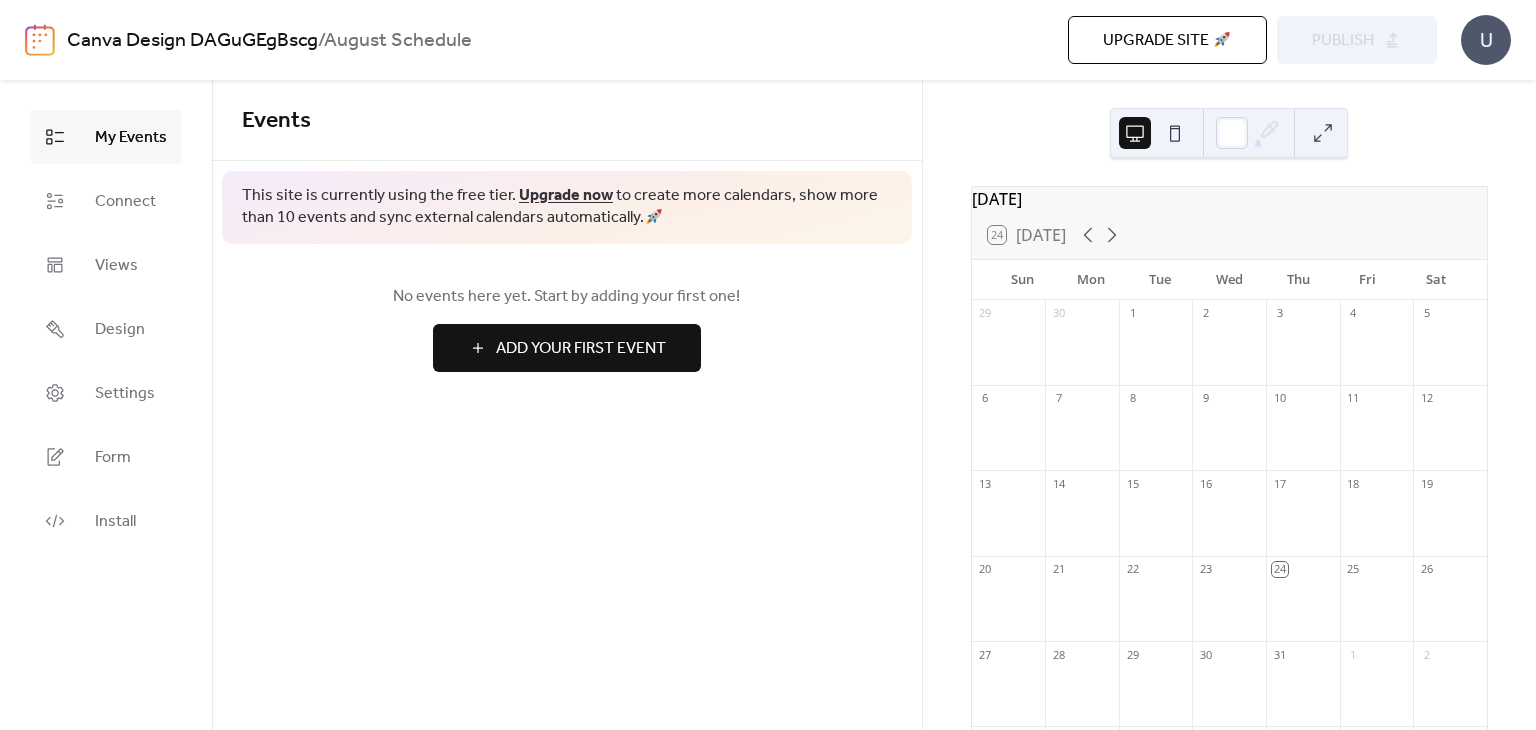 scroll, scrollTop: 0, scrollLeft: 0, axis: both 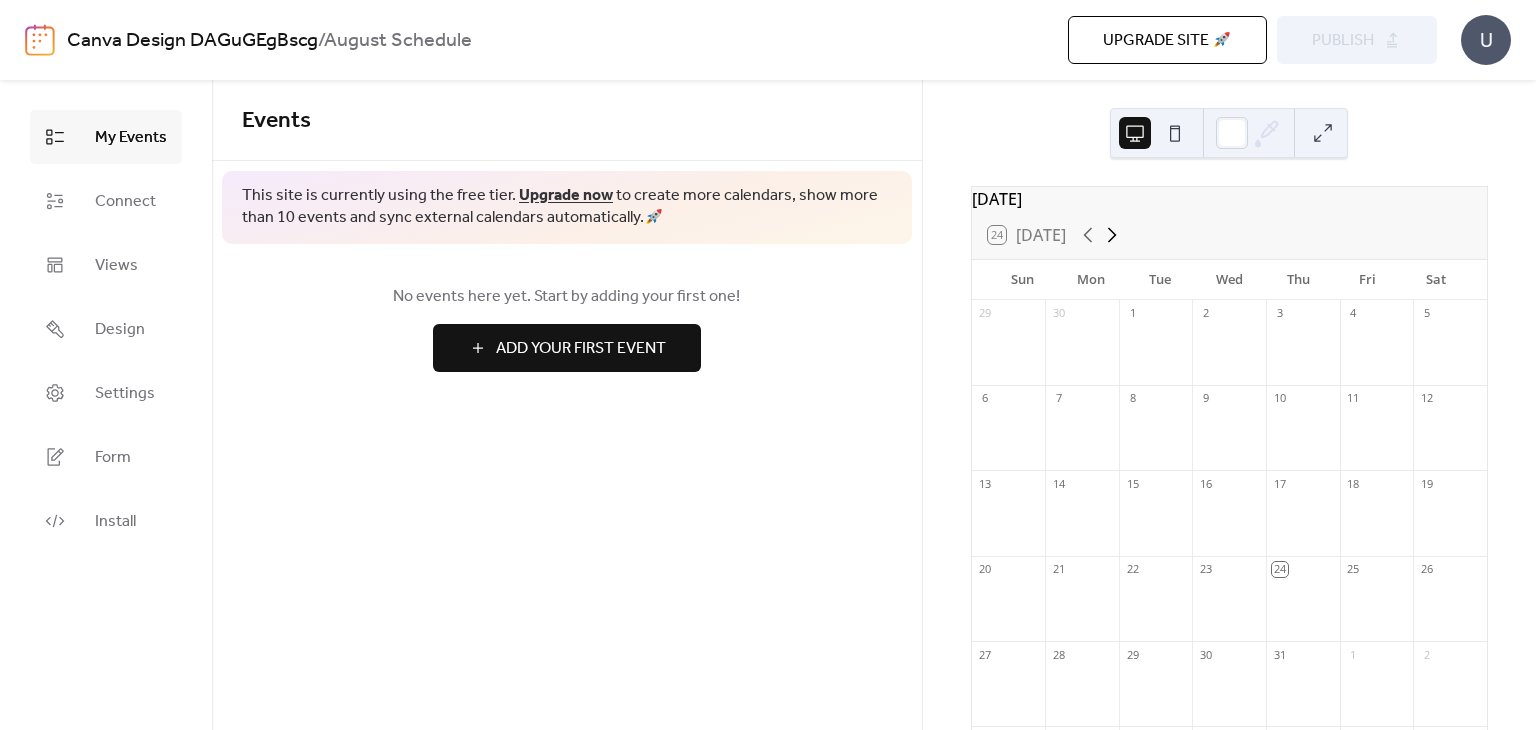 click 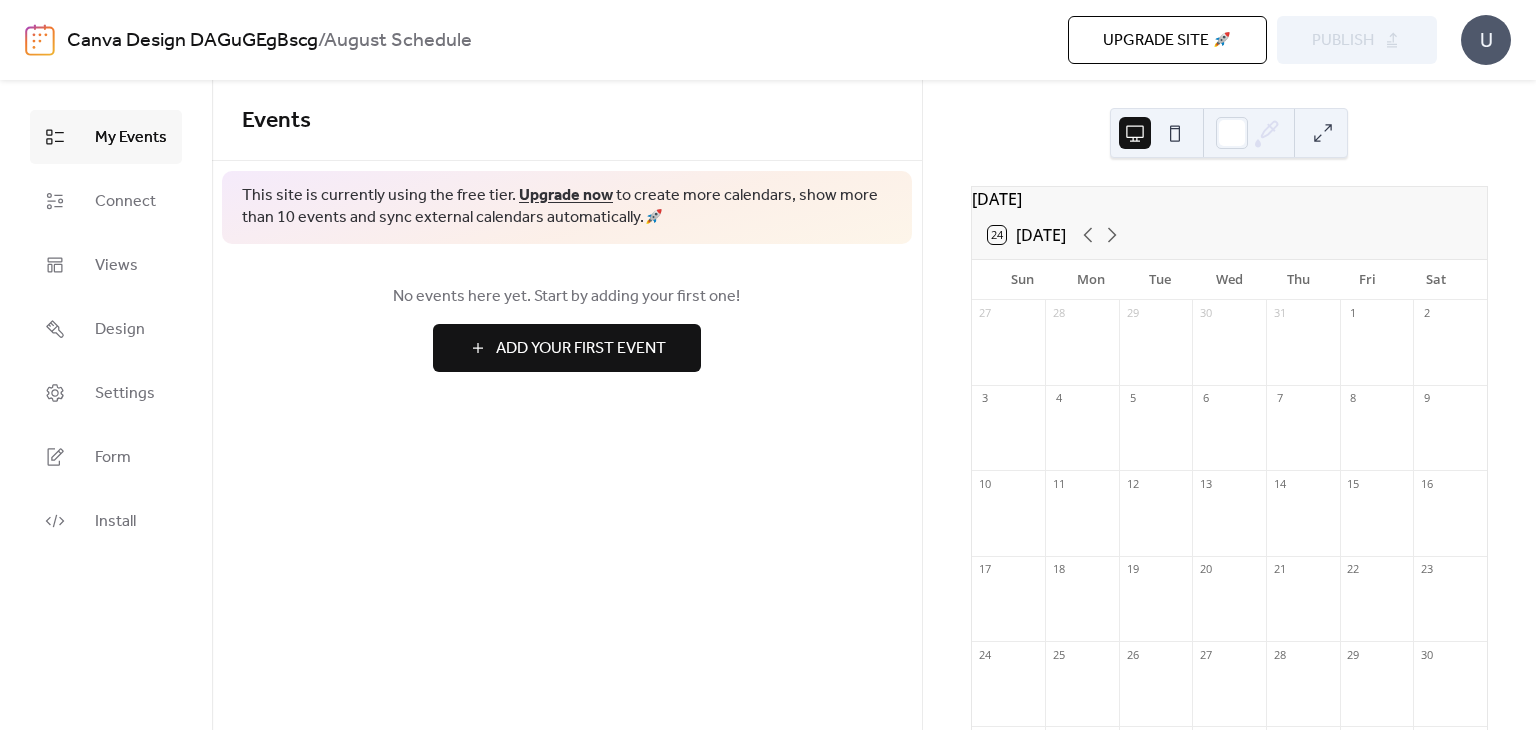 click on "Add Your First Event" at bounding box center (567, 348) 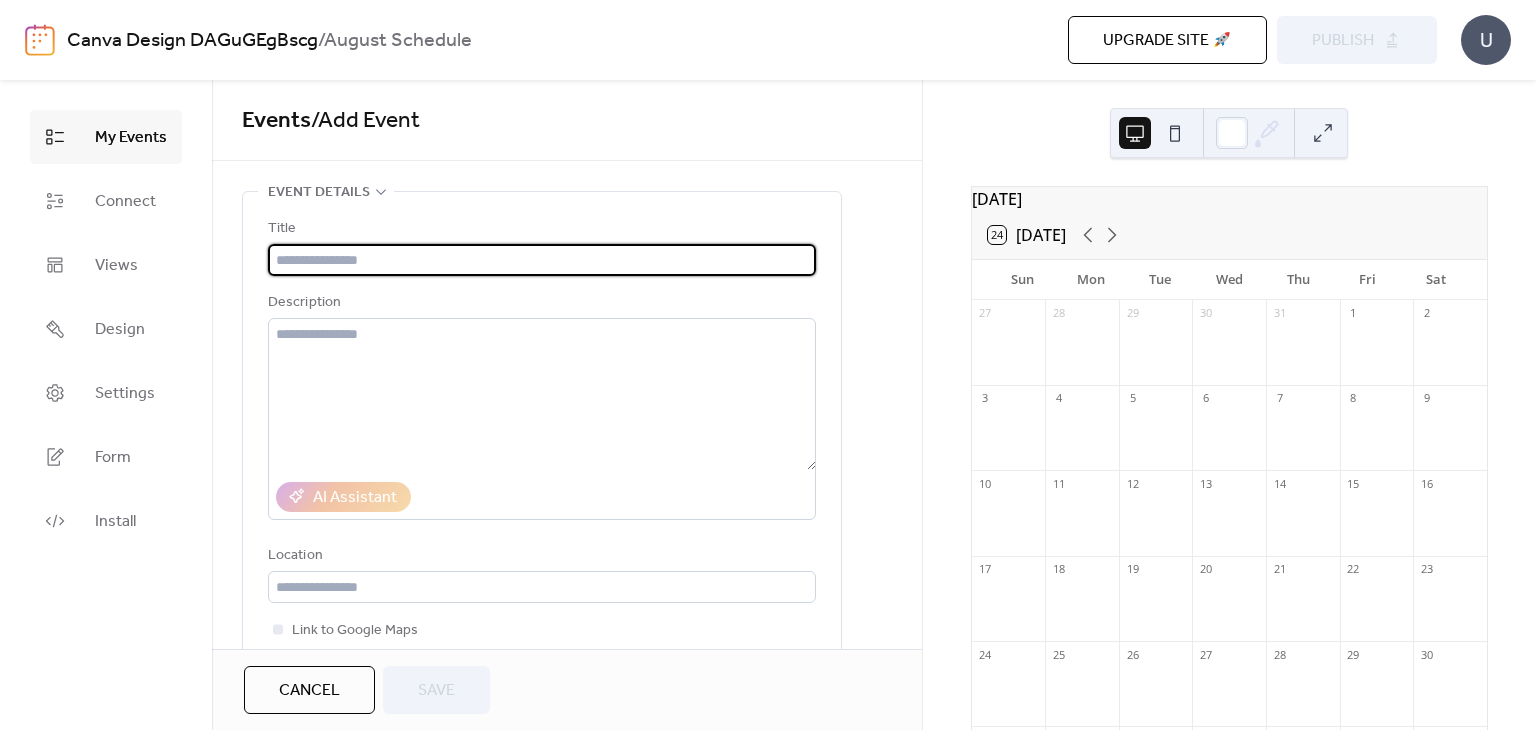 click at bounding box center (542, 260) 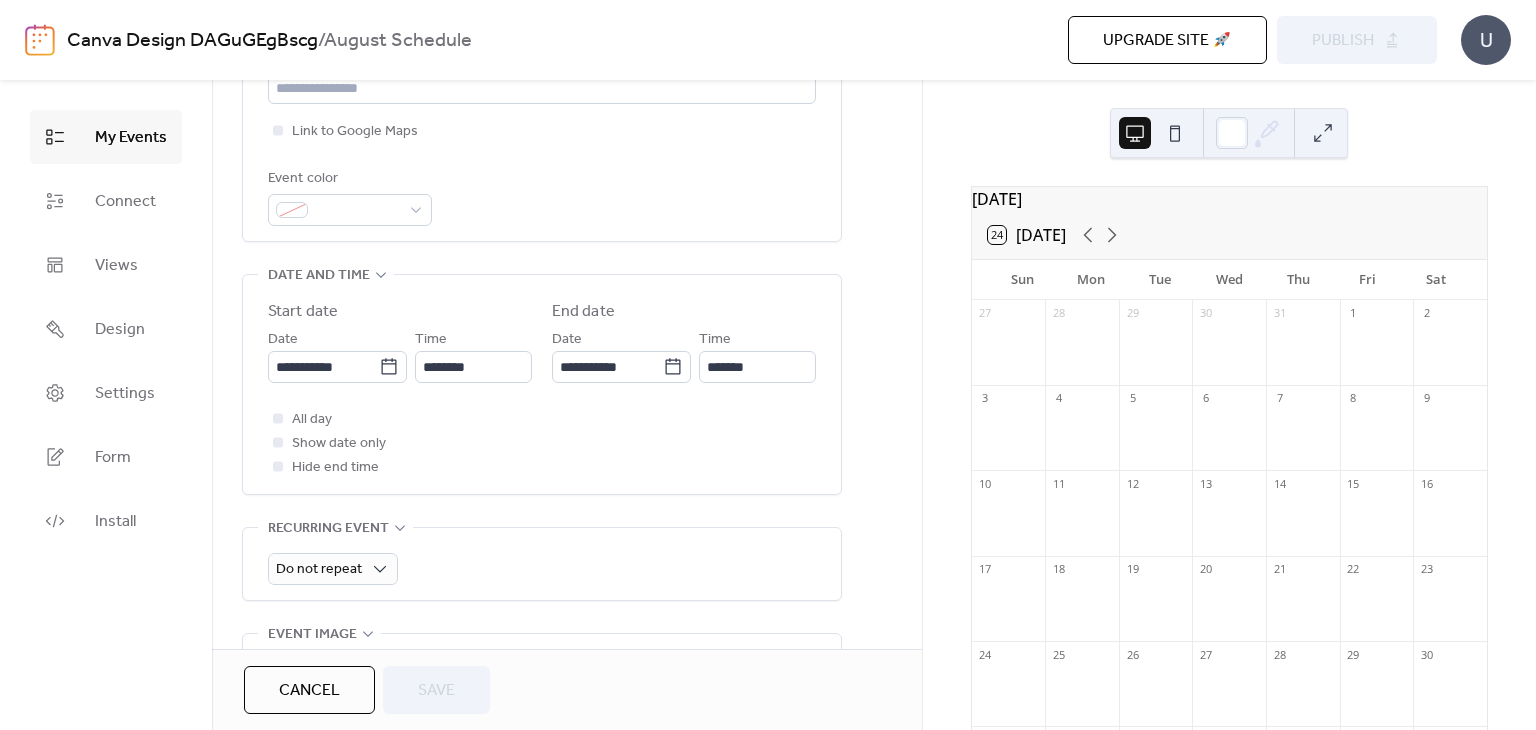 scroll, scrollTop: 500, scrollLeft: 0, axis: vertical 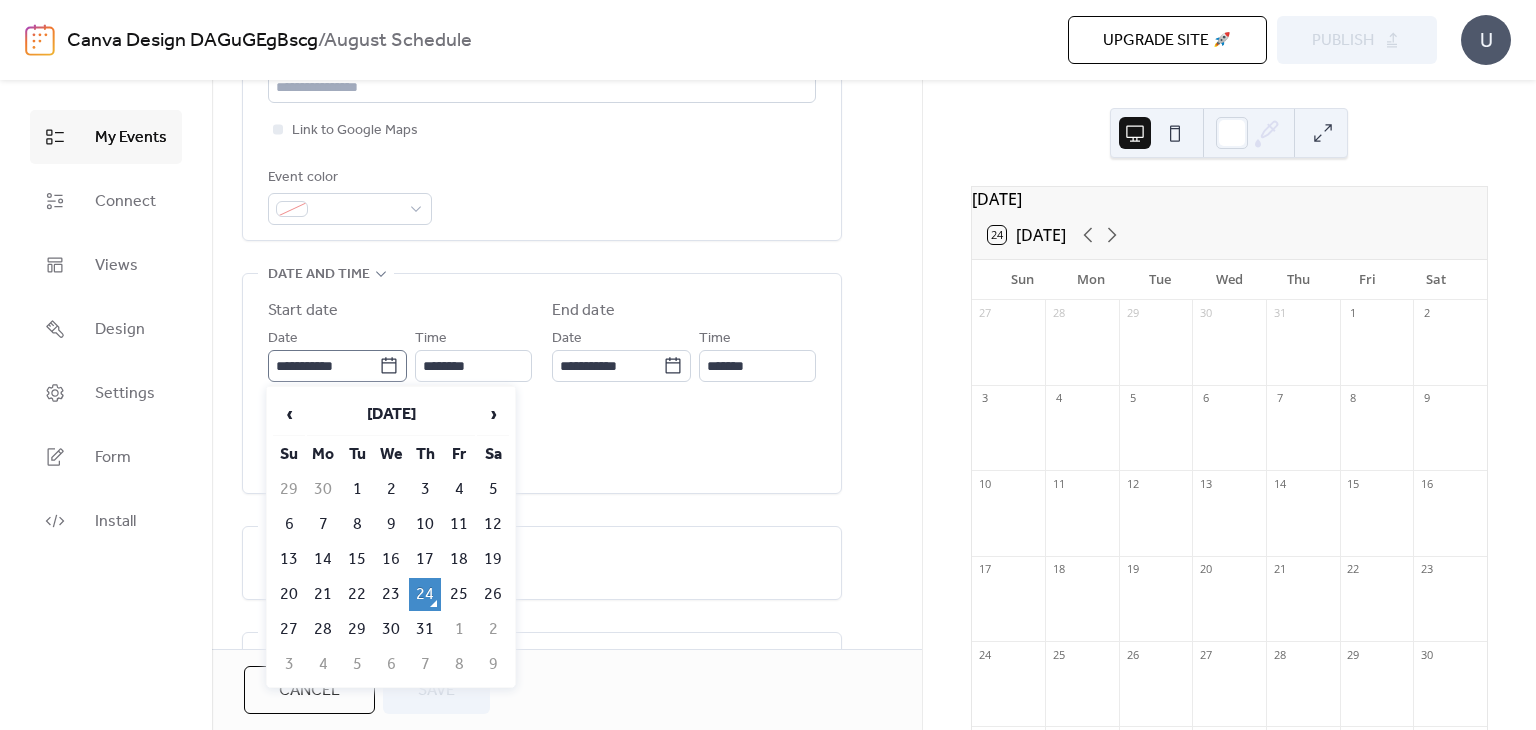 click 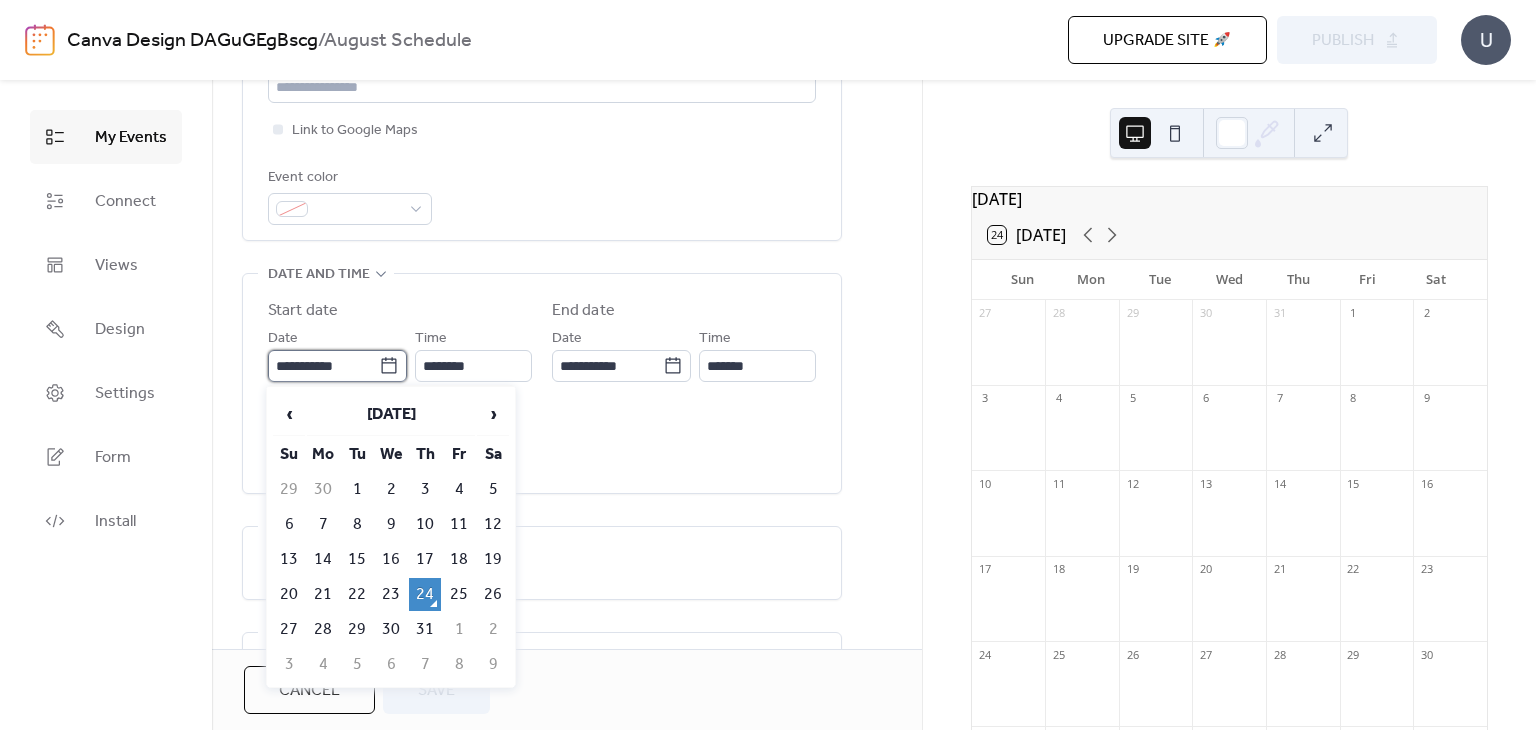click on "**********" at bounding box center (323, 366) 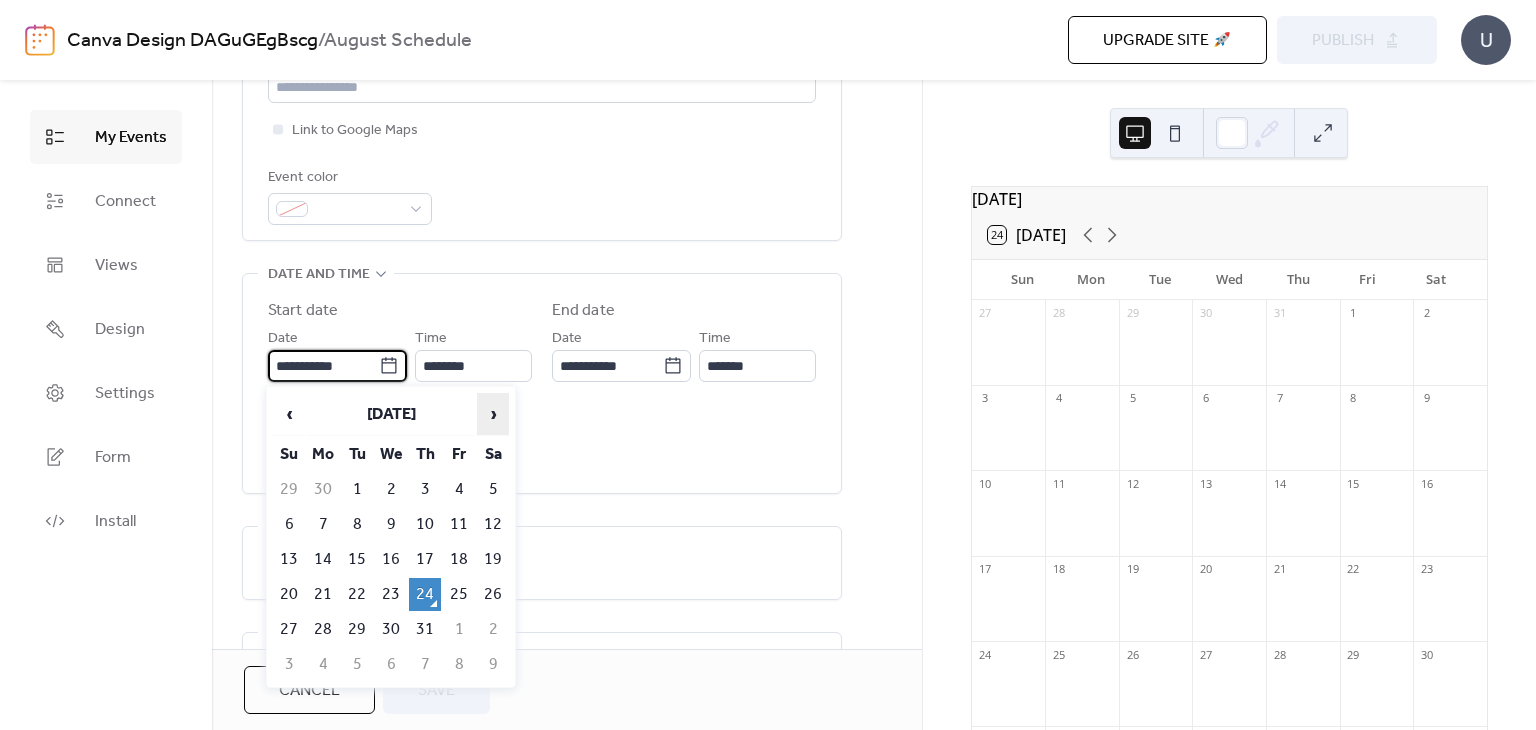 click on "›" at bounding box center (493, 414) 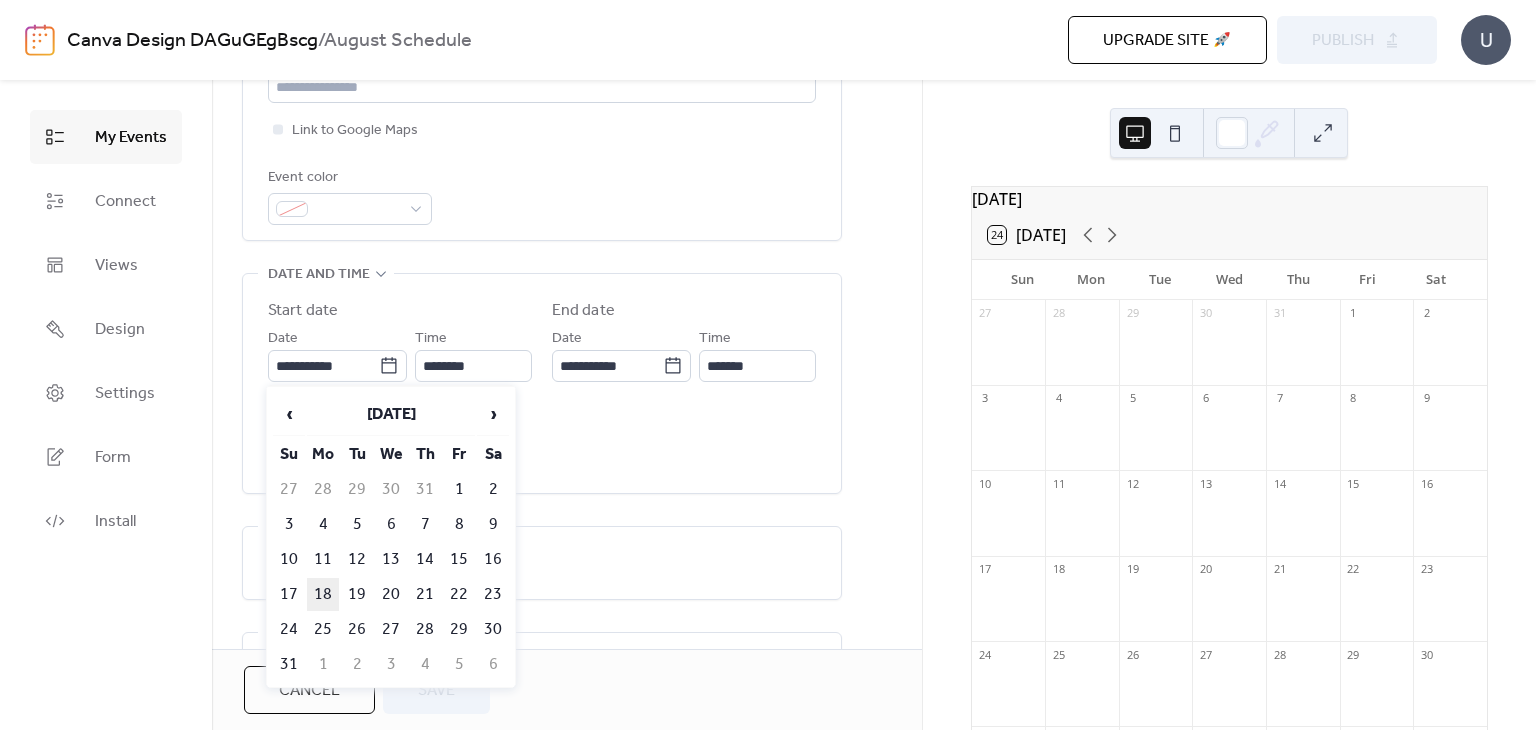 click on "18" at bounding box center [323, 594] 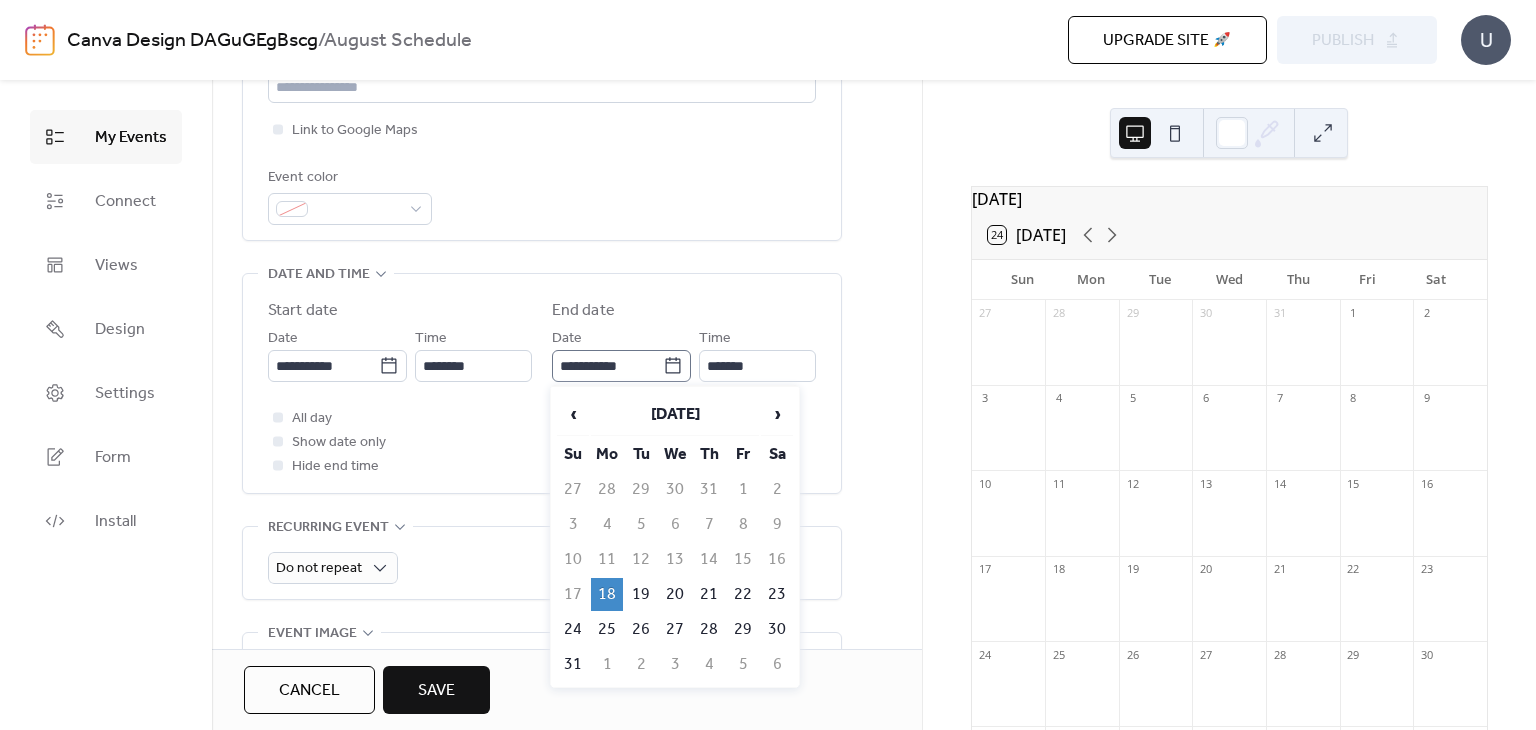 click 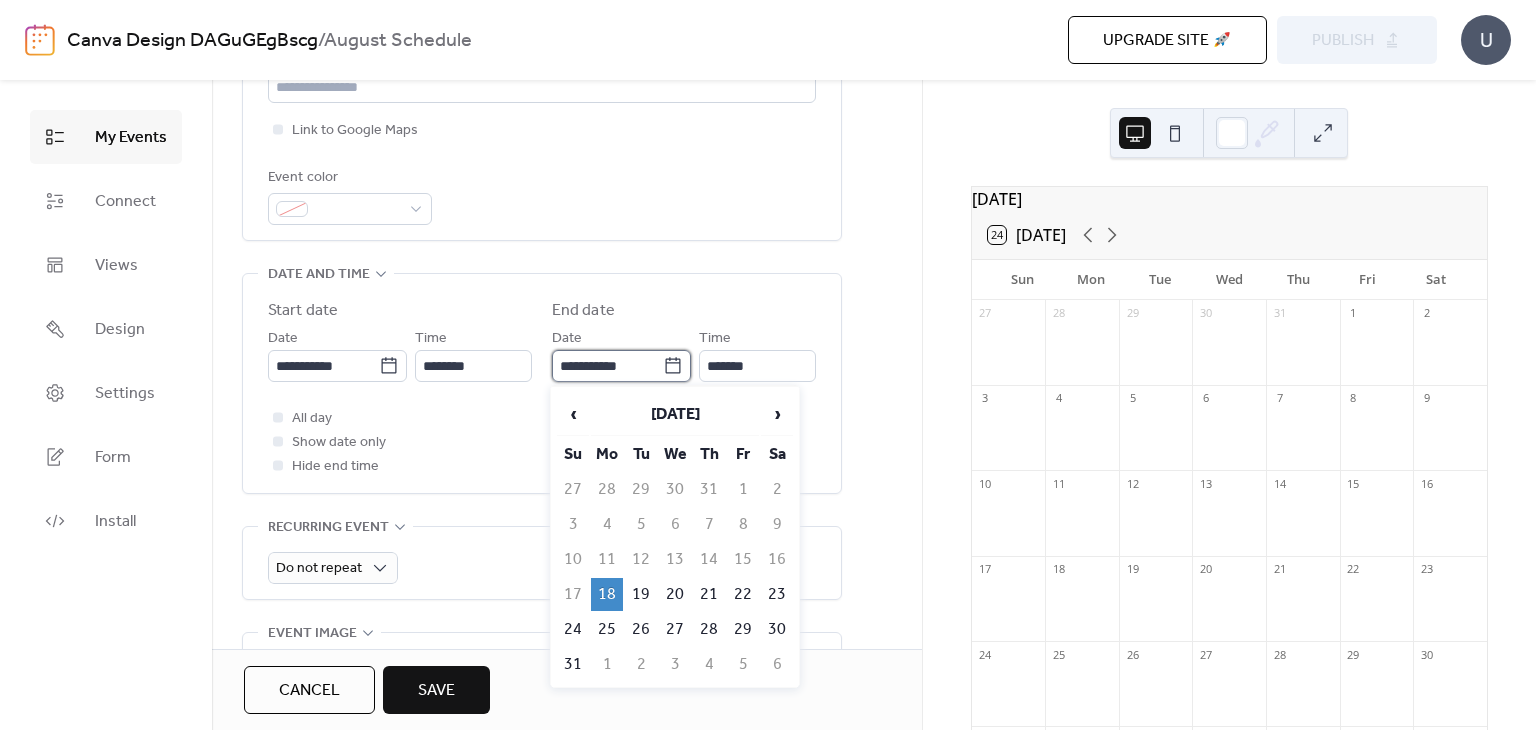 click on "**********" at bounding box center [607, 366] 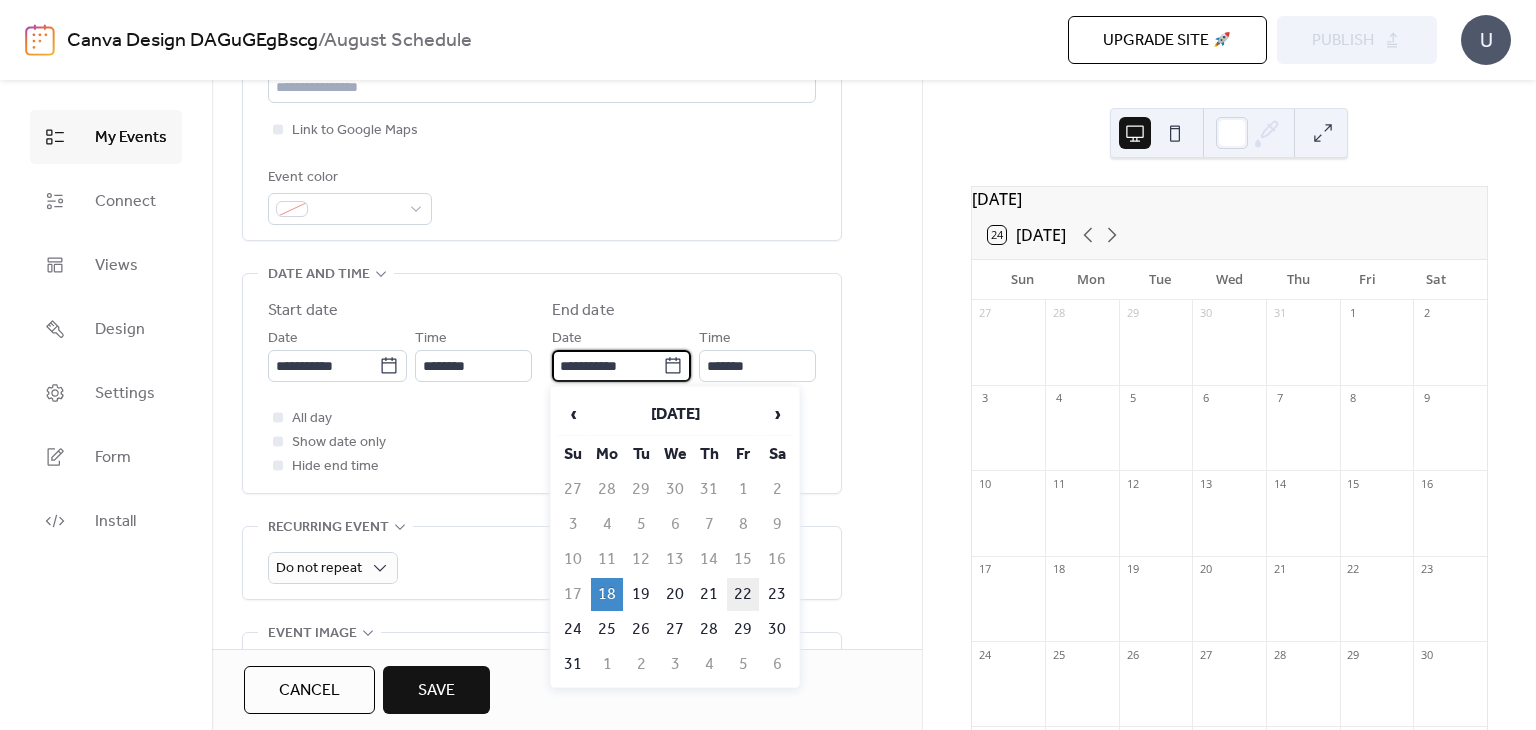 click on "22" at bounding box center [743, 594] 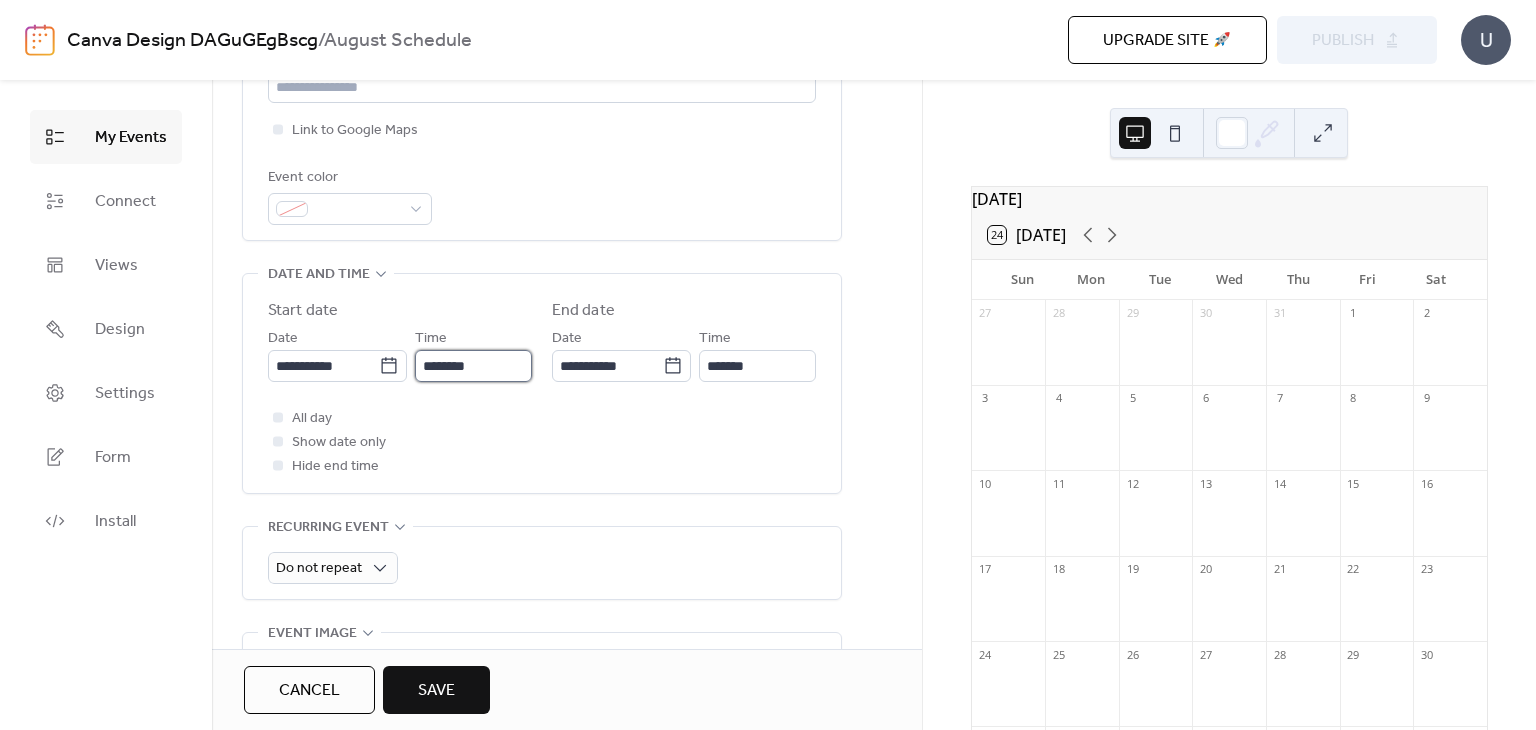 click on "********" at bounding box center [473, 366] 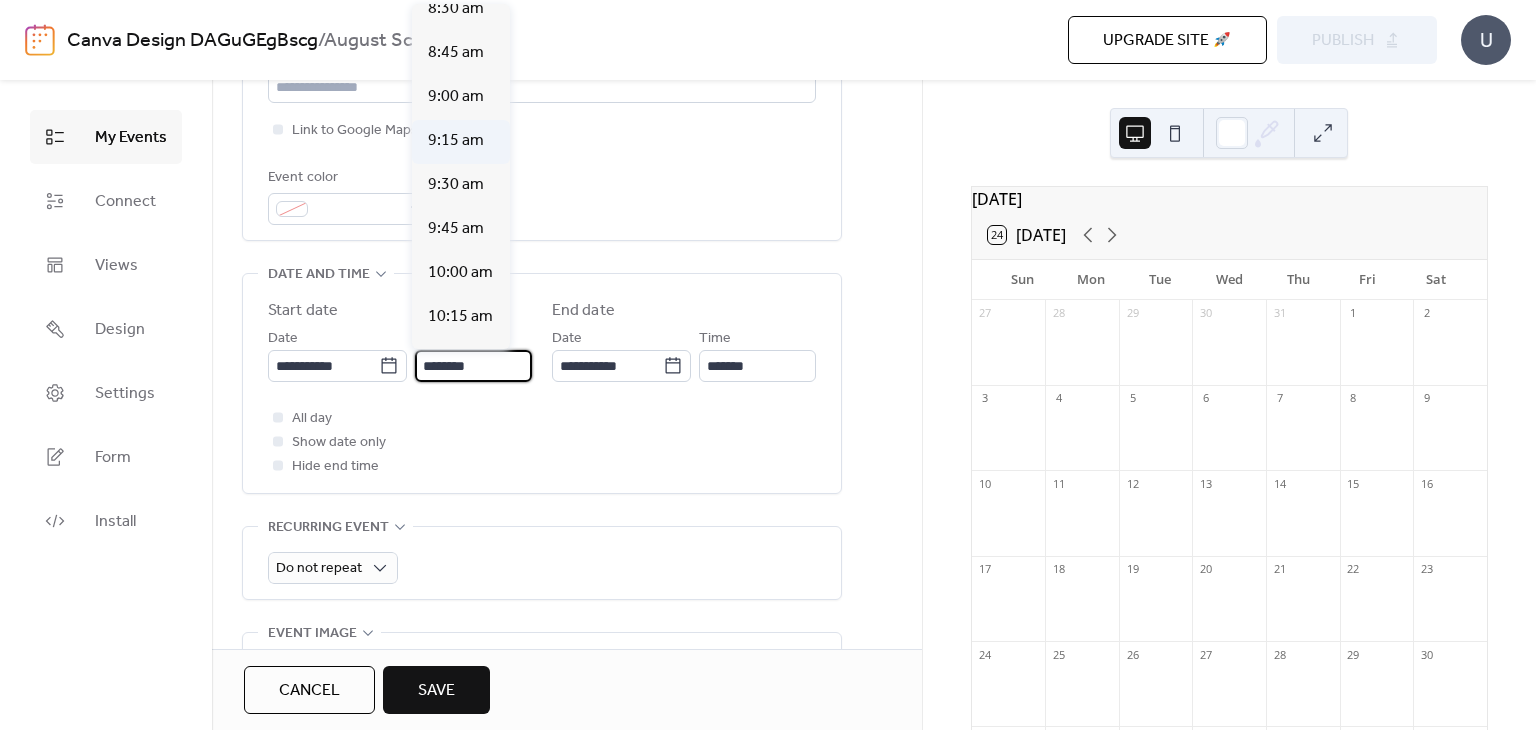 scroll, scrollTop: 1412, scrollLeft: 0, axis: vertical 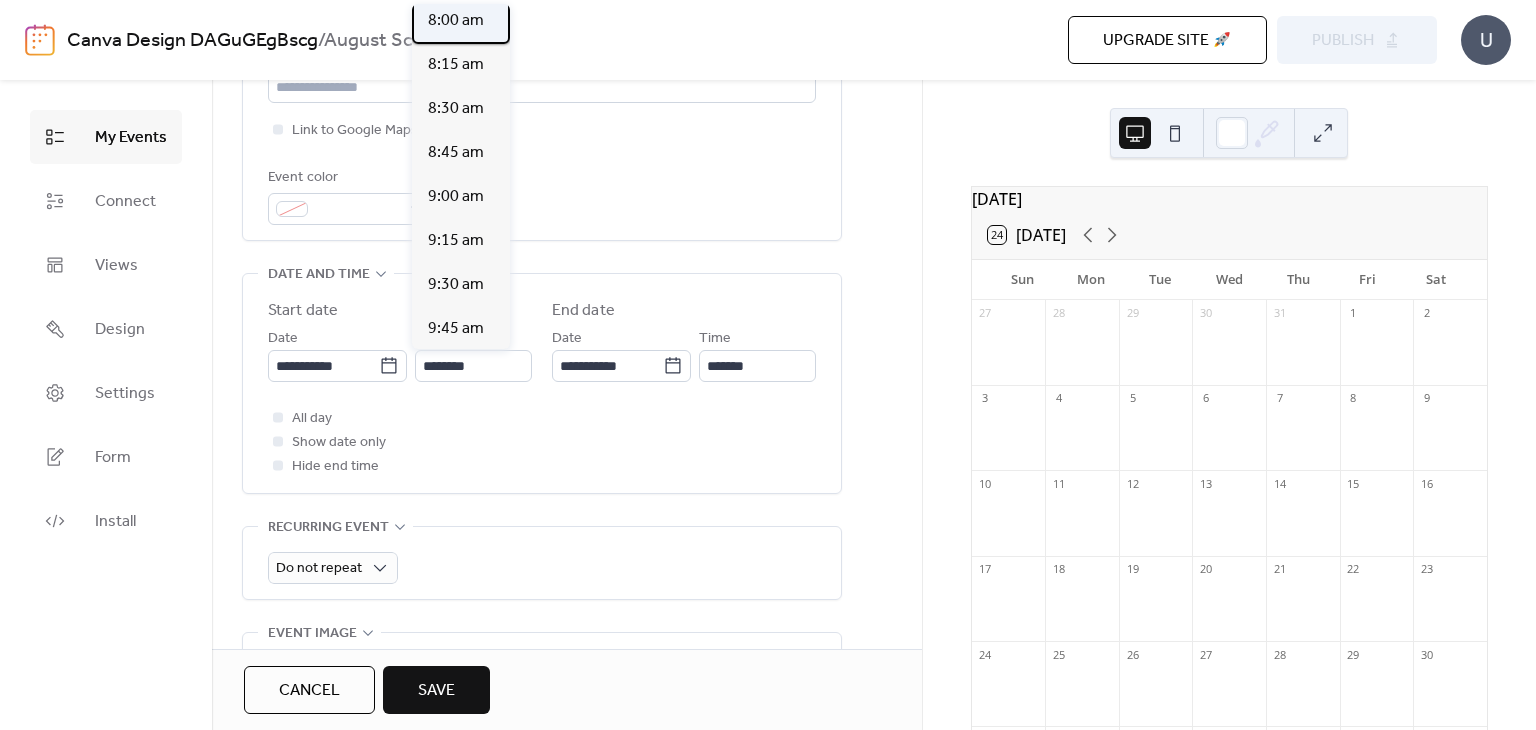 click on "8:00 am" at bounding box center [456, 21] 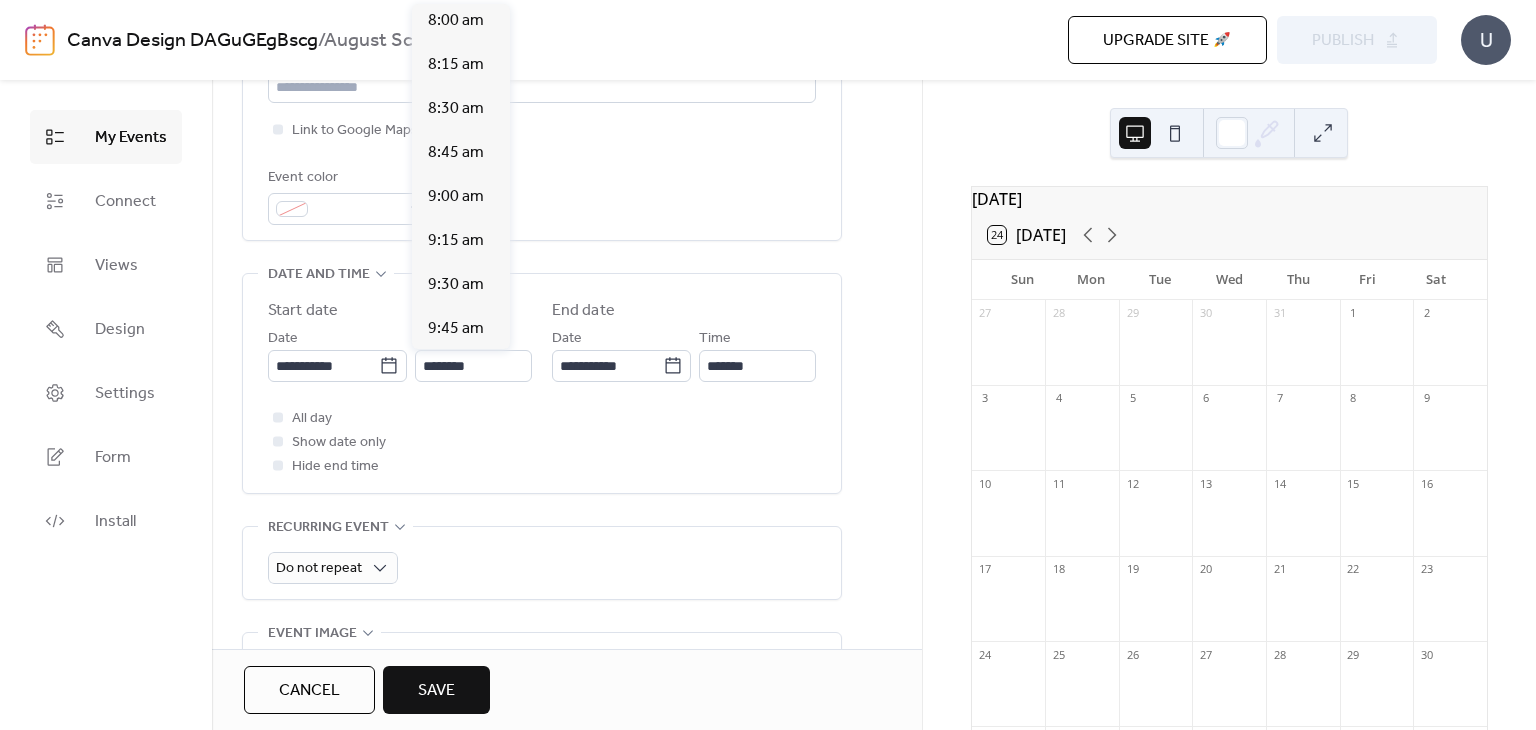type on "*******" 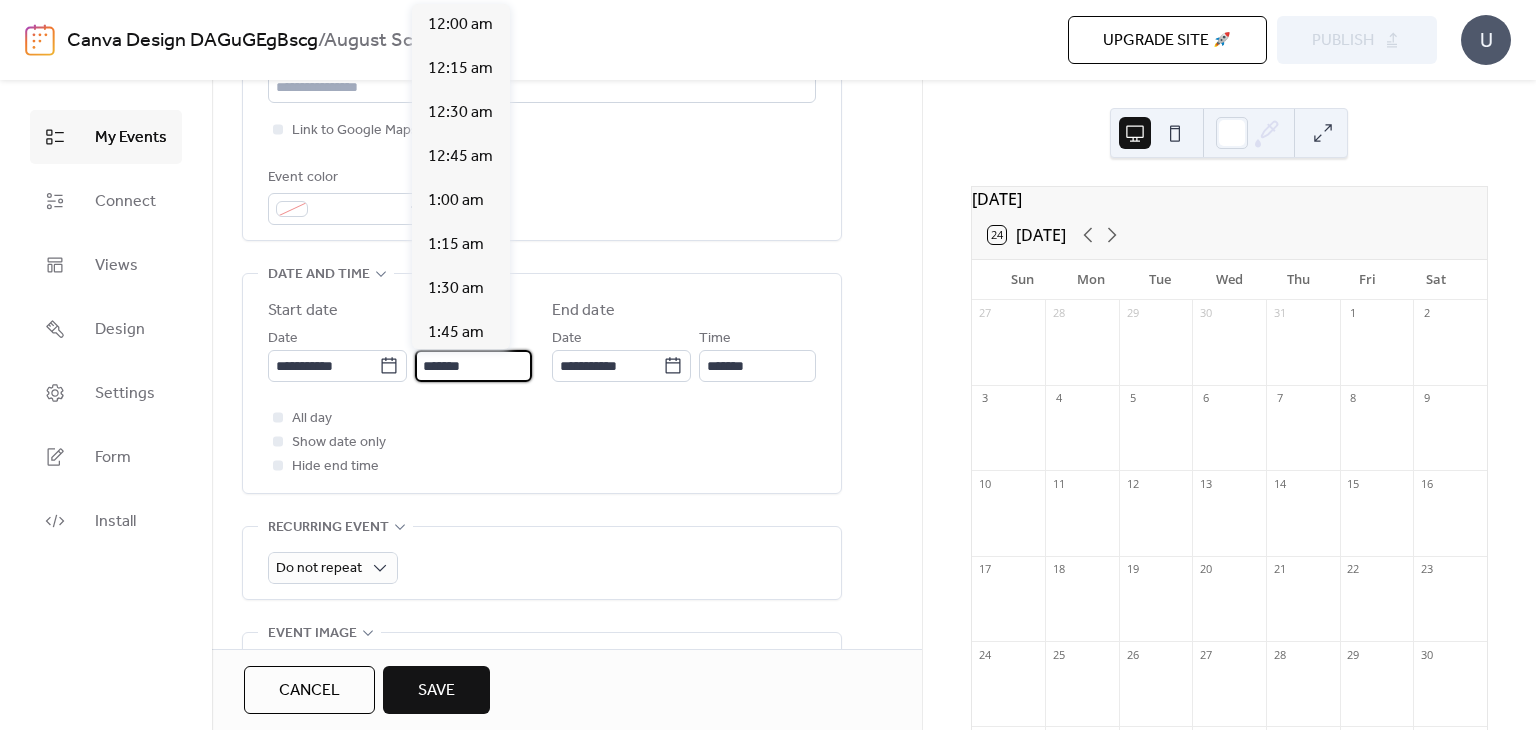 click on "*******" at bounding box center [473, 366] 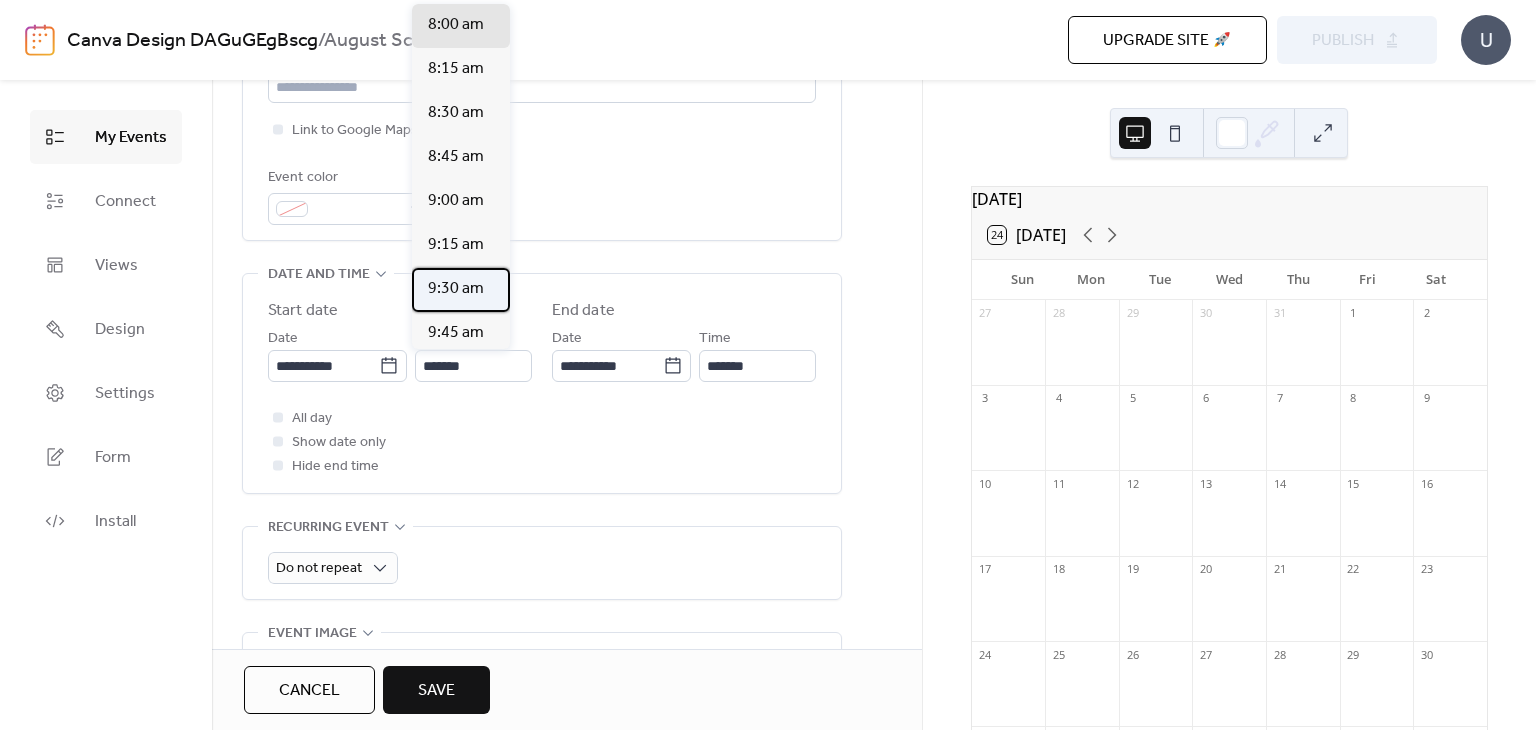 click on "9:30 am" at bounding box center [456, 289] 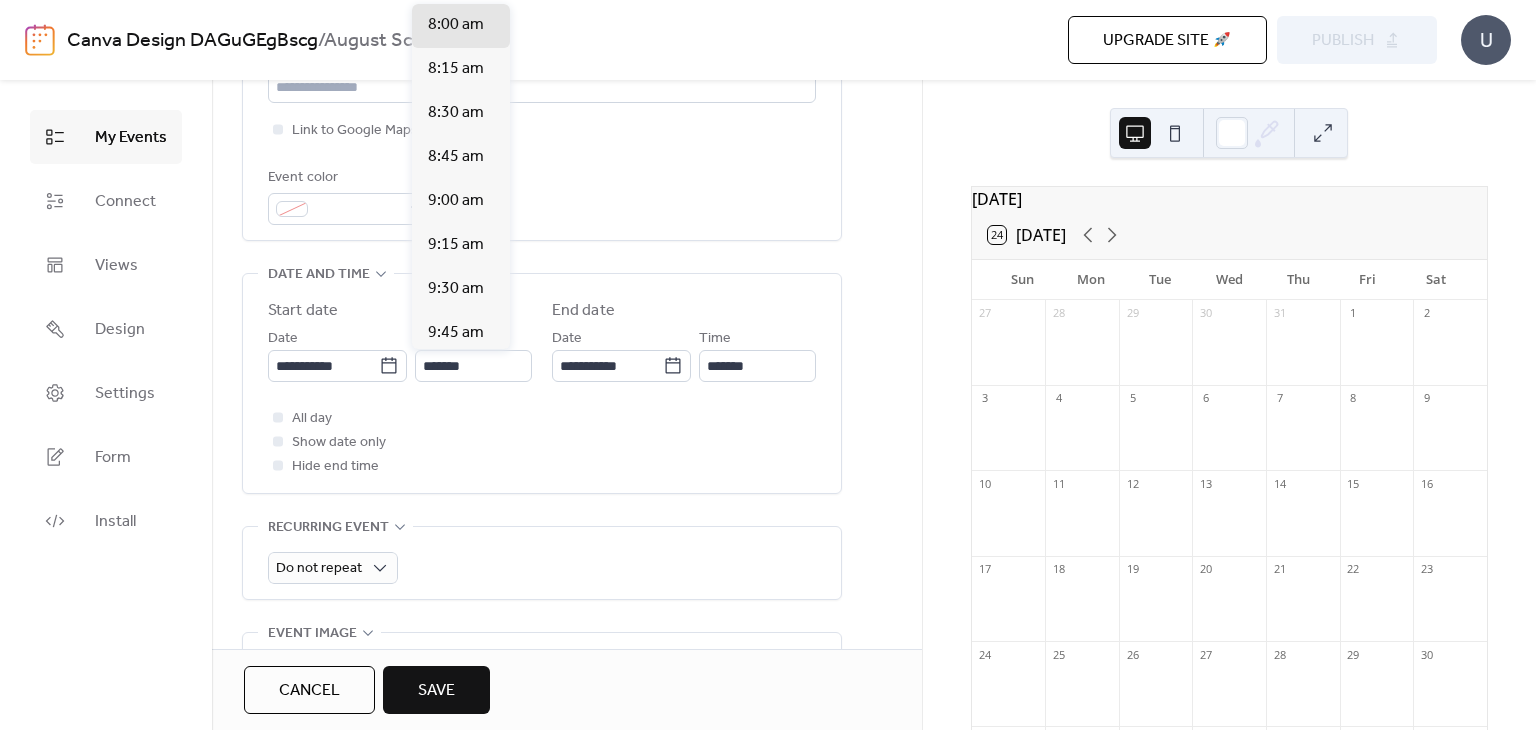 type on "*******" 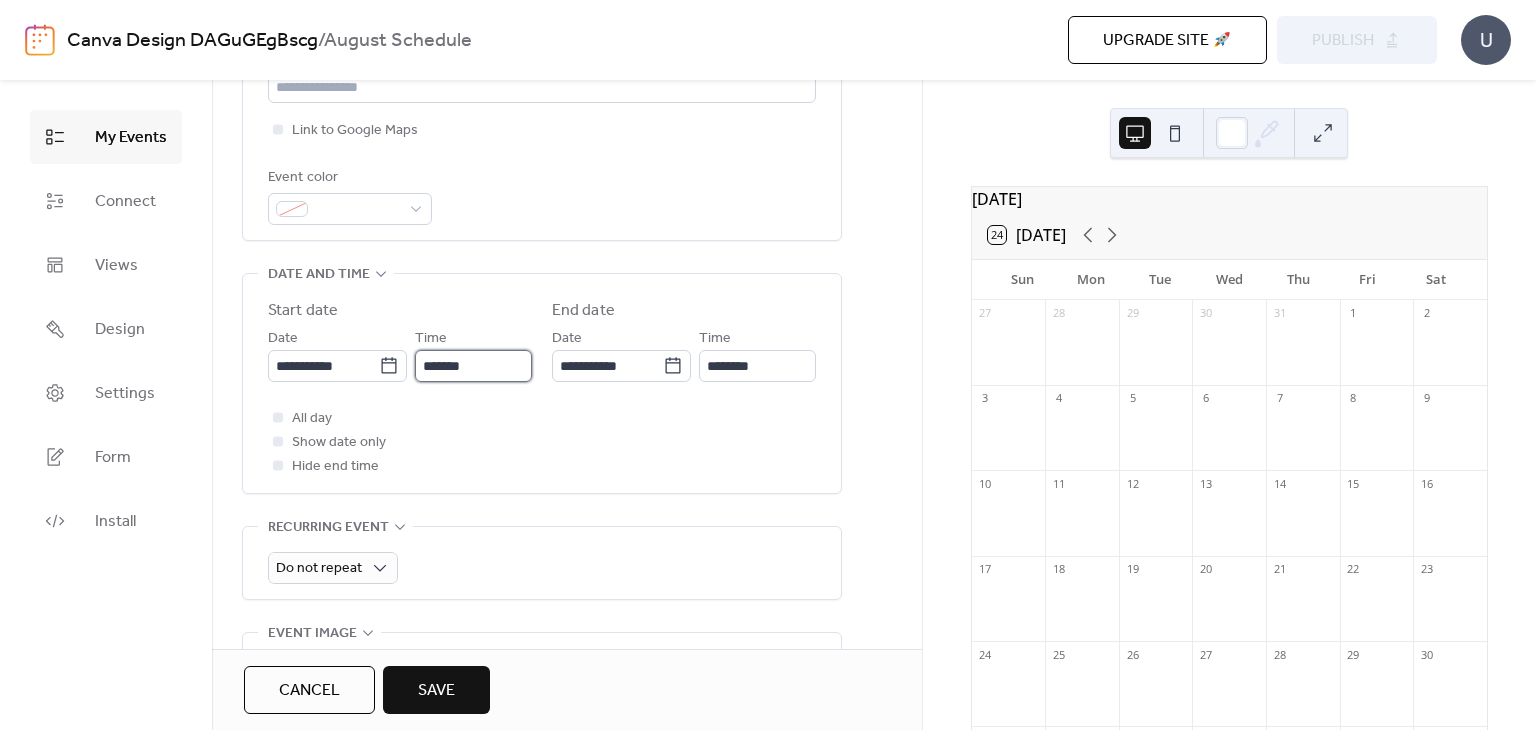 click on "*******" at bounding box center (473, 366) 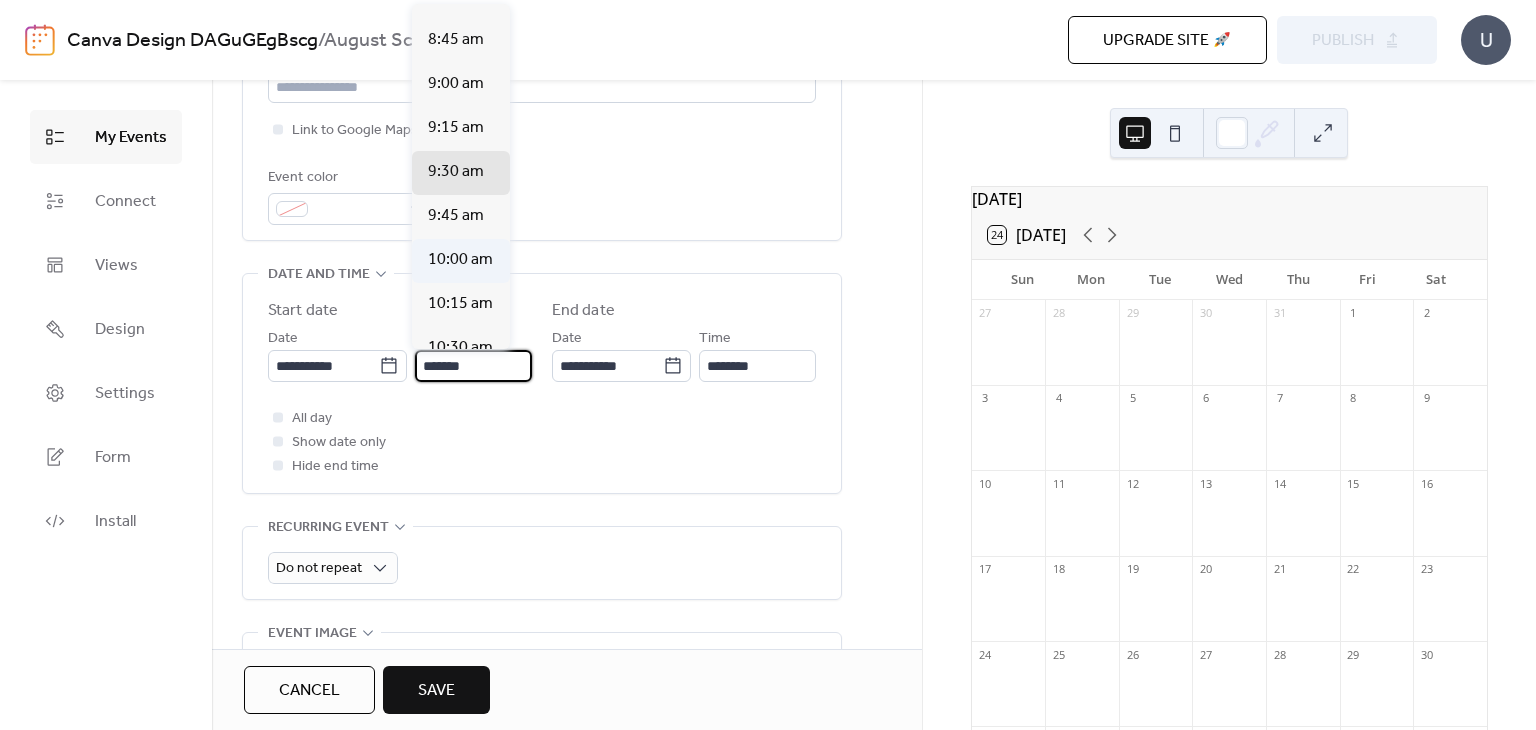 scroll, scrollTop: 1472, scrollLeft: 0, axis: vertical 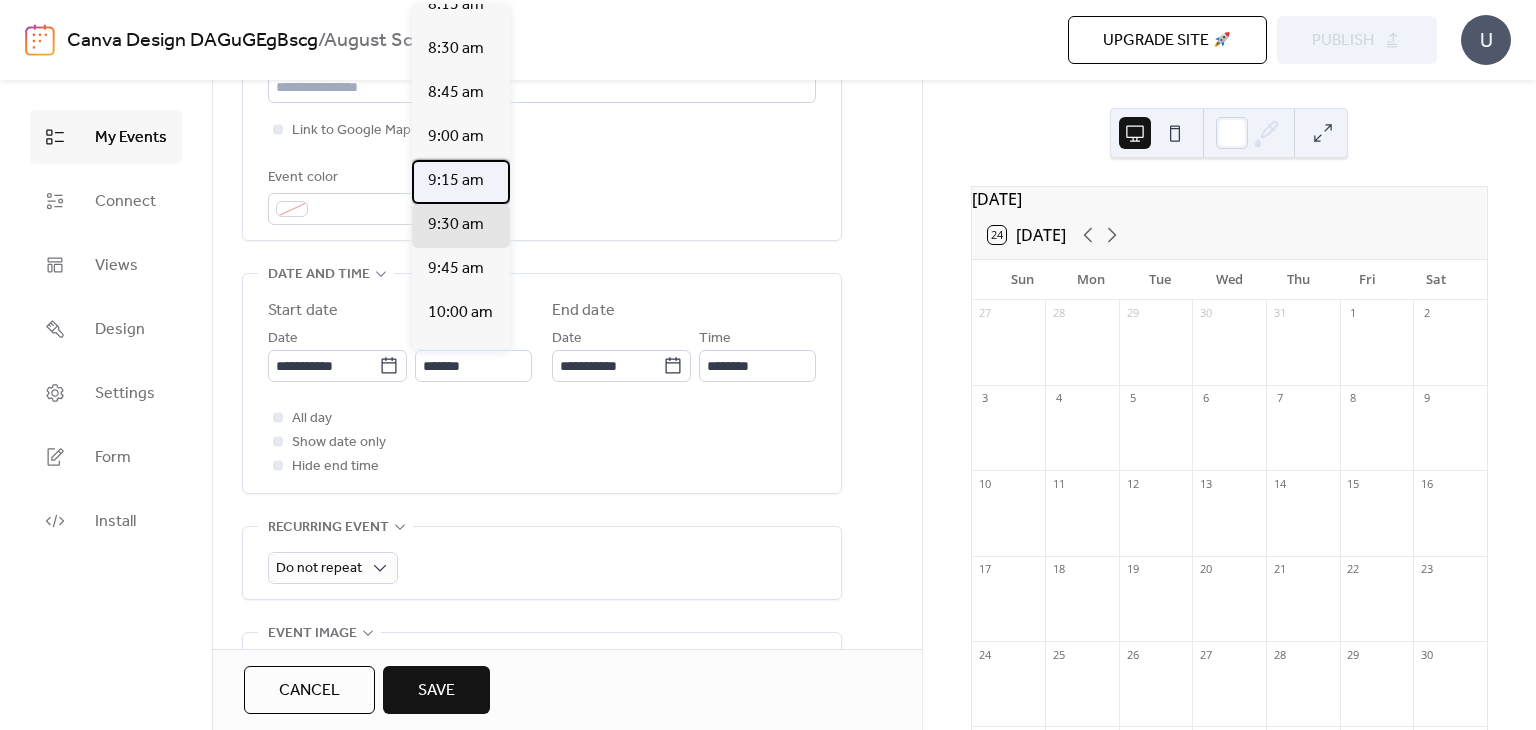 click on "9:15 am" at bounding box center (456, 181) 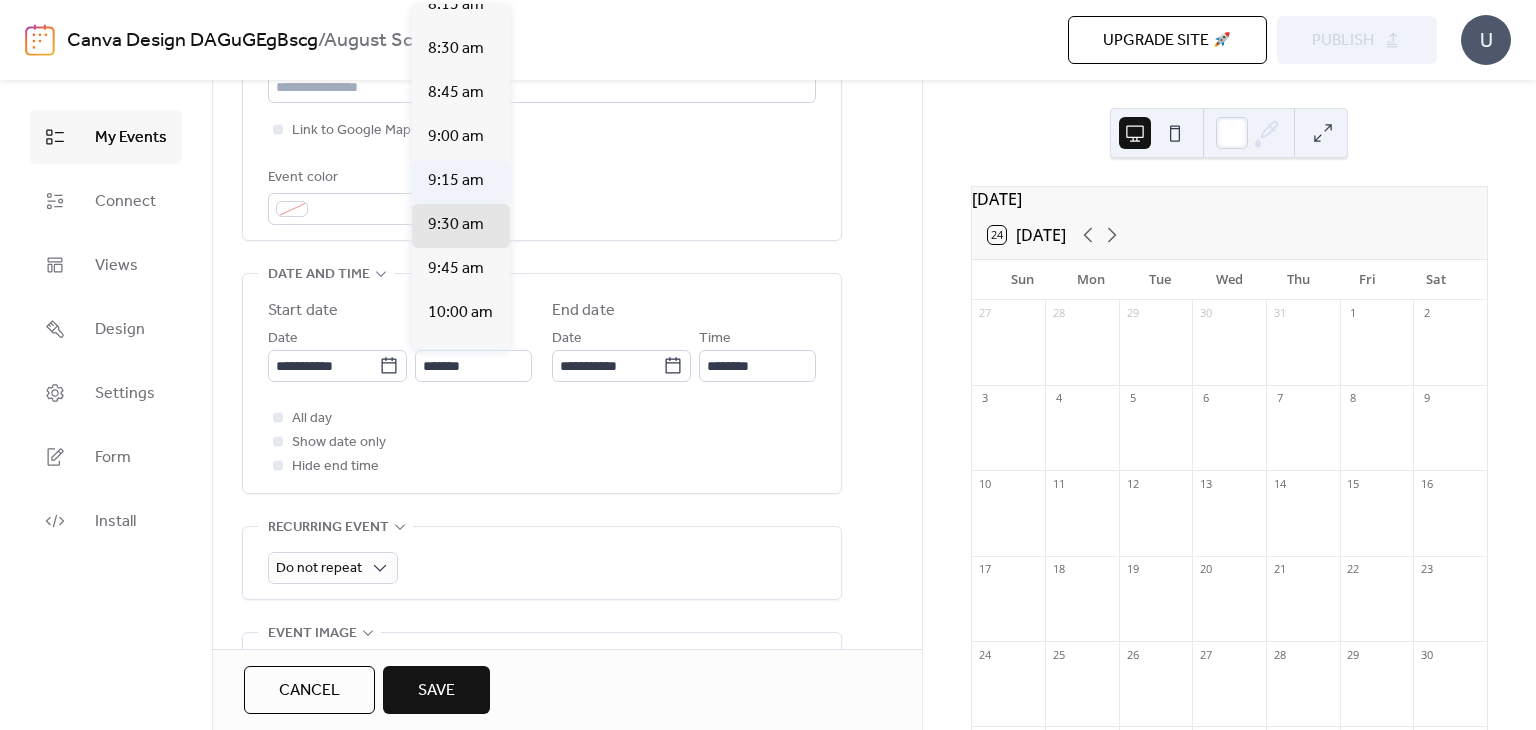type on "*******" 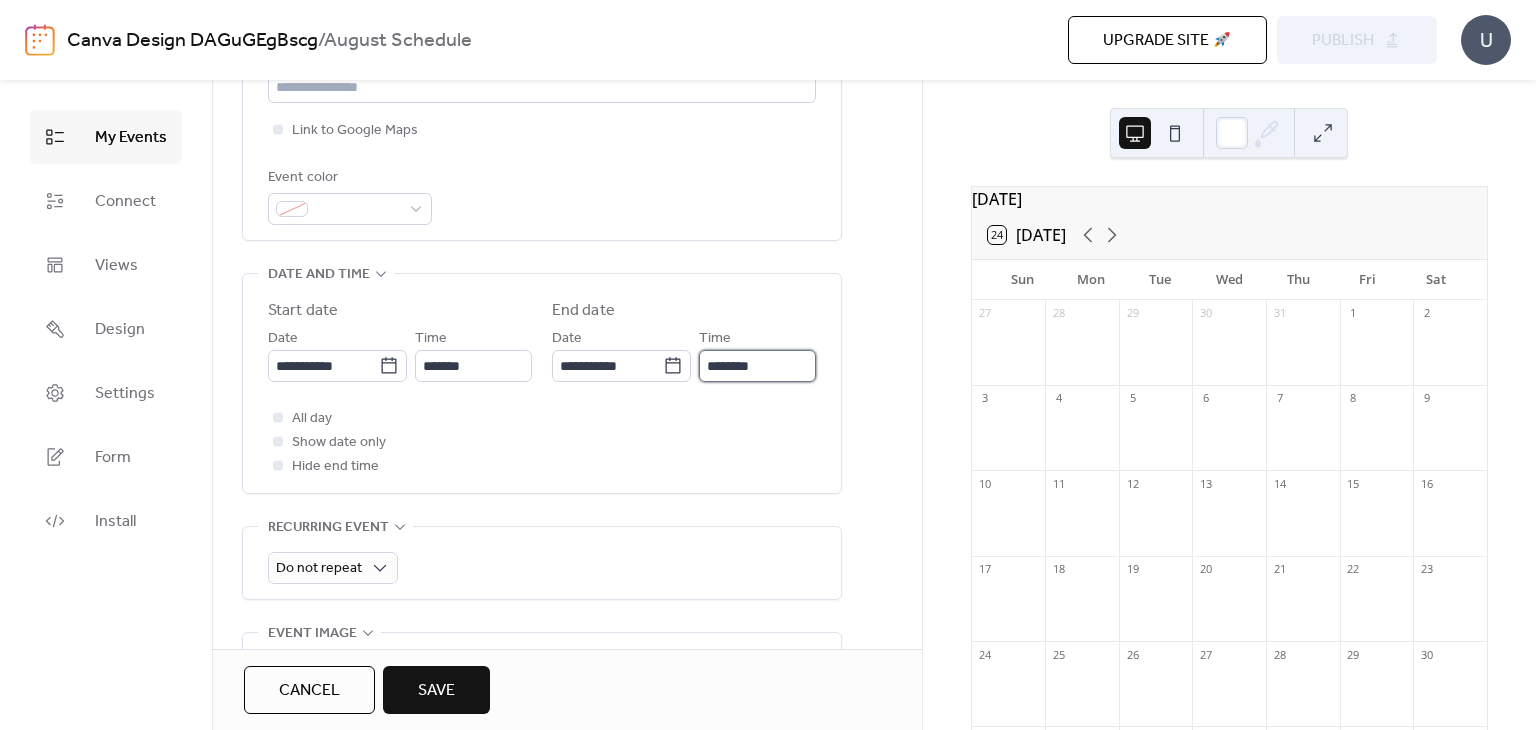 click on "********" at bounding box center [757, 366] 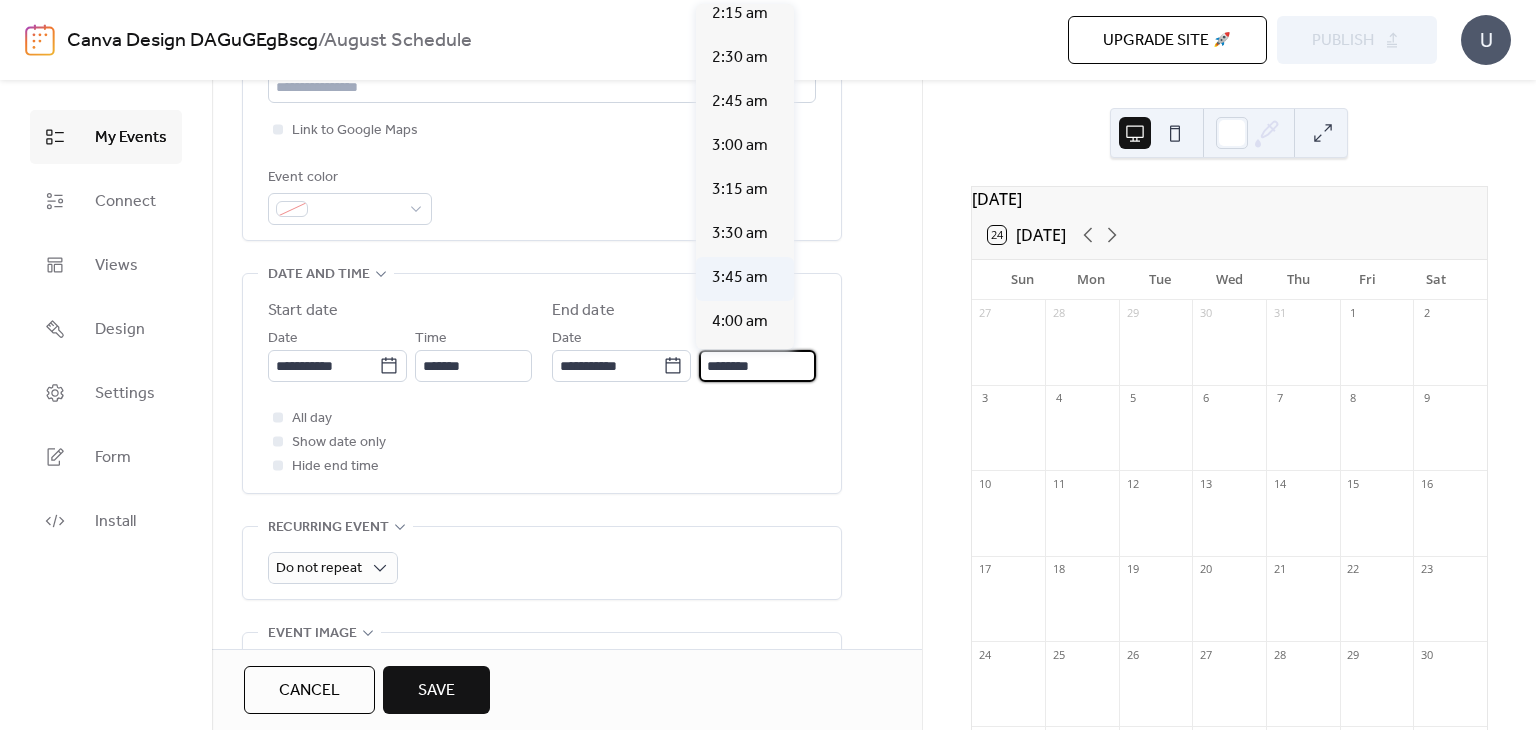 scroll, scrollTop: 404, scrollLeft: 0, axis: vertical 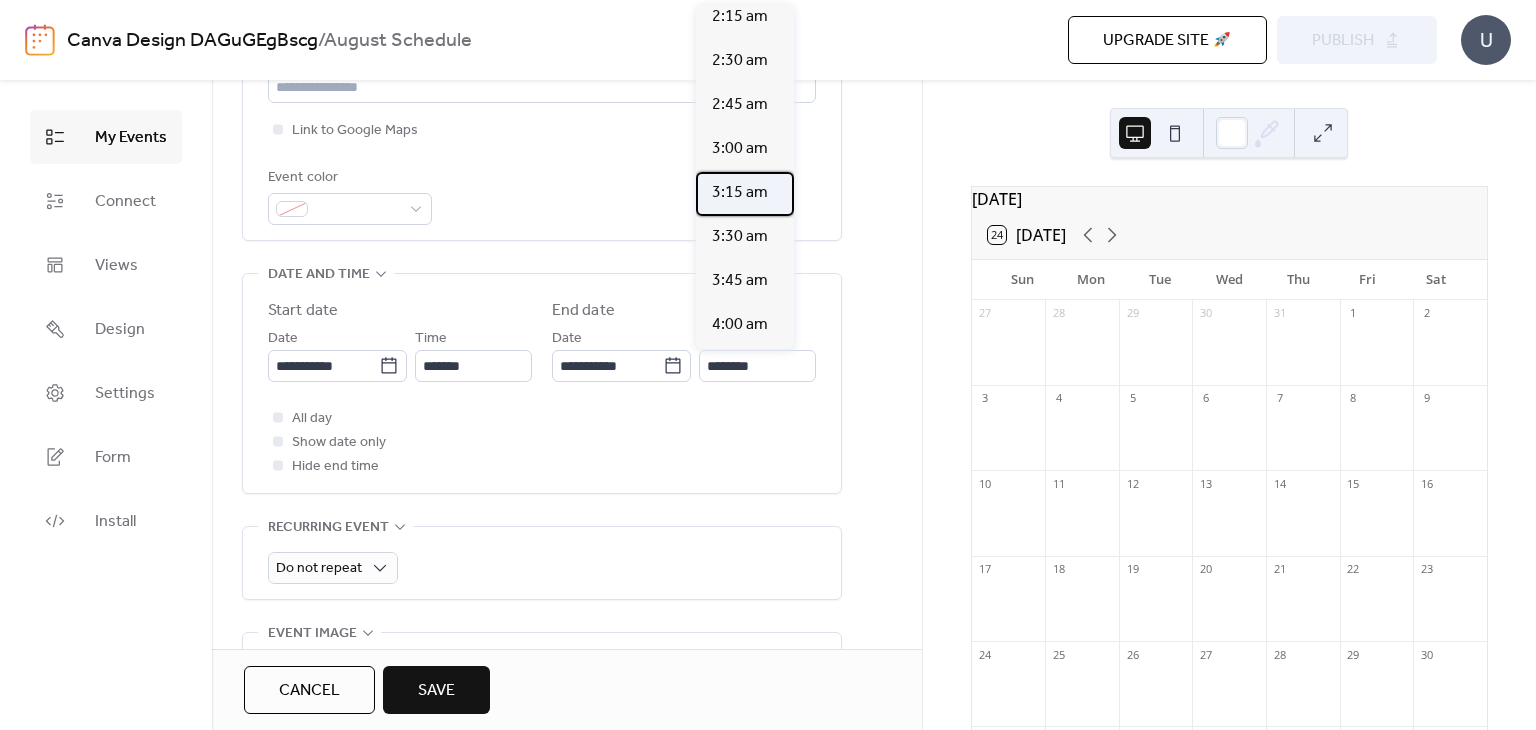 click on "3:15 am" at bounding box center (740, 193) 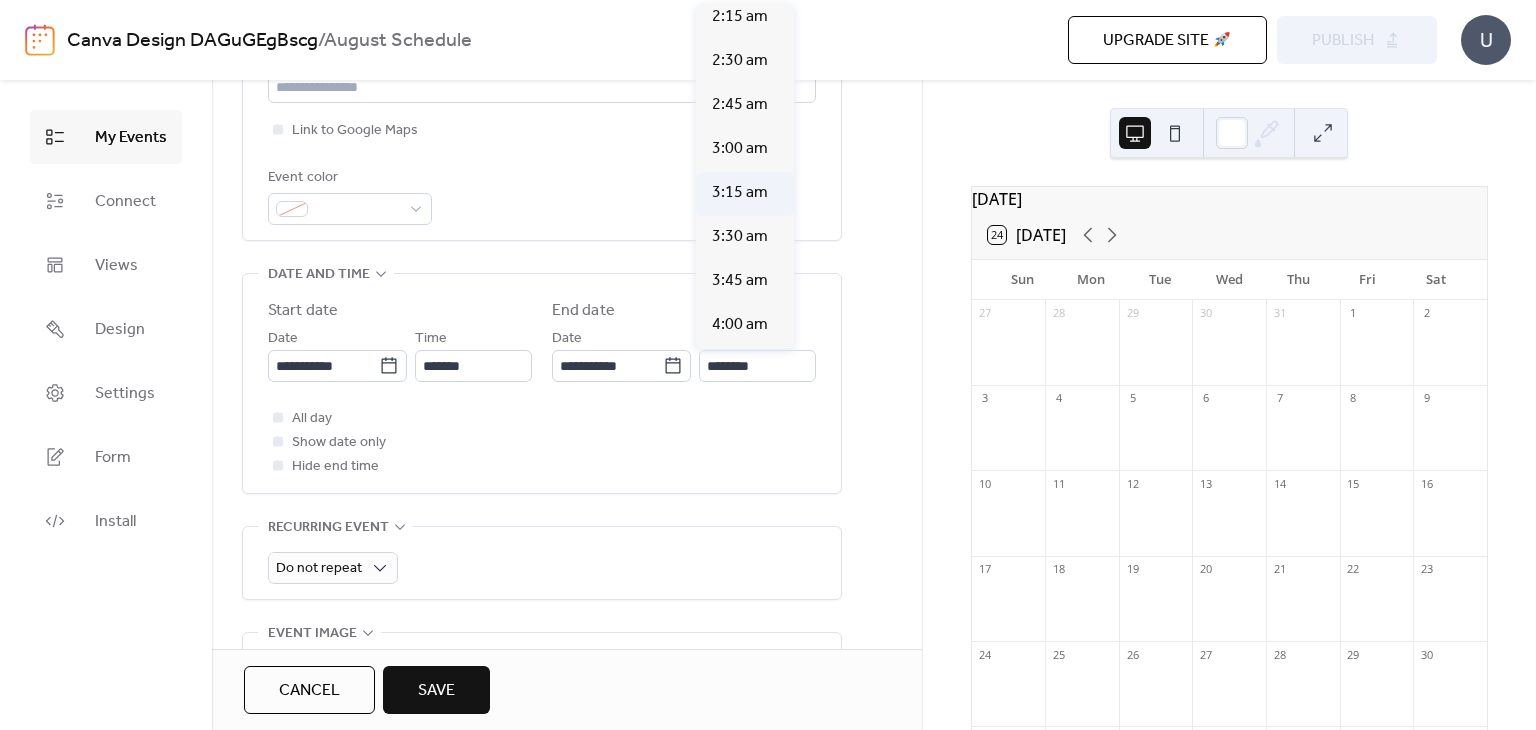 type on "*******" 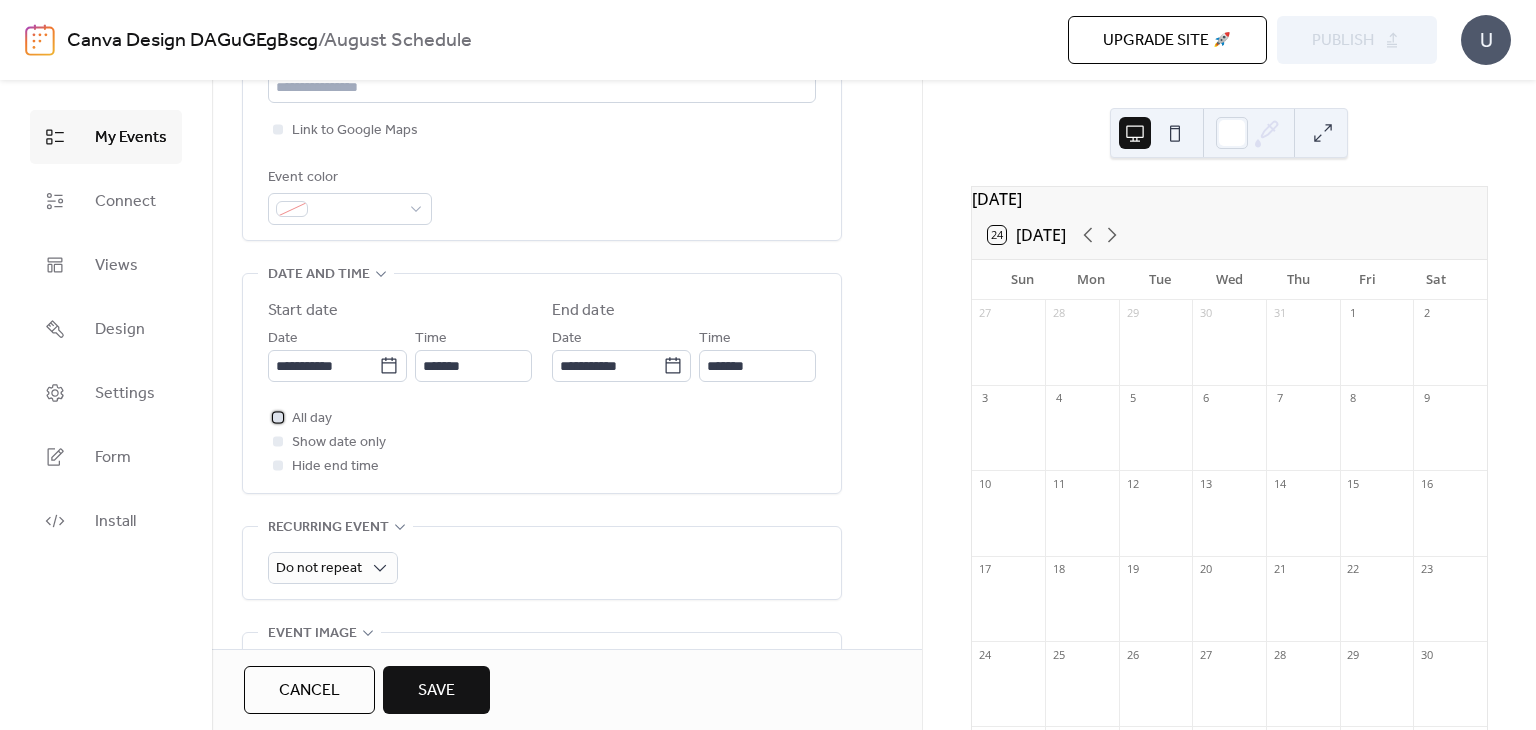 click at bounding box center [278, 417] 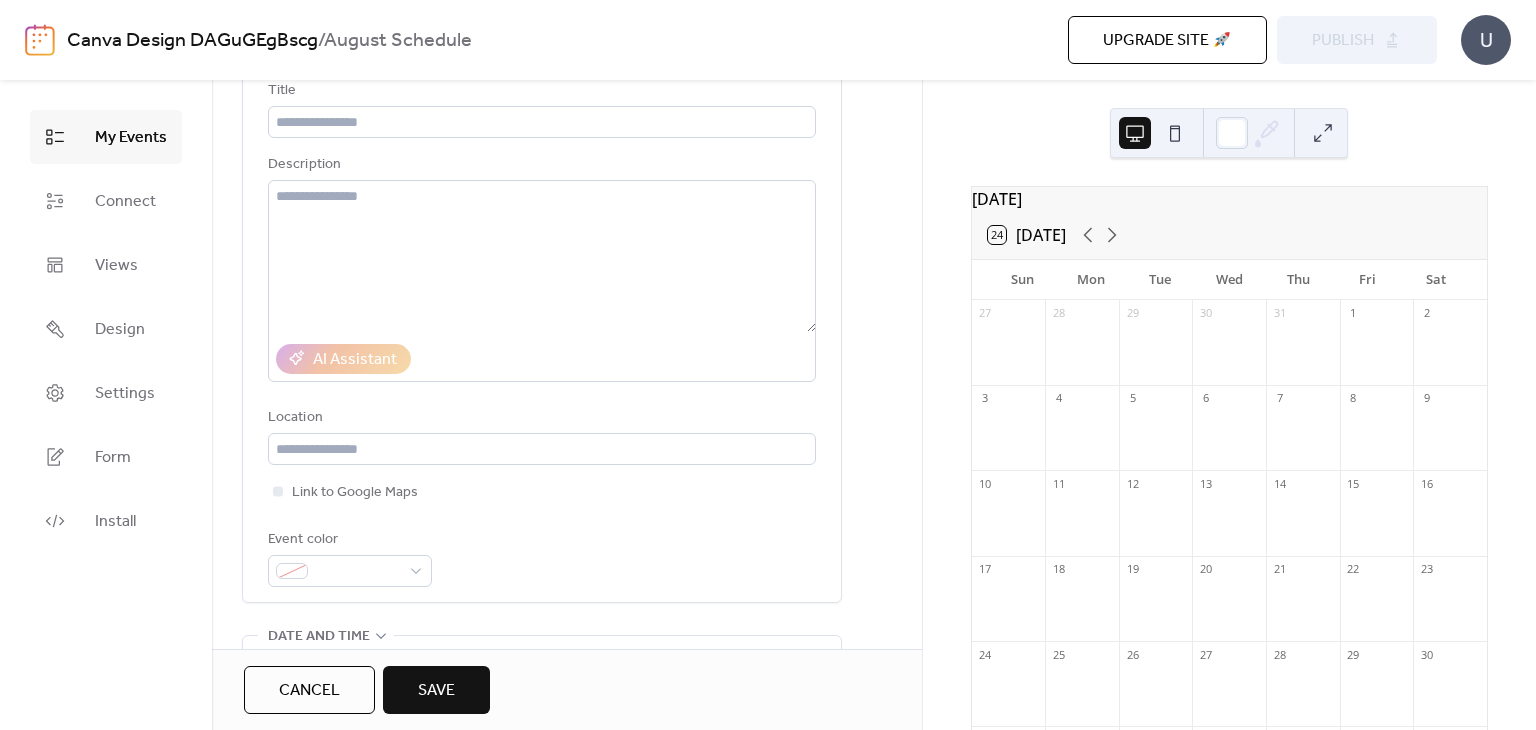 scroll, scrollTop: 0, scrollLeft: 0, axis: both 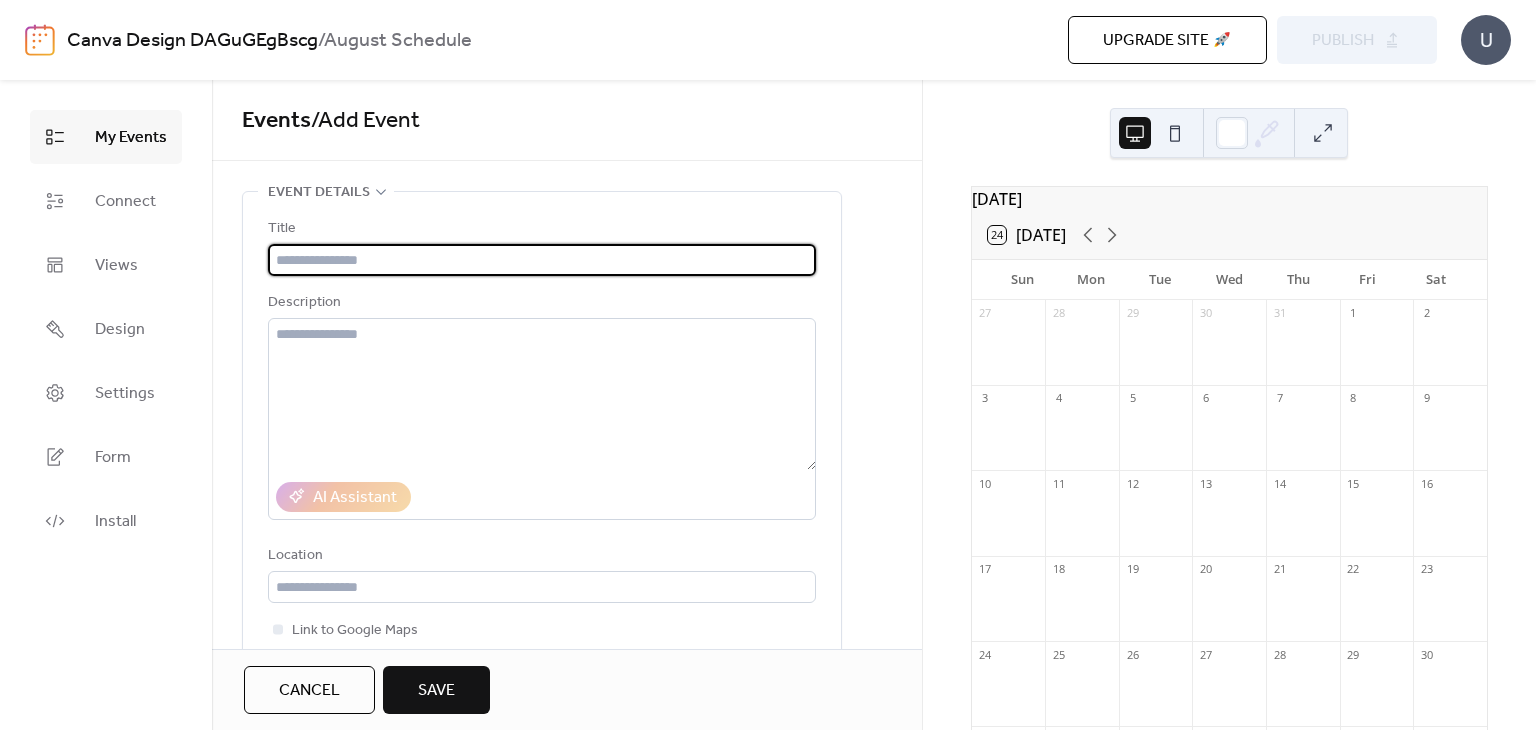 click at bounding box center (542, 260) 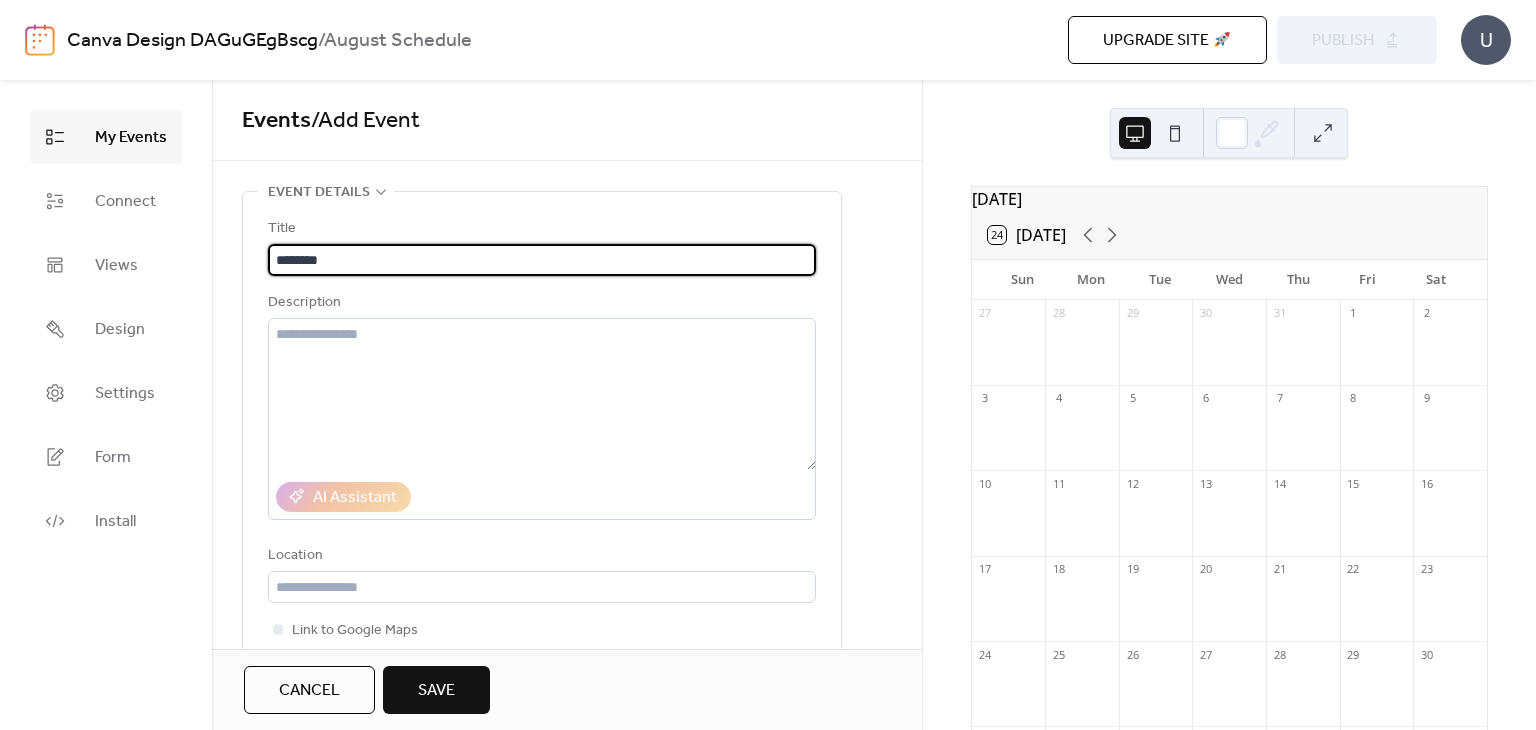 type on "********" 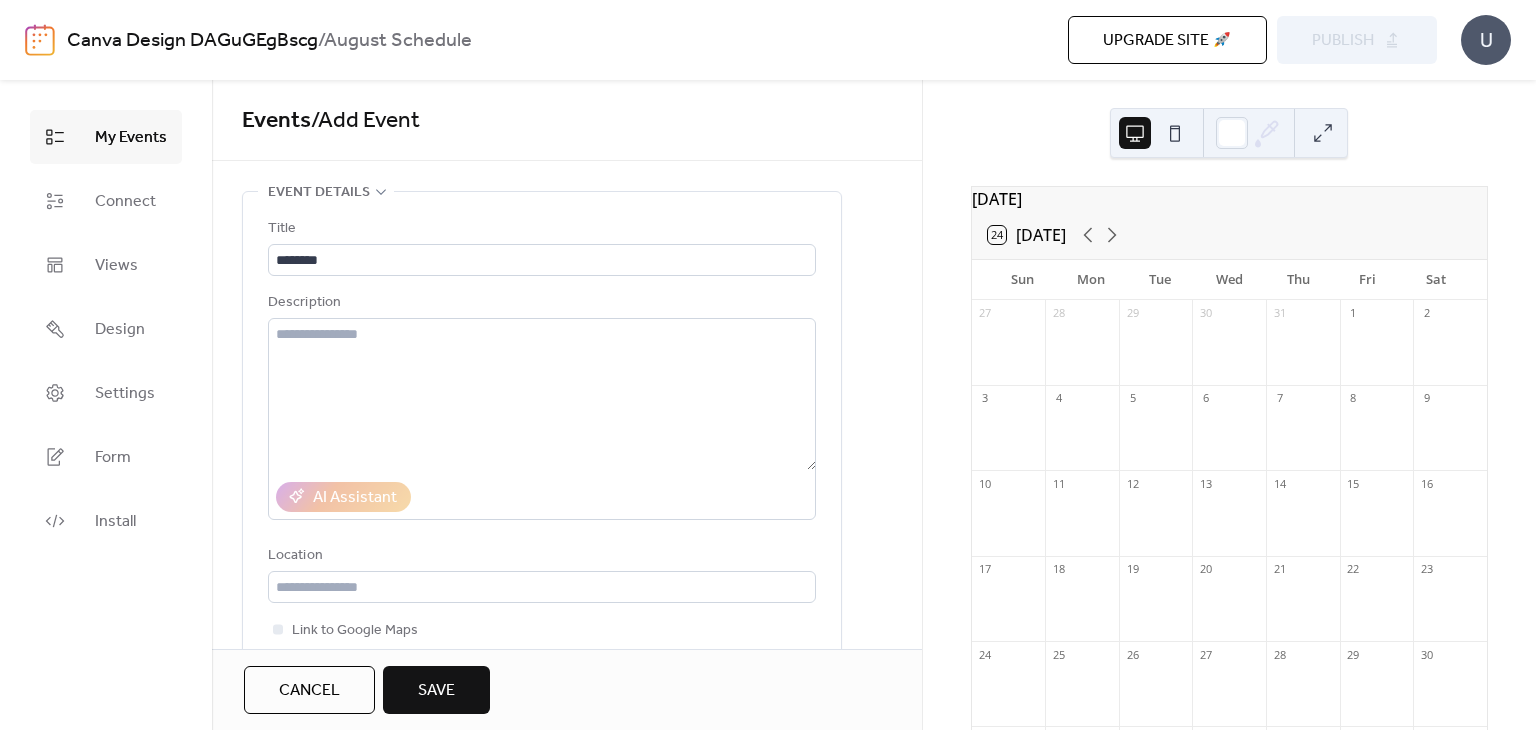 click on "Save" at bounding box center (436, 691) 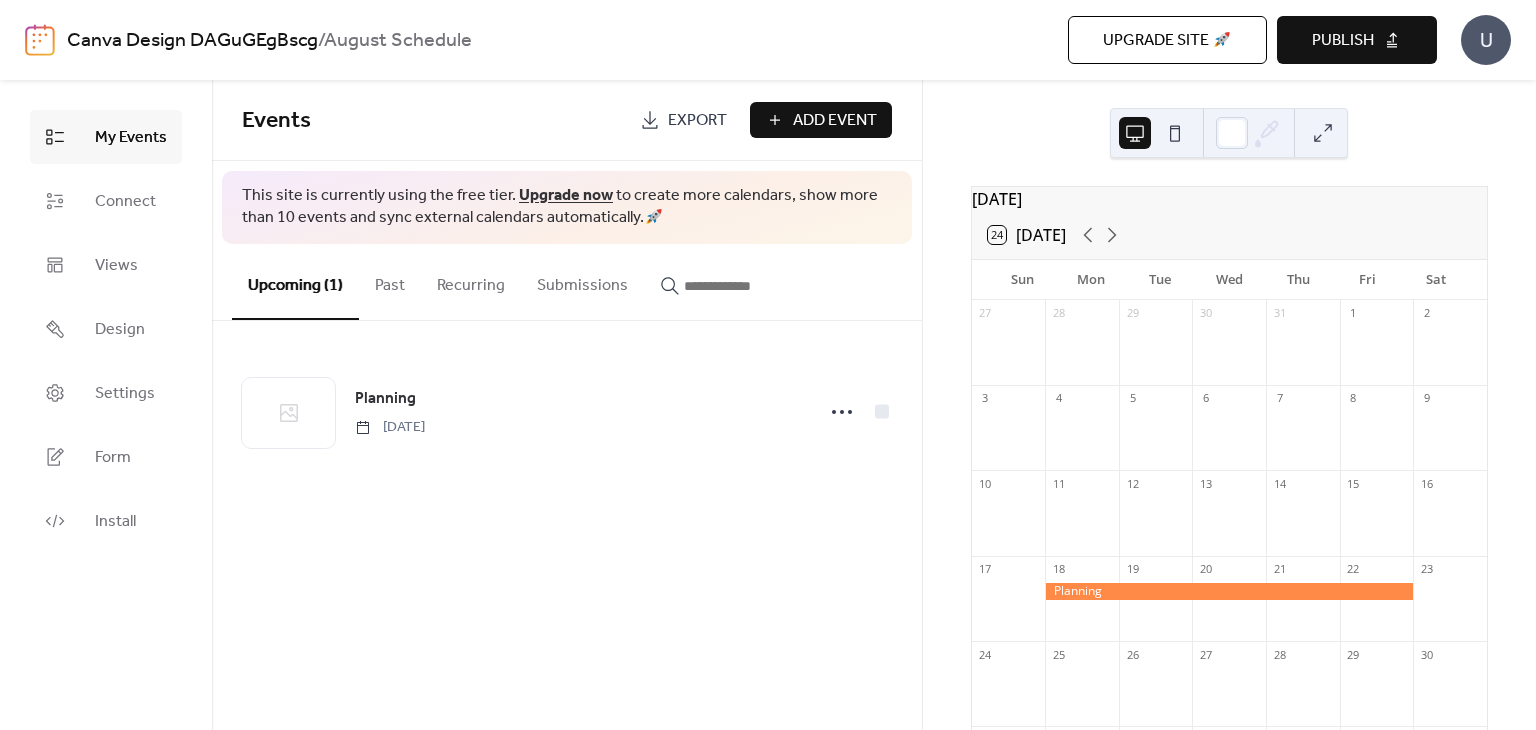 scroll, scrollTop: 186, scrollLeft: 0, axis: vertical 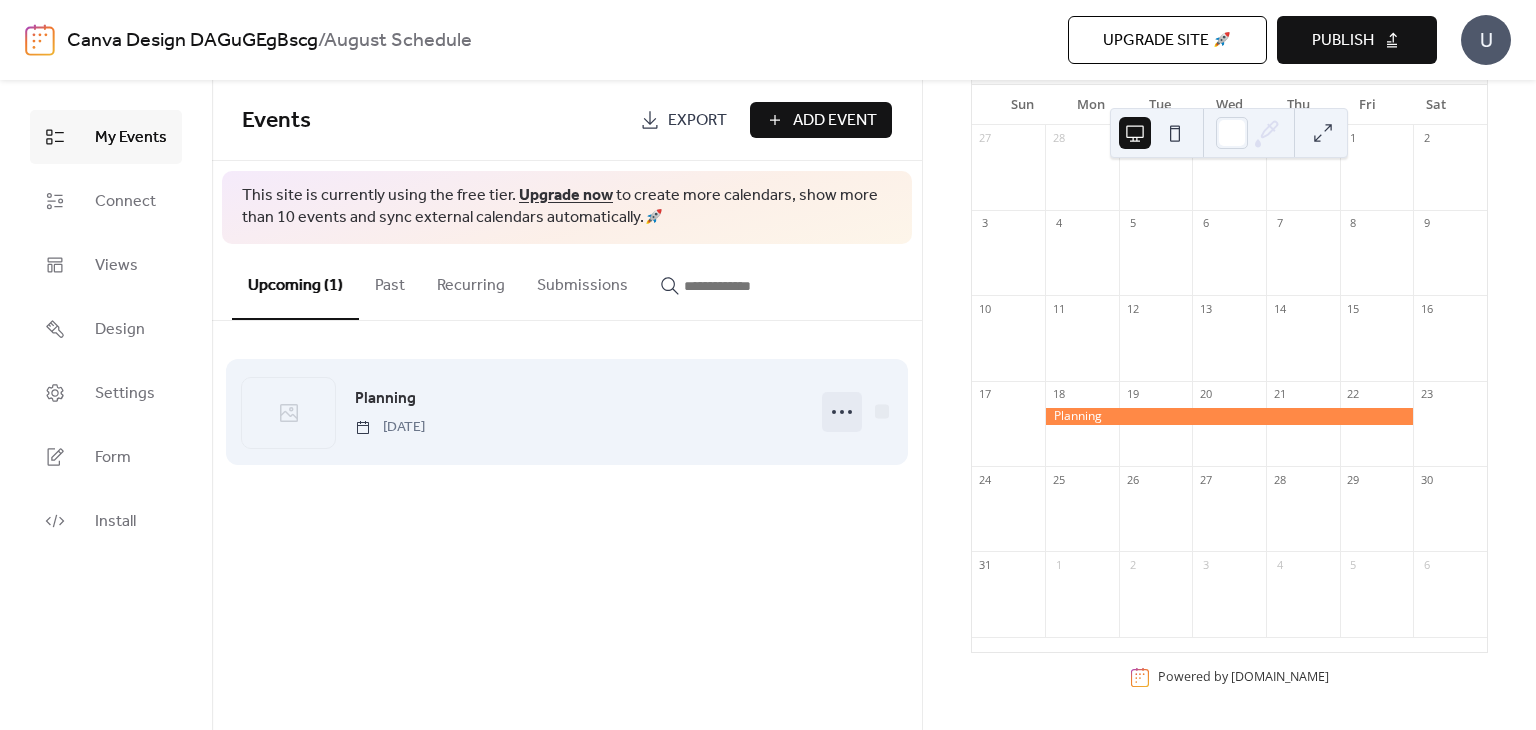 click 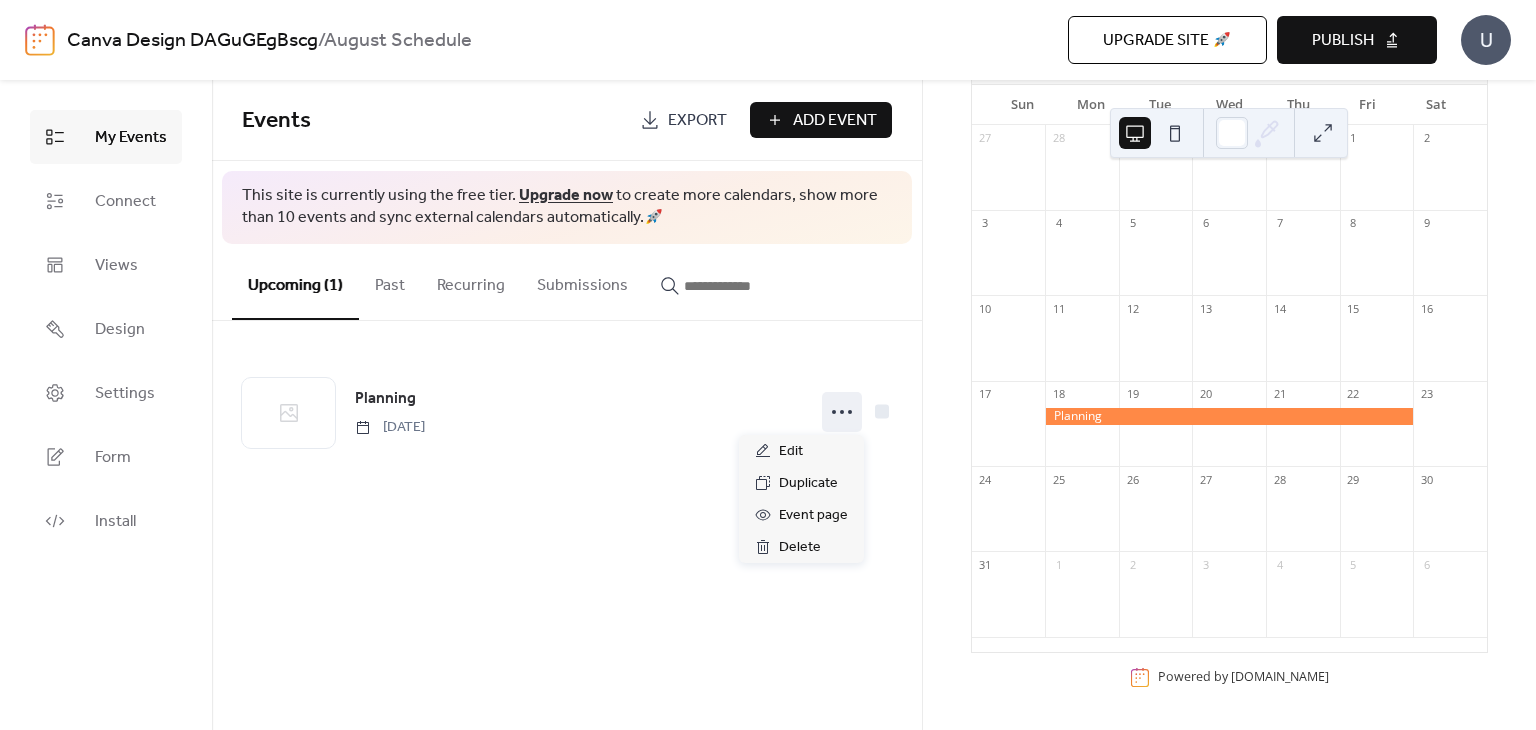 click on "Events Export Add Event This site is currently using the free tier.   Upgrade now   to create more calendars, show more than 10 events and sync external calendars automatically. 🚀 Upcoming (1) Past Recurring Submissions Planning [DATE] Cancel" at bounding box center [567, 405] 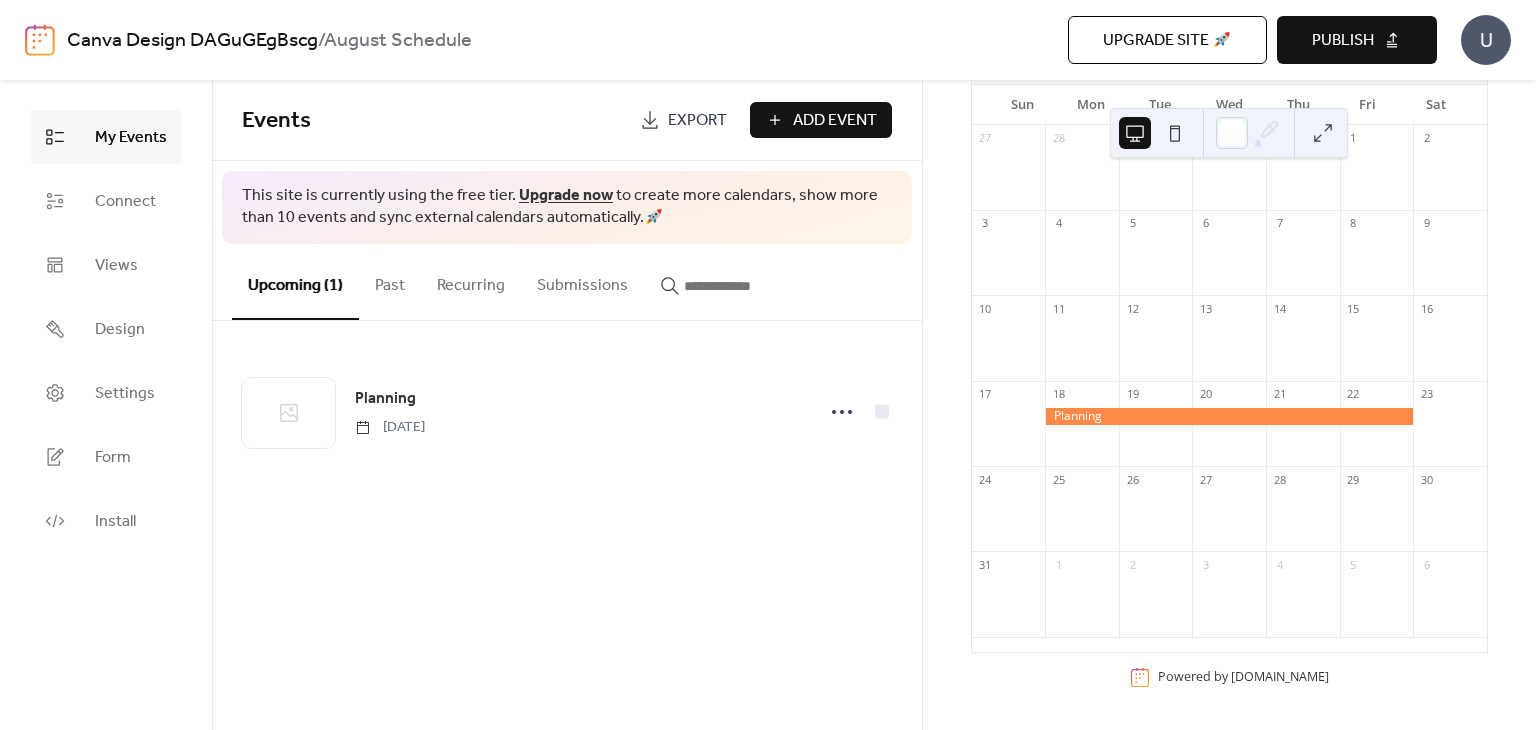 click on "Add Event" at bounding box center [835, 121] 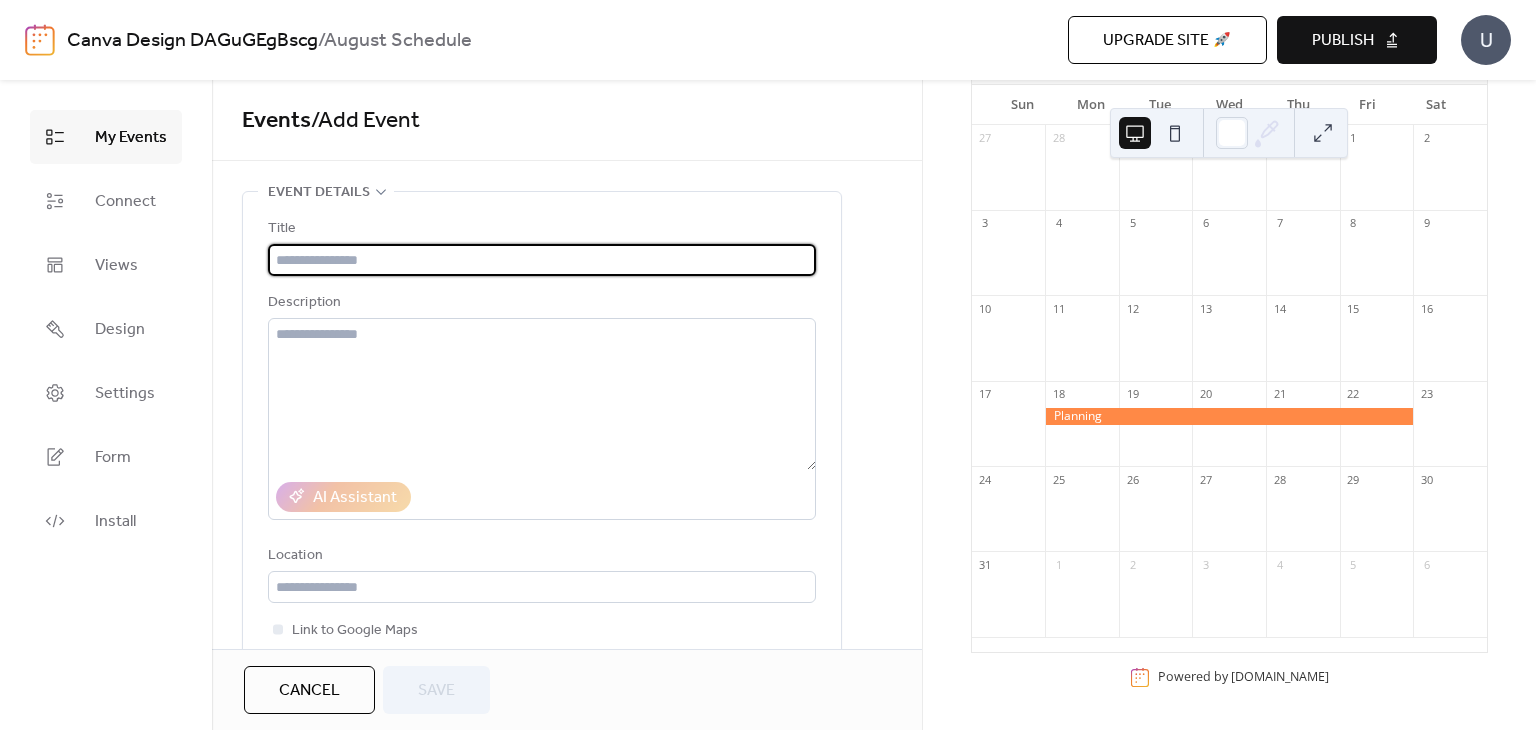 click at bounding box center (542, 260) 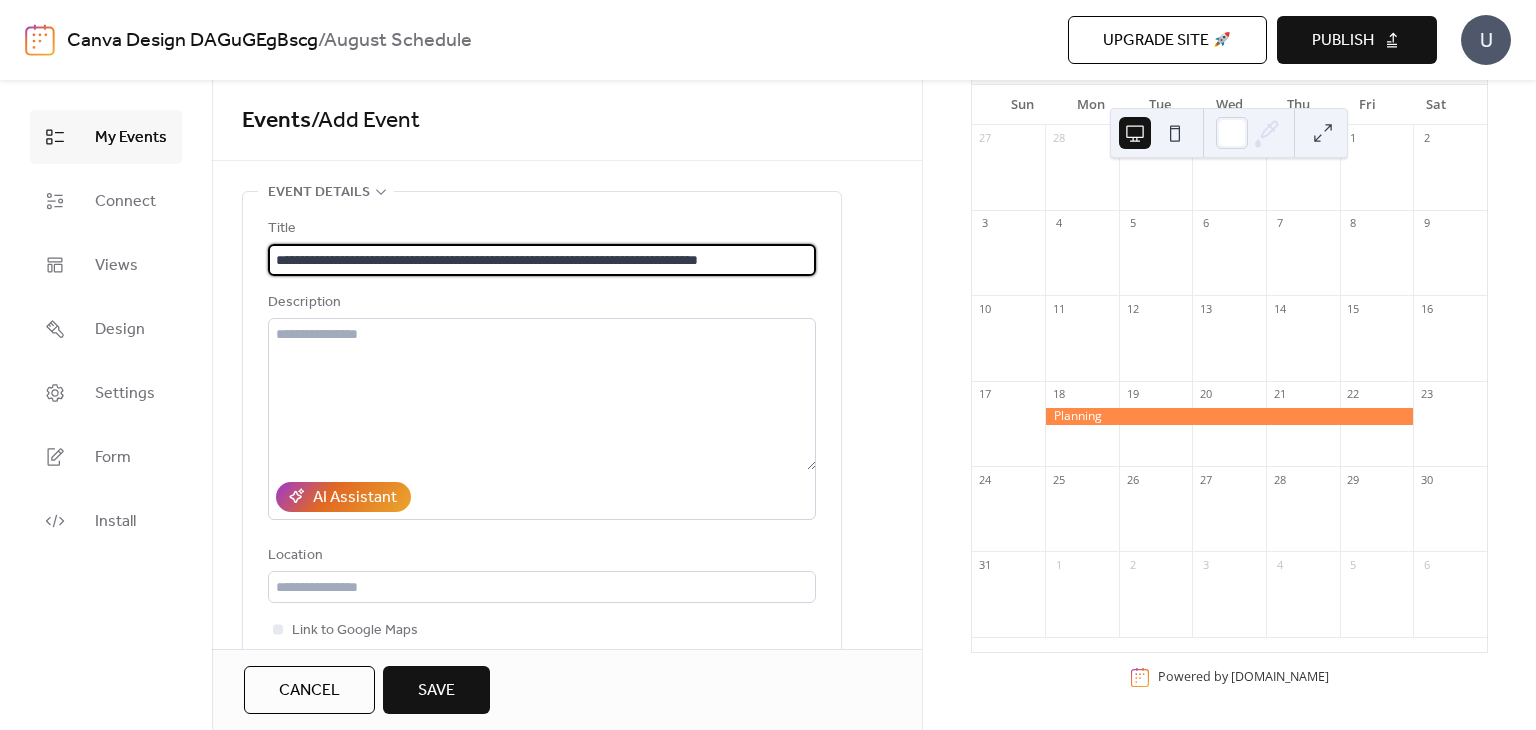 click on "**********" at bounding box center (542, 260) 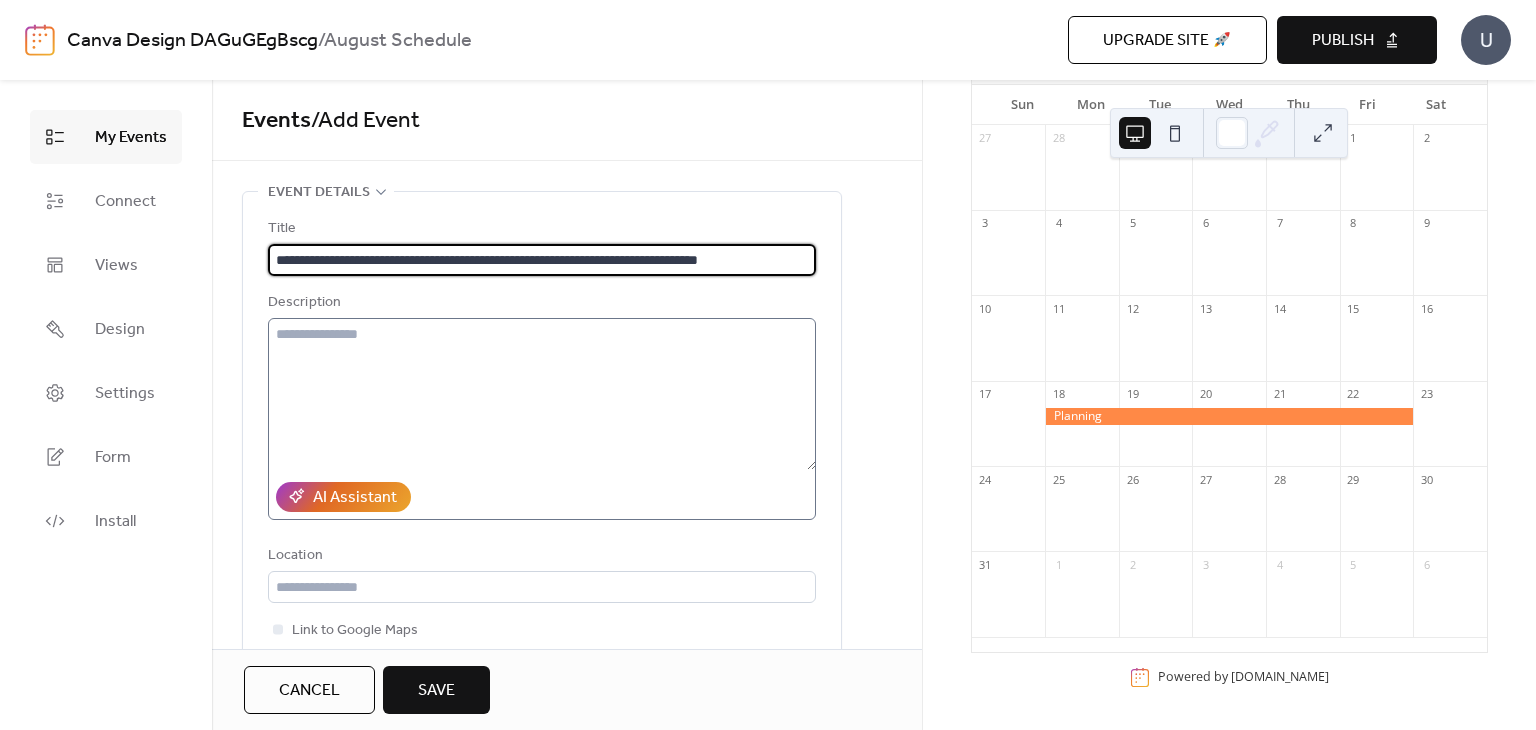 type on "**********" 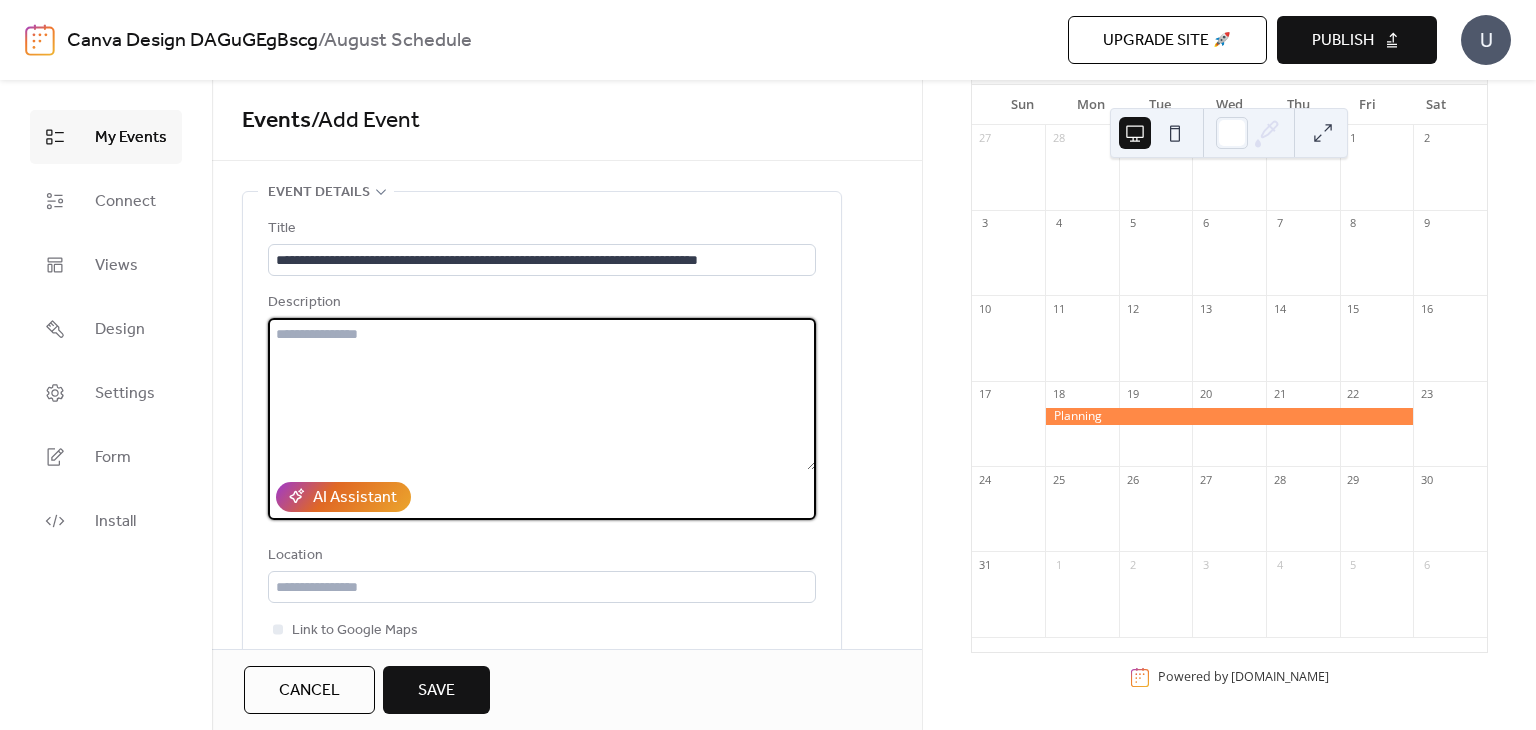 click at bounding box center [542, 394] 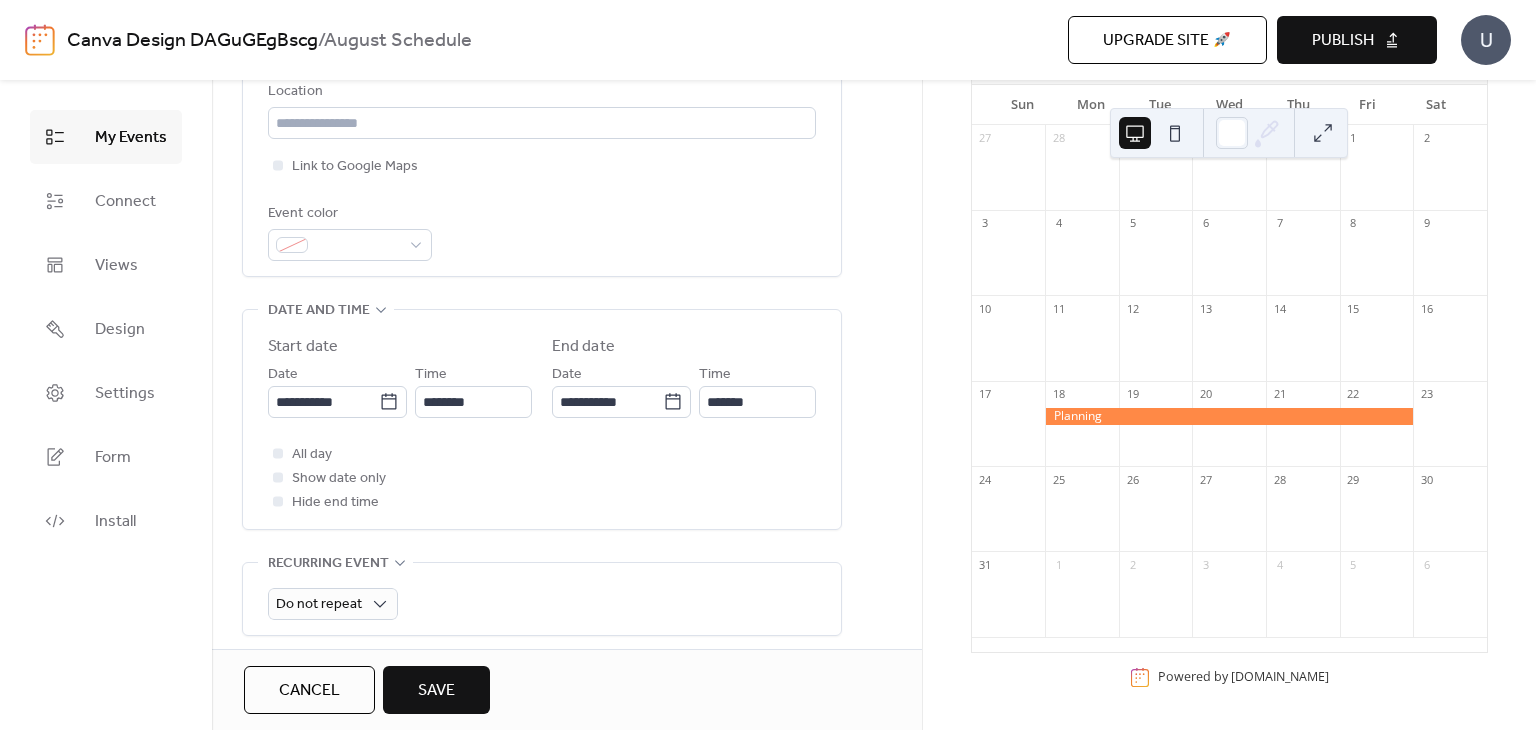 scroll, scrollTop: 500, scrollLeft: 0, axis: vertical 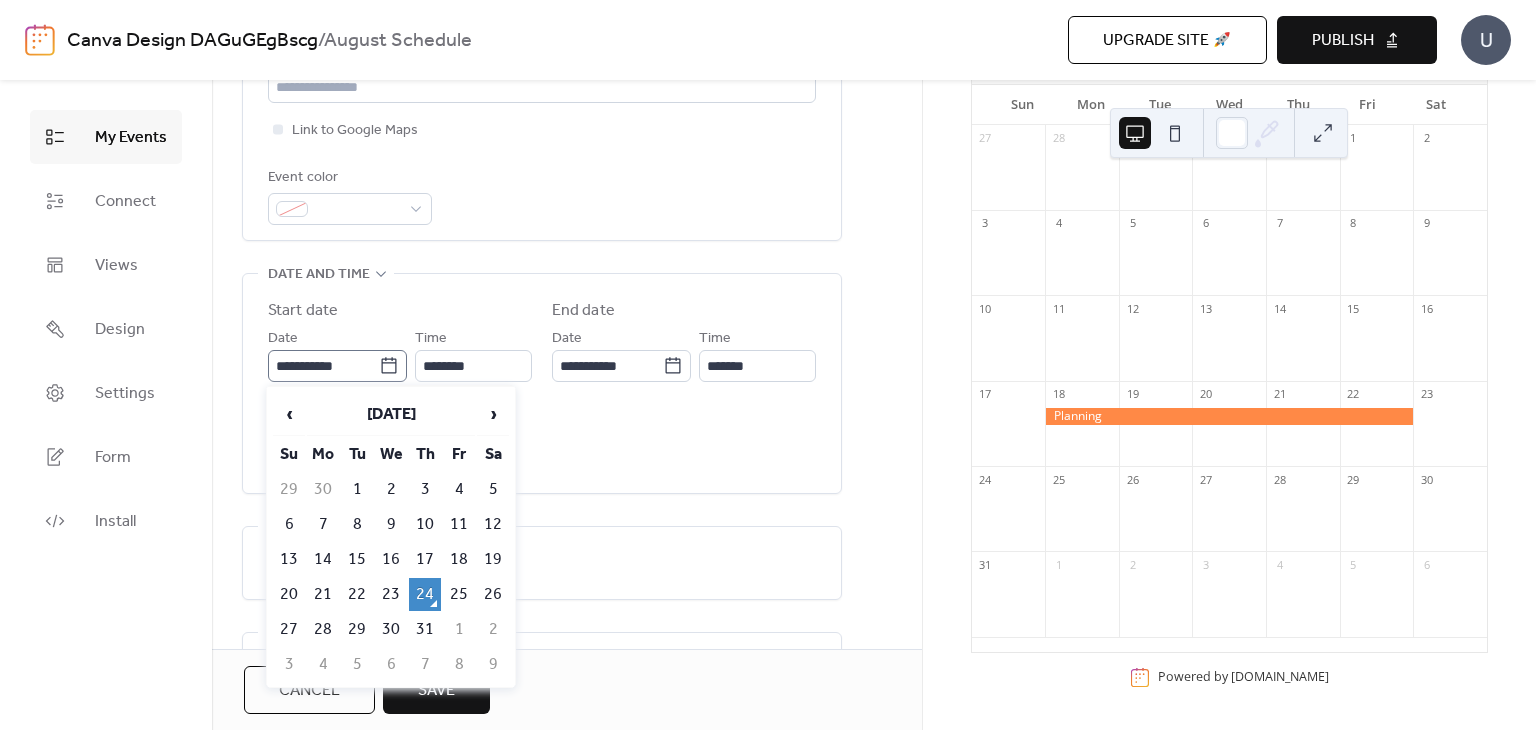 click 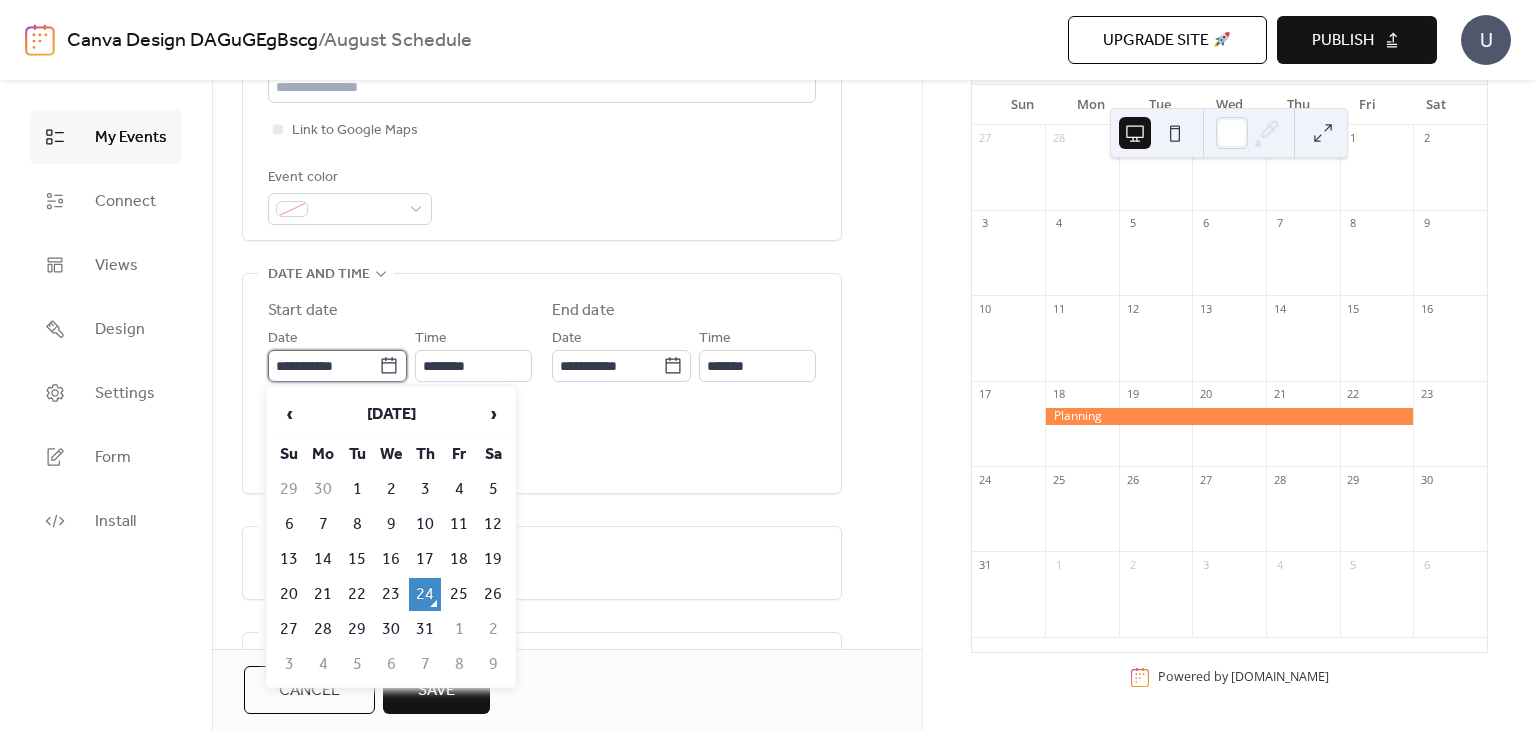 click on "**********" at bounding box center [323, 366] 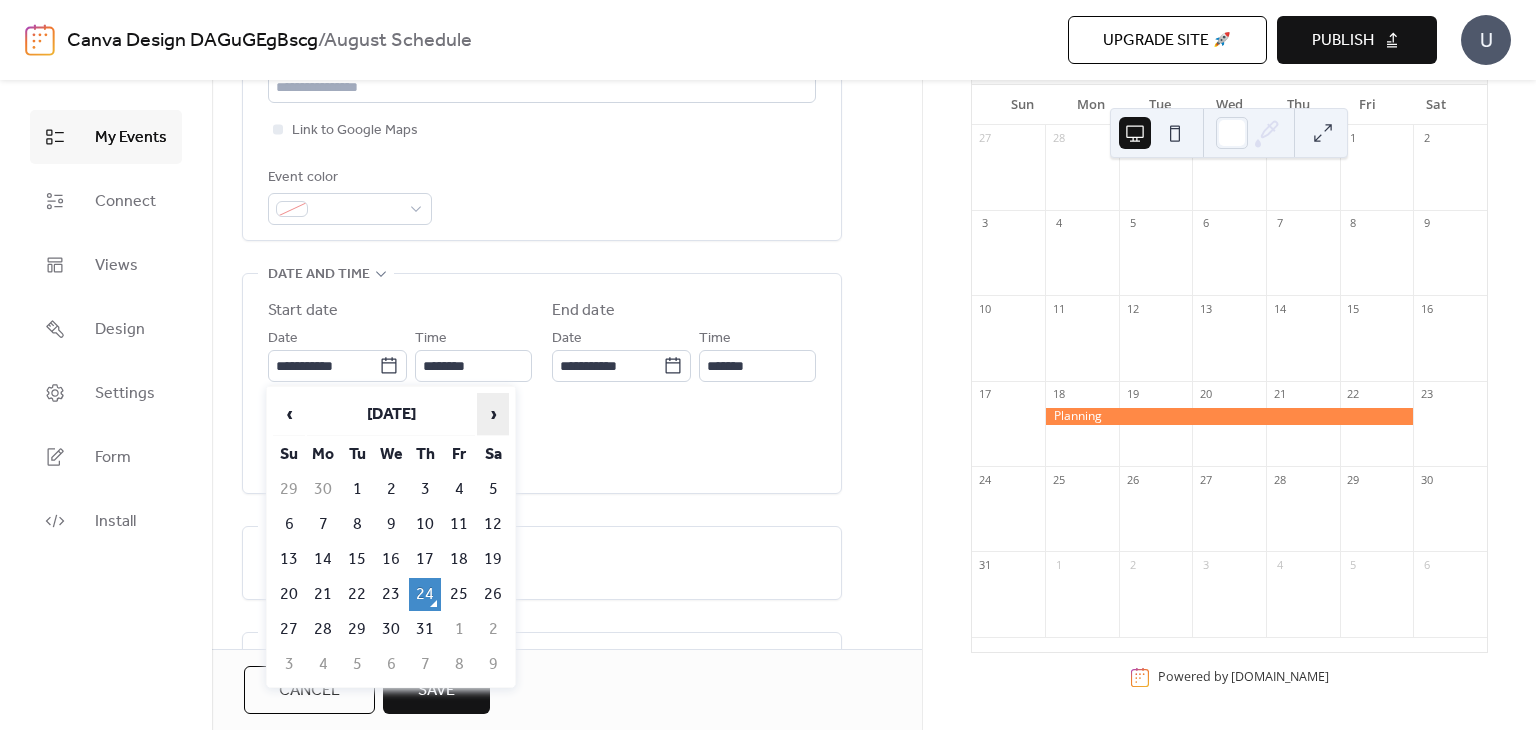 click on "›" at bounding box center (493, 414) 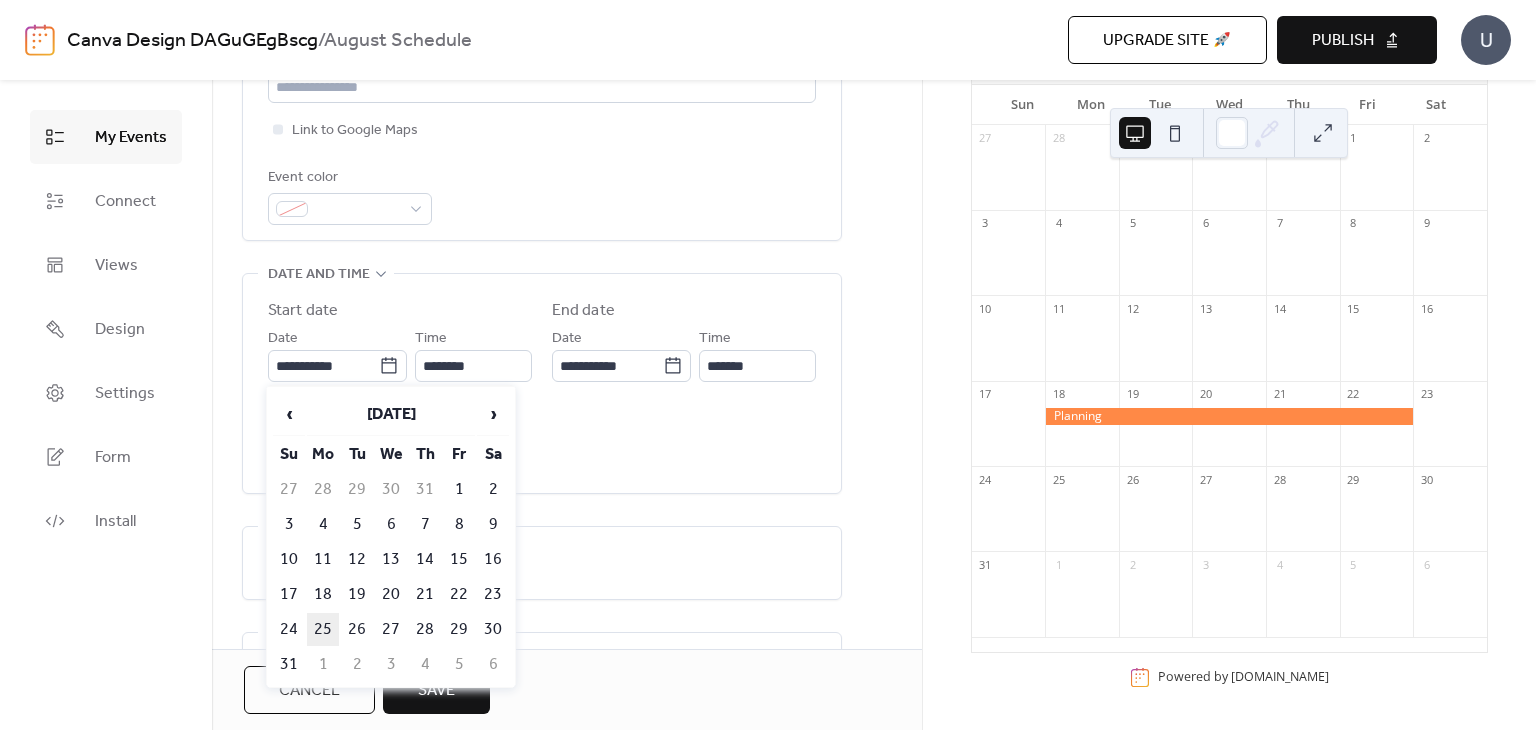 click on "25" at bounding box center (323, 629) 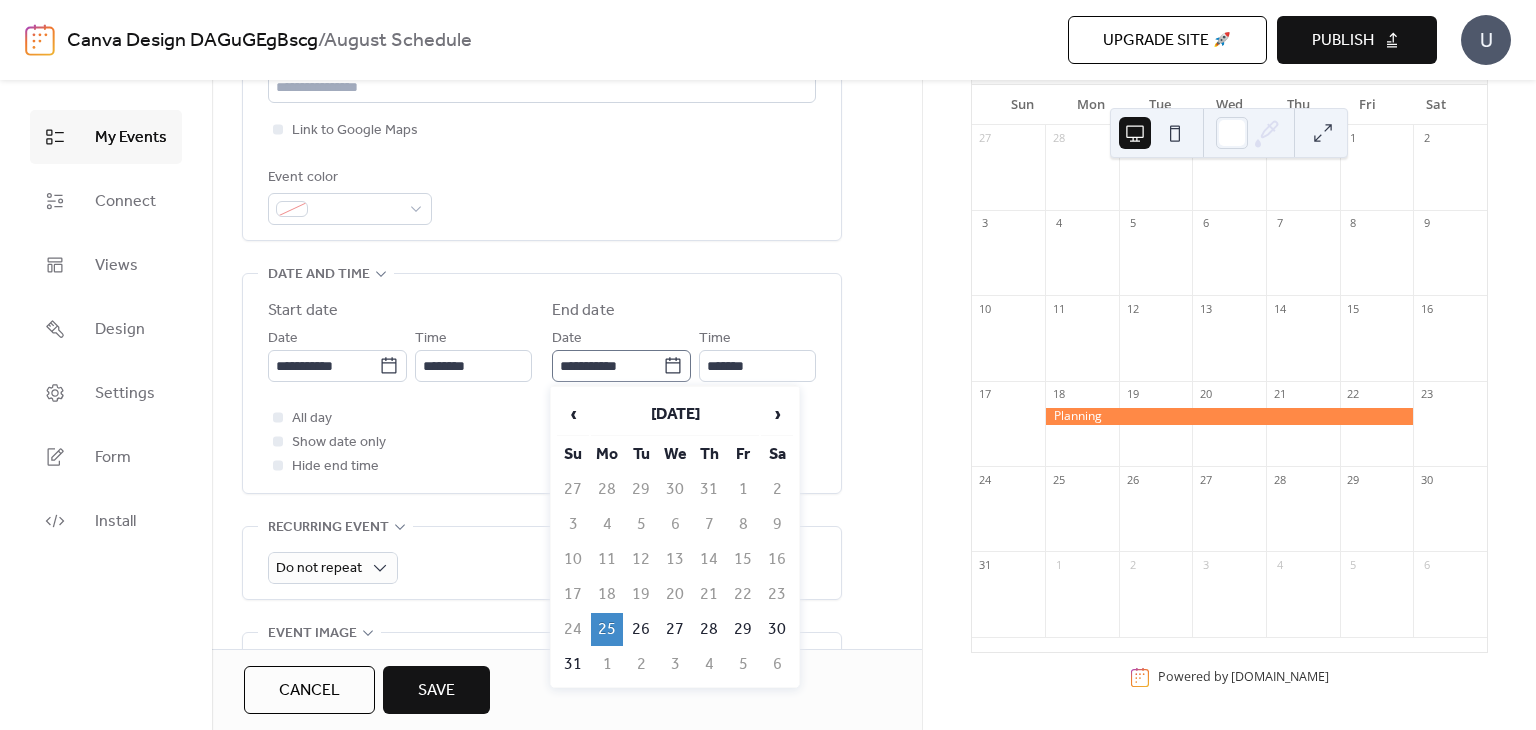 click 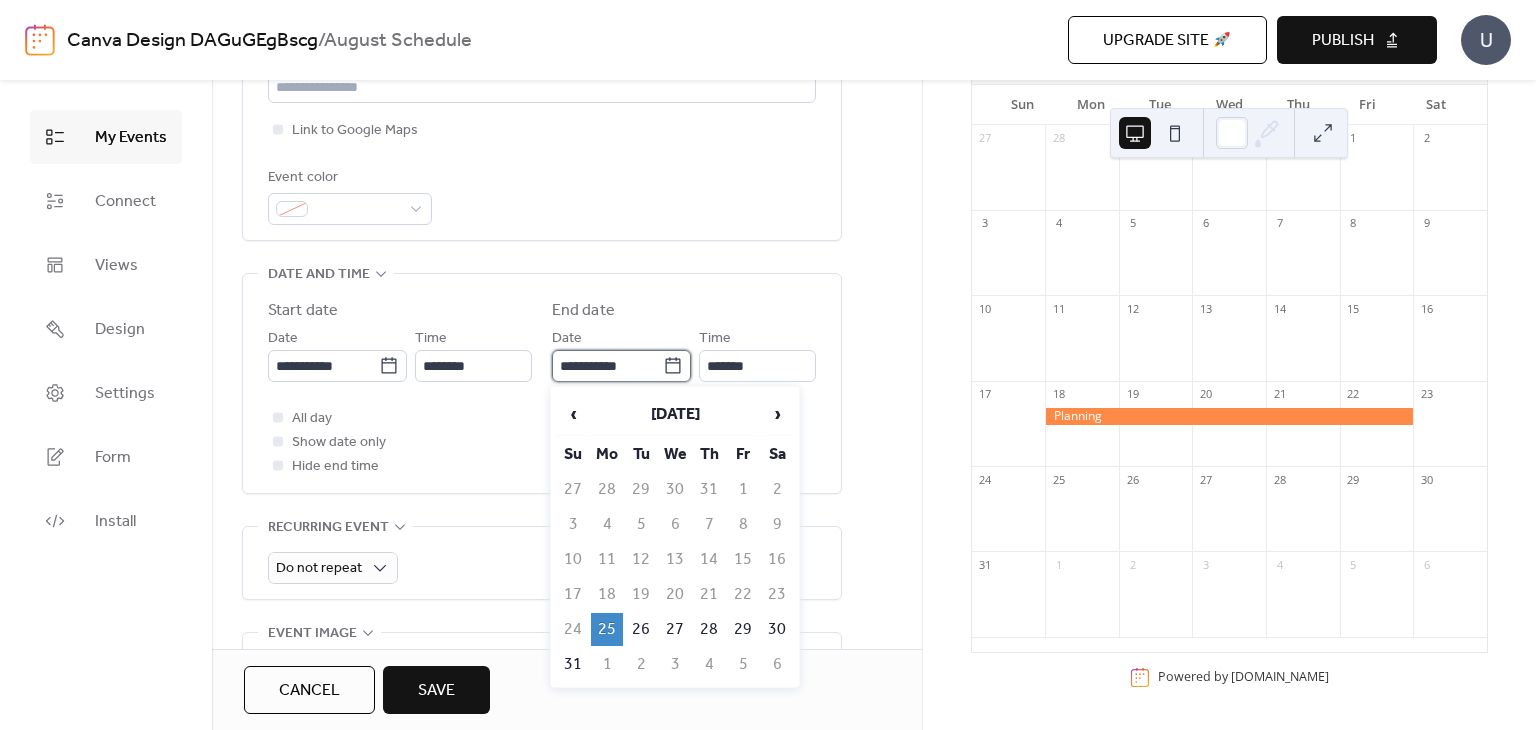 click on "**********" at bounding box center (607, 366) 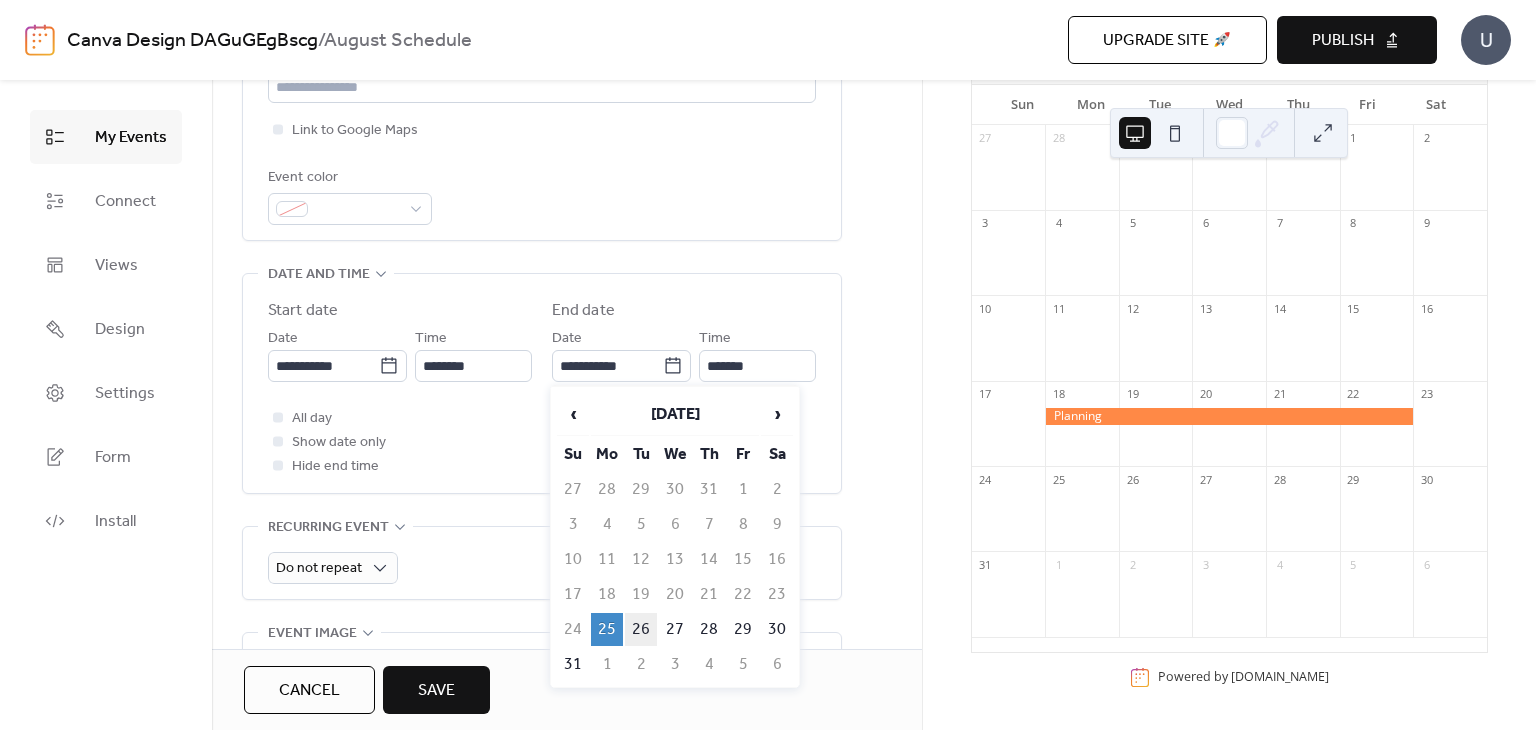 click on "26" at bounding box center (641, 629) 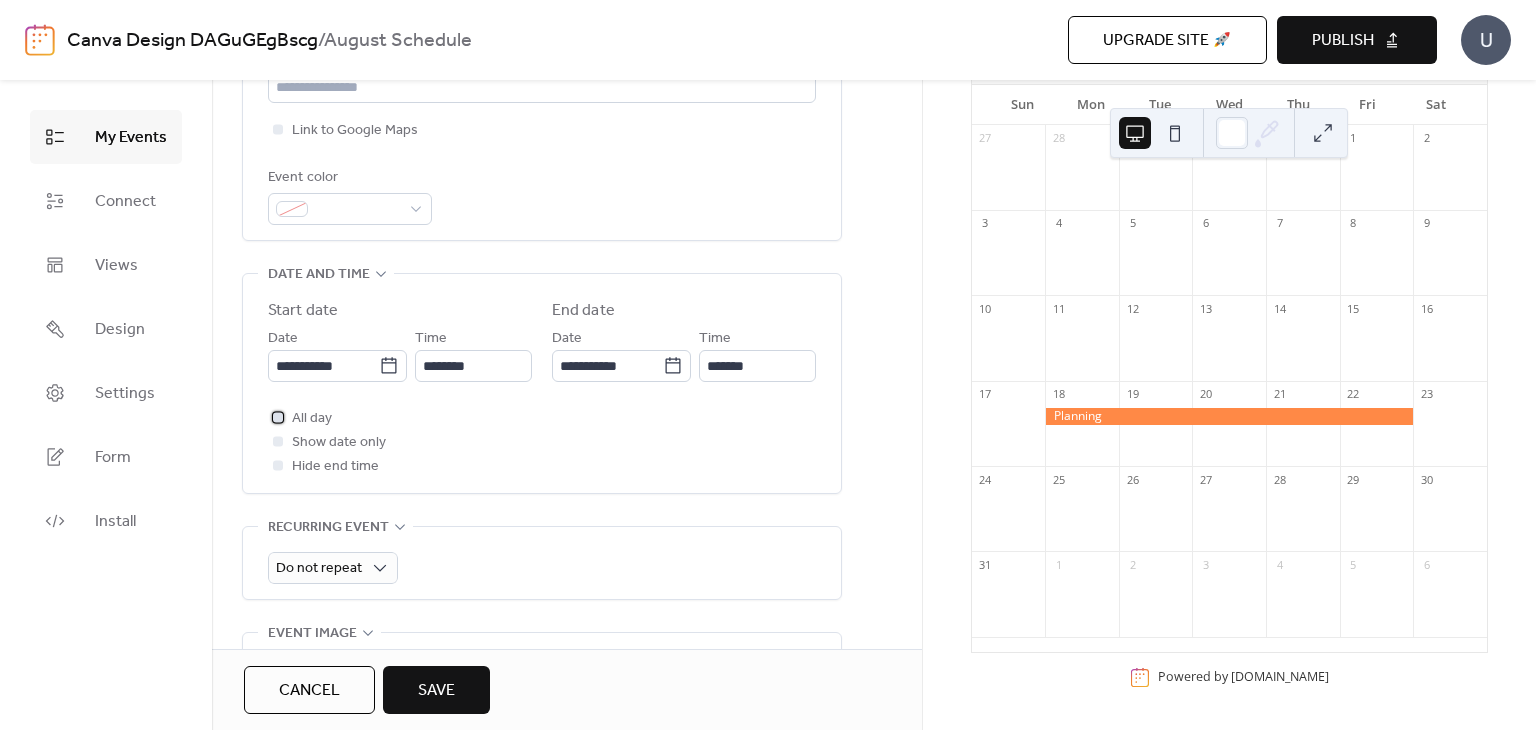 click at bounding box center (278, 417) 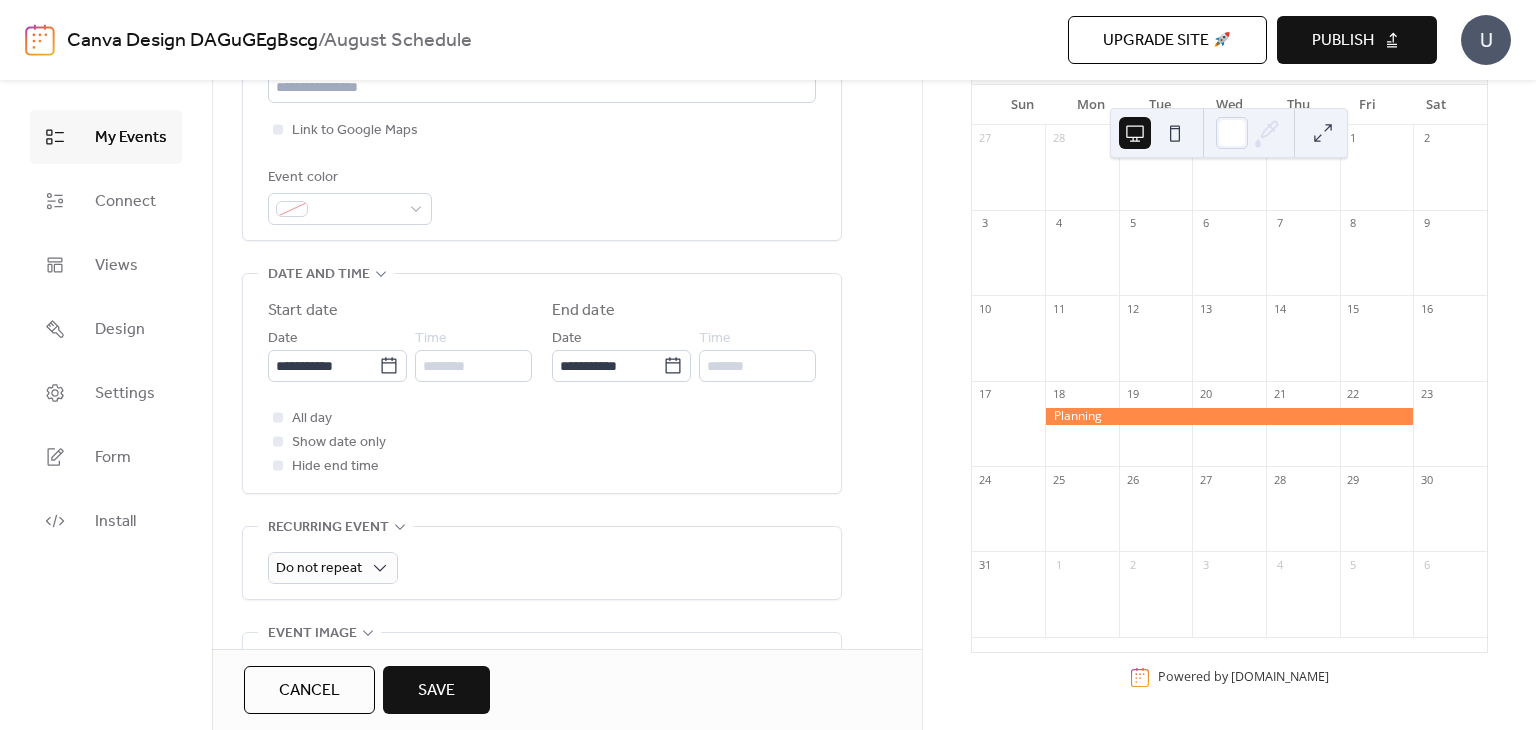 click on "Save" at bounding box center [436, 691] 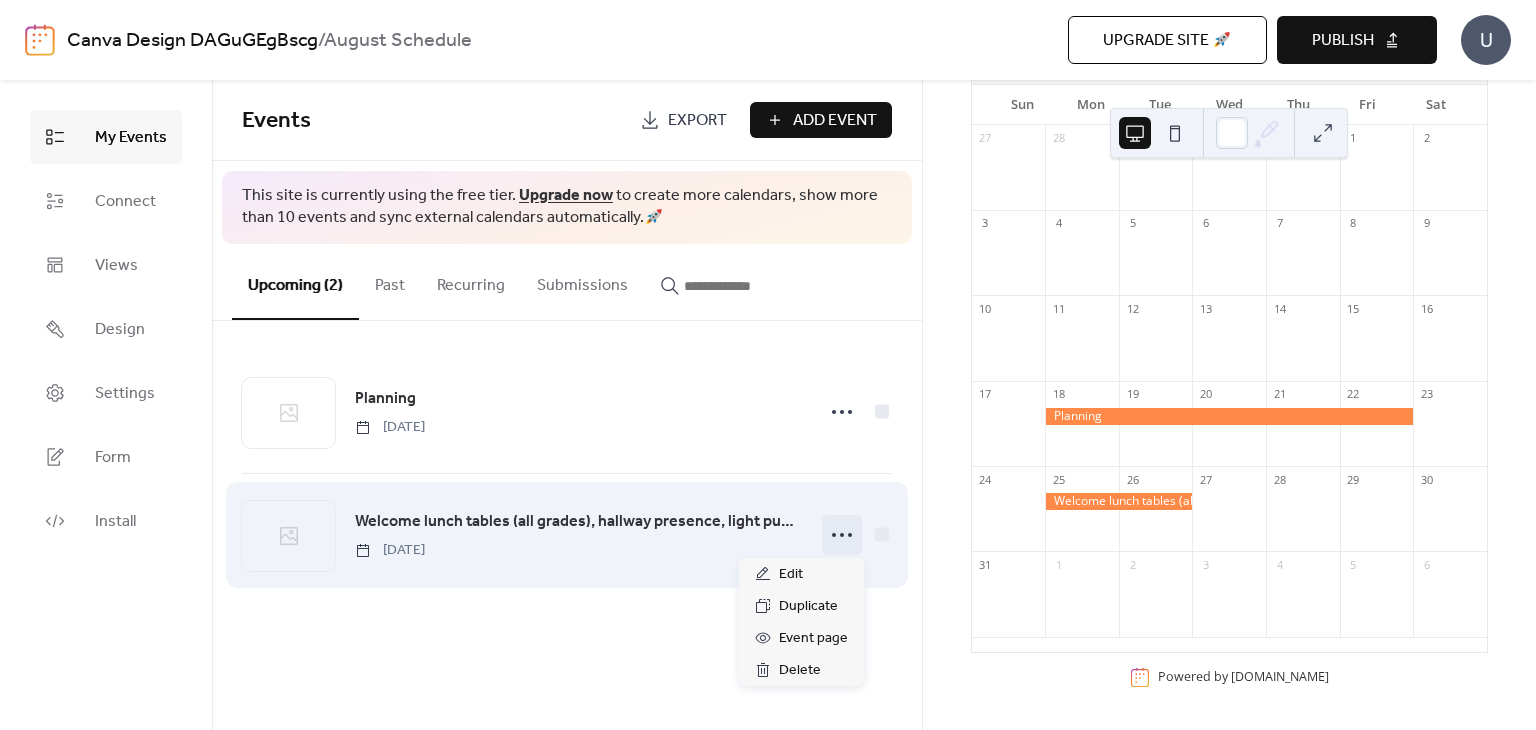 click 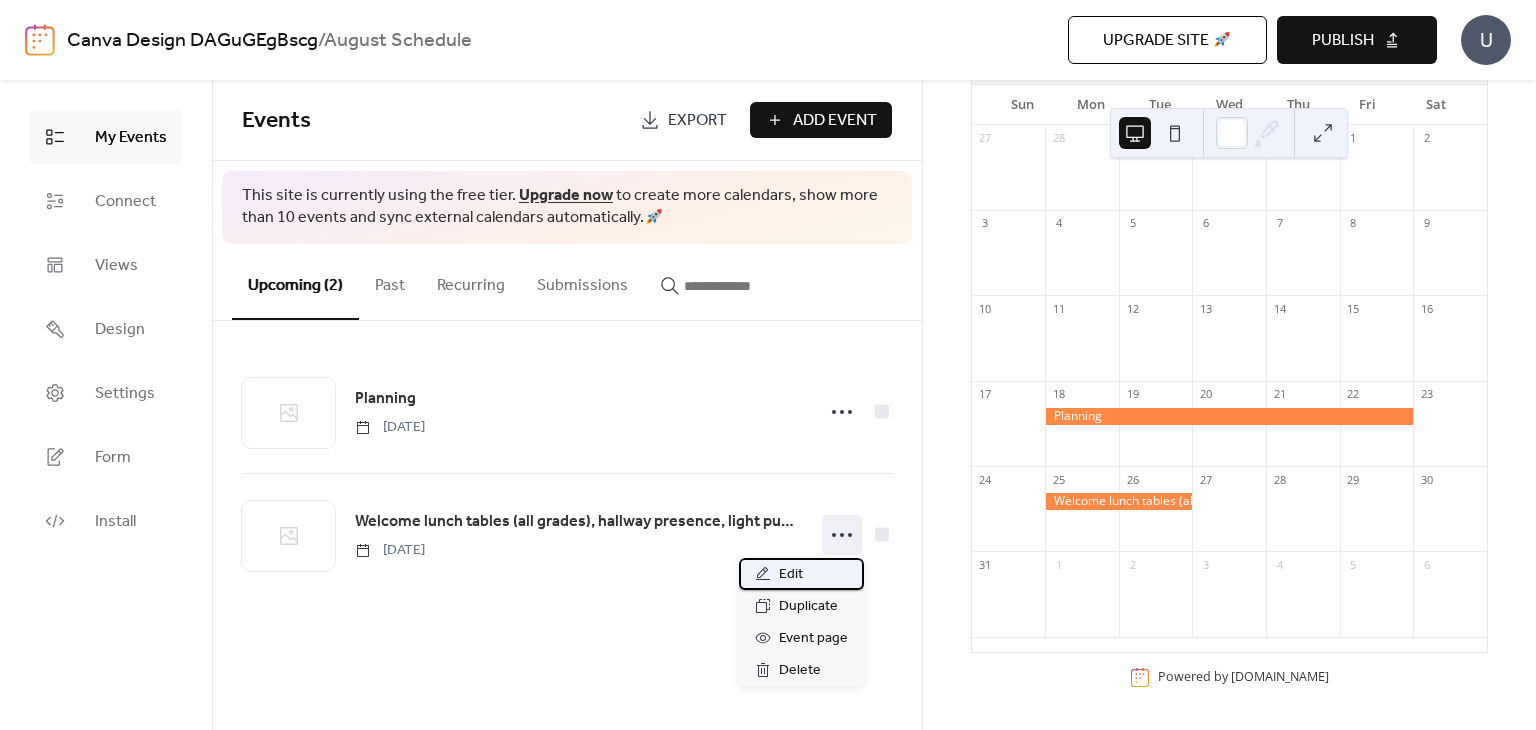 click on "Edit" at bounding box center (801, 574) 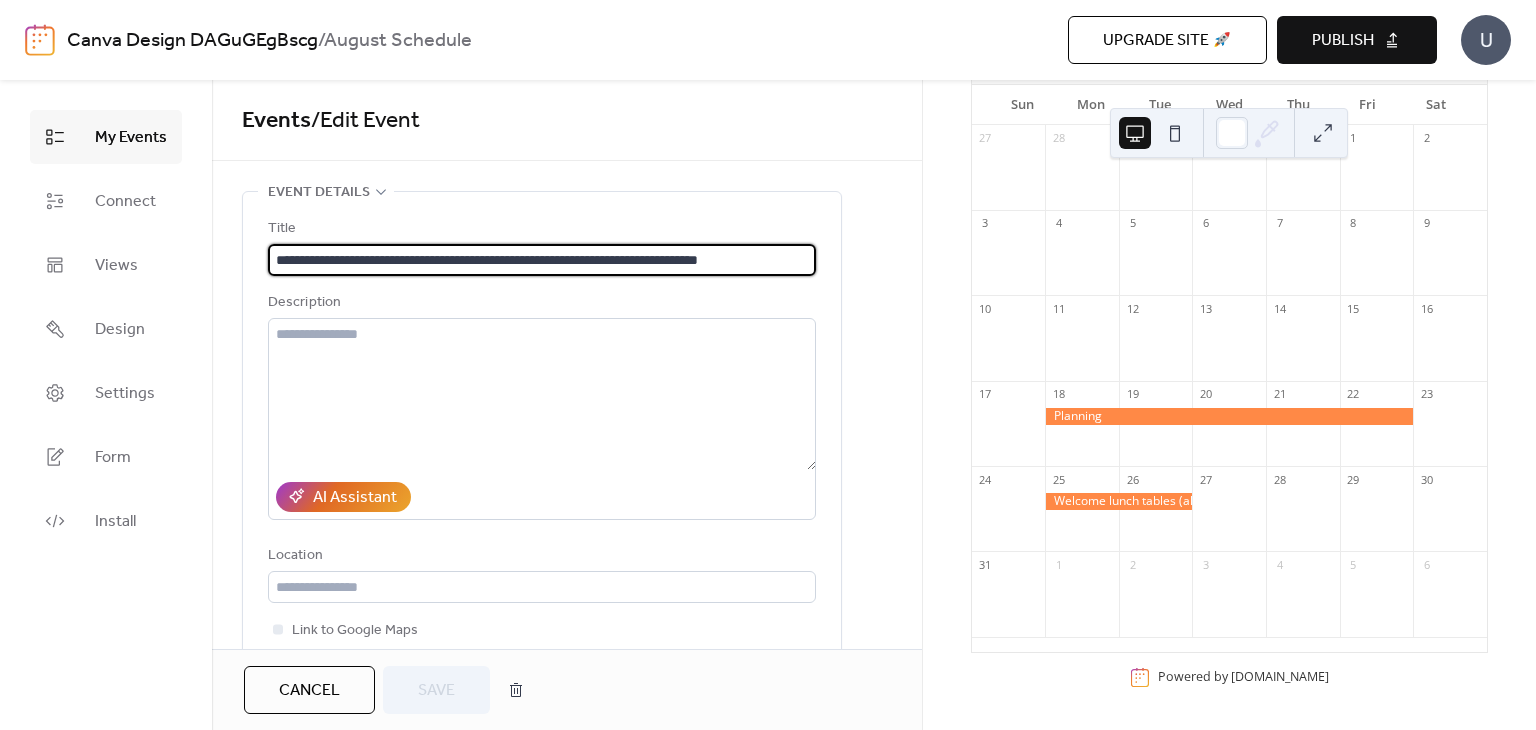 scroll, scrollTop: 0, scrollLeft: 0, axis: both 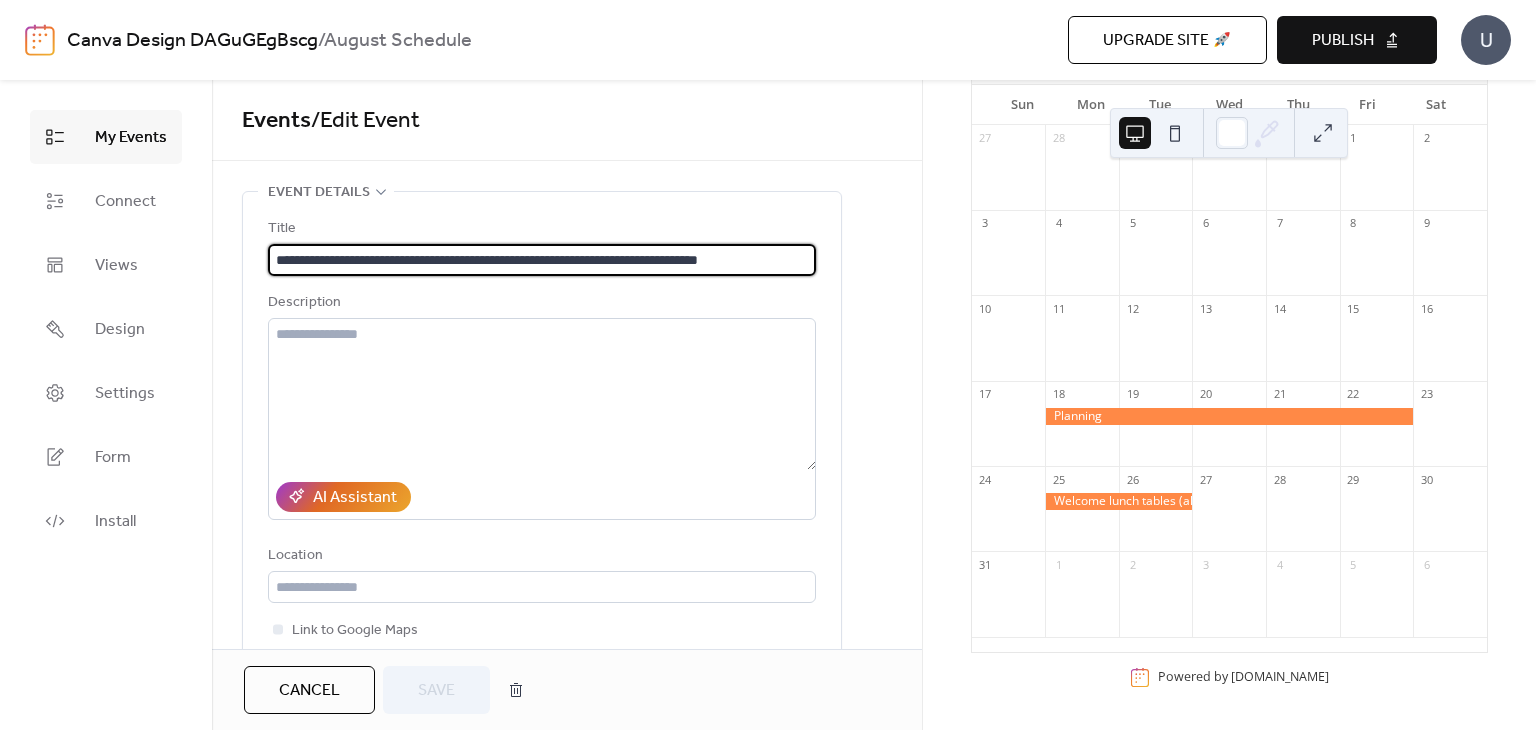 drag, startPoint x: 335, startPoint y: 260, endPoint x: 964, endPoint y: 264, distance: 629.0127 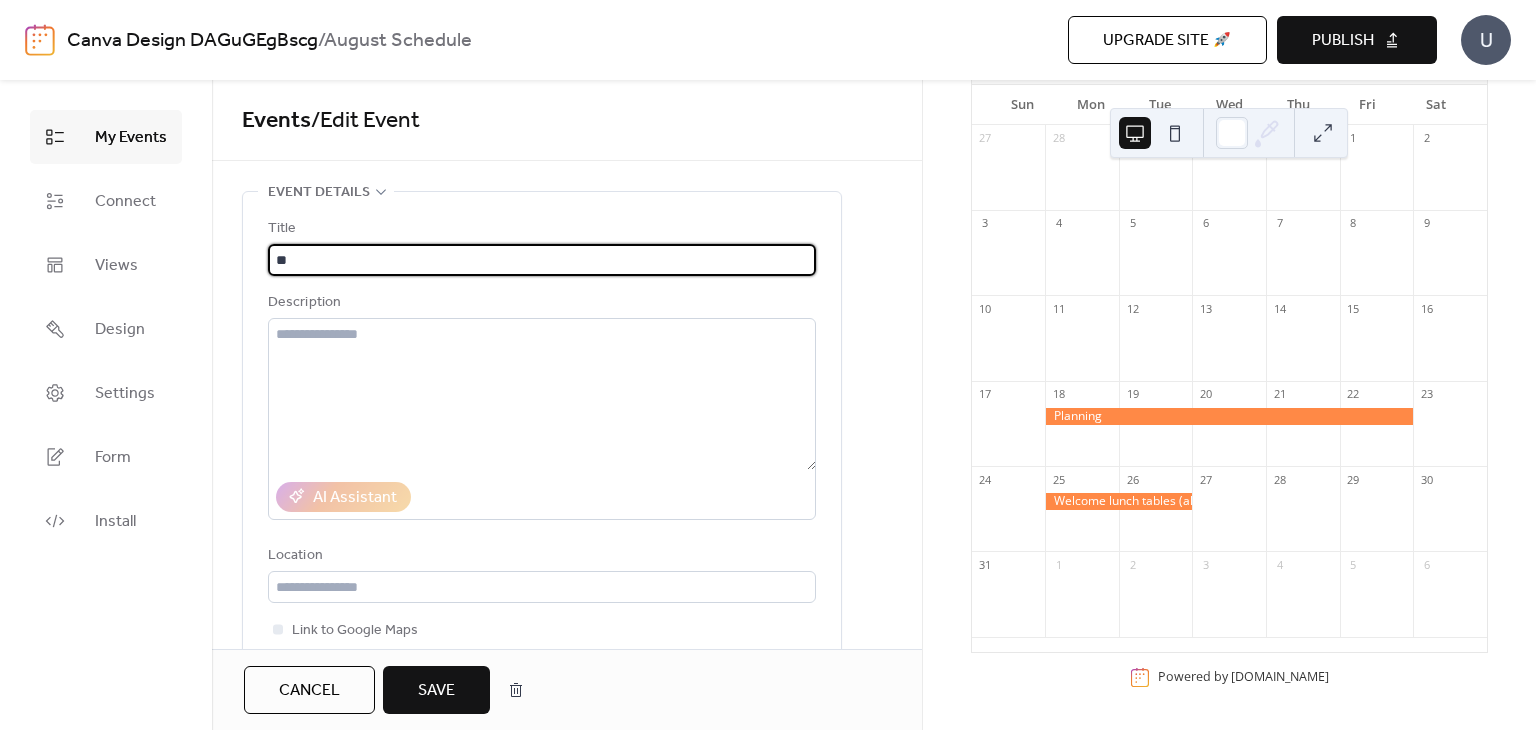 type on "*" 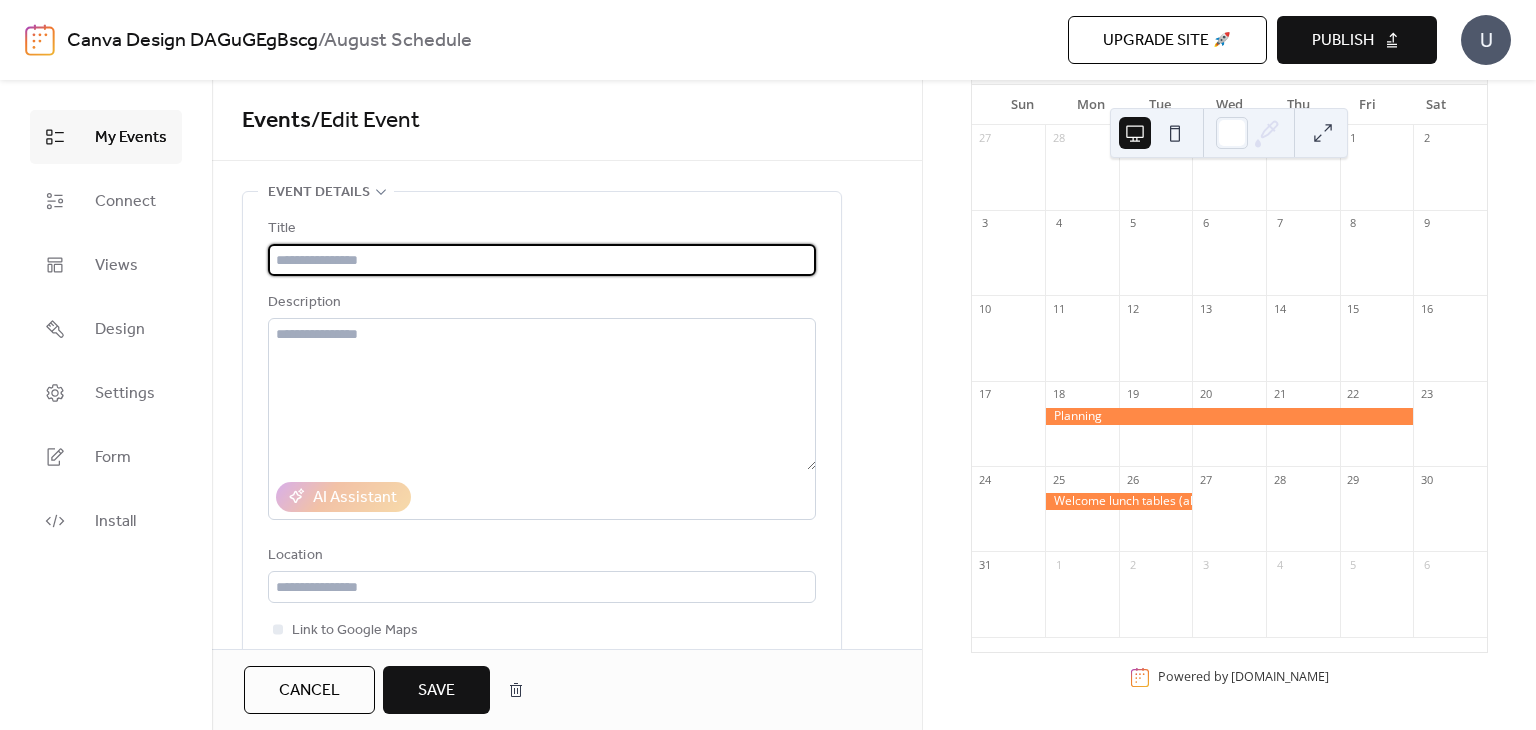 scroll, scrollTop: 0, scrollLeft: 0, axis: both 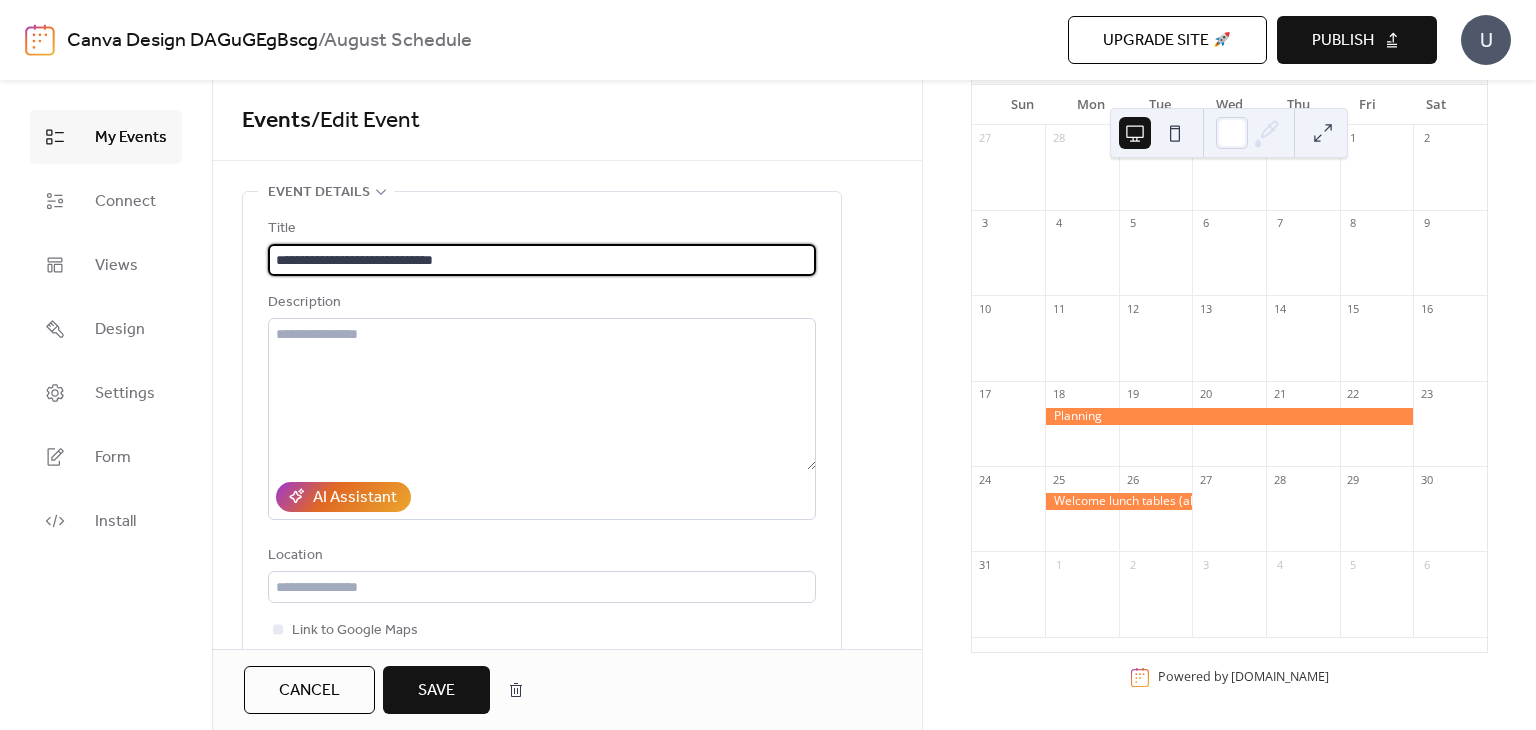 click on "**********" at bounding box center [542, 260] 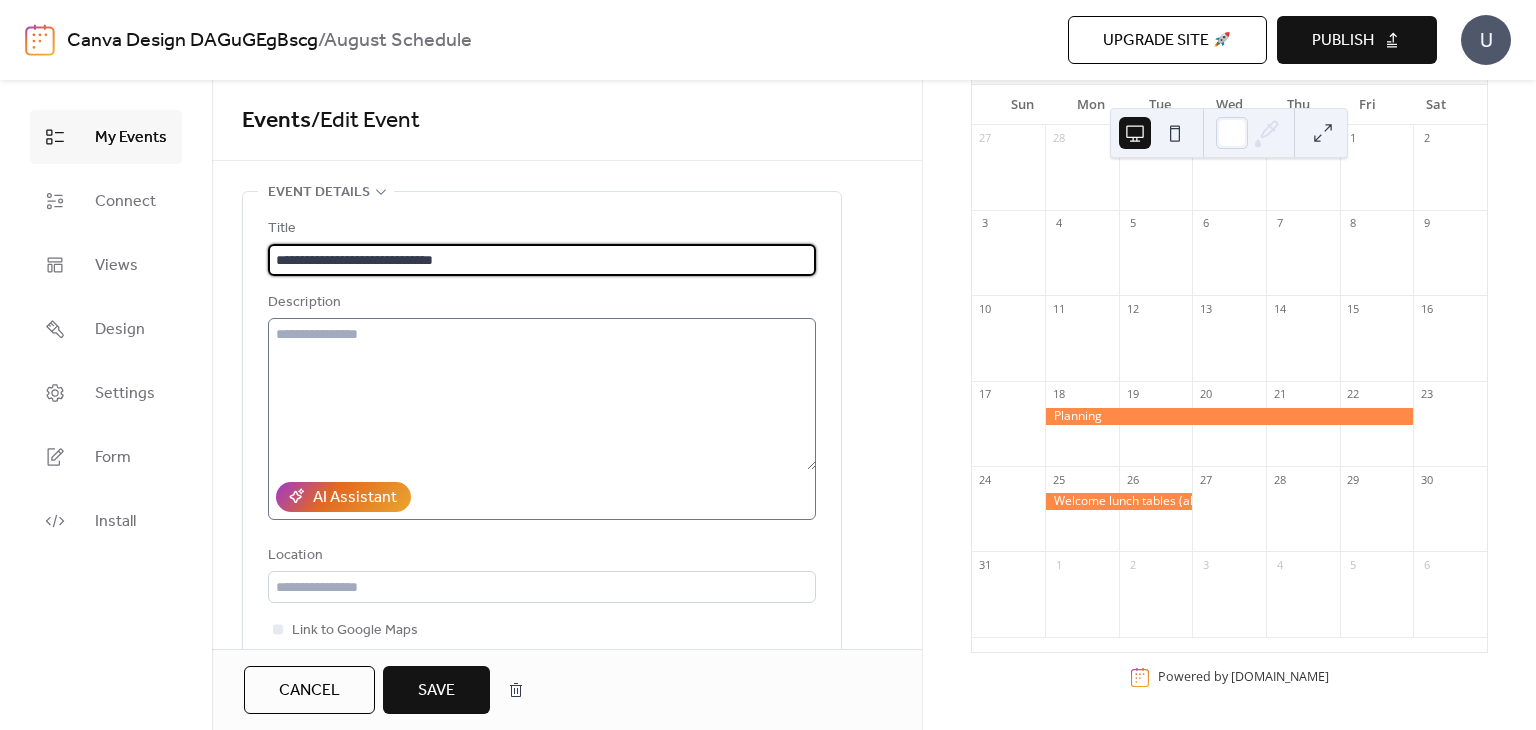 type on "**********" 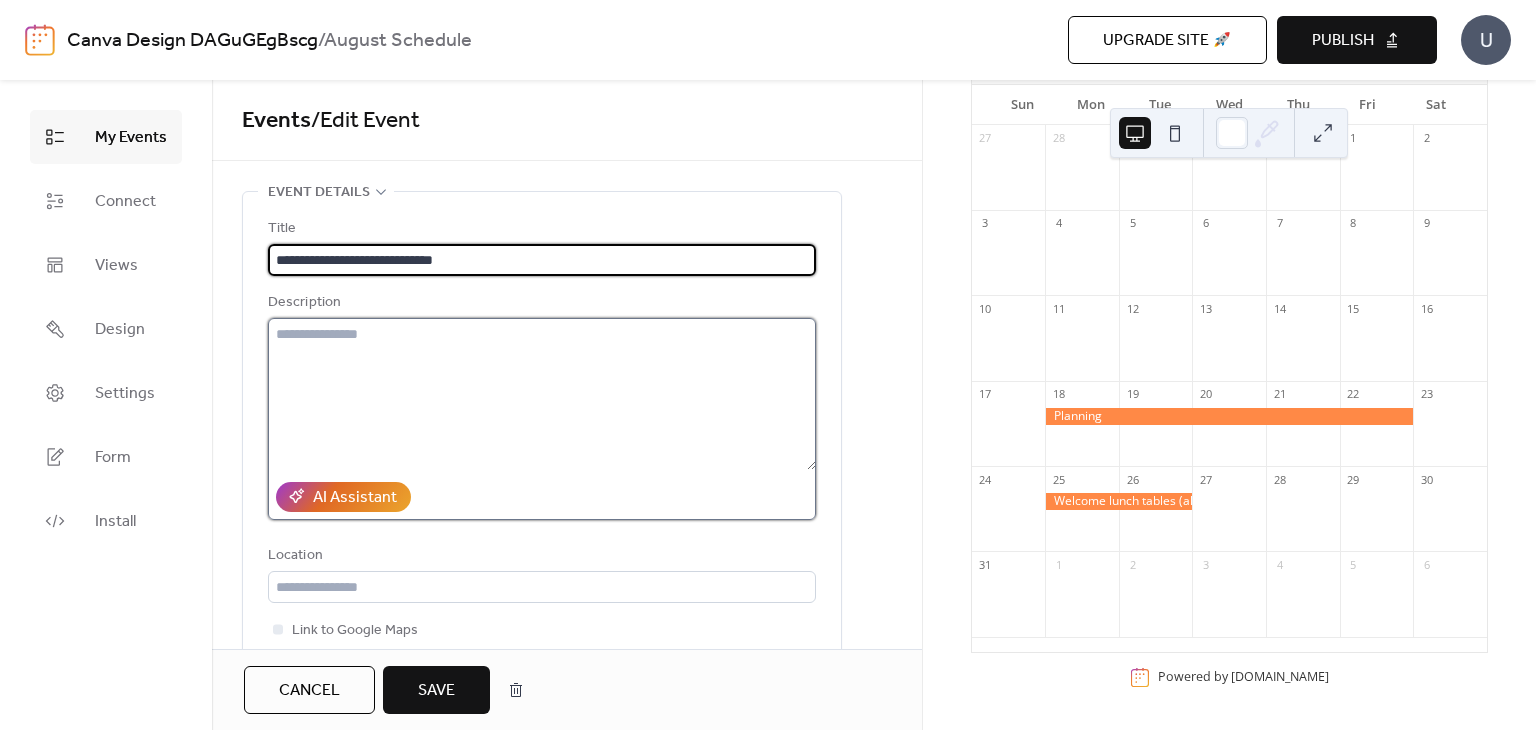 click at bounding box center (542, 394) 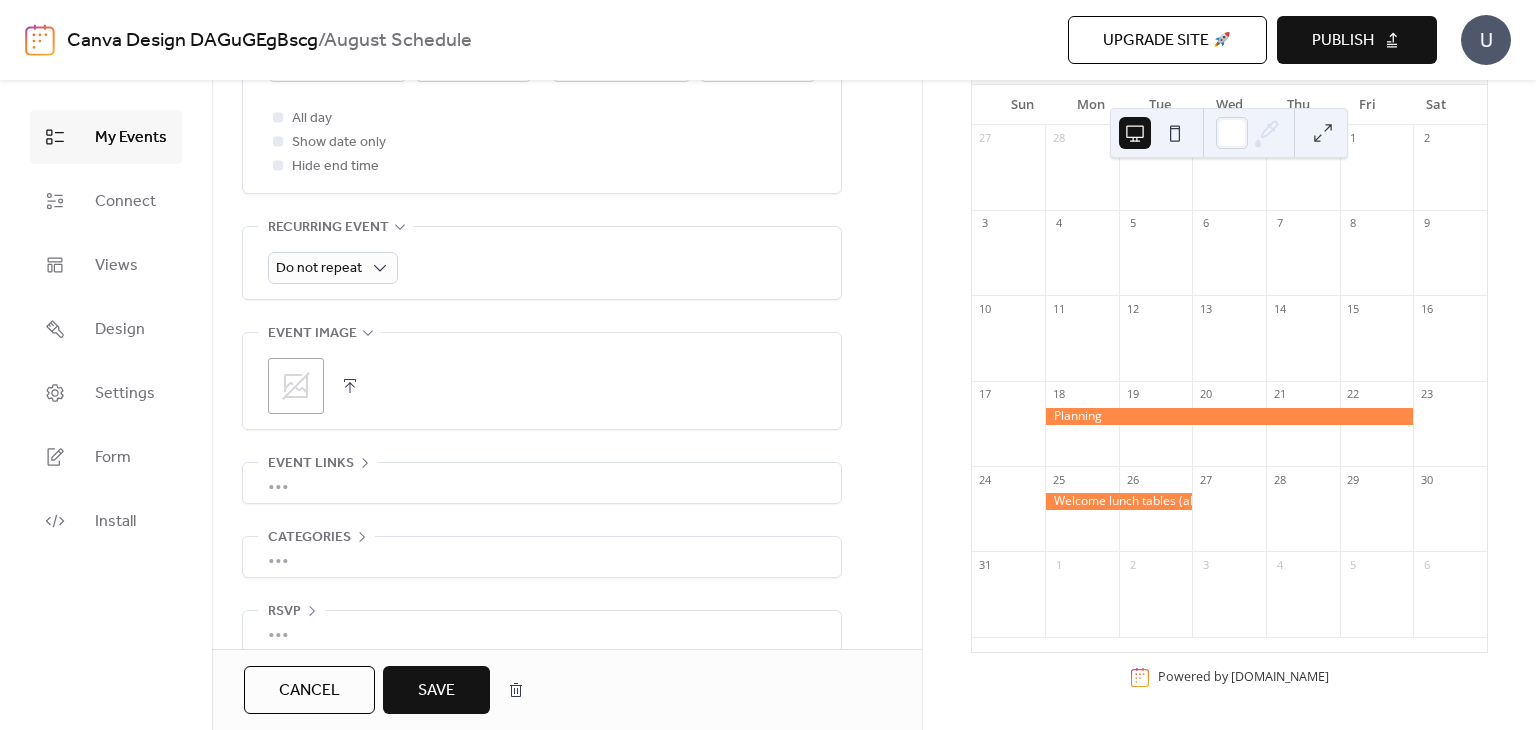 scroll, scrollTop: 824, scrollLeft: 0, axis: vertical 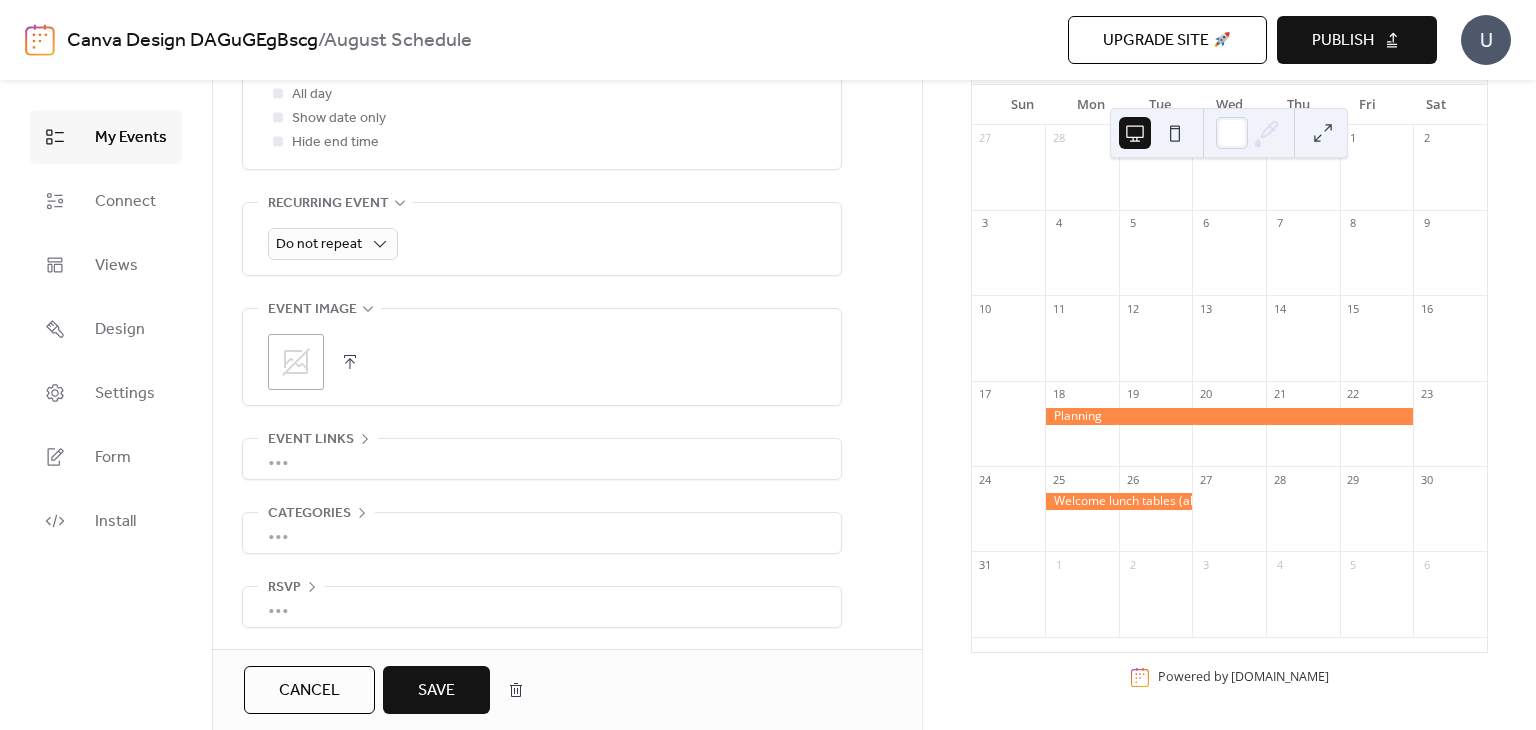 type on "**********" 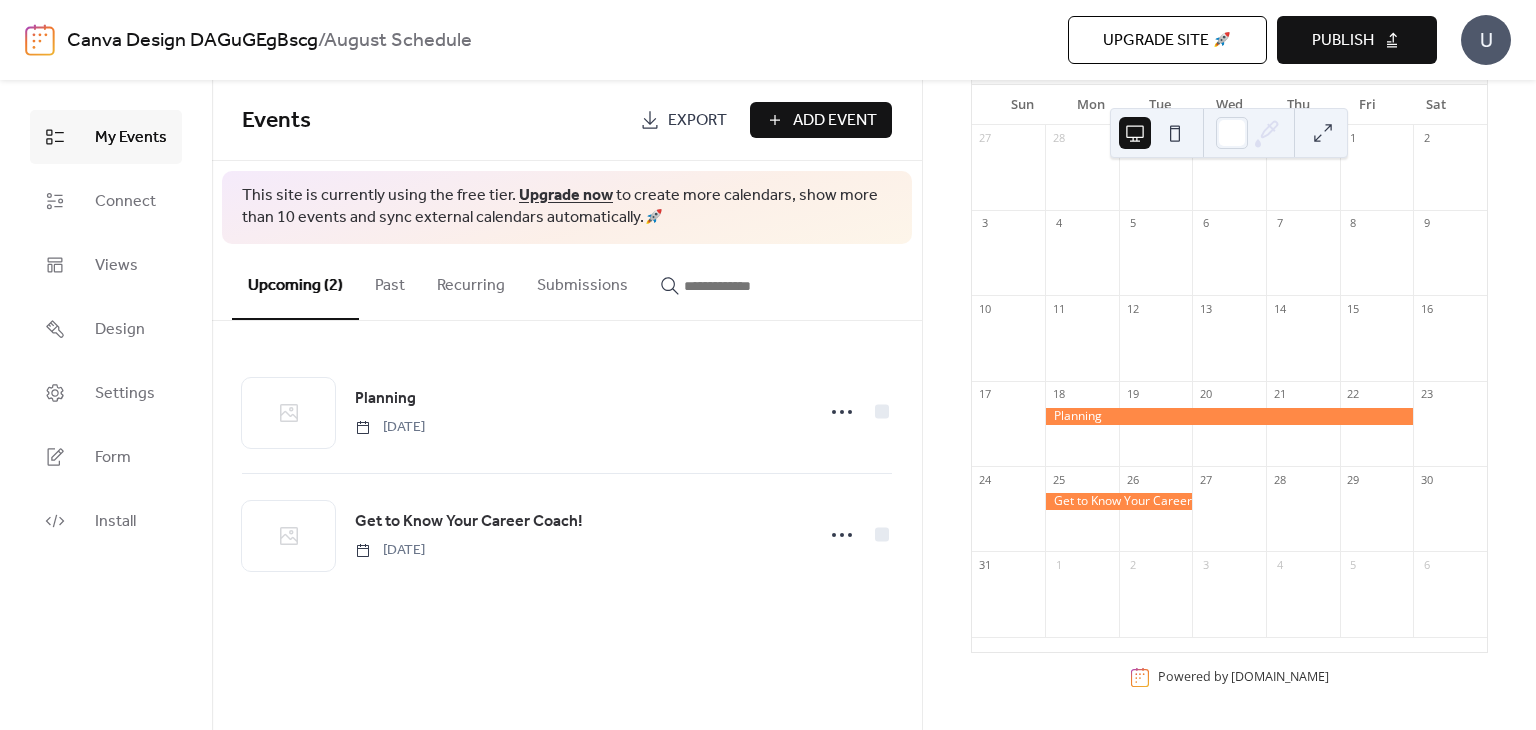 click at bounding box center (1118, 501) 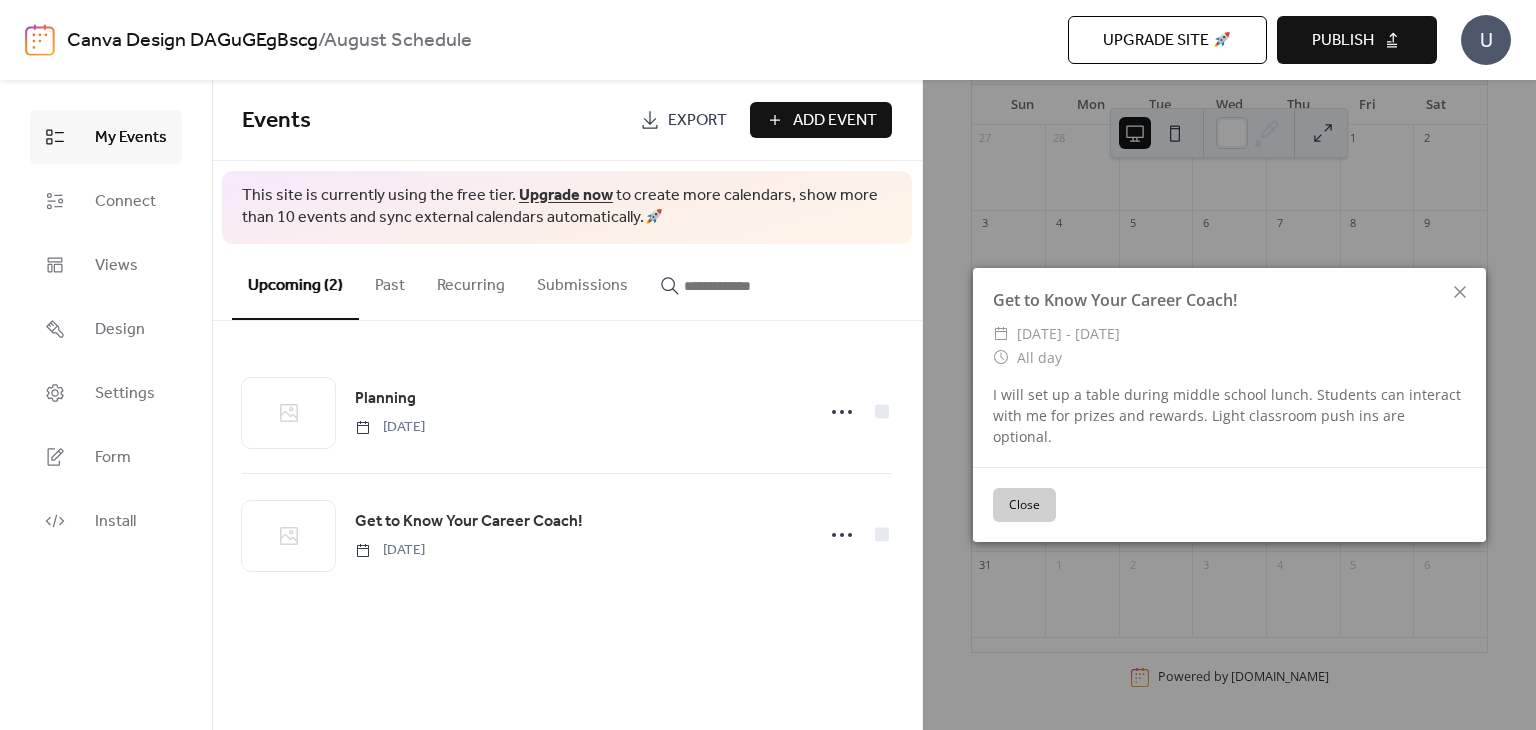 click on "Close" at bounding box center [1024, 505] 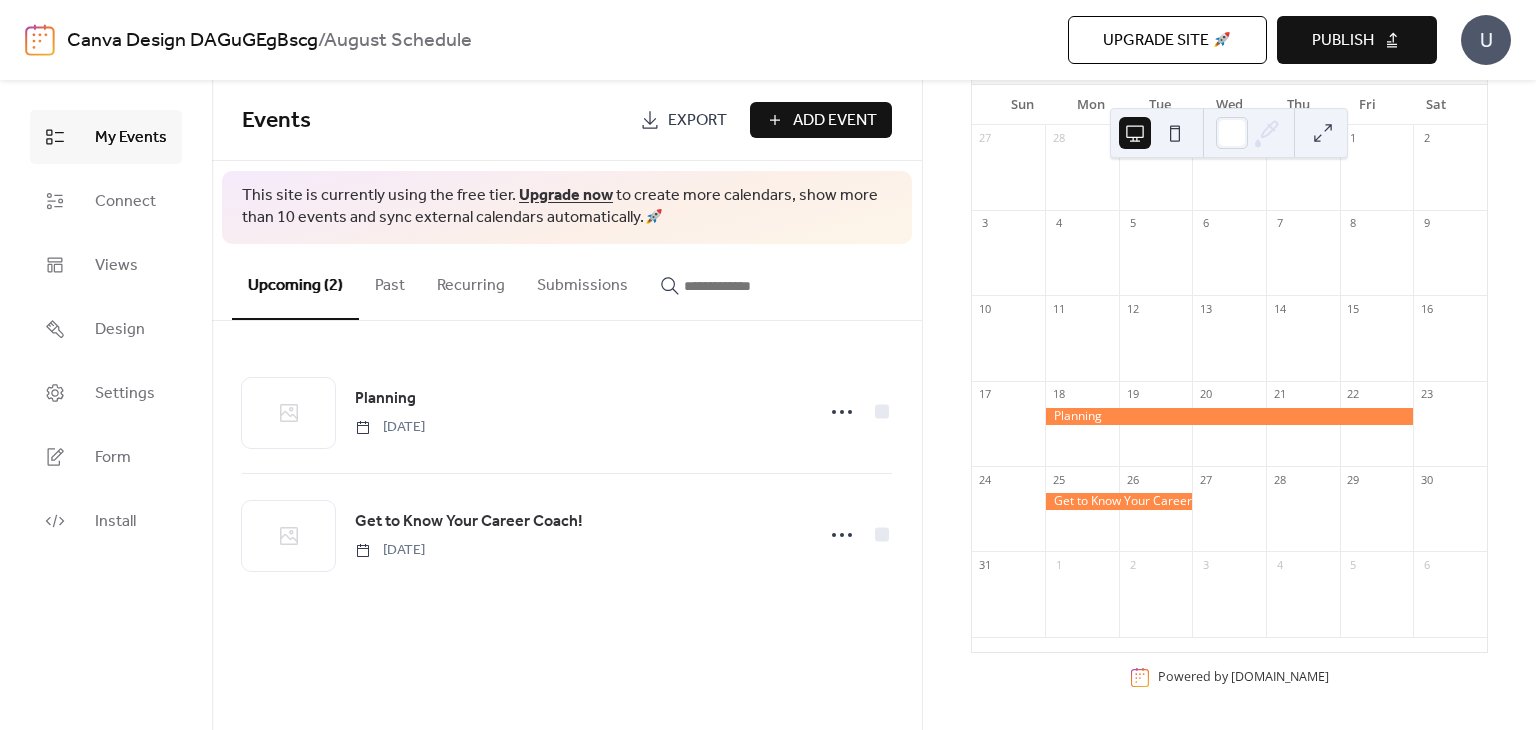 click at bounding box center [1118, 501] 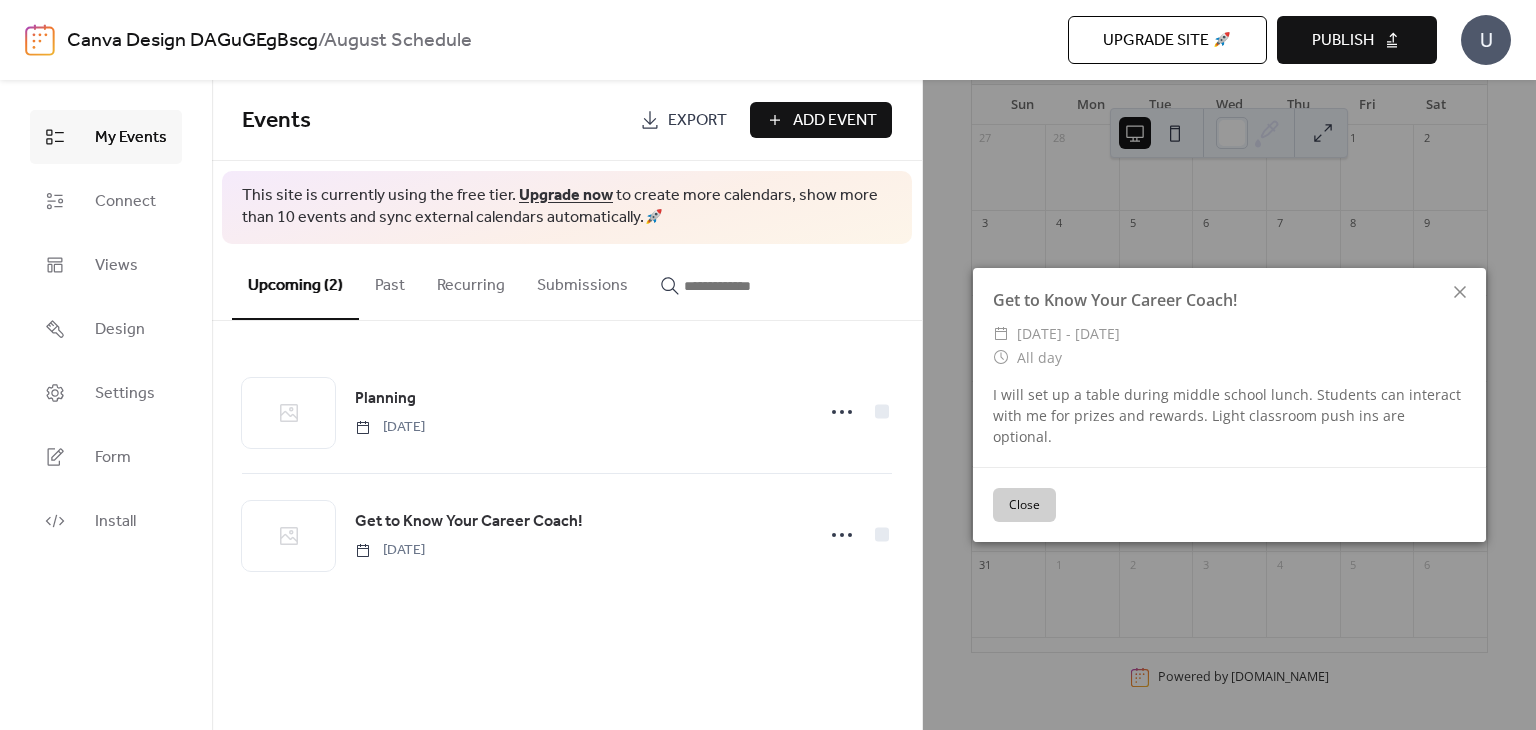 click on "Close" at bounding box center [1024, 505] 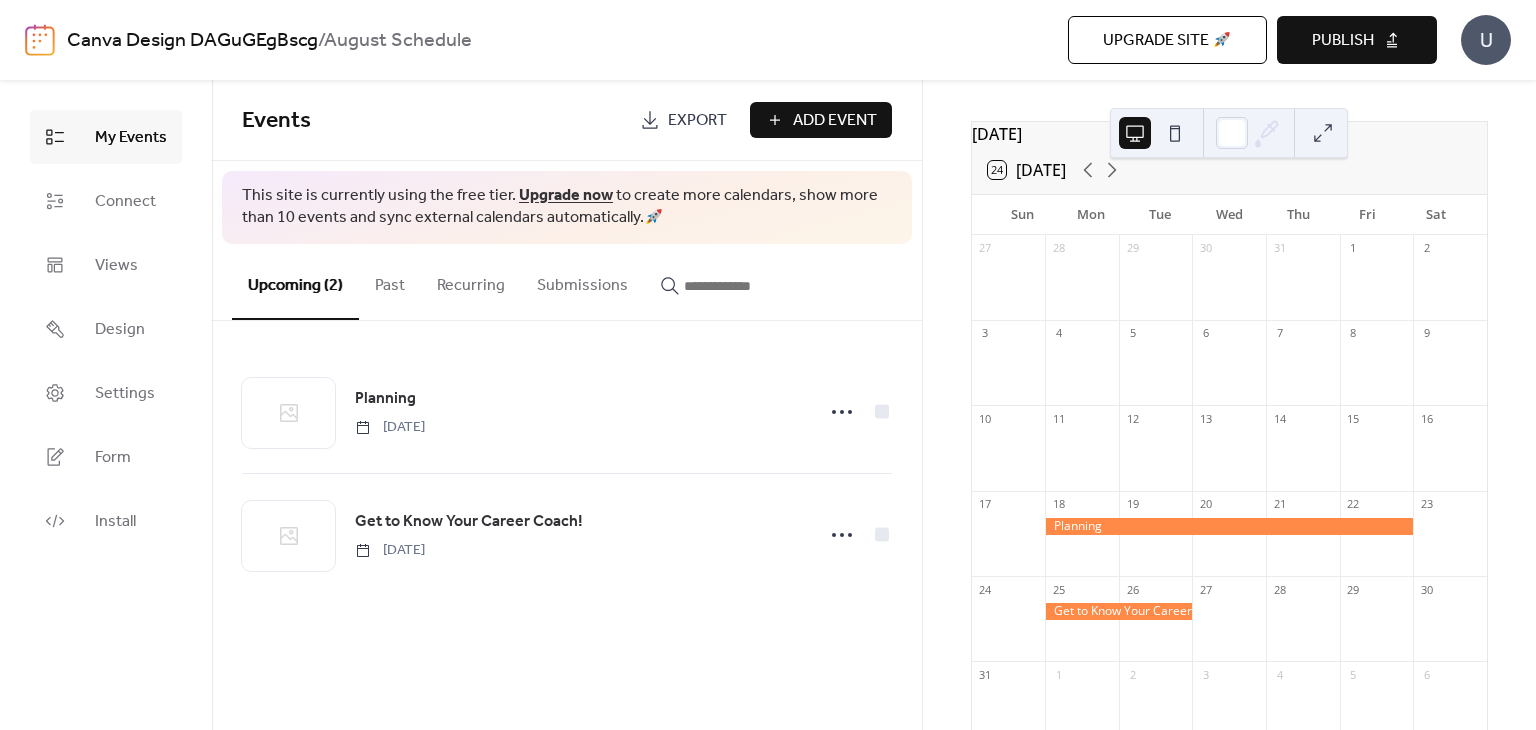 scroll, scrollTop: 100, scrollLeft: 0, axis: vertical 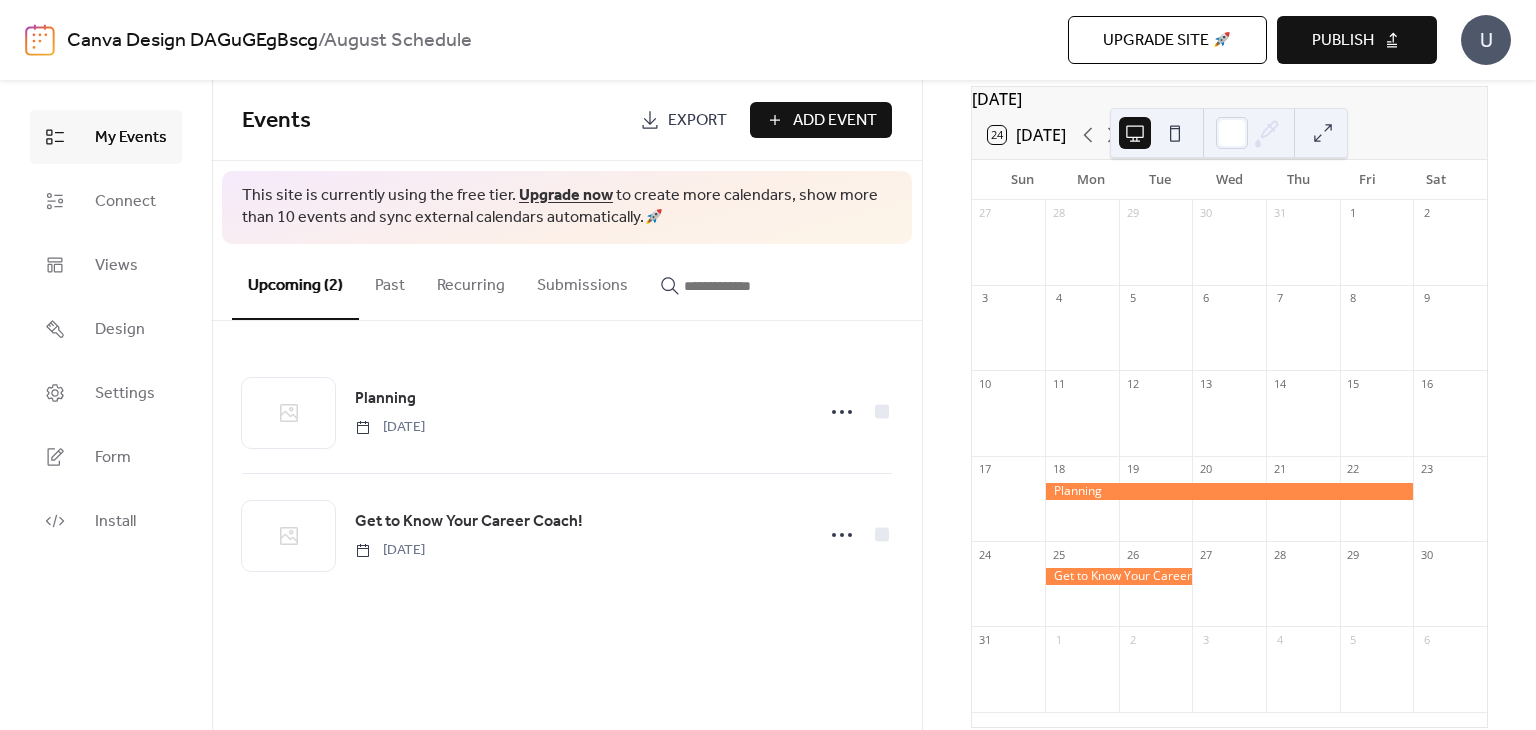click at bounding box center [1118, 576] 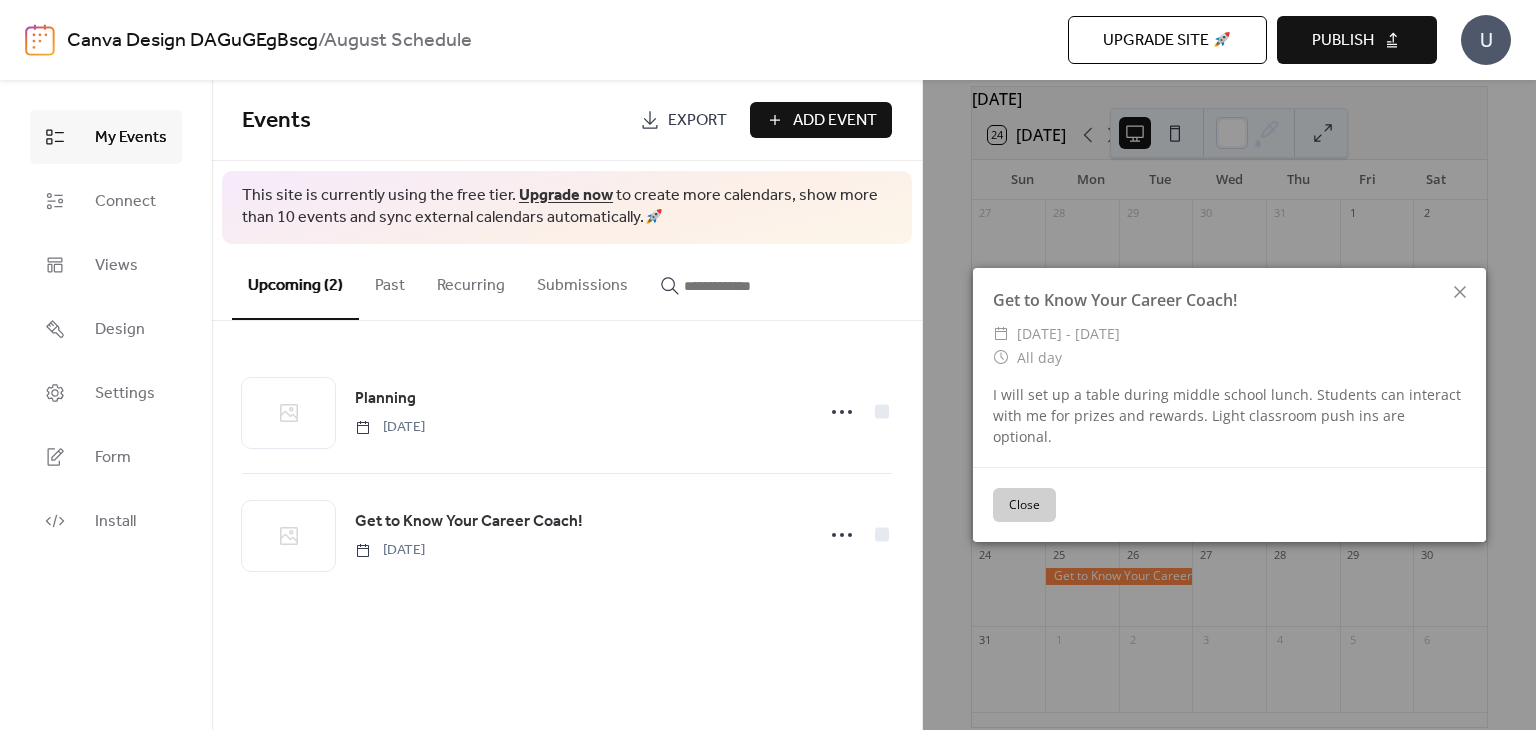 click on "Close" at bounding box center (1024, 505) 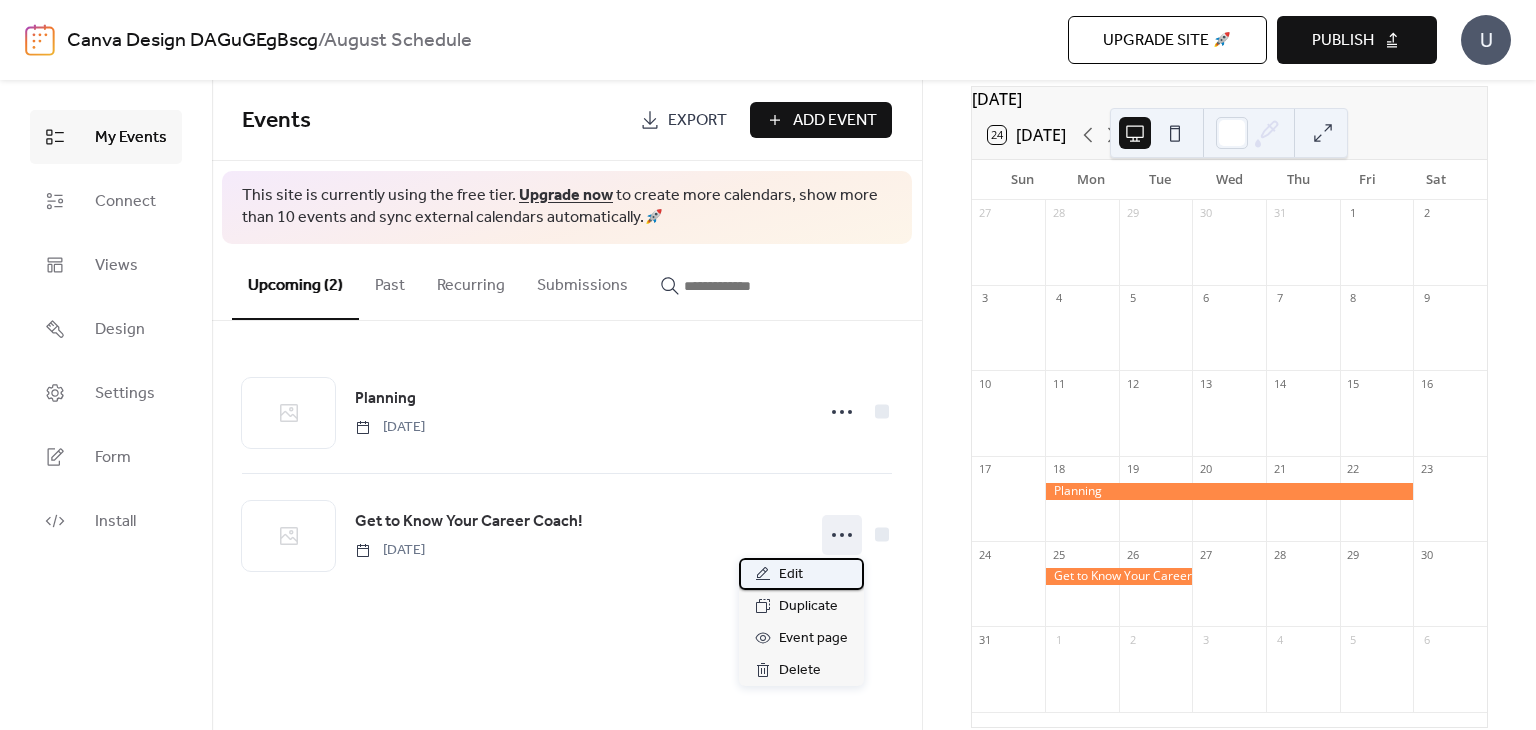 click on "Edit" at bounding box center (801, 574) 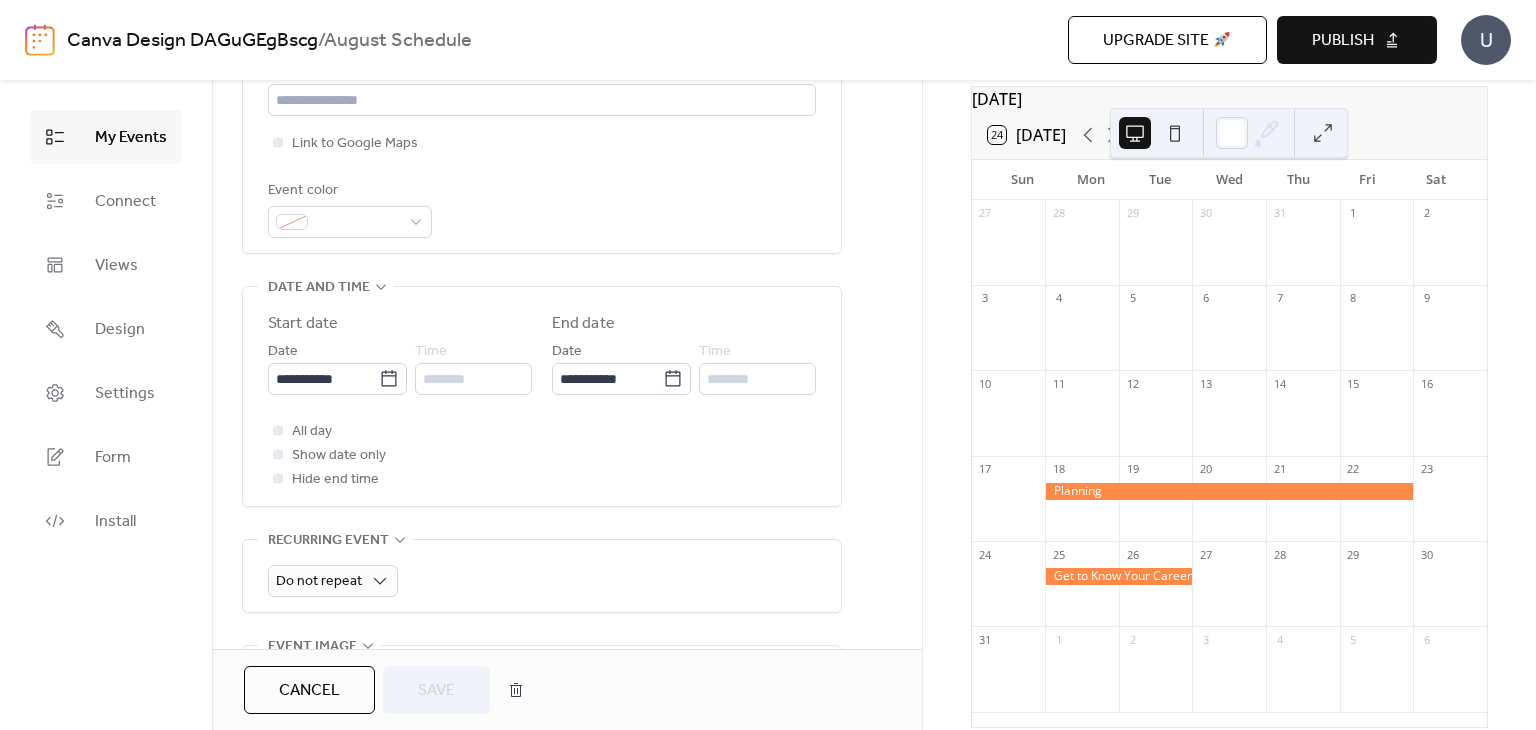 scroll, scrollTop: 500, scrollLeft: 0, axis: vertical 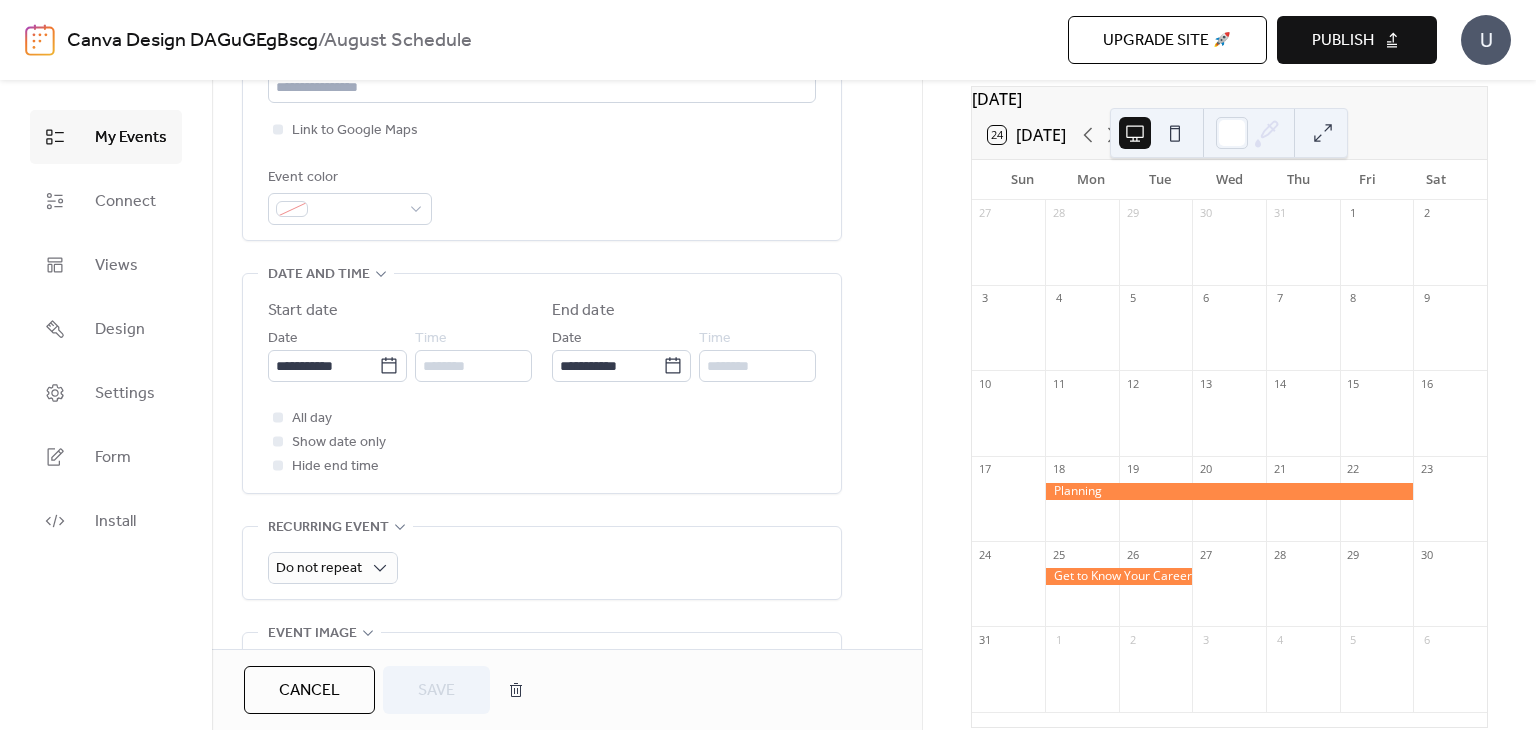 click on "Upgrade site 🚀" at bounding box center [1167, 41] 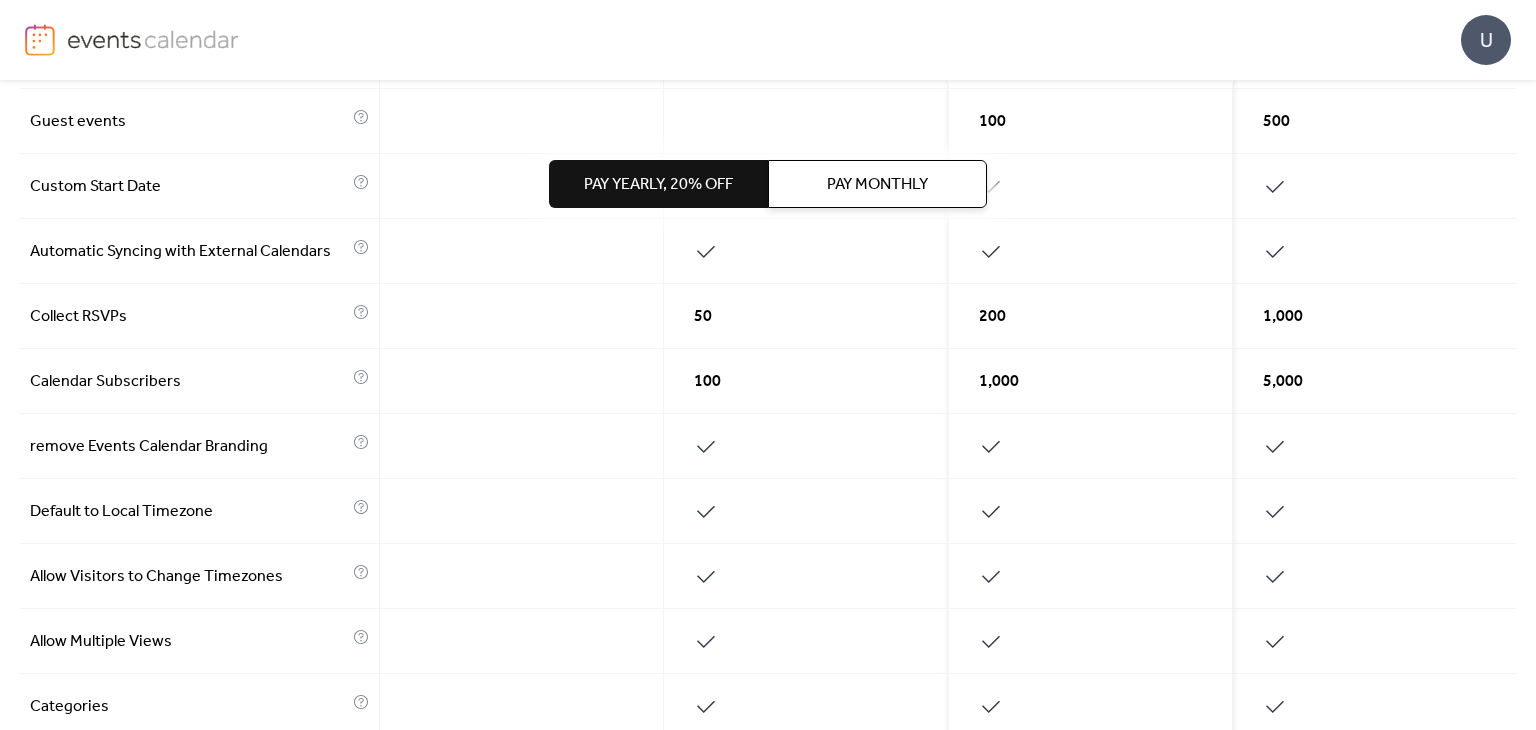 scroll, scrollTop: 976, scrollLeft: 0, axis: vertical 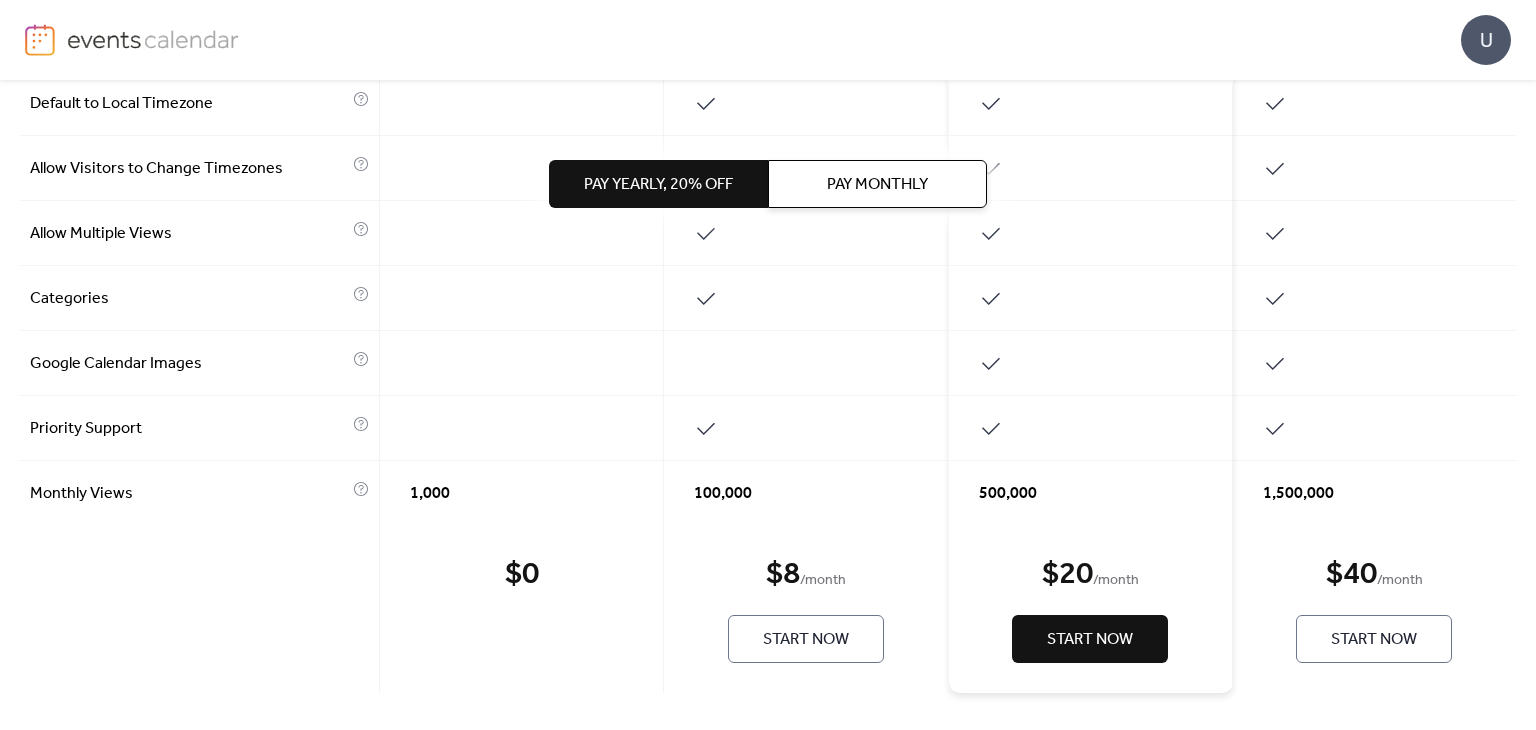 click on "Pay Monthly" at bounding box center [877, 185] 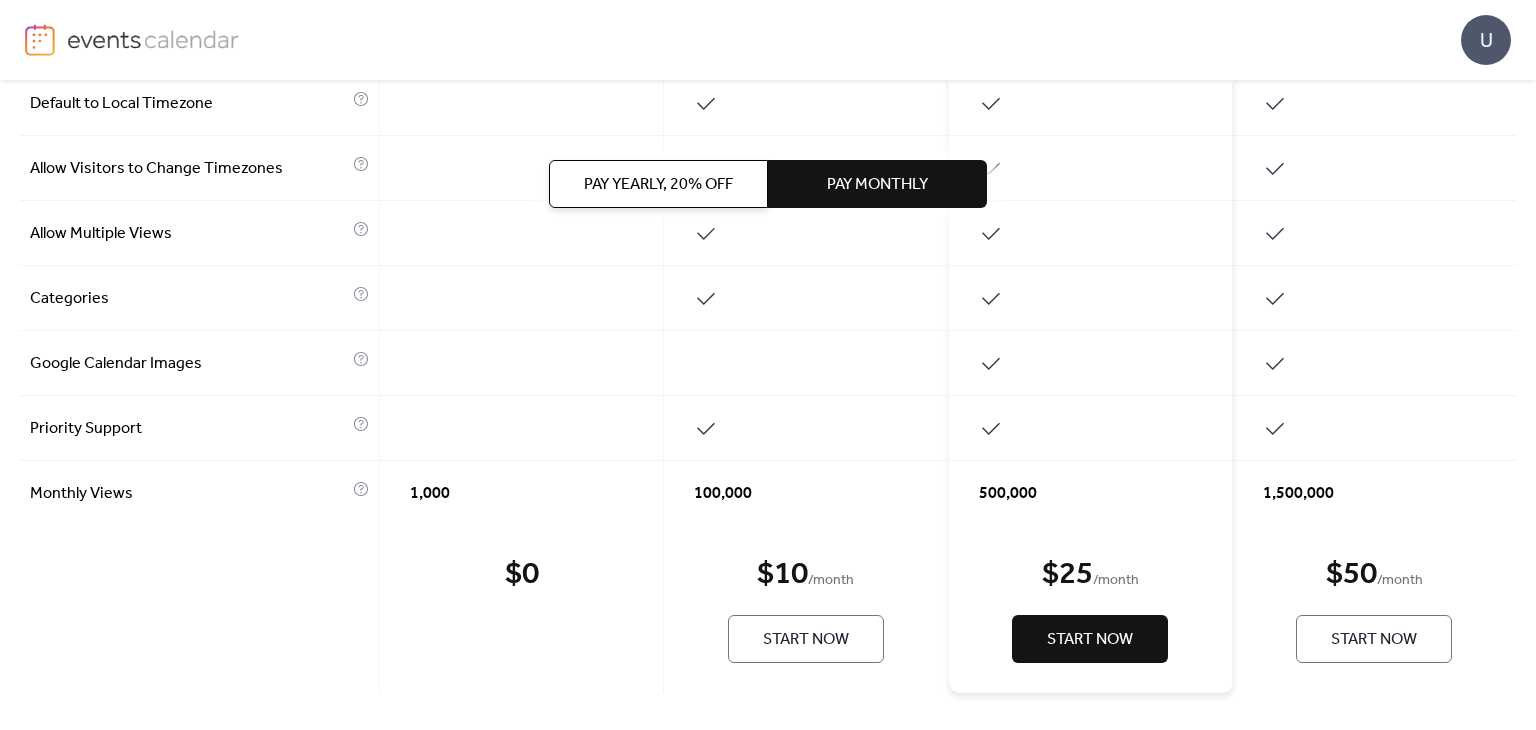click on "Pay Yearly, 20% off" at bounding box center (658, 185) 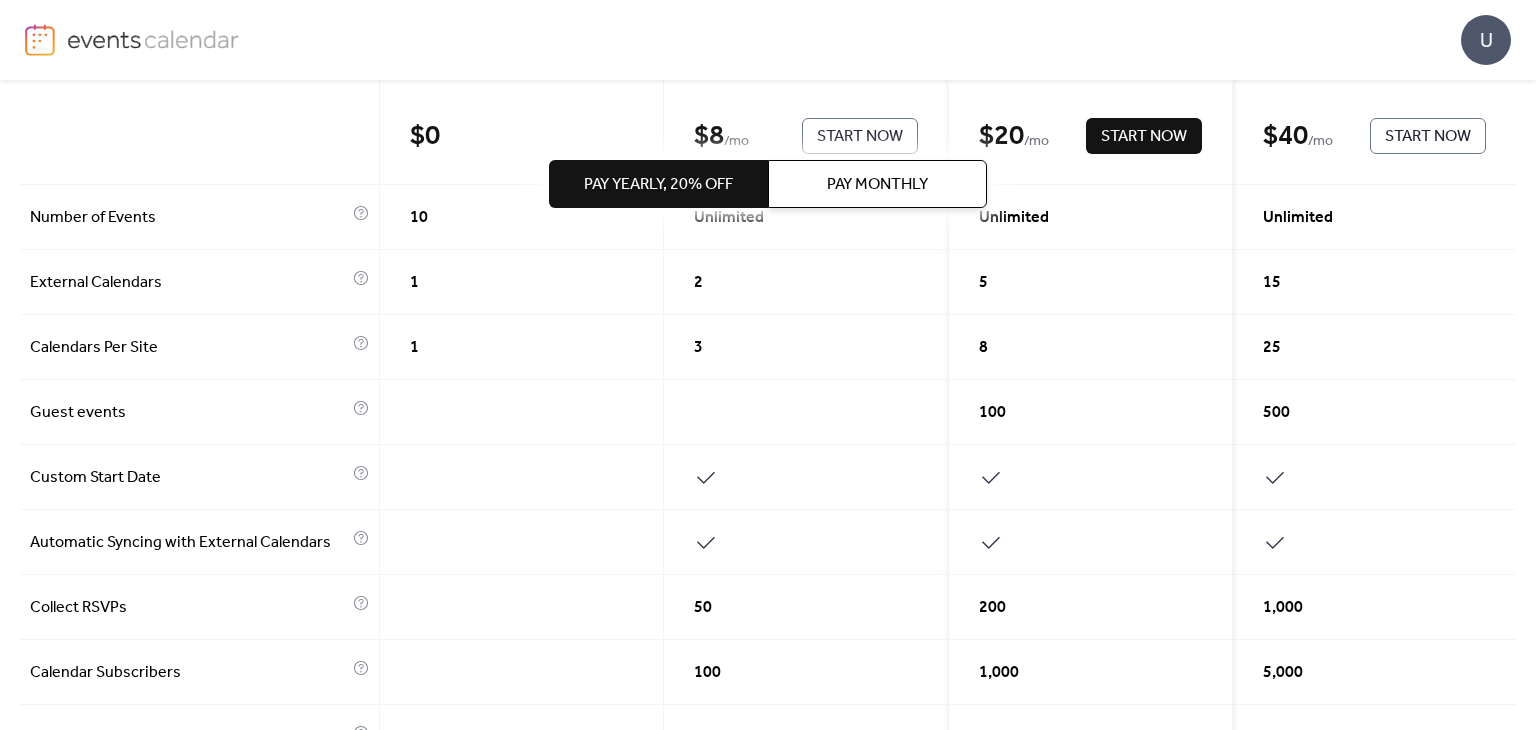 scroll, scrollTop: 0, scrollLeft: 0, axis: both 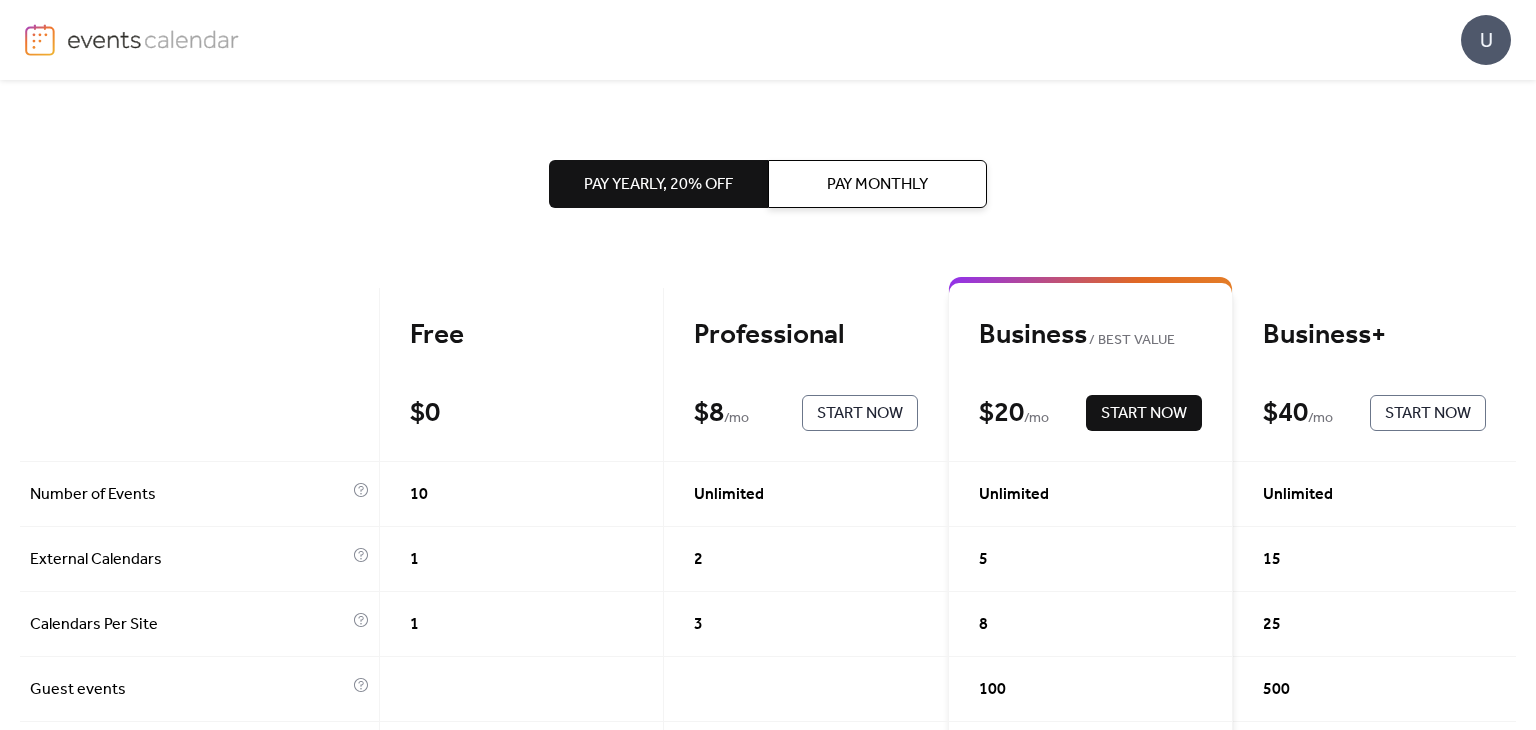 drag, startPoint x: 934, startPoint y: 176, endPoint x: 915, endPoint y: 190, distance: 23.600847 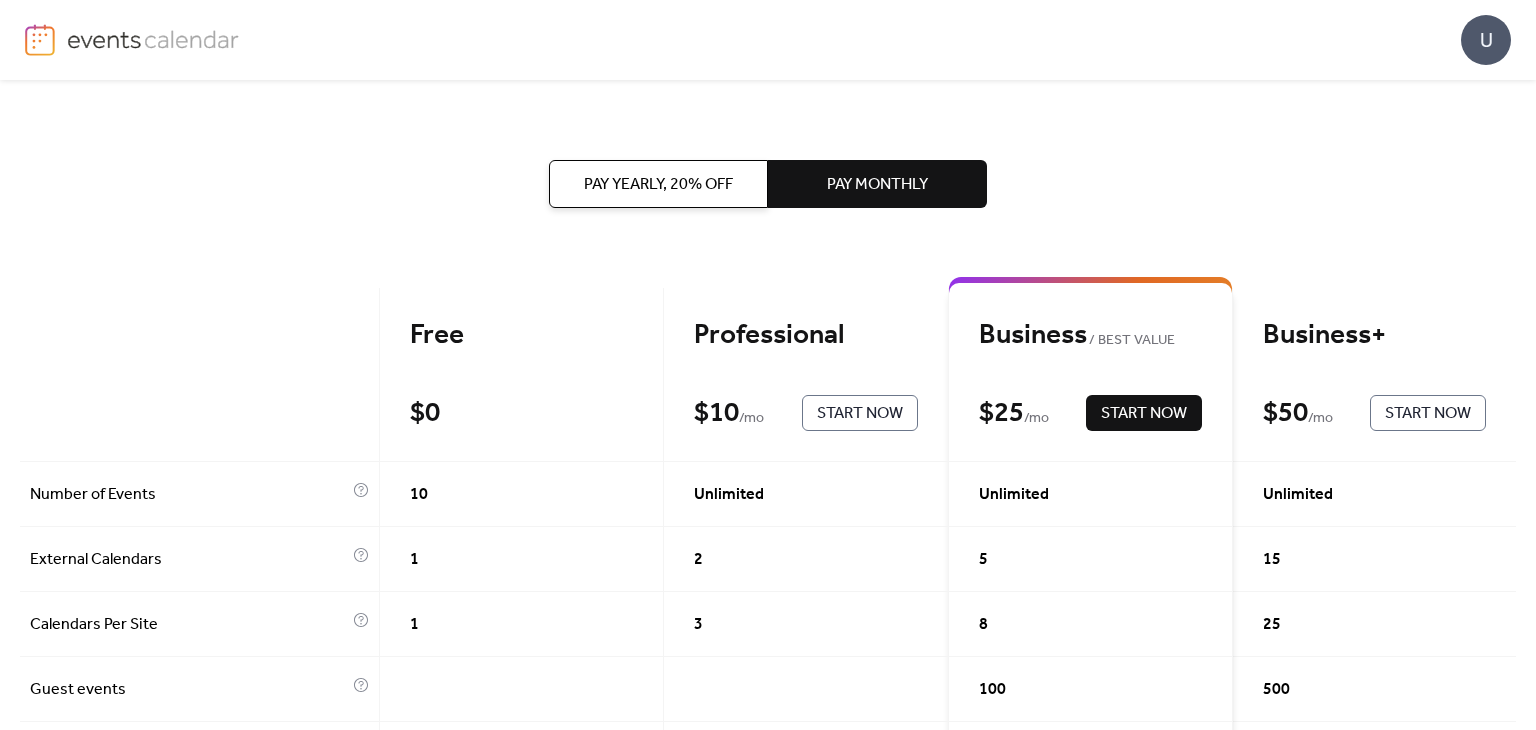 click on "Pay Yearly, 20% off" at bounding box center (658, 185) 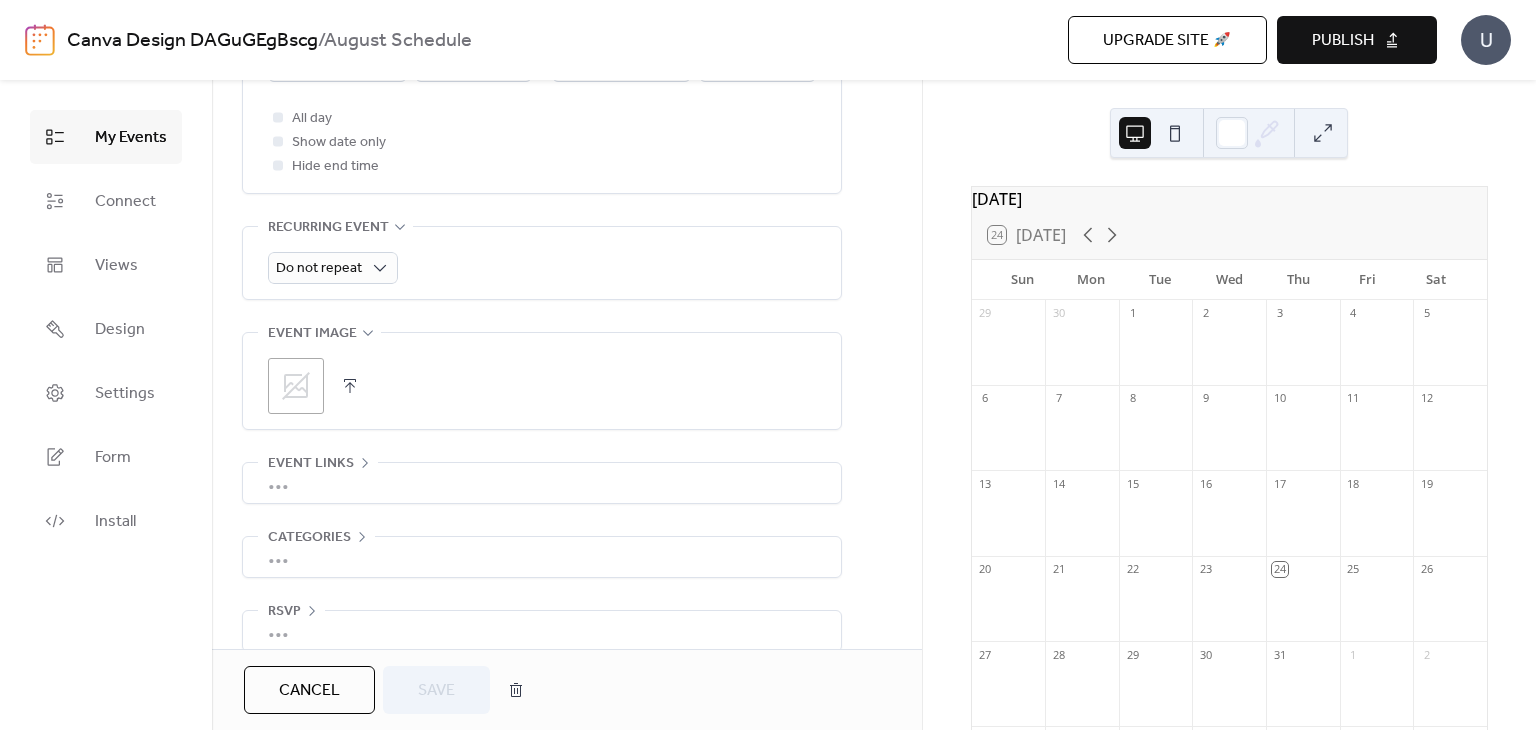 scroll, scrollTop: 824, scrollLeft: 0, axis: vertical 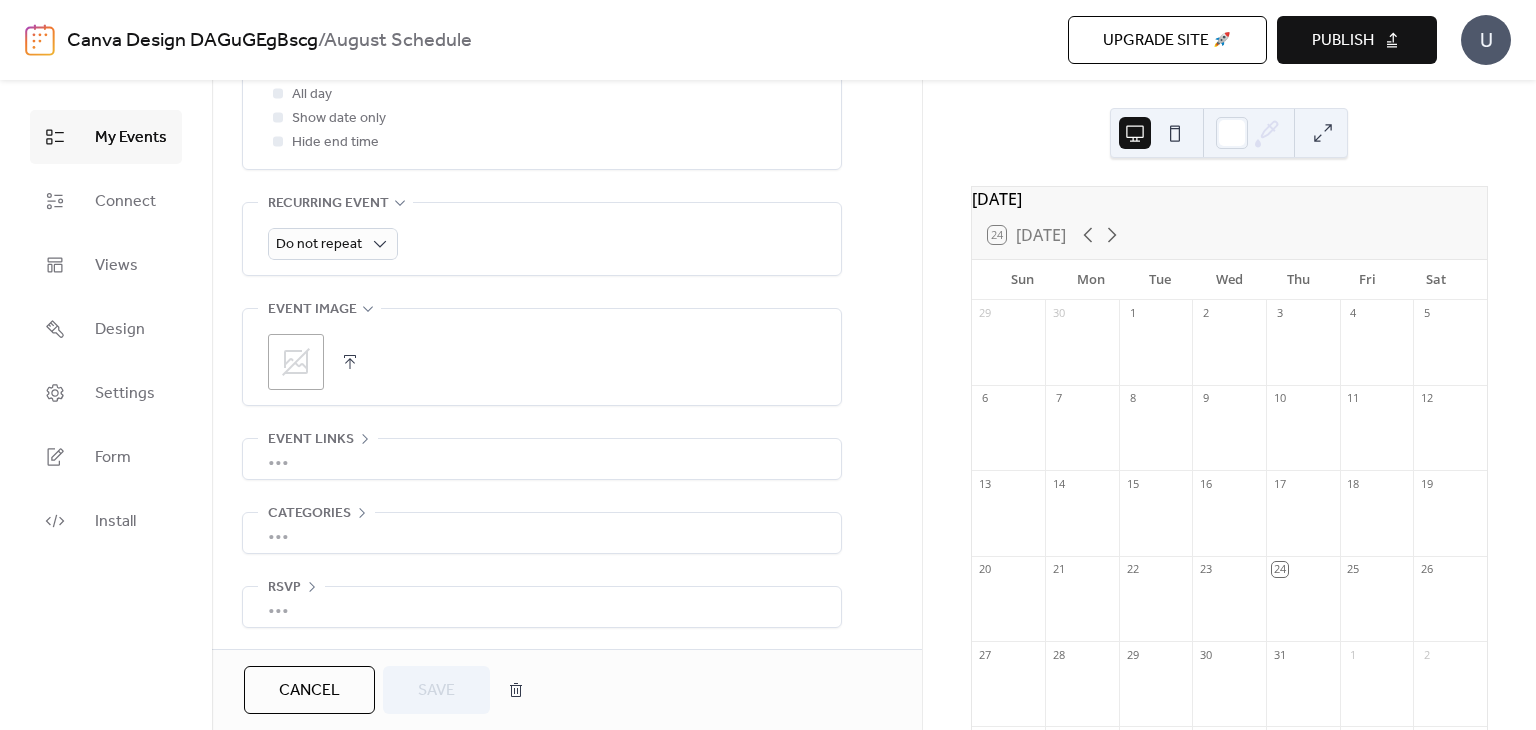 click on "•••" at bounding box center (542, 459) 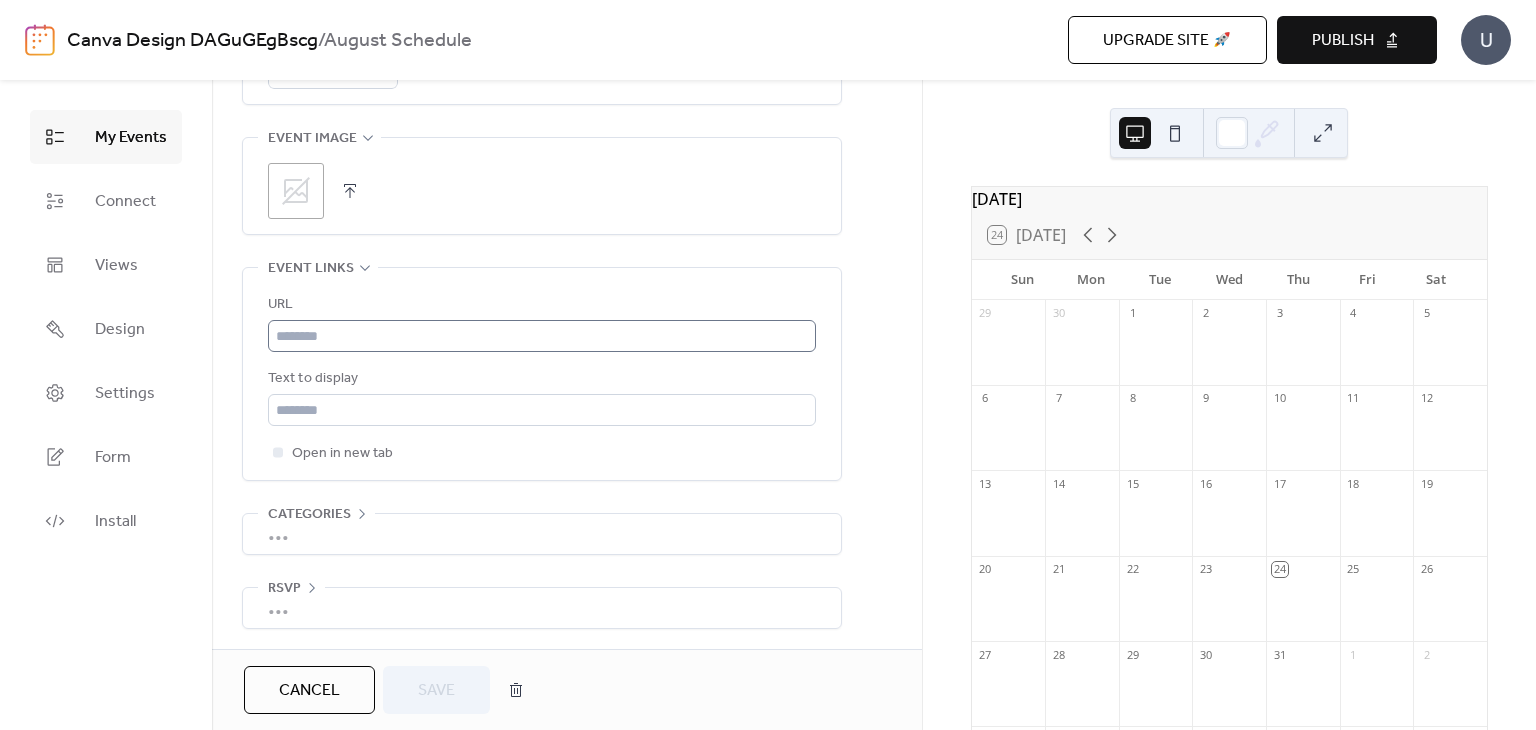 scroll, scrollTop: 996, scrollLeft: 0, axis: vertical 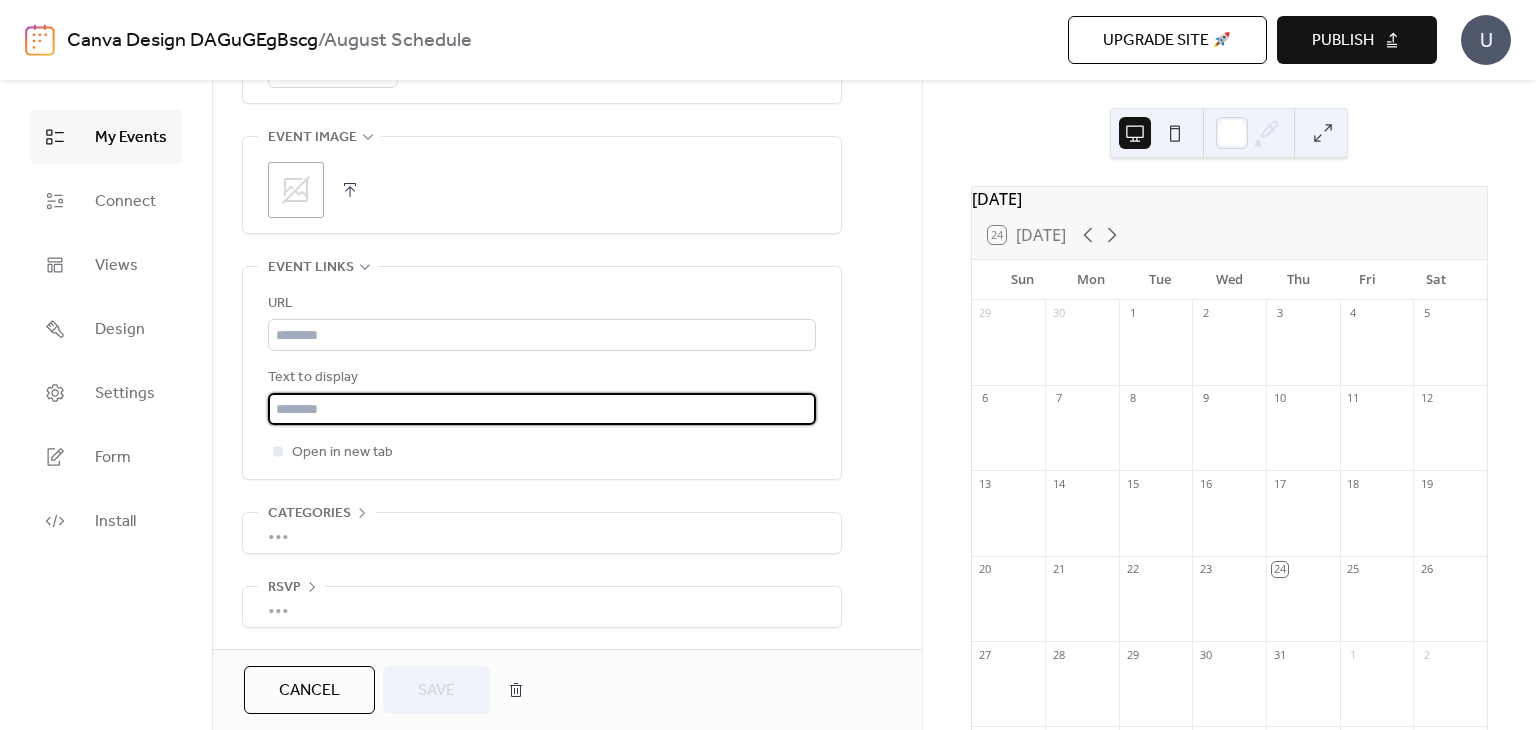 click at bounding box center (542, 409) 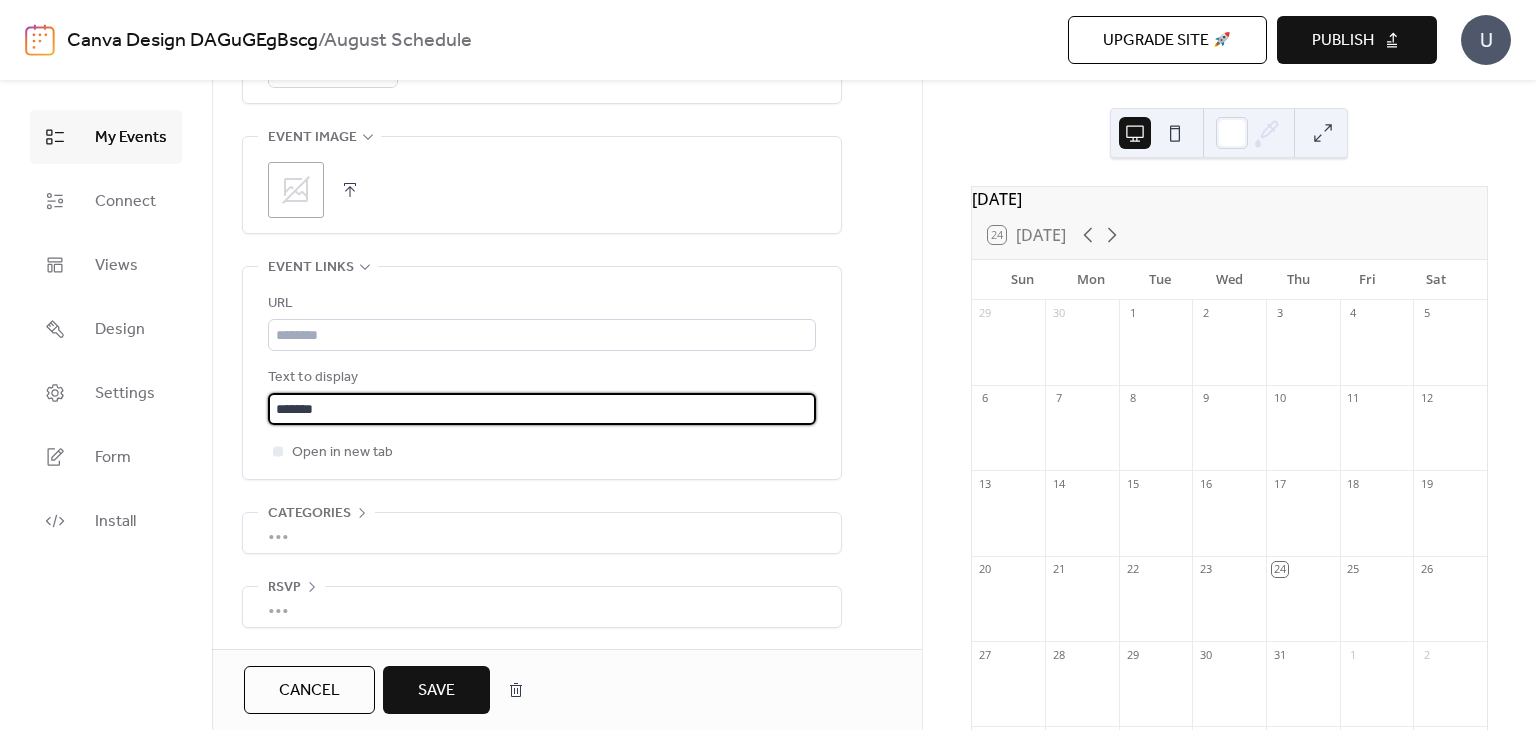 type on "*******" 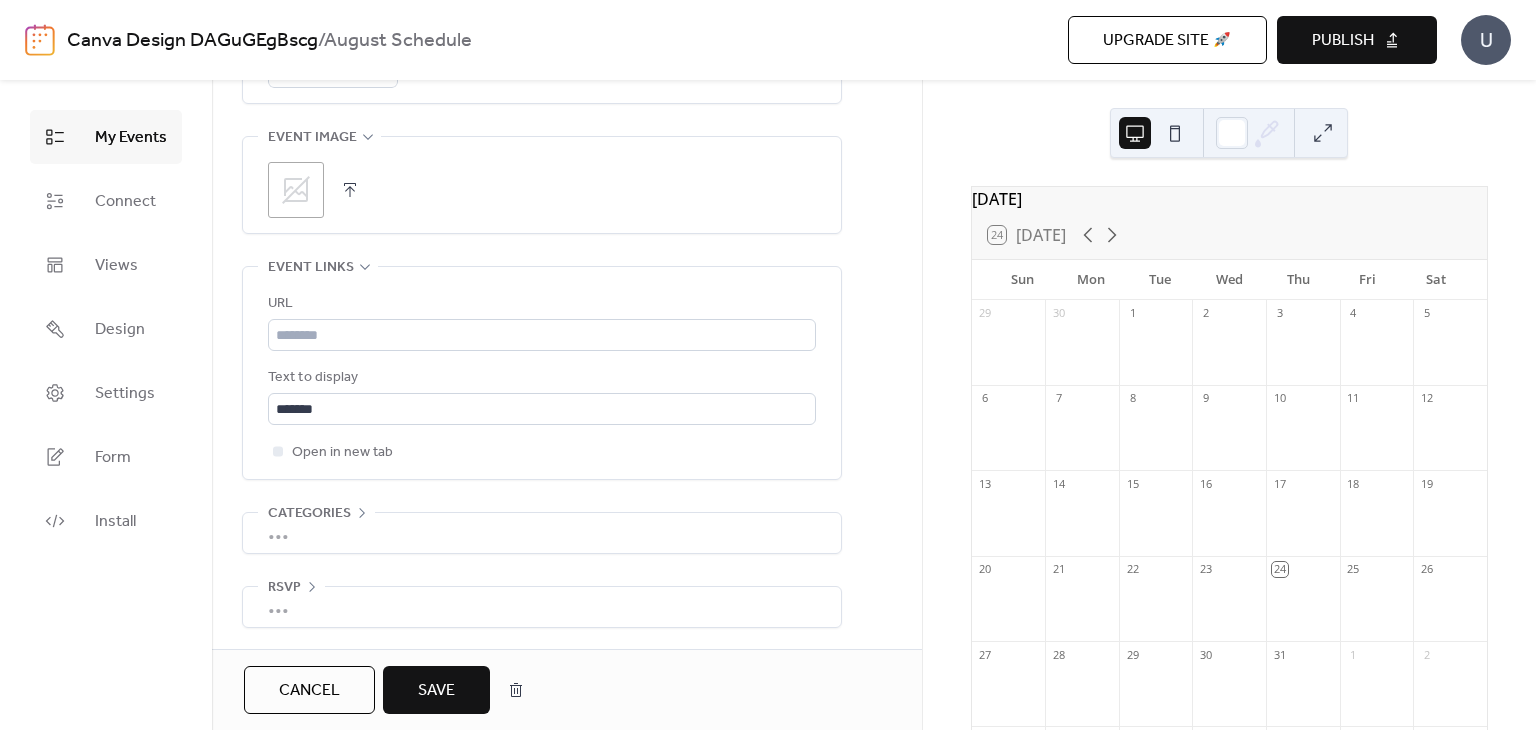click on "Save" at bounding box center [436, 690] 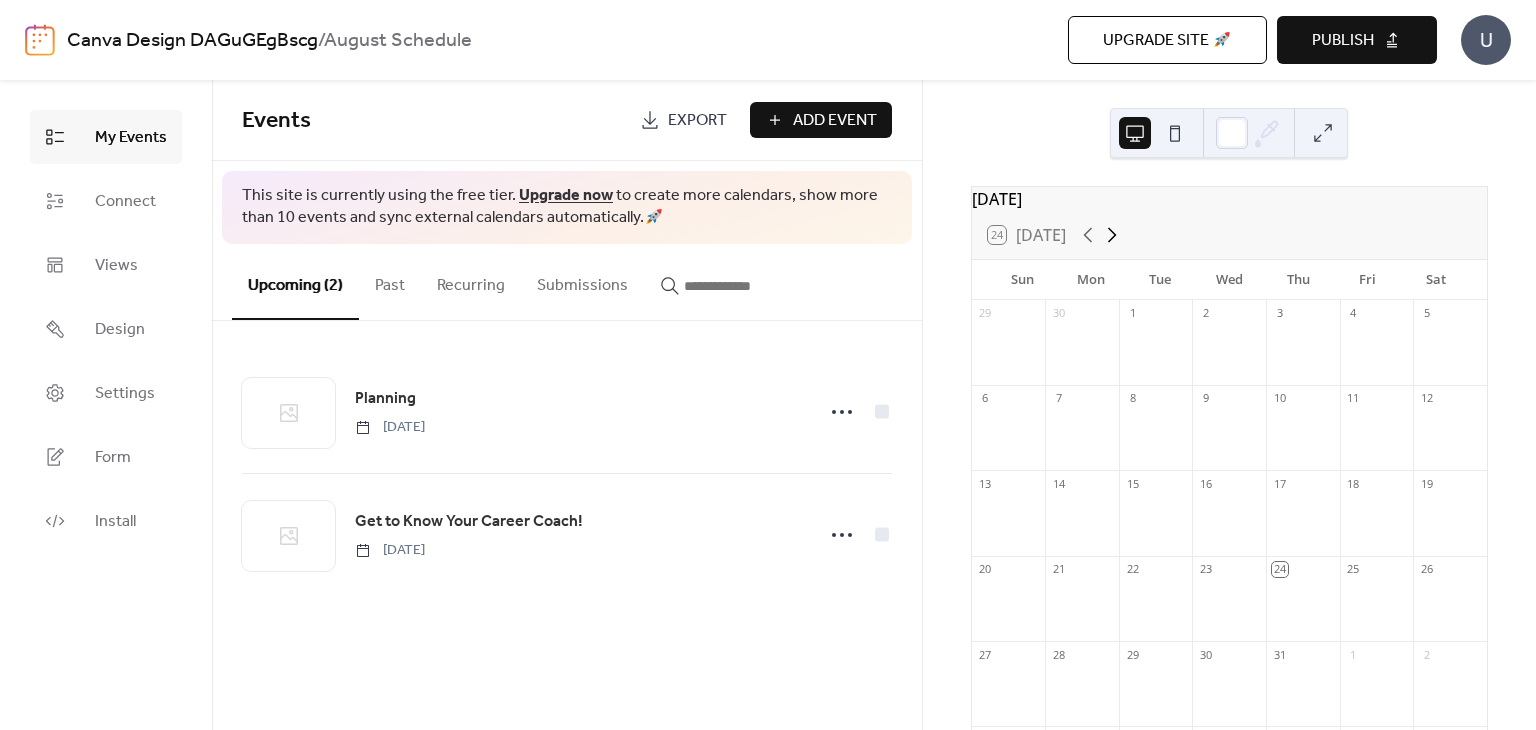 click 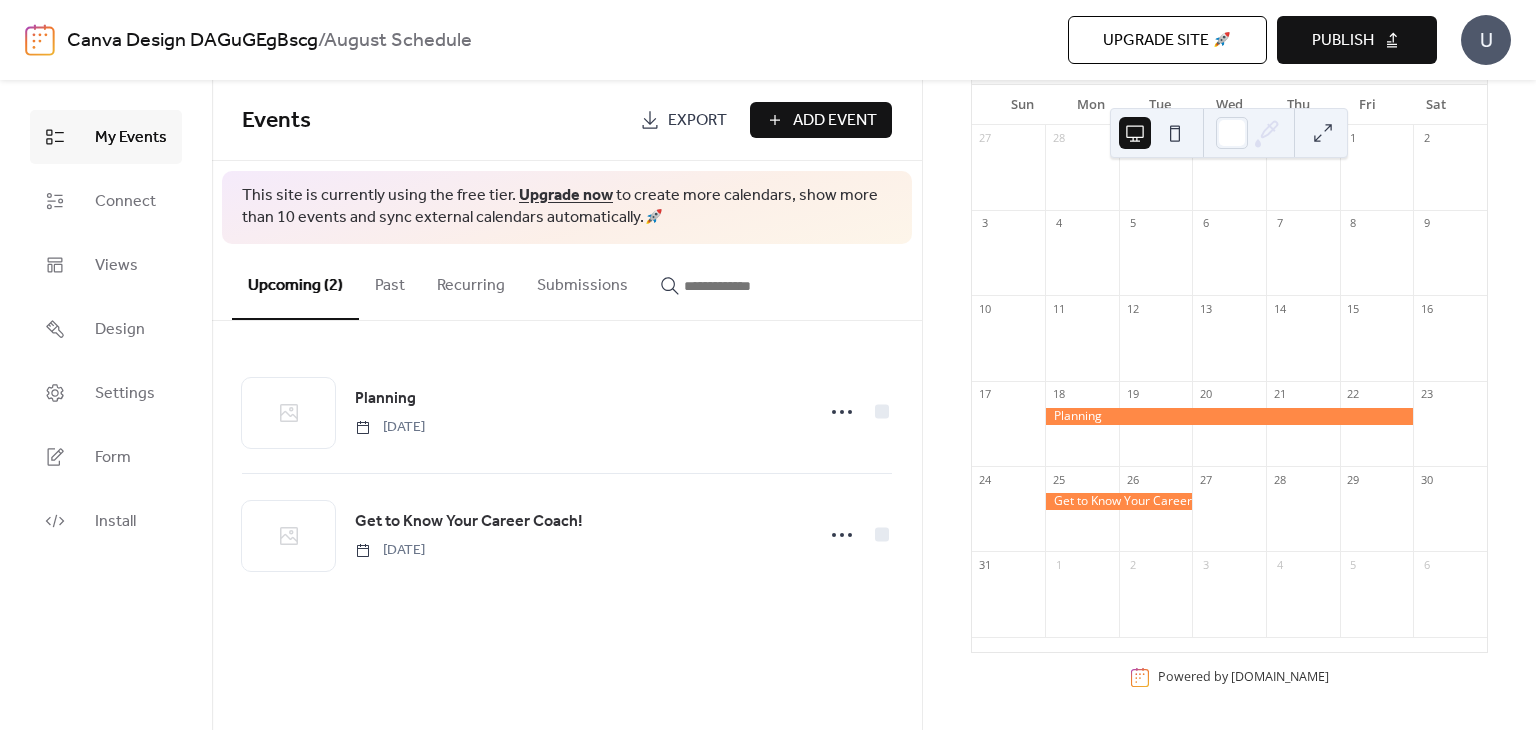 scroll, scrollTop: 186, scrollLeft: 0, axis: vertical 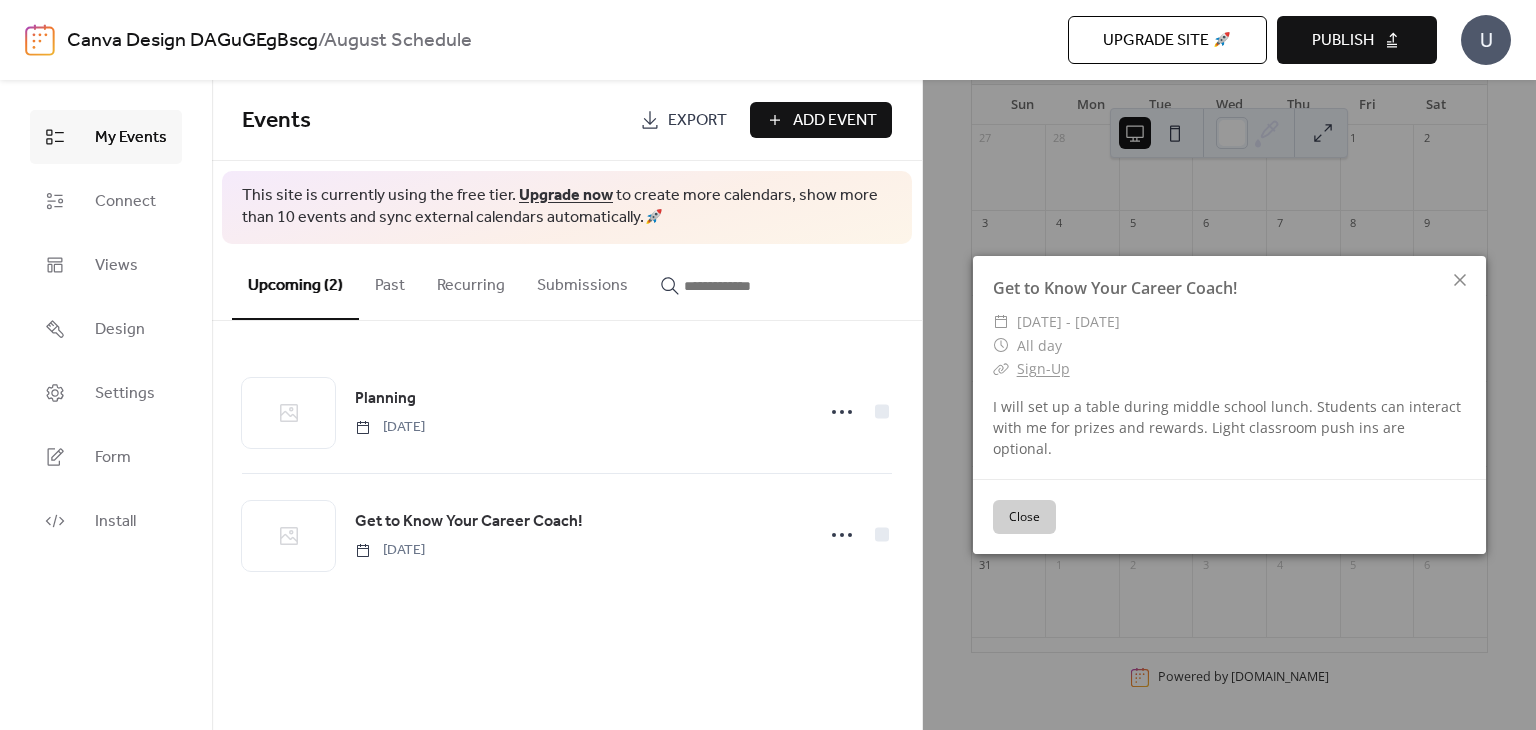 click on "Sign-Up" at bounding box center (1043, 368) 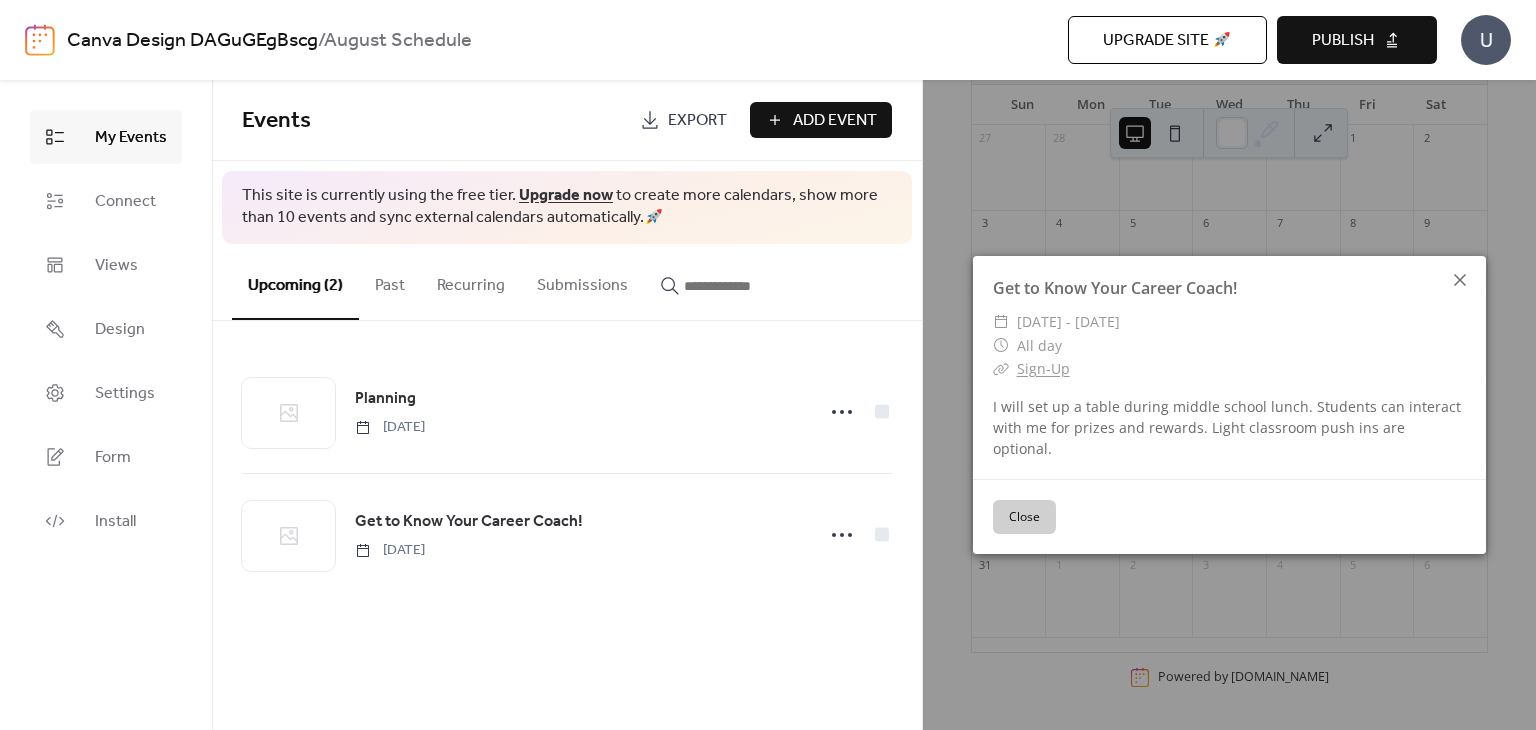 click 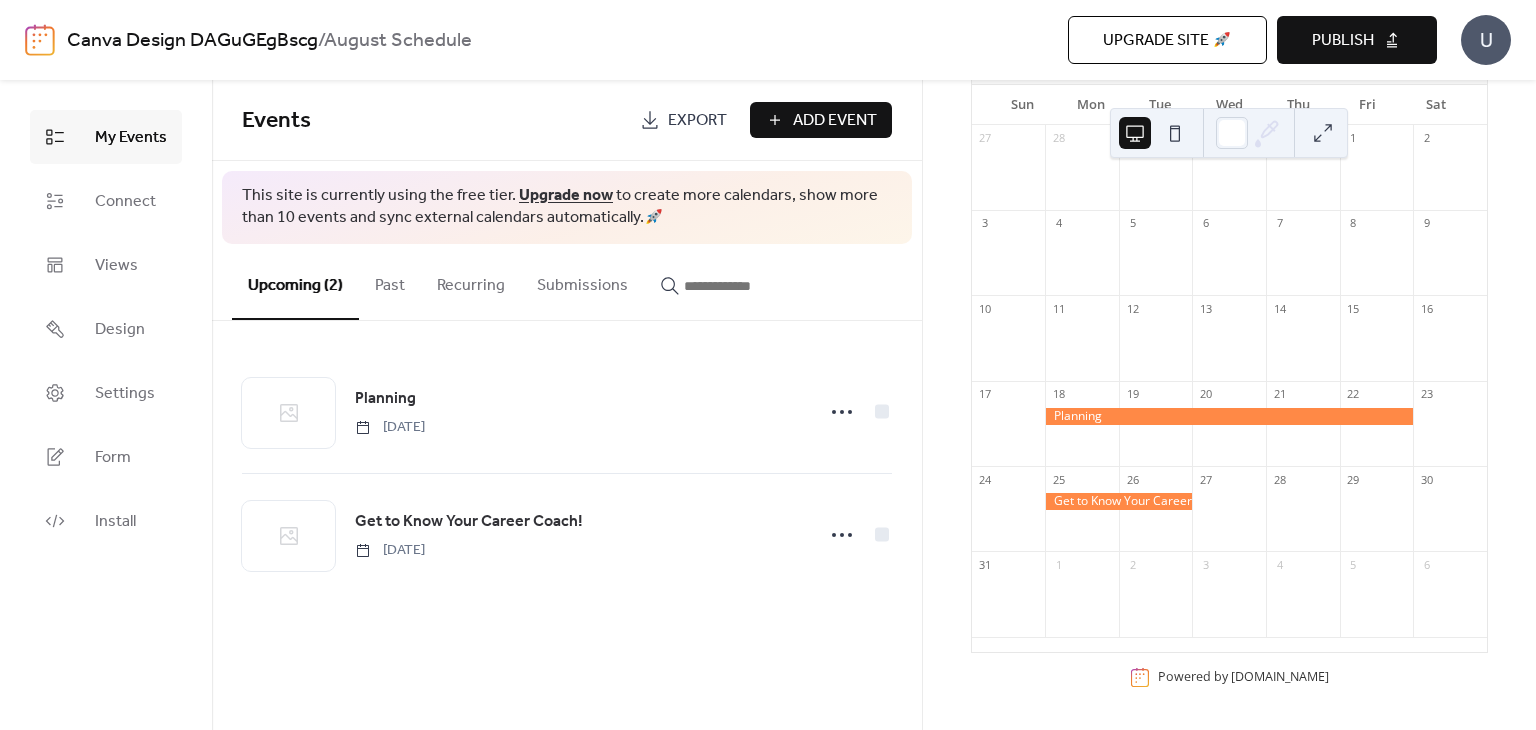 click on "Publish" at bounding box center (1343, 41) 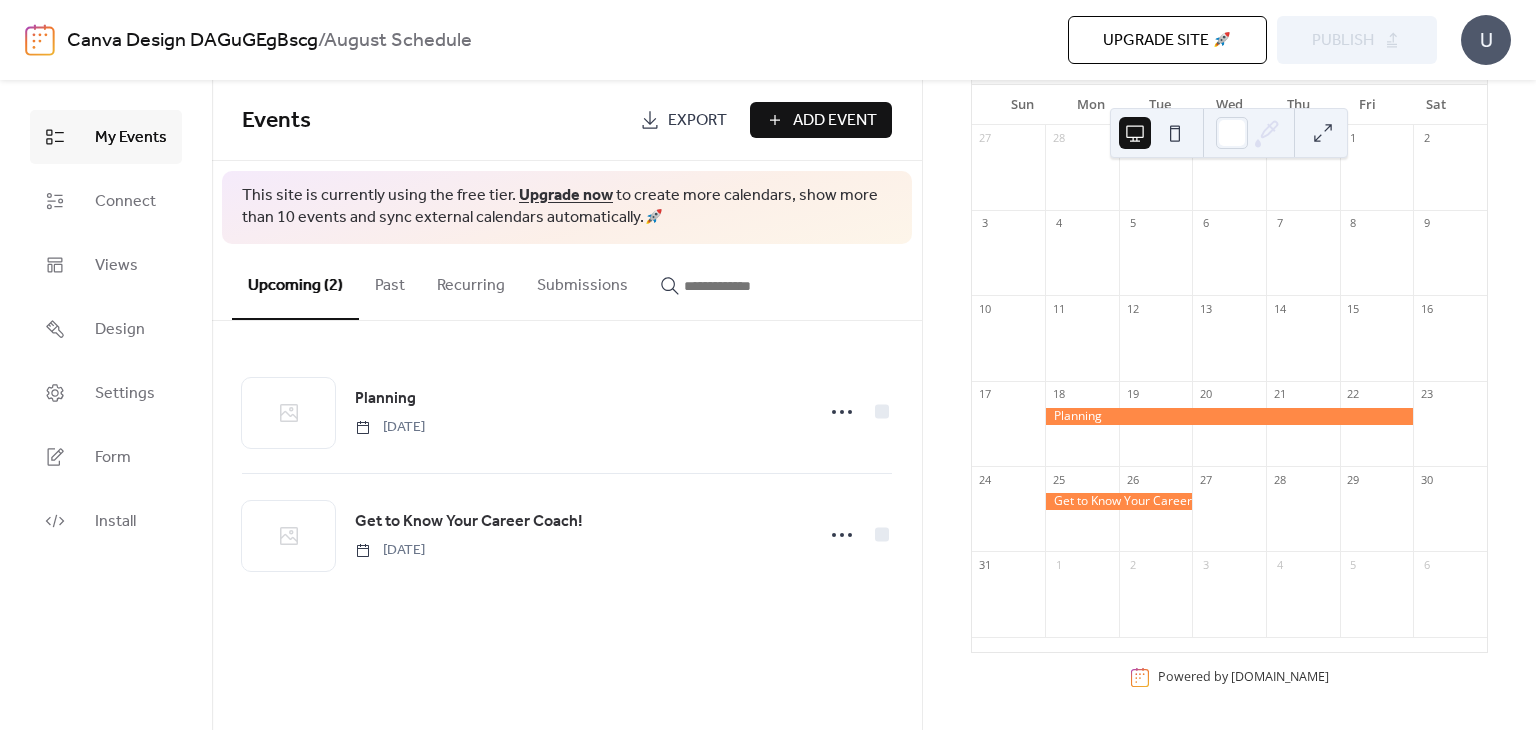 click at bounding box center [1118, 501] 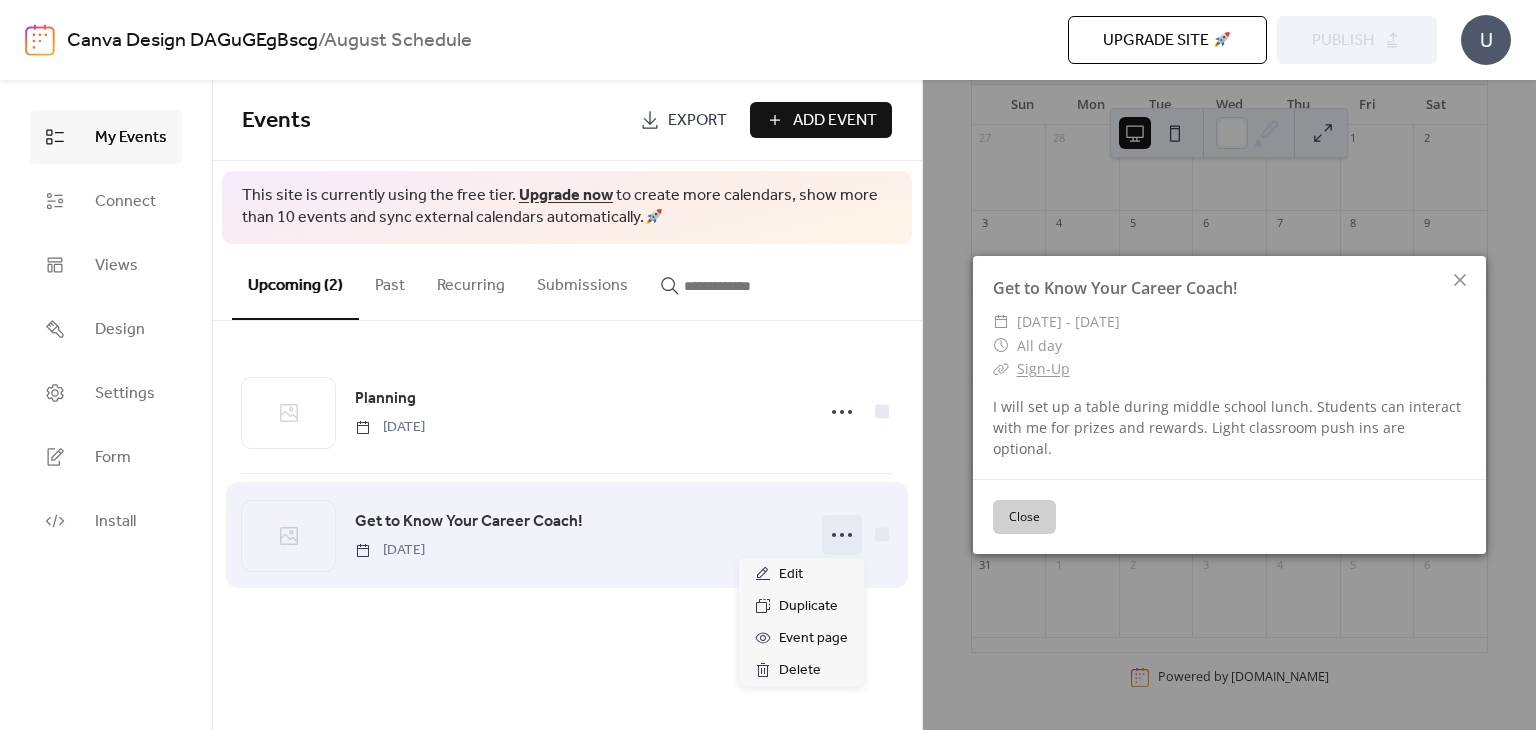 click 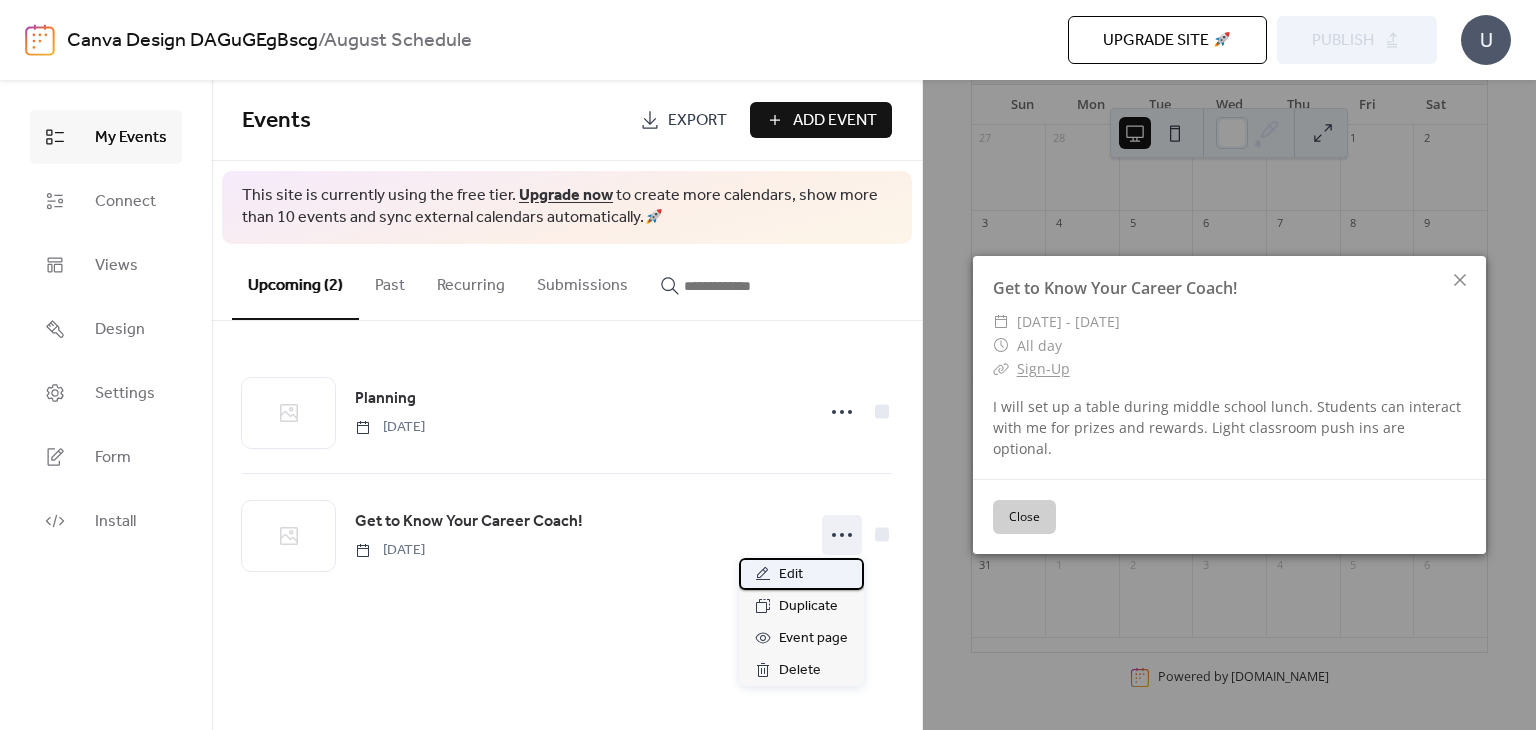 click on "Edit" at bounding box center (791, 575) 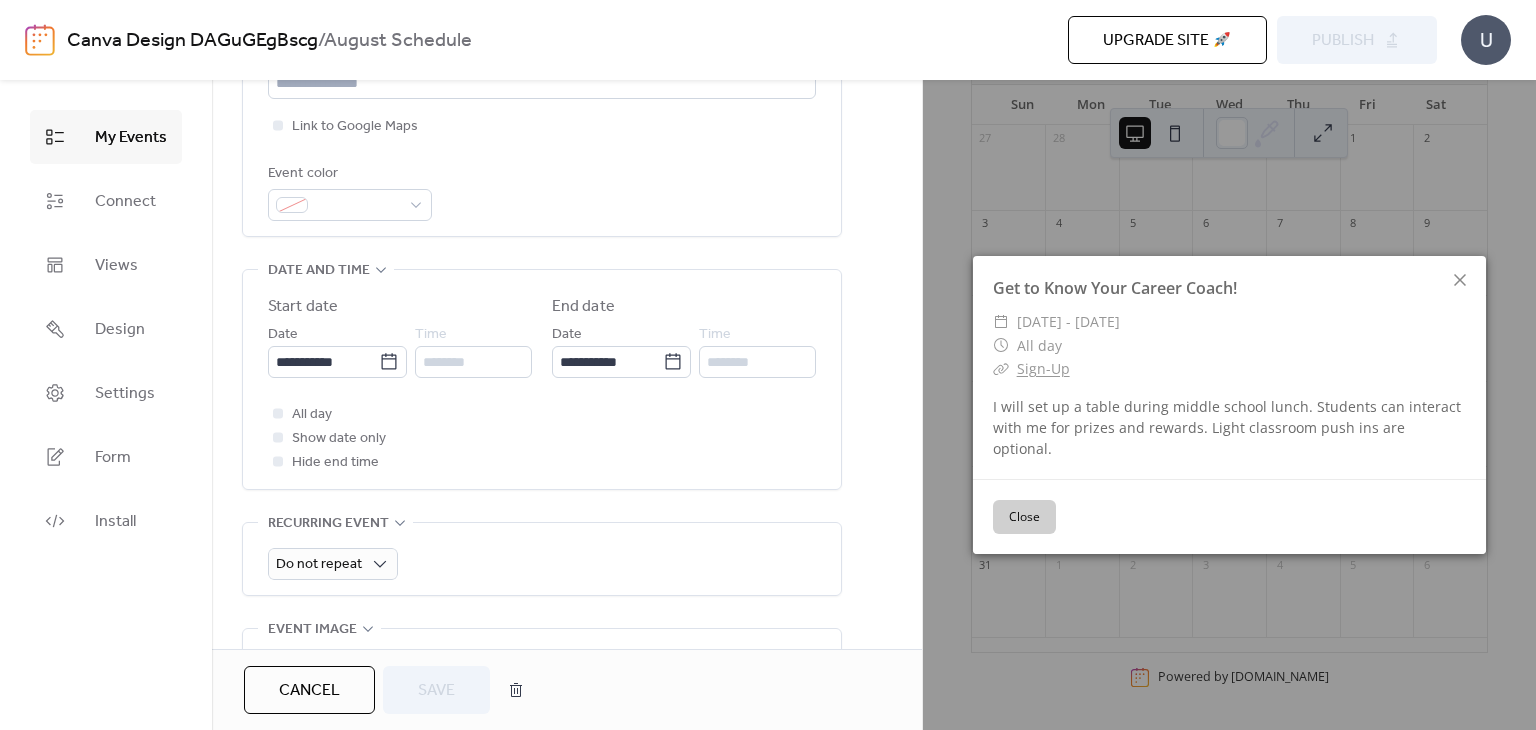 scroll, scrollTop: 600, scrollLeft: 0, axis: vertical 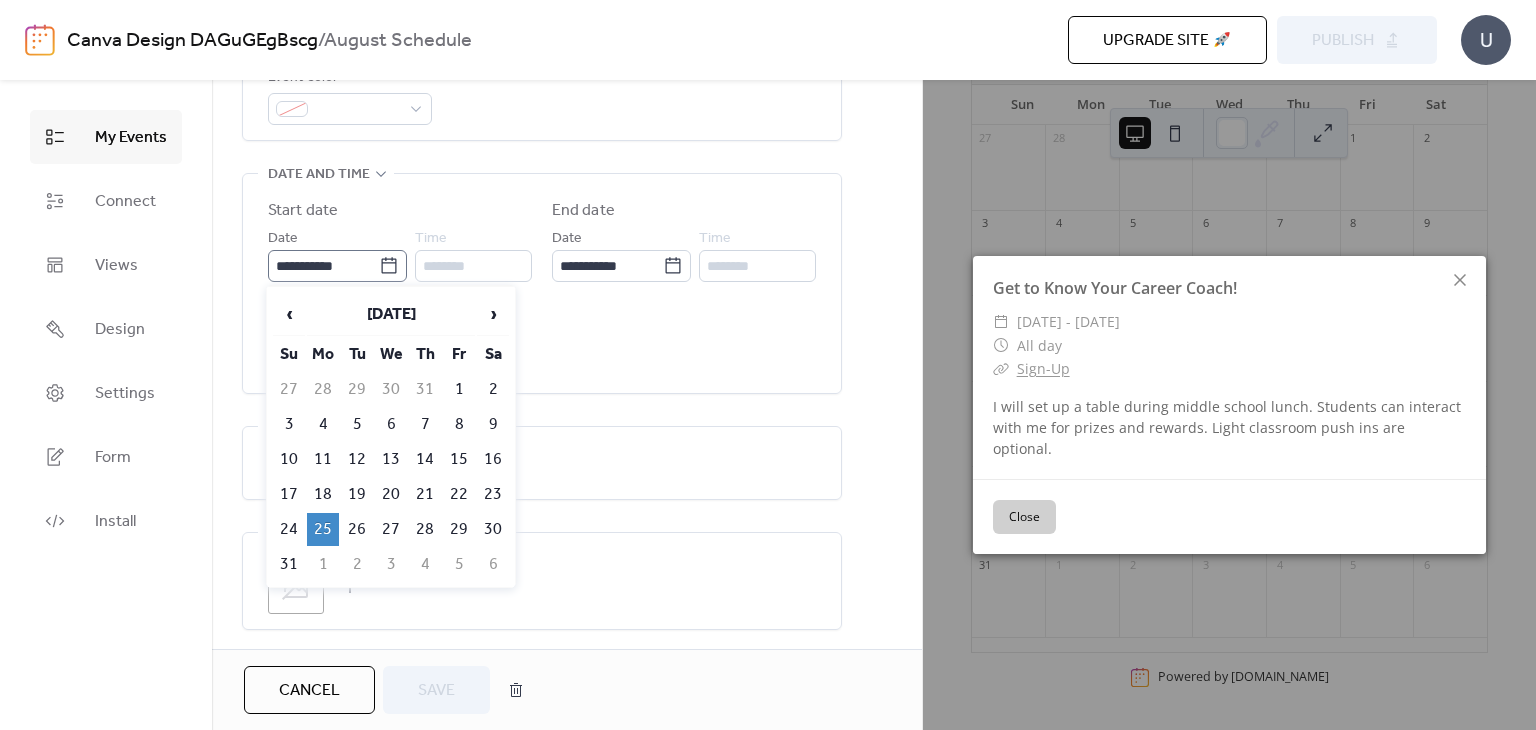 click 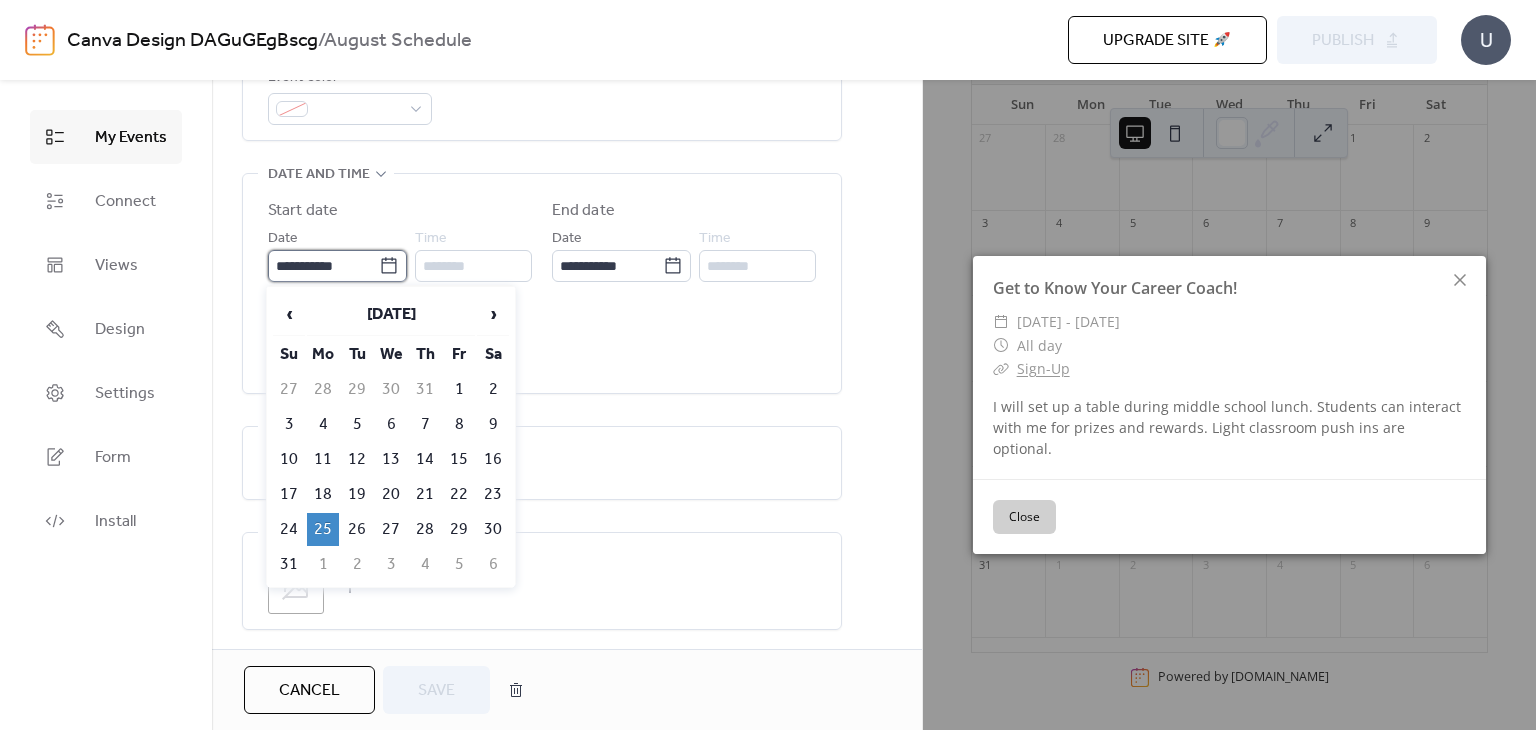 click on "**********" at bounding box center [323, 266] 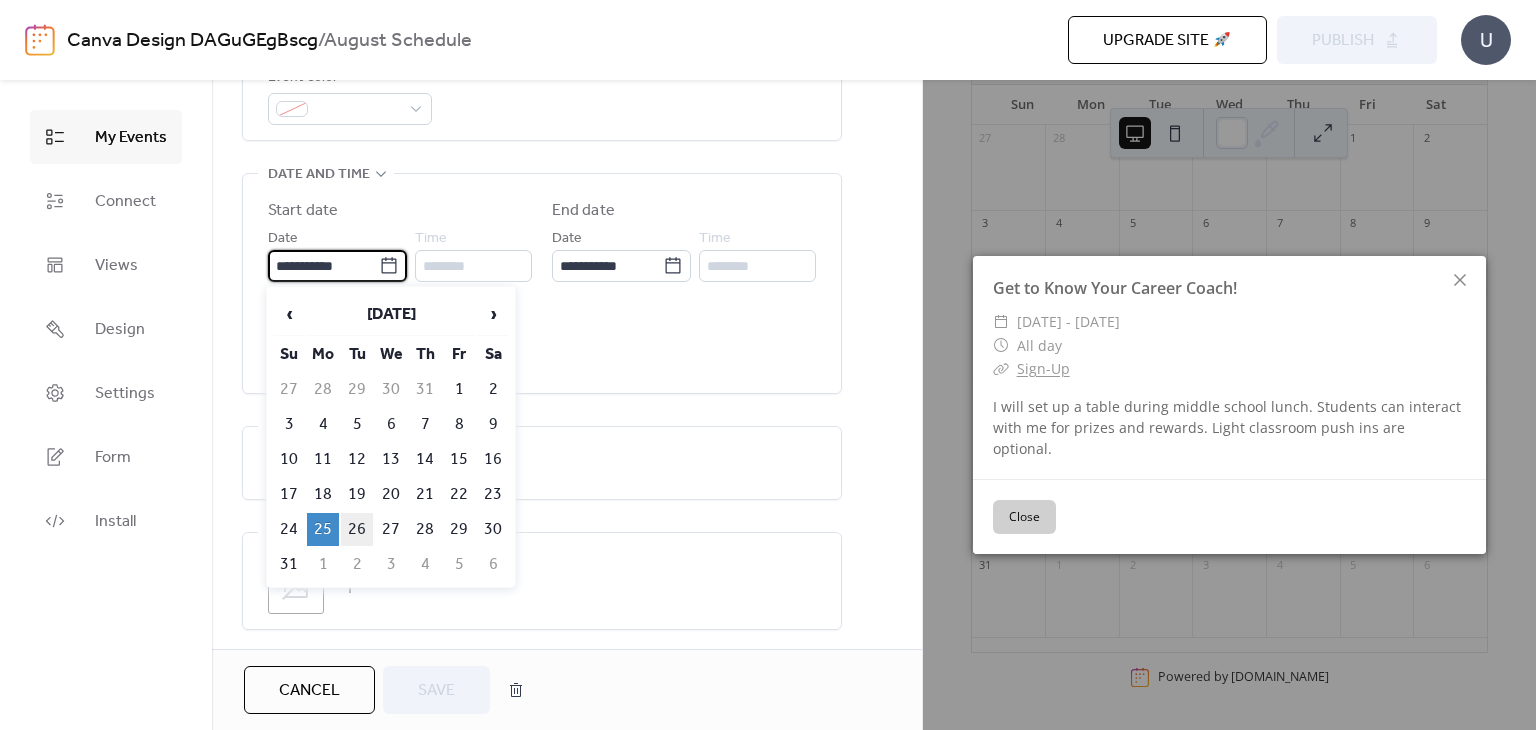 click on "26" at bounding box center (357, 529) 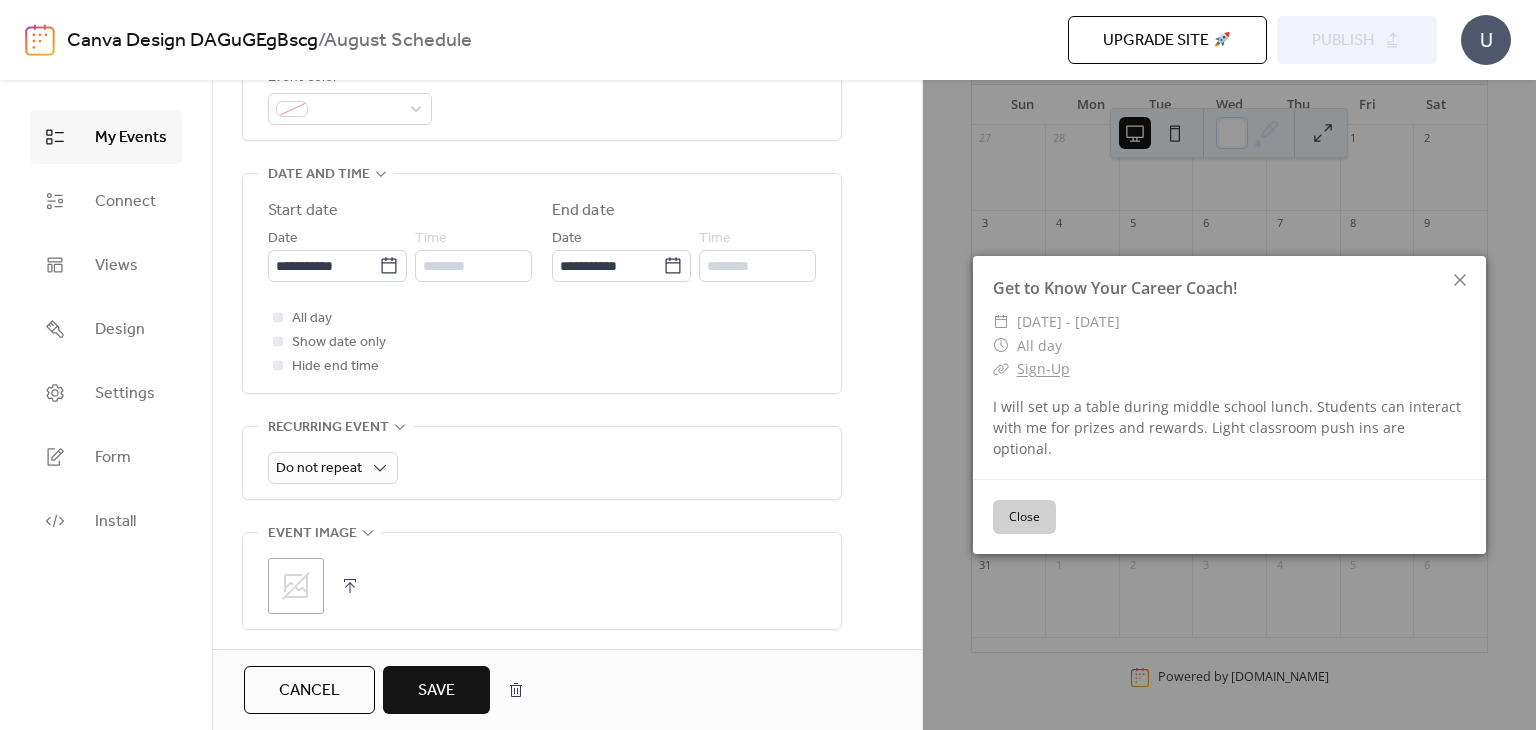 type on "**********" 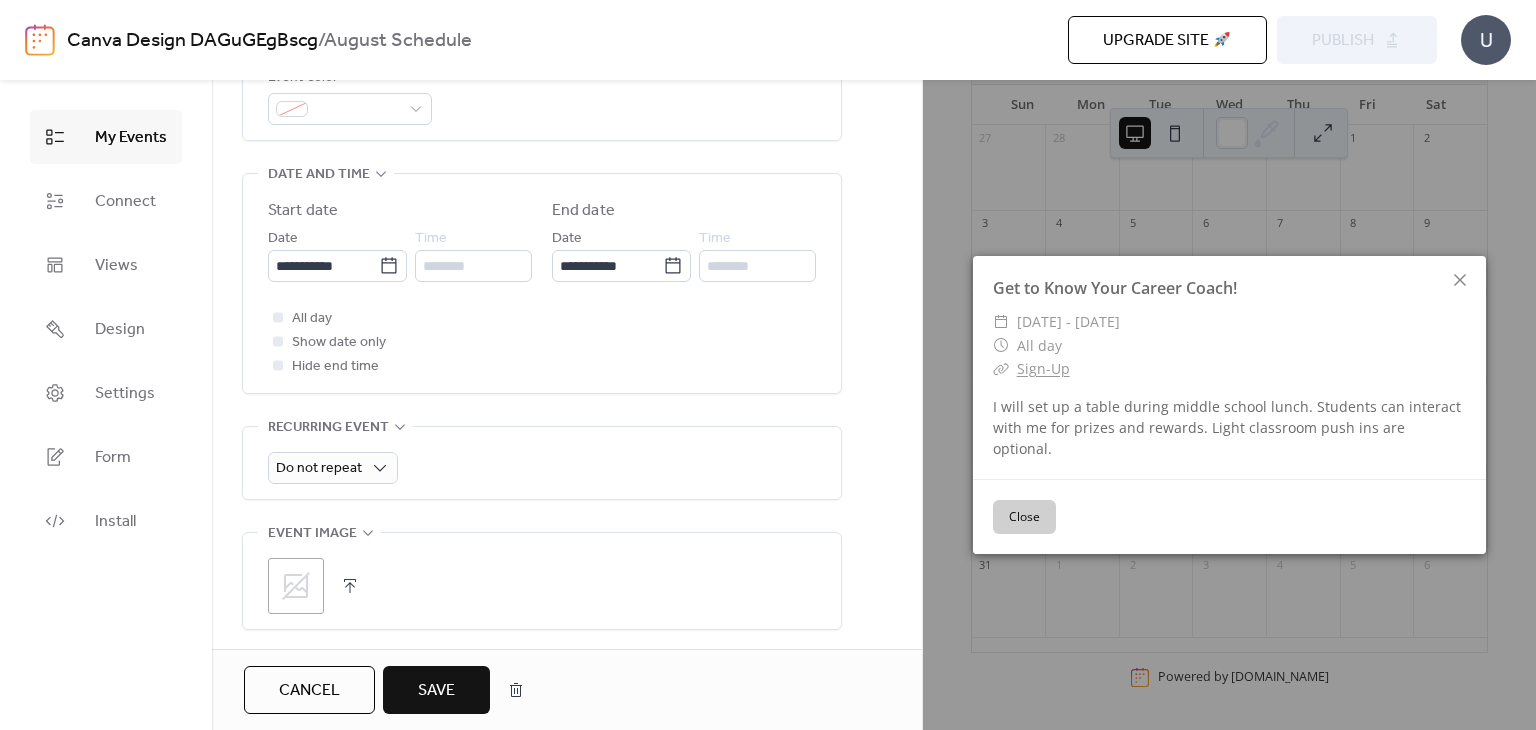 type on "**********" 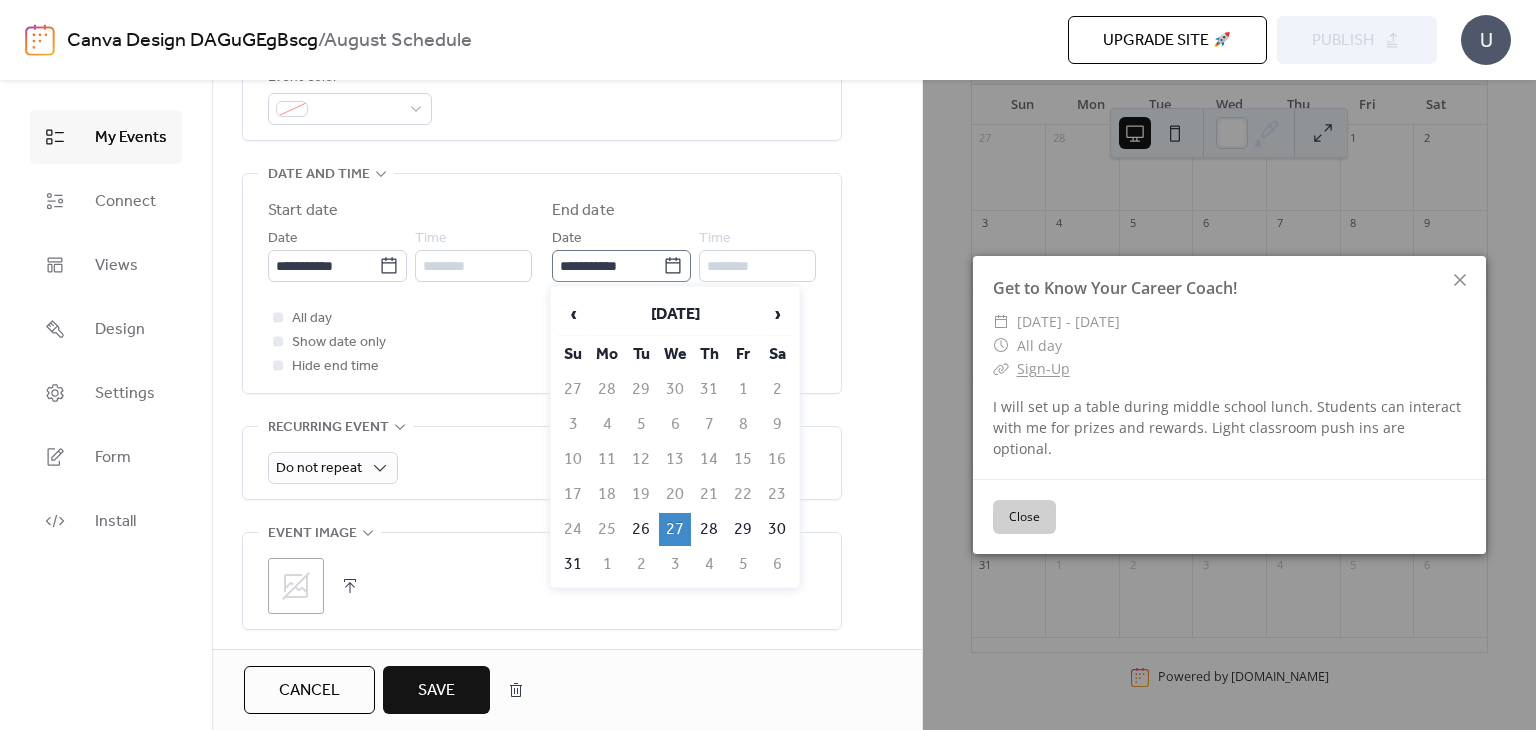 click 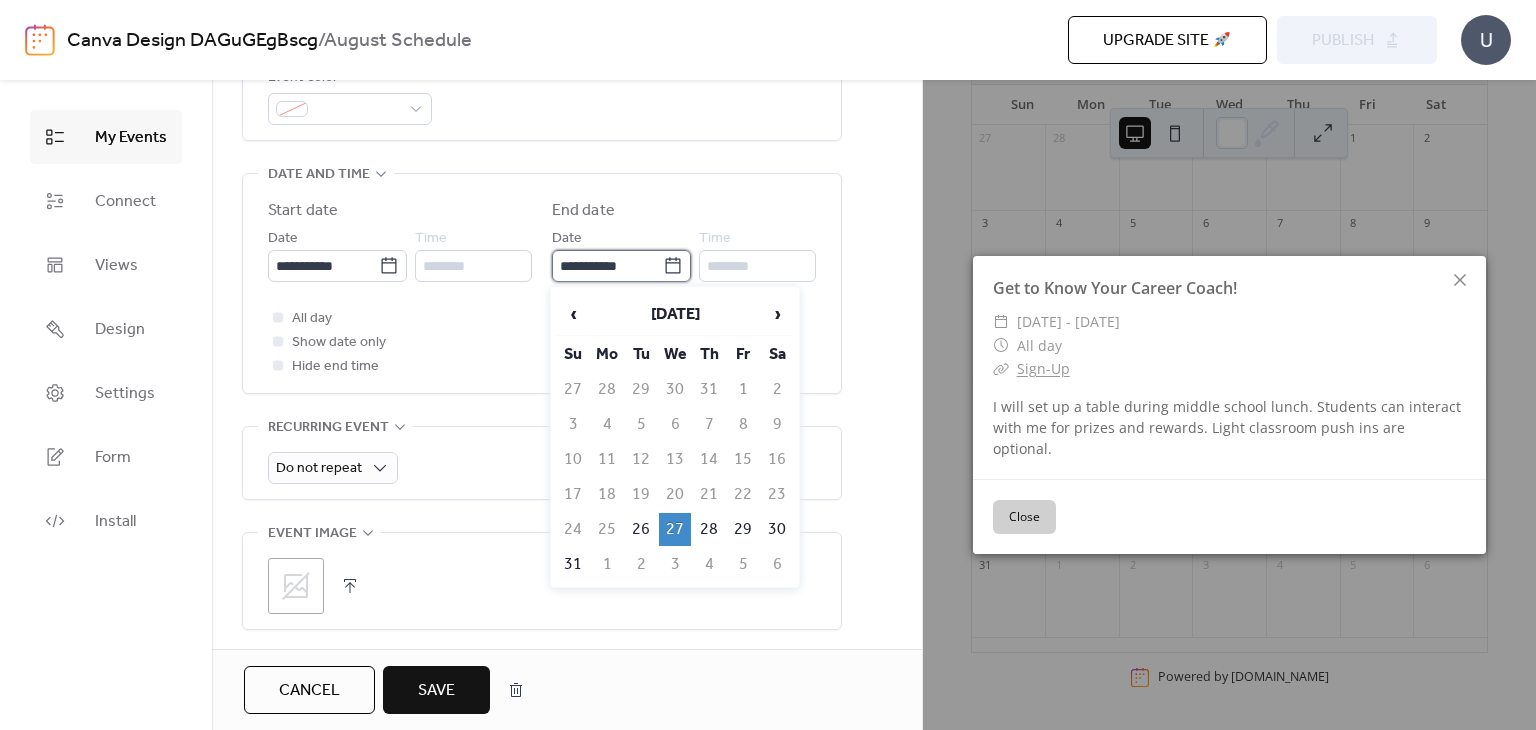 click on "**********" at bounding box center [607, 266] 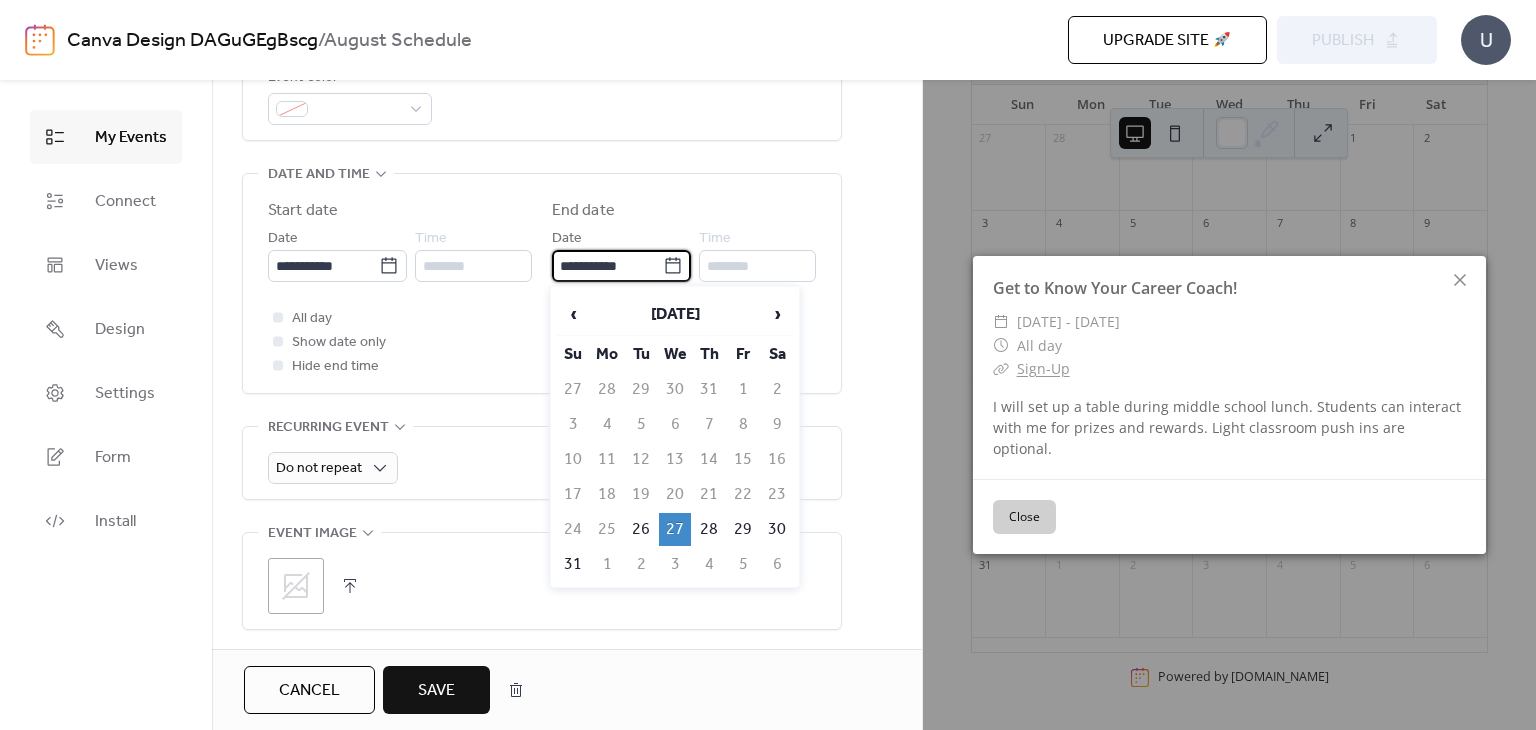 click on "27" at bounding box center (675, 529) 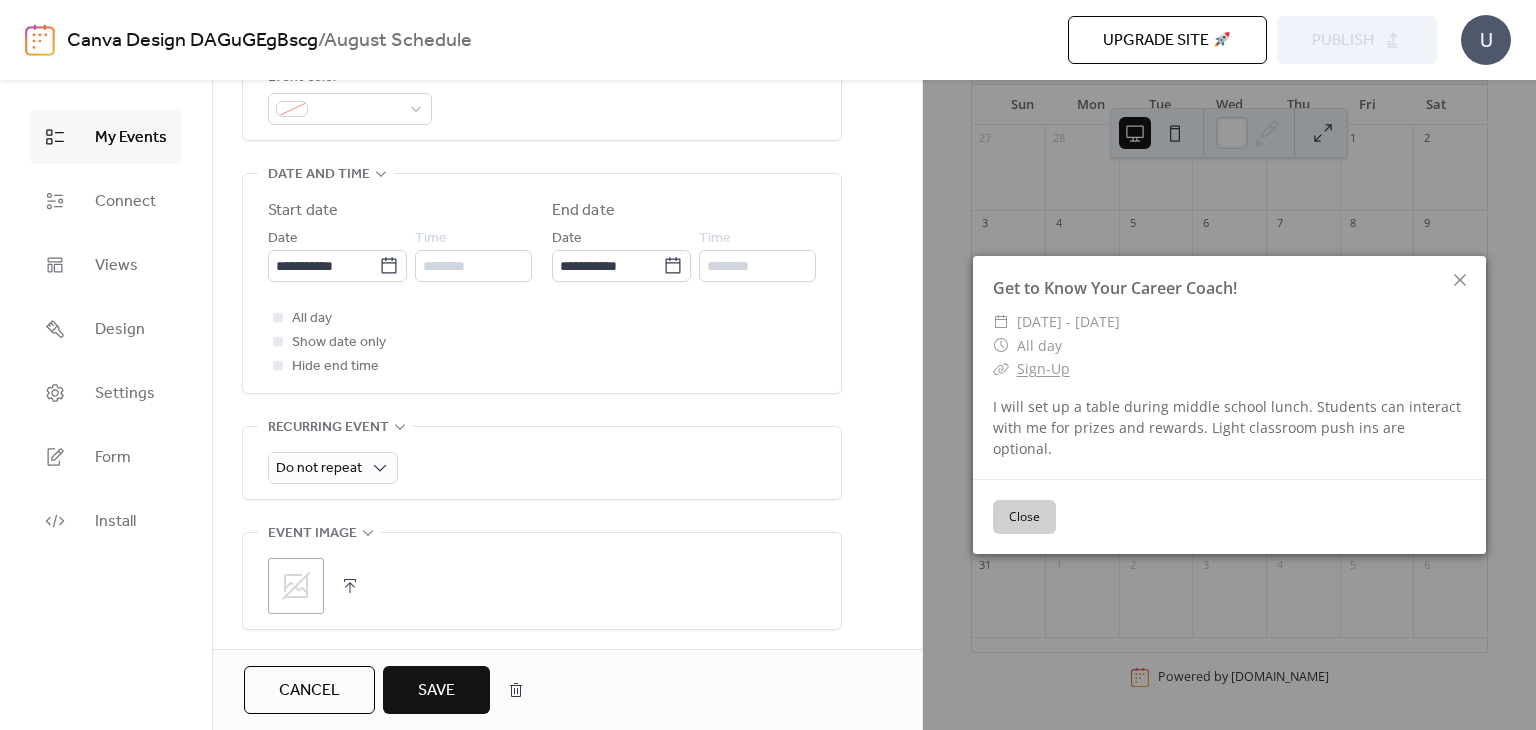click on "Save" at bounding box center (436, 691) 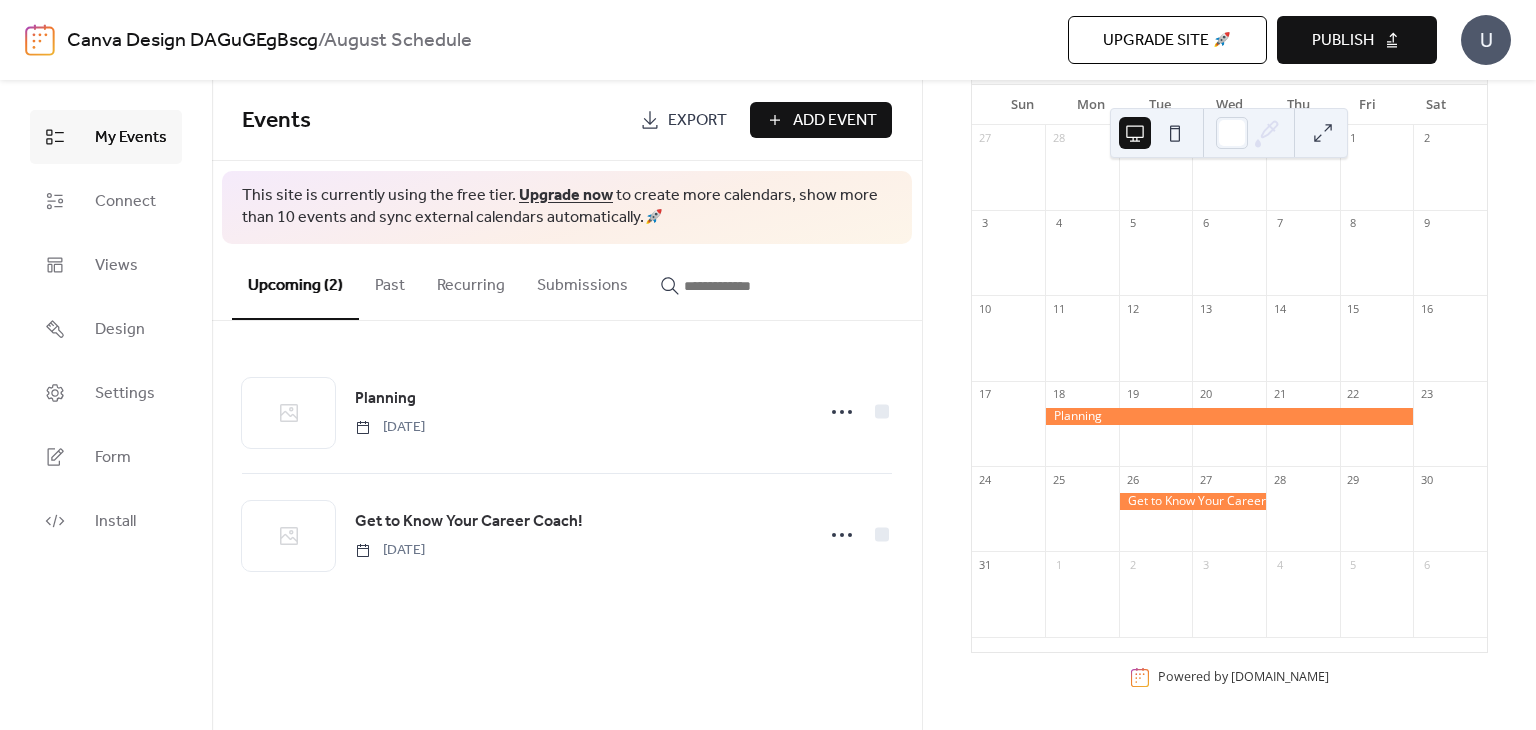 click on "Publish" at bounding box center (1343, 41) 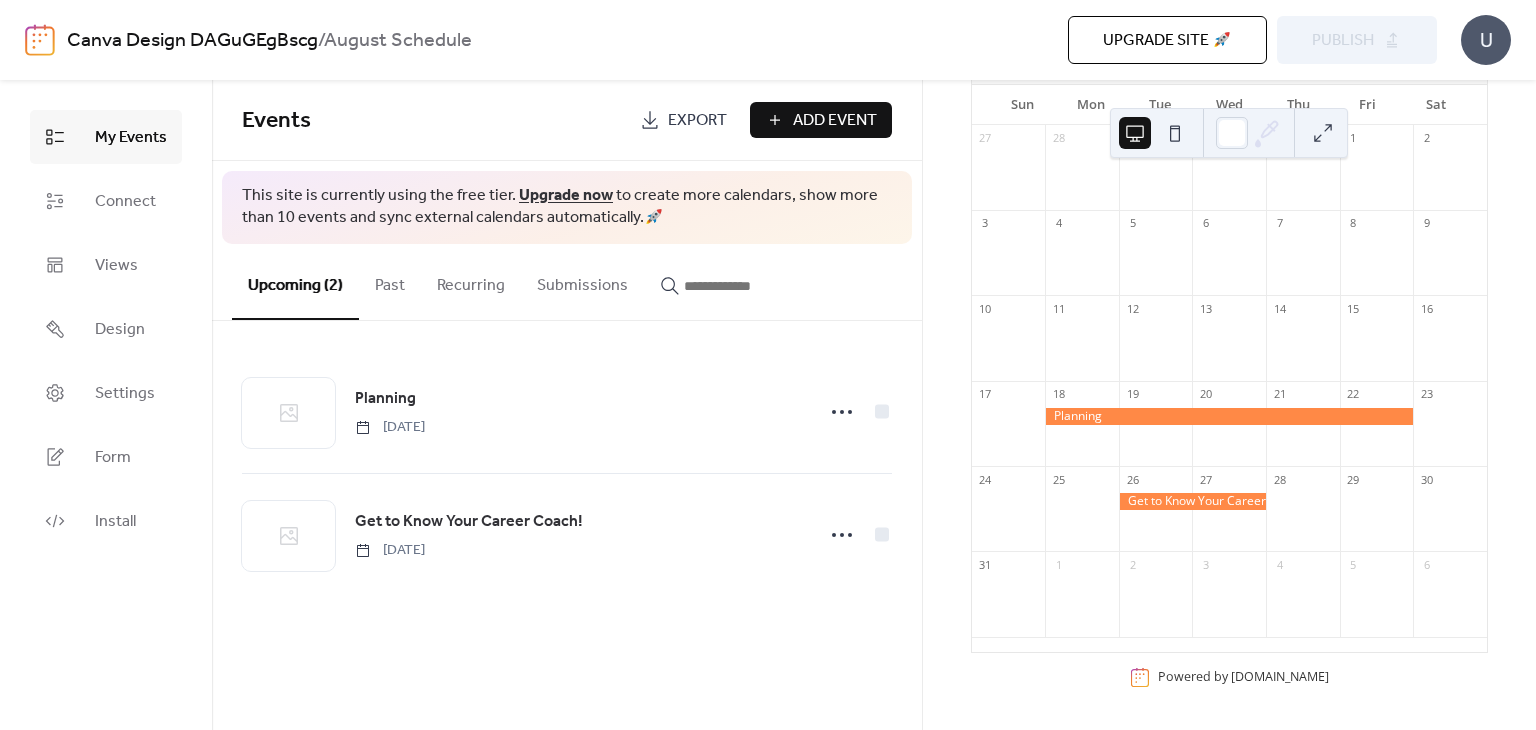 click at bounding box center (1175, 133) 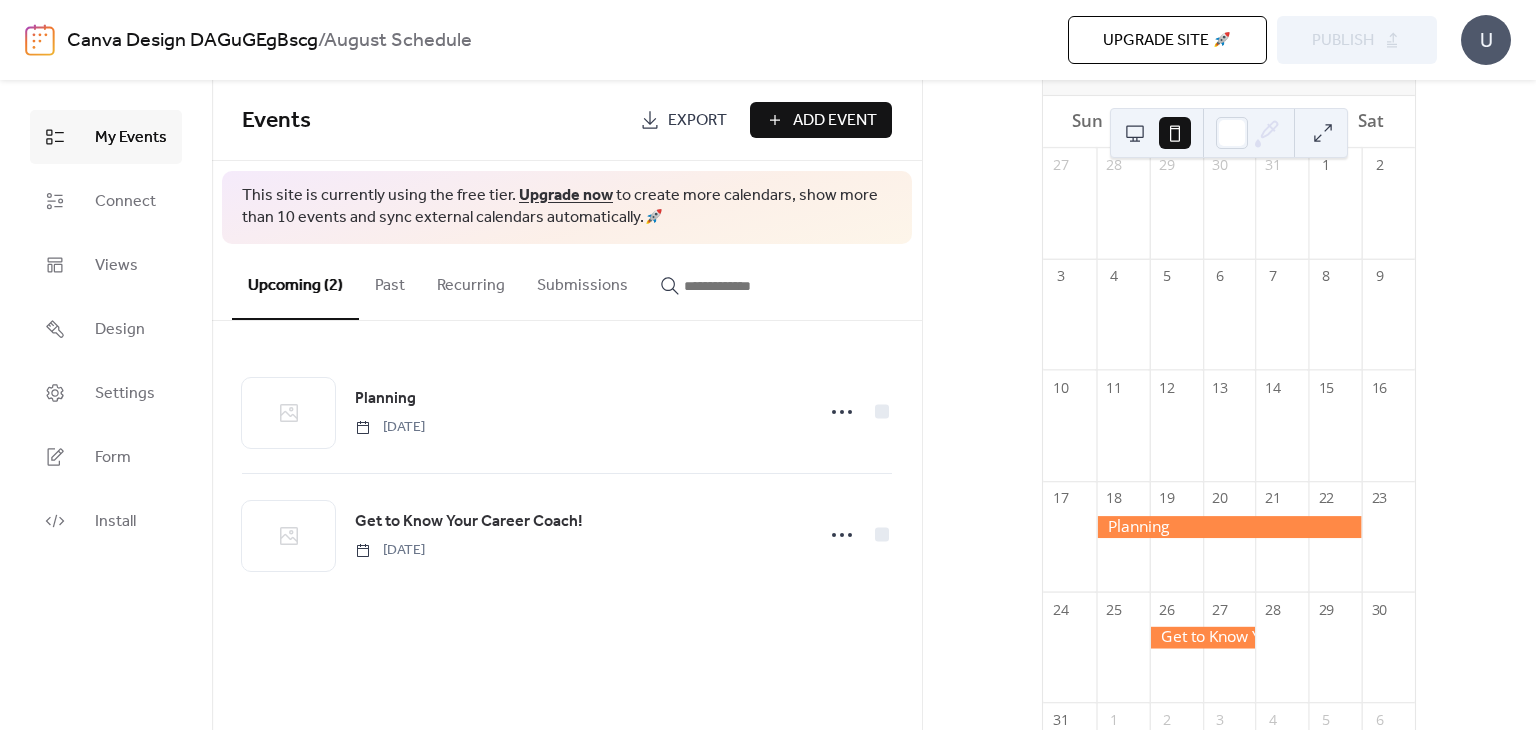 scroll, scrollTop: 68, scrollLeft: 0, axis: vertical 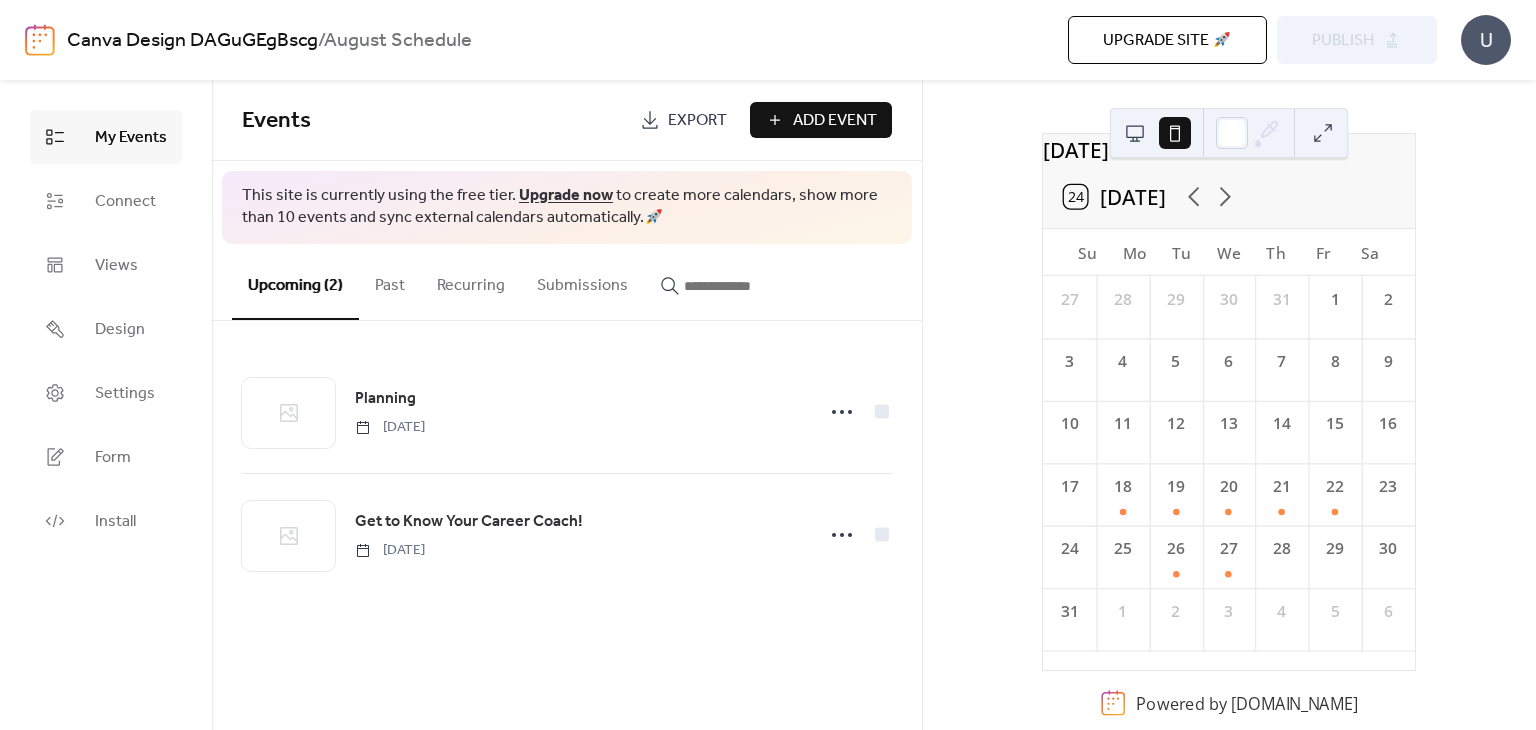 click at bounding box center [1135, 133] 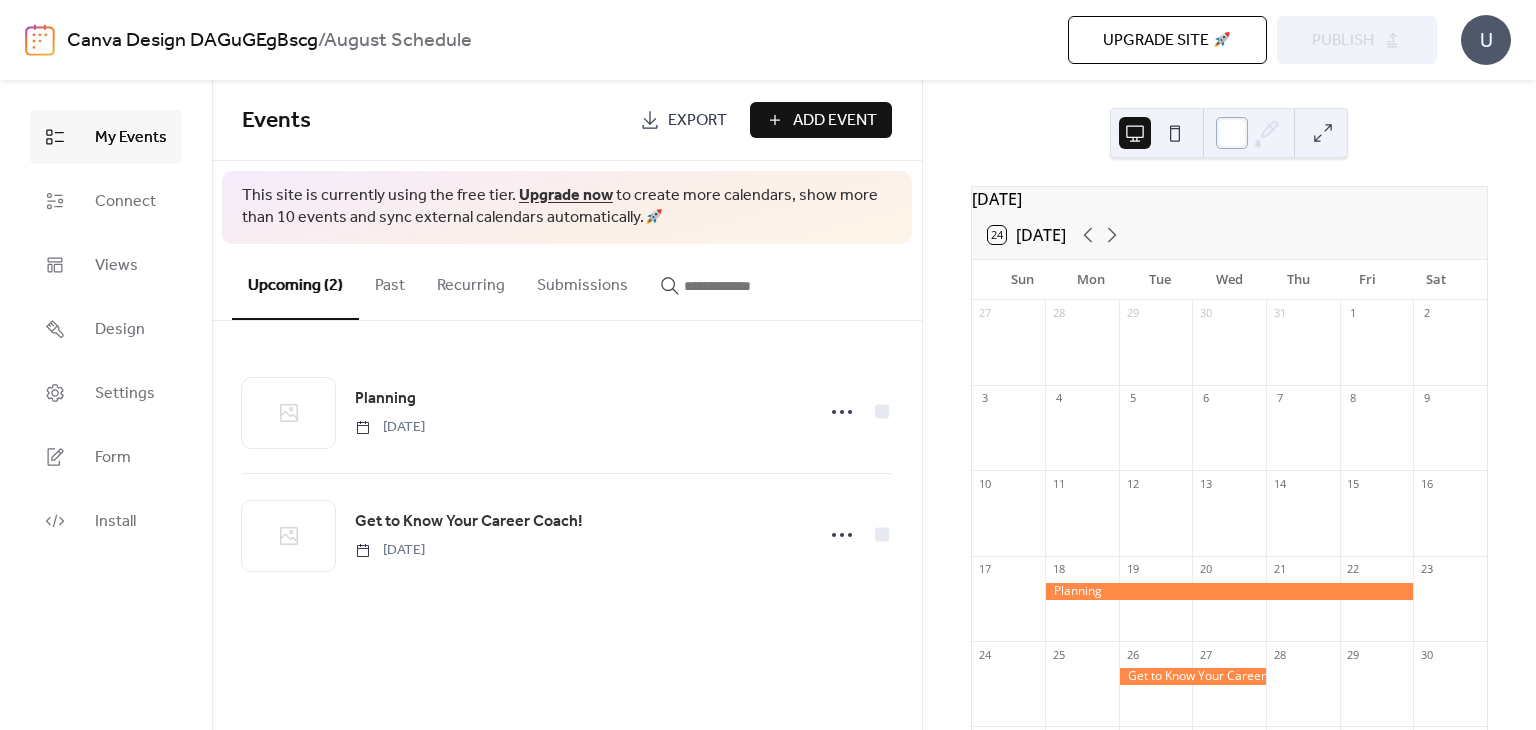 click at bounding box center [1232, 133] 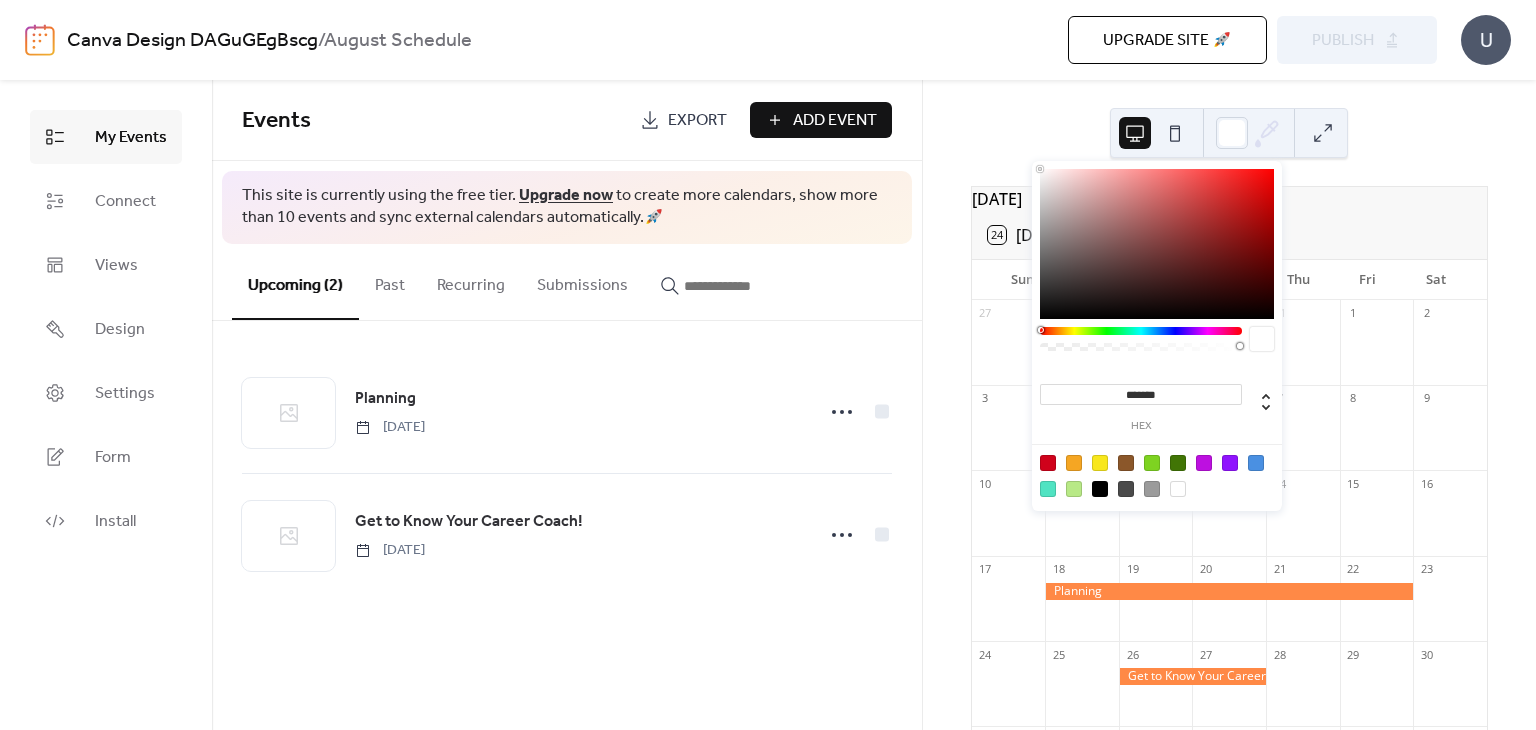click at bounding box center (1157, 244) 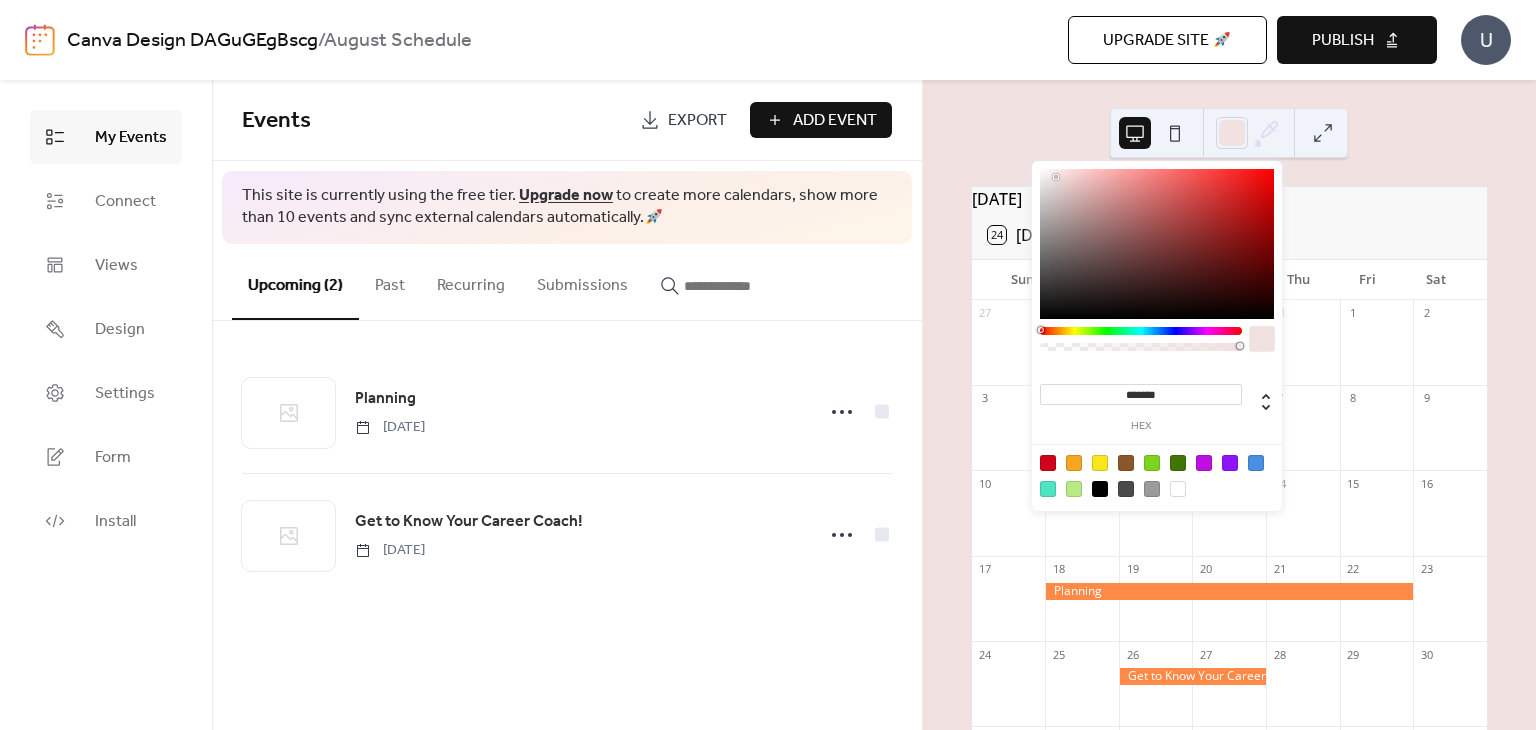 click at bounding box center (1157, 244) 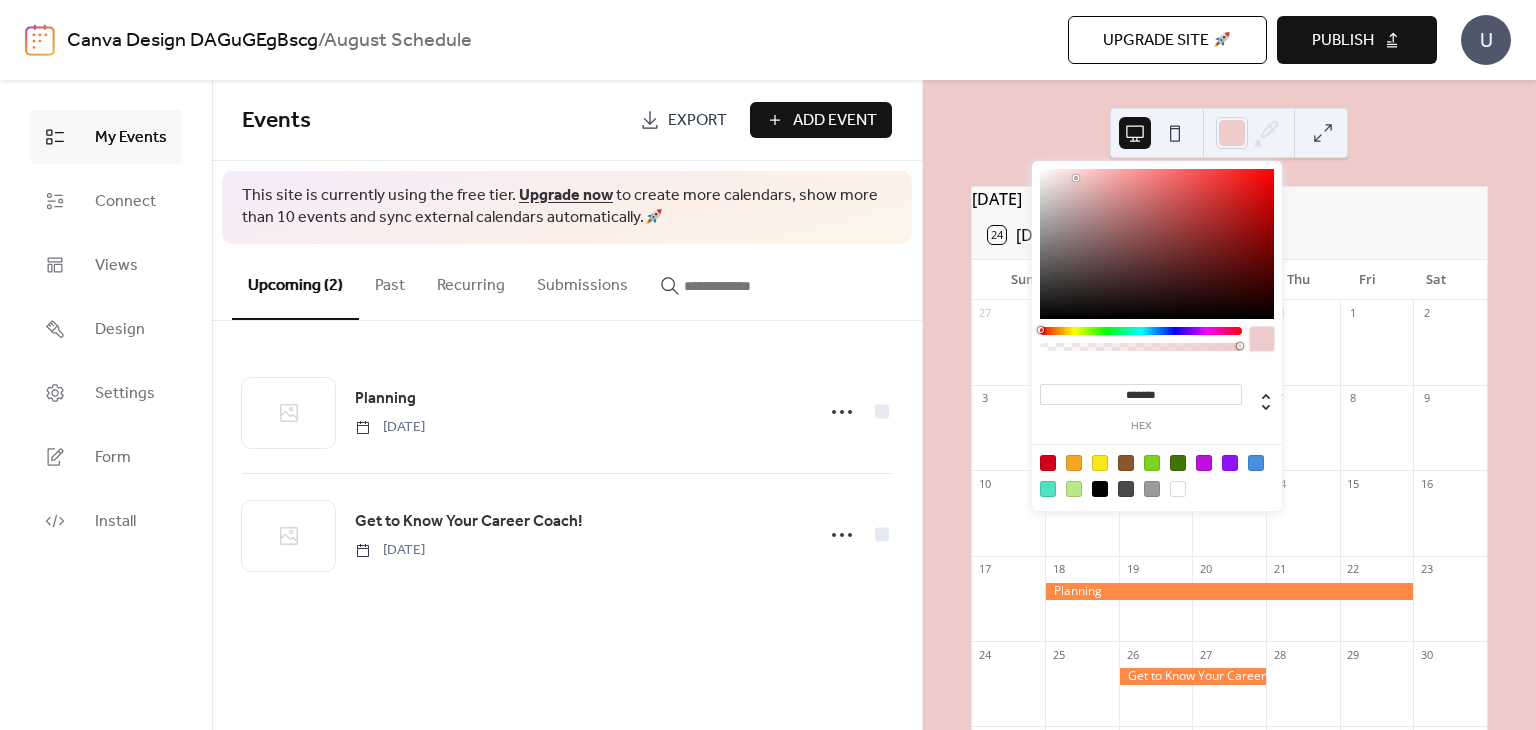 click at bounding box center (1157, 244) 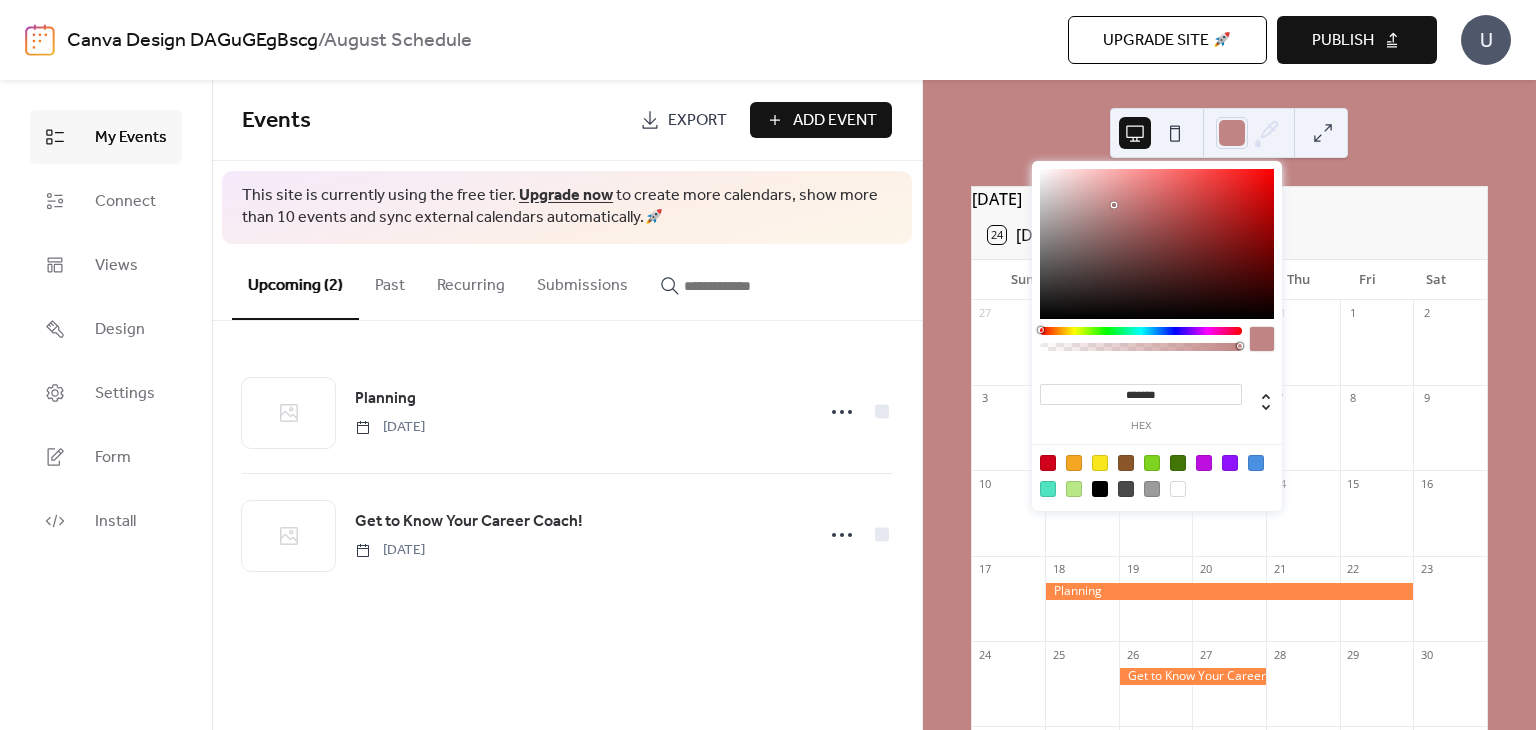 click at bounding box center (1157, 244) 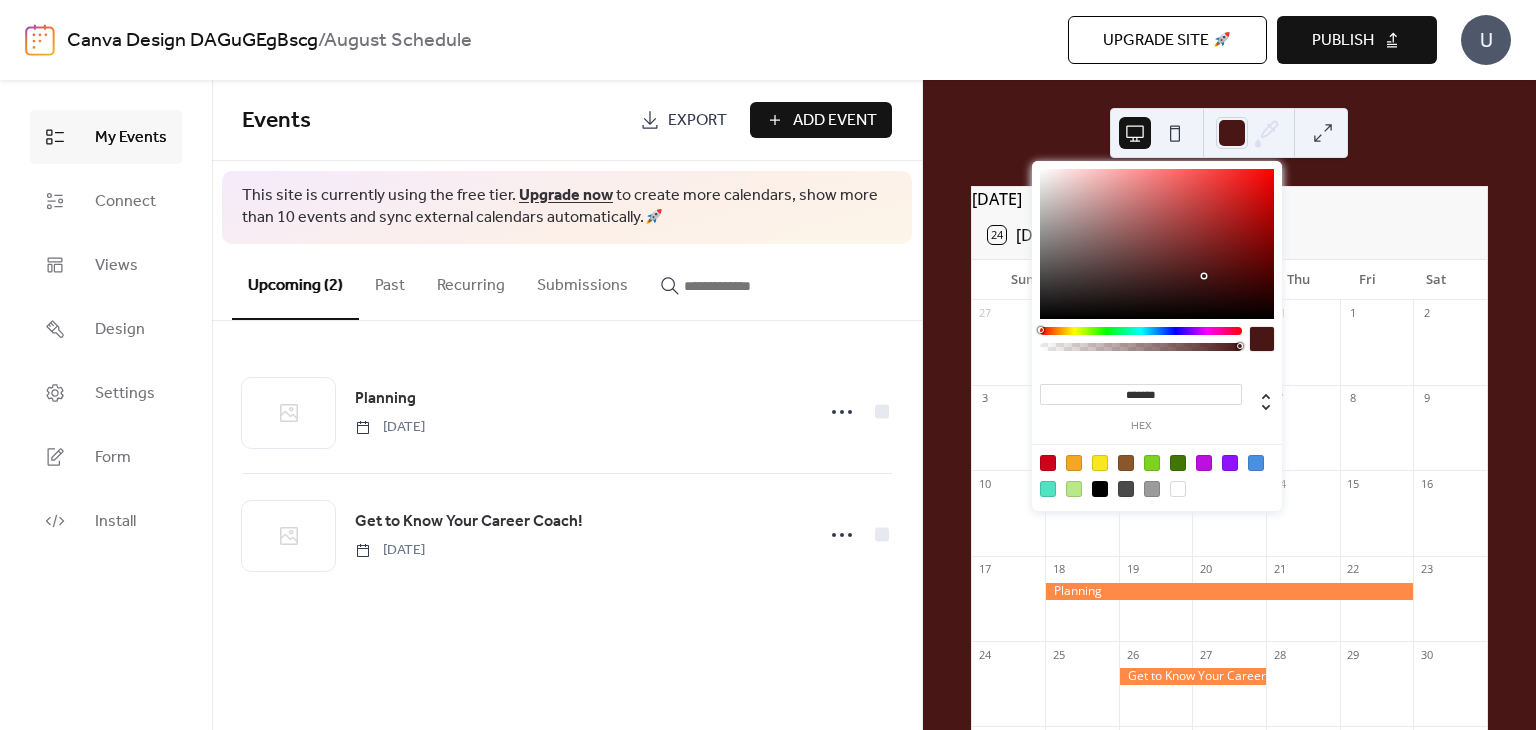 click at bounding box center [1157, 244] 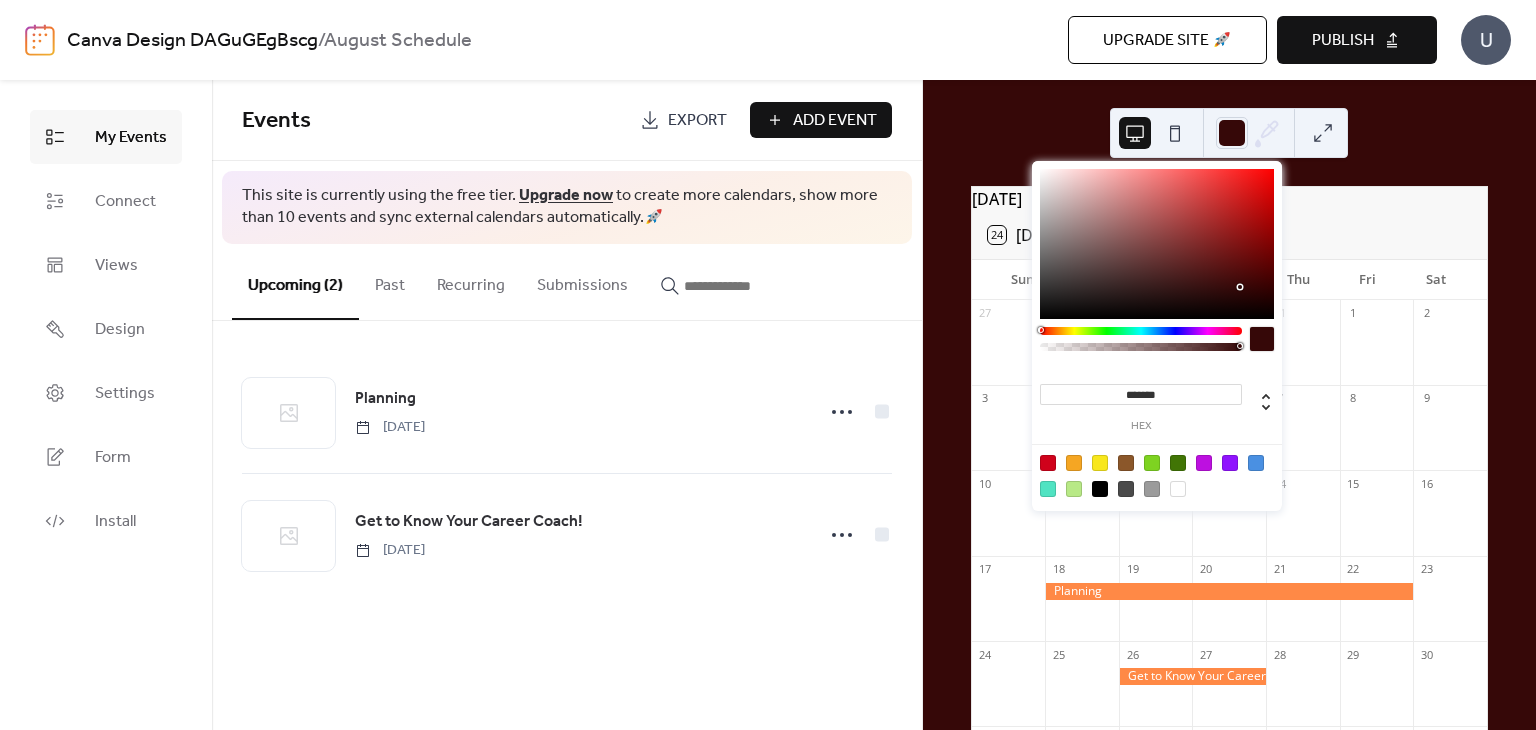 click at bounding box center [1141, 344] 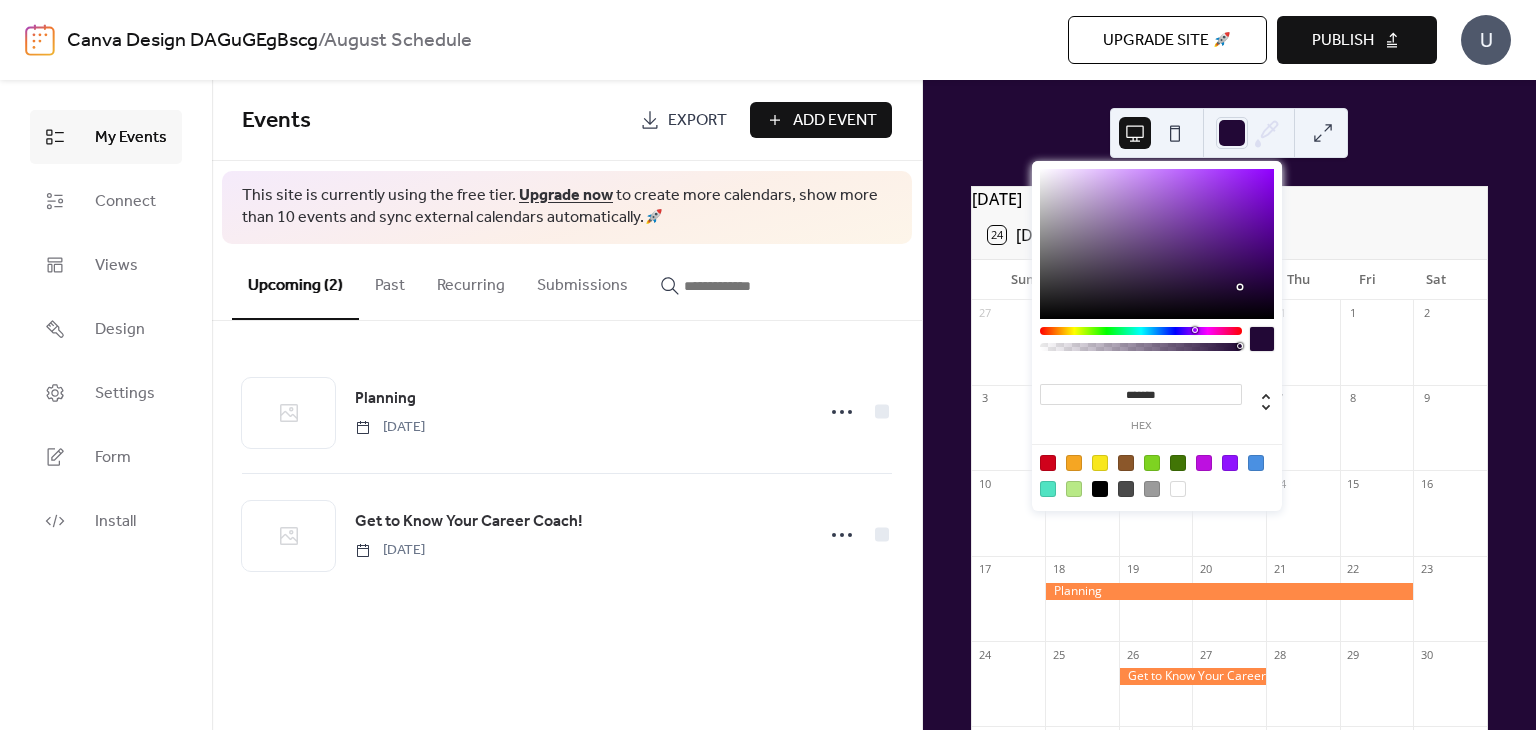 click at bounding box center (1141, 331) 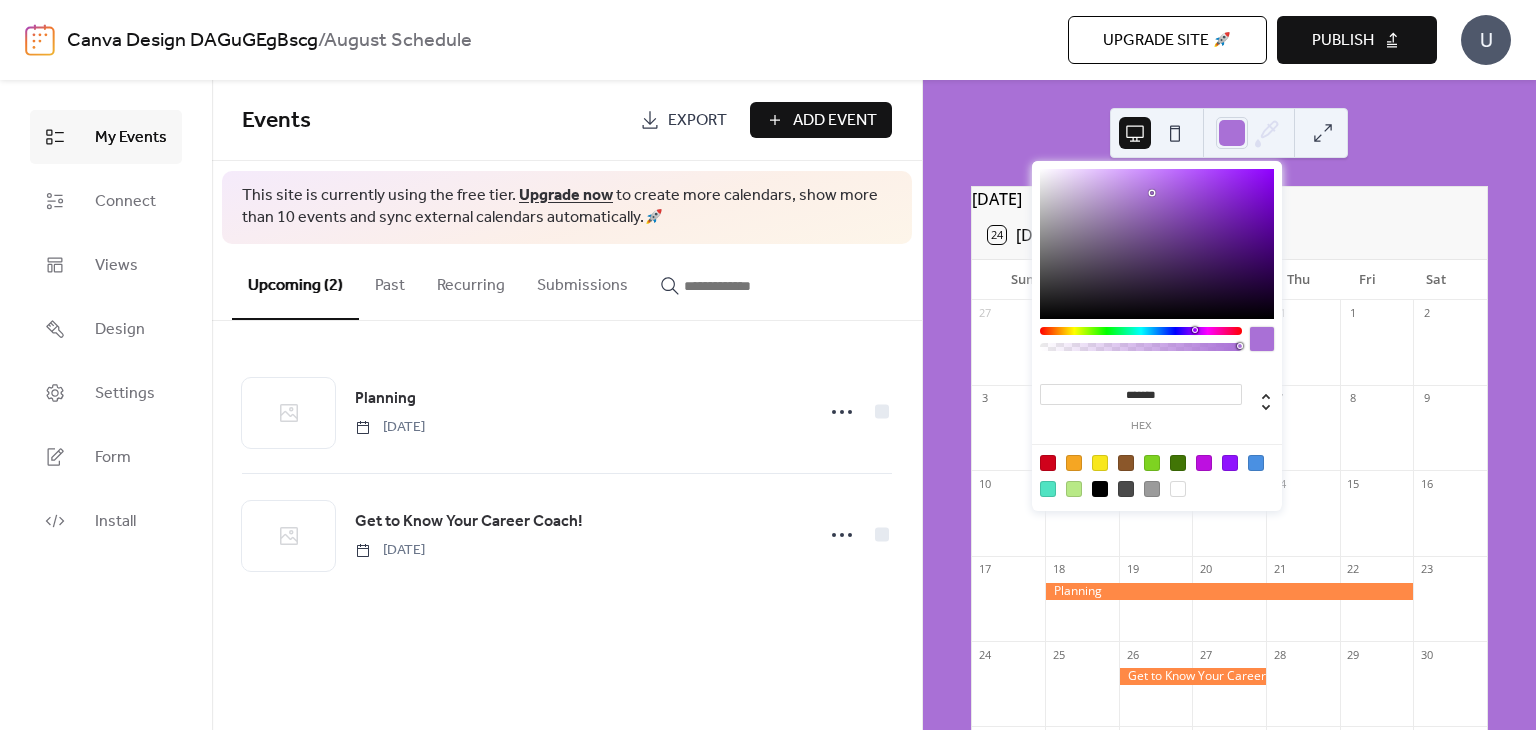 click at bounding box center (1157, 244) 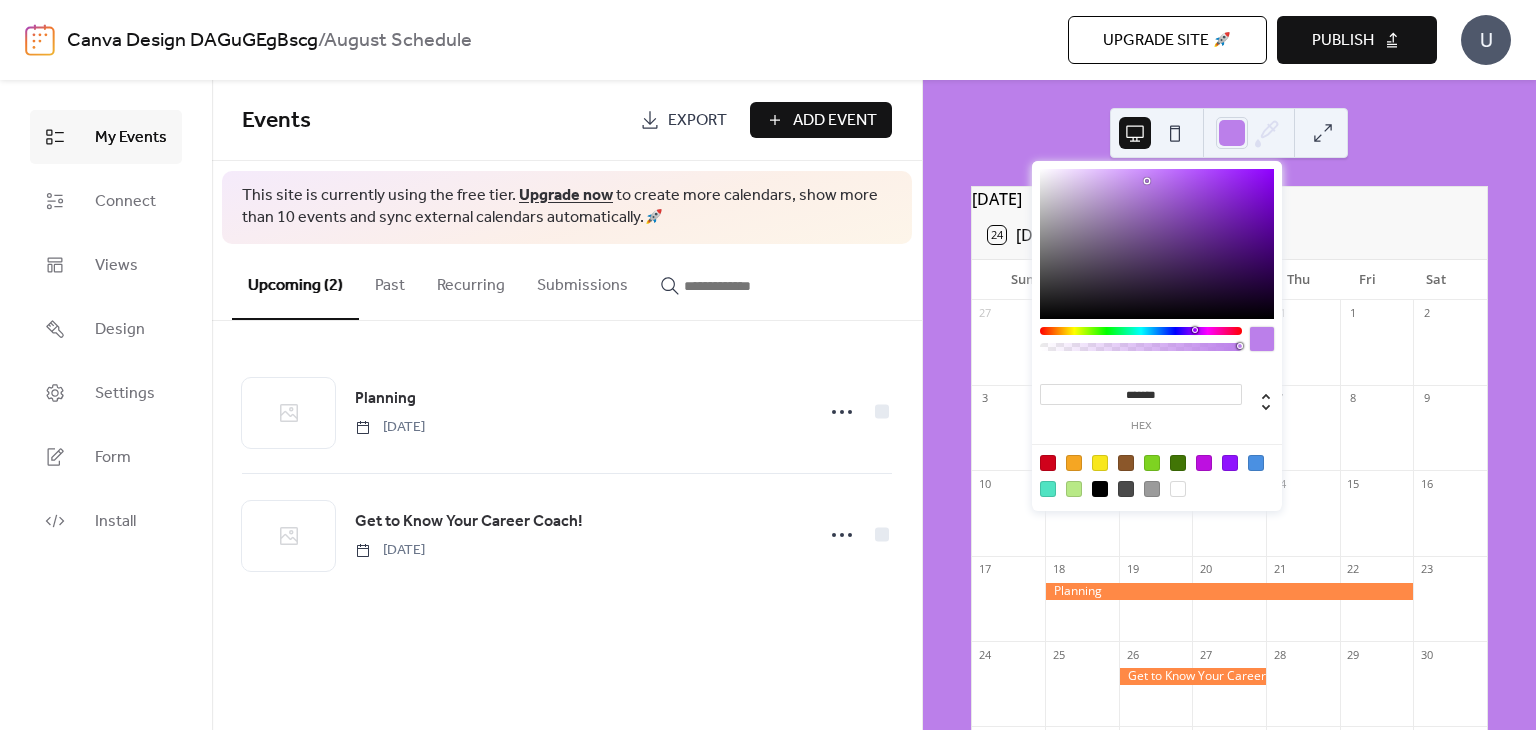 click on "[DATE] 24 [DATE] Sun Mon Tue Wed Thu Fri Sat 27 28 29 30 31 1 2 3 4 5 6 7 8 9 10 11 12 13 14 15 16 17 18 19 20 21 22 23 24 25 26 27 28 29 30 31 1 2 3 4 5 6 Powered by   [DOMAIN_NAME]" at bounding box center (1229, 405) 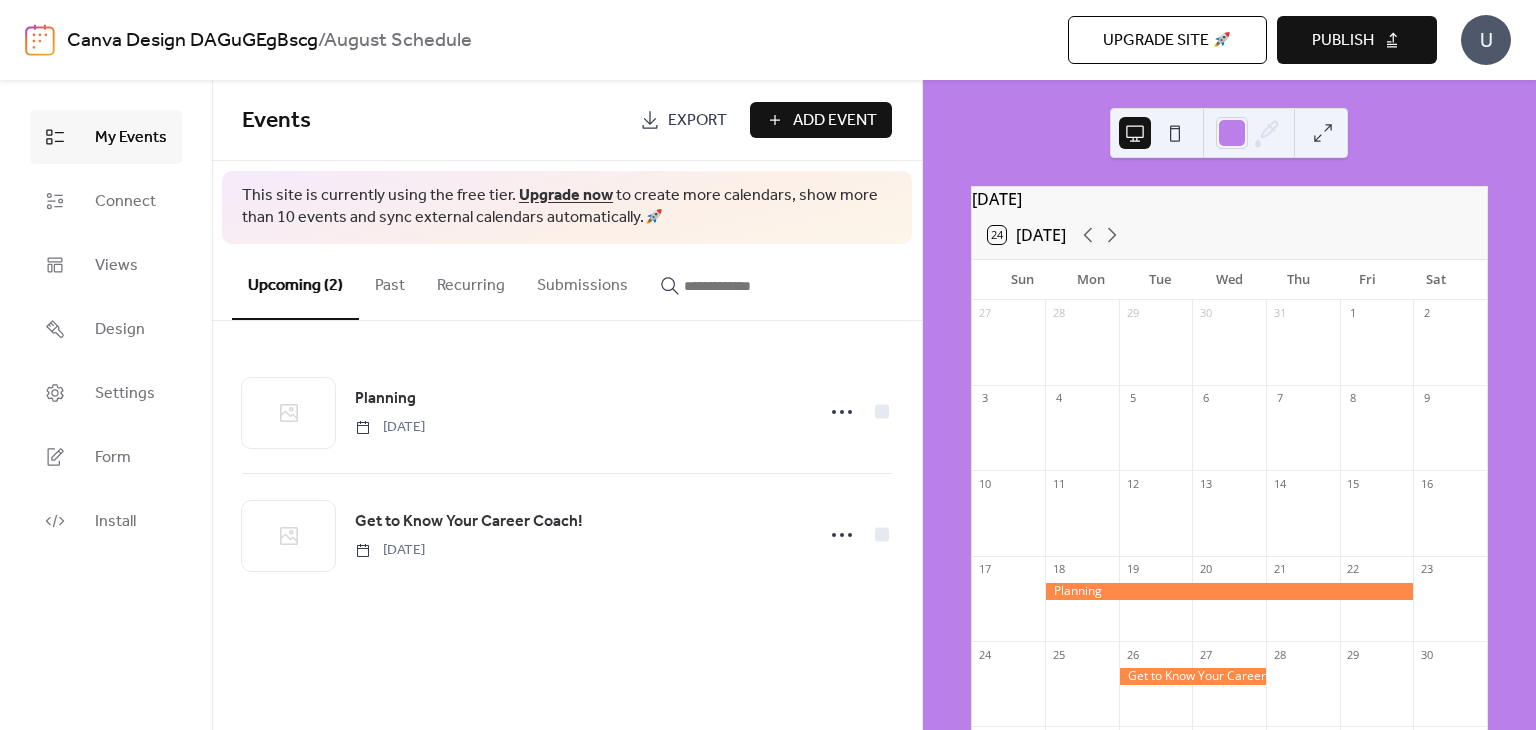 click at bounding box center (1229, 591) 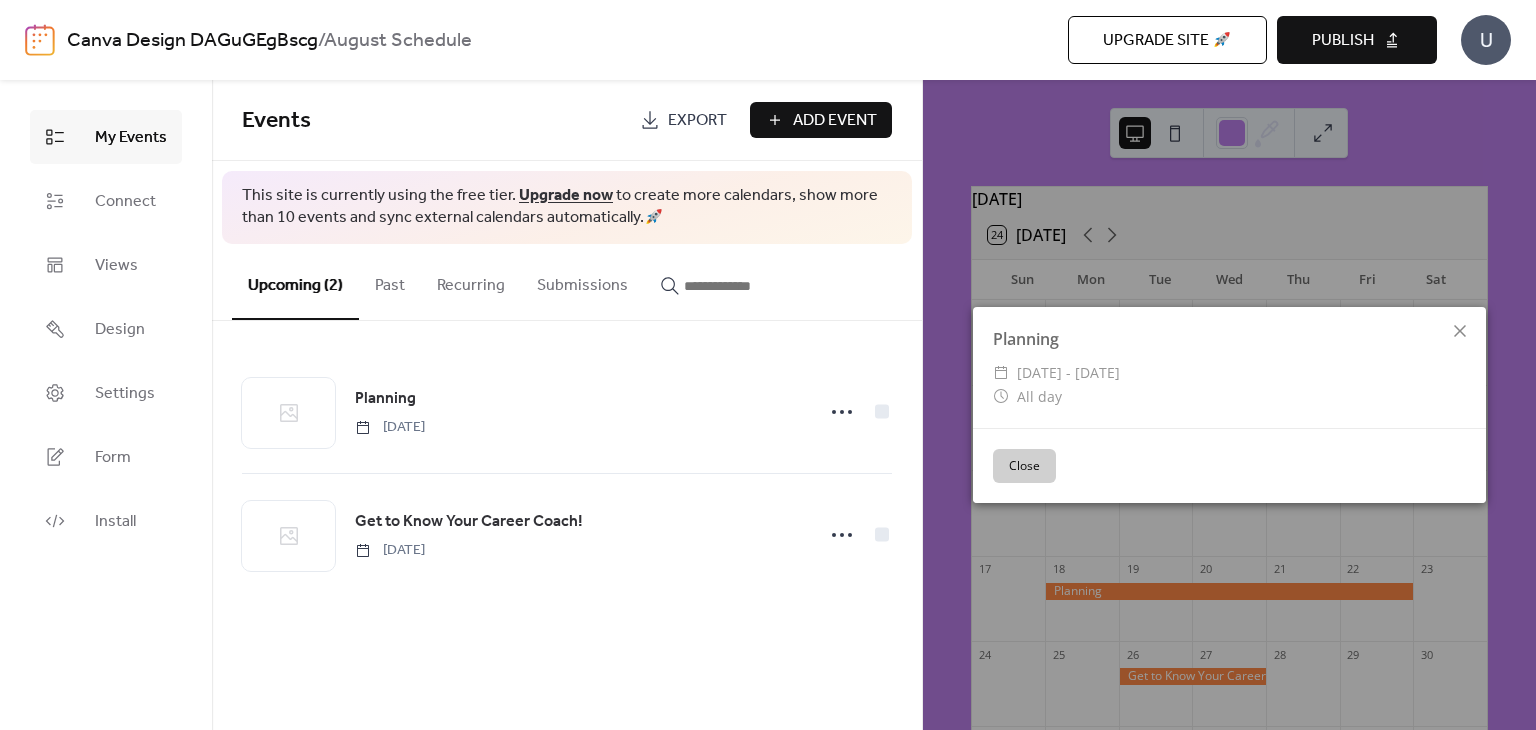 click on "Close" at bounding box center (1024, 466) 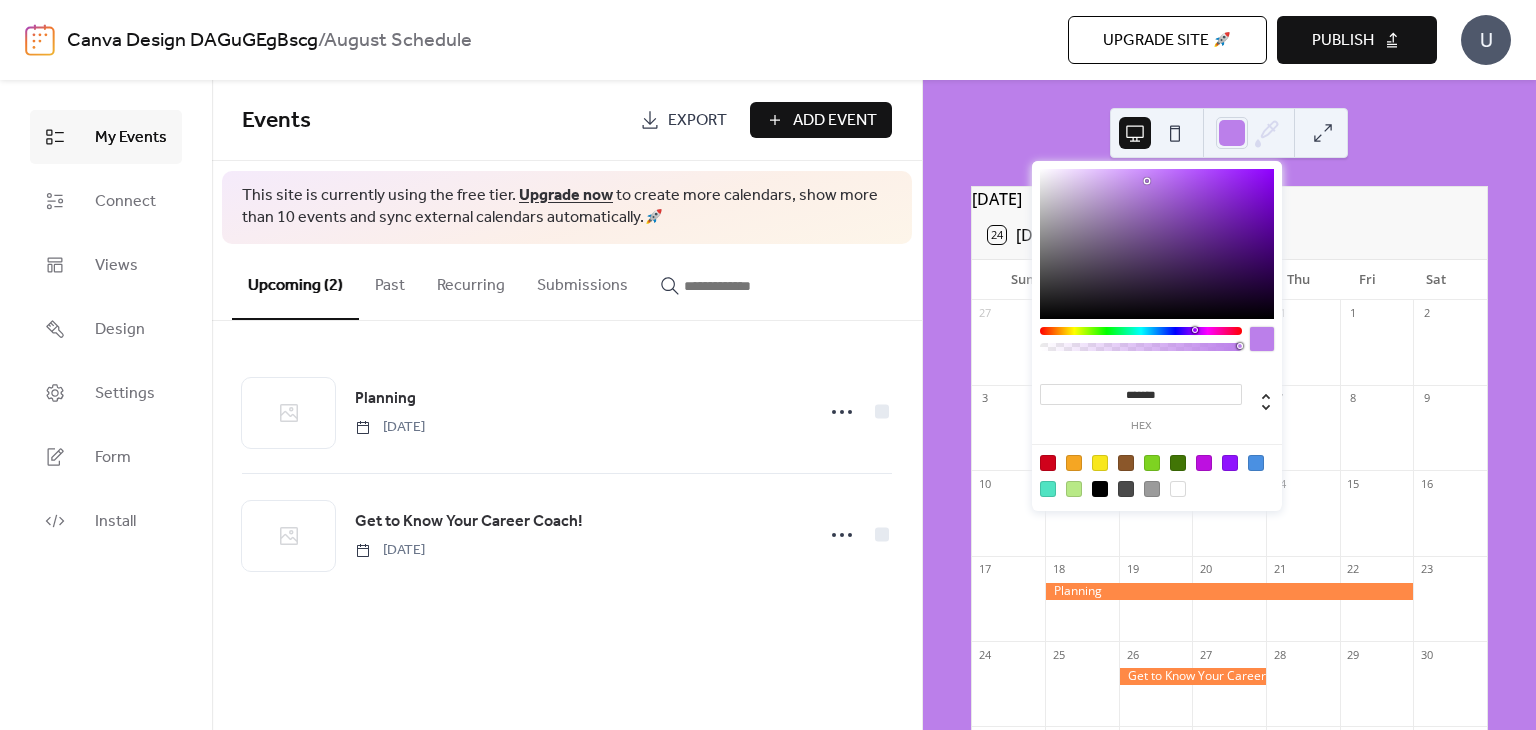 click 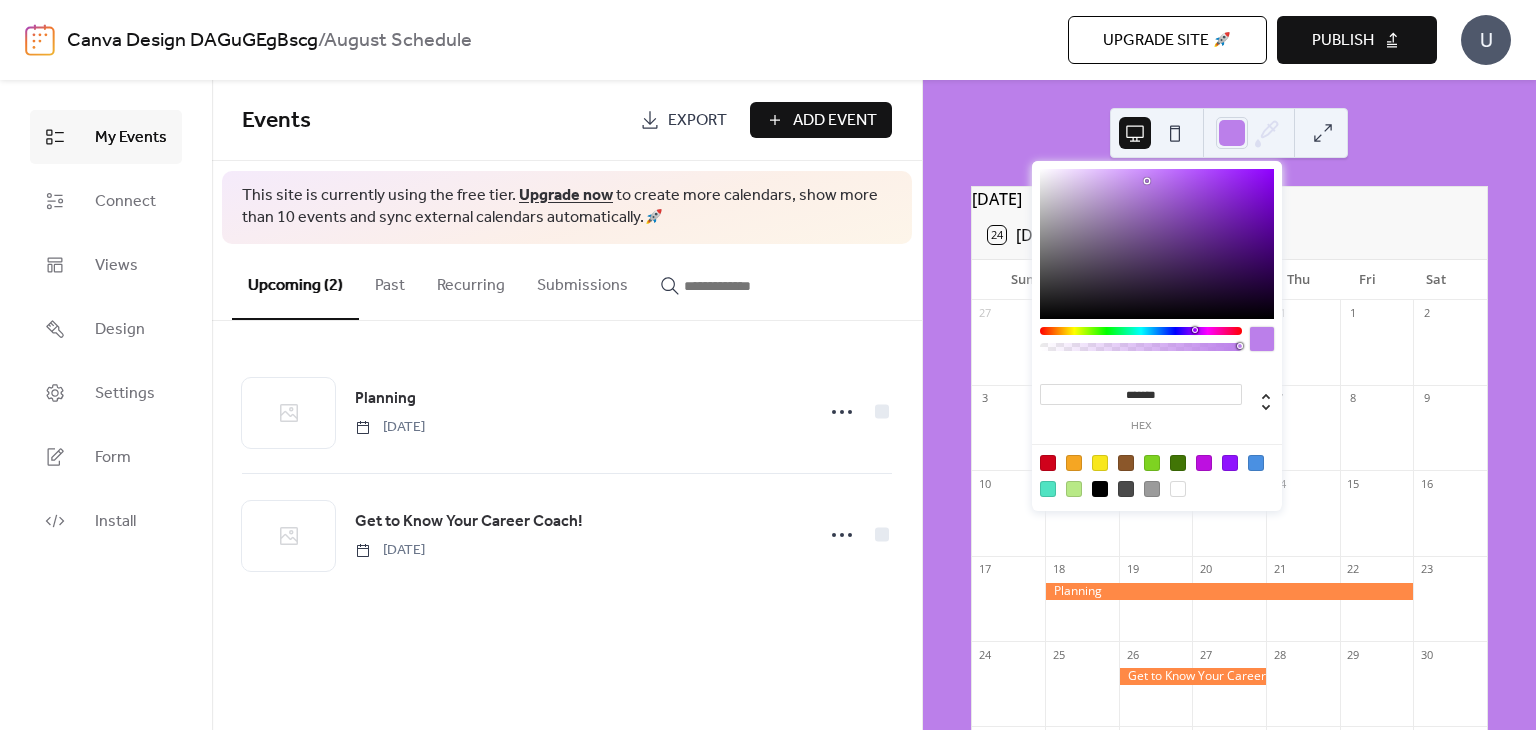 click on "7" at bounding box center [1303, 398] 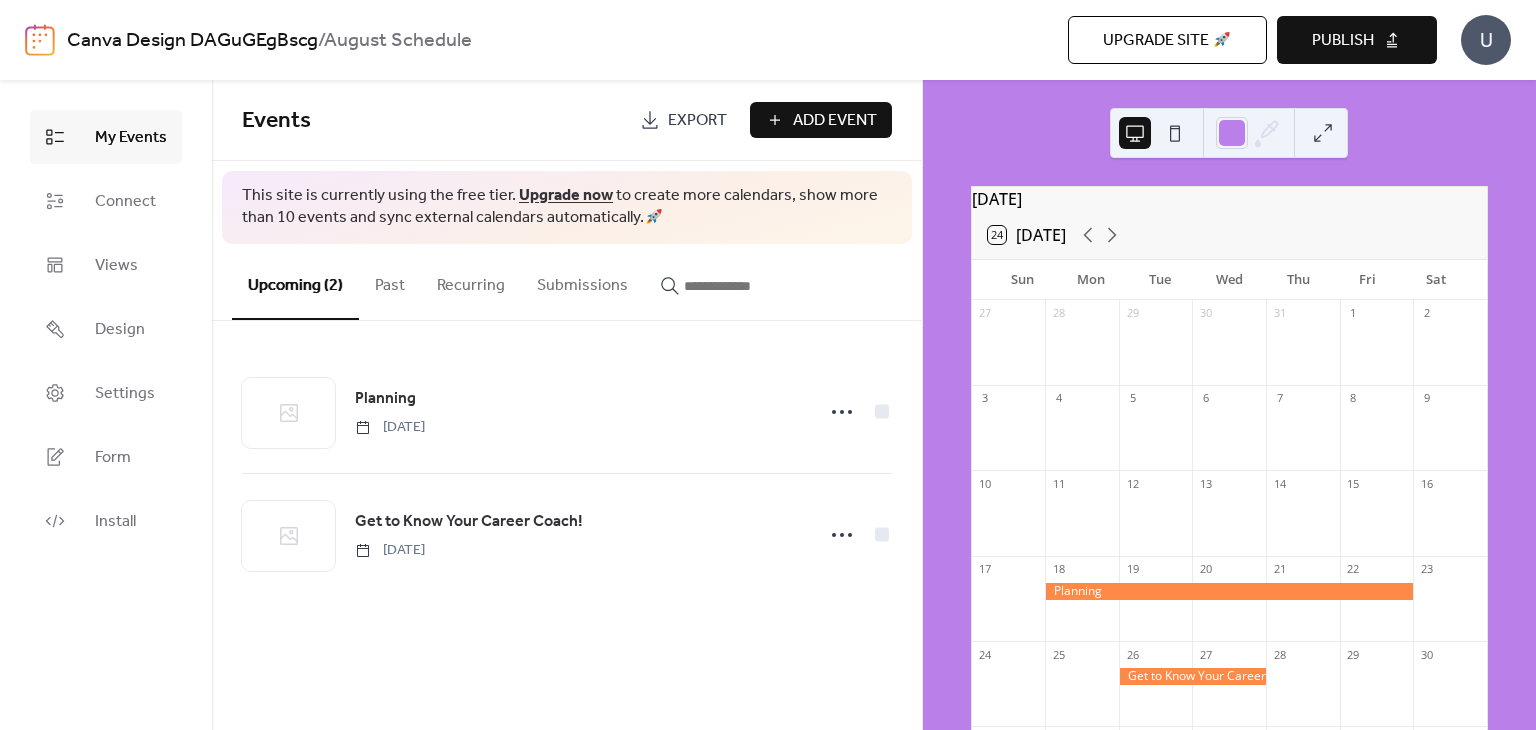 drag, startPoint x: 1239, startPoint y: 598, endPoint x: 1439, endPoint y: 137, distance: 502.51468 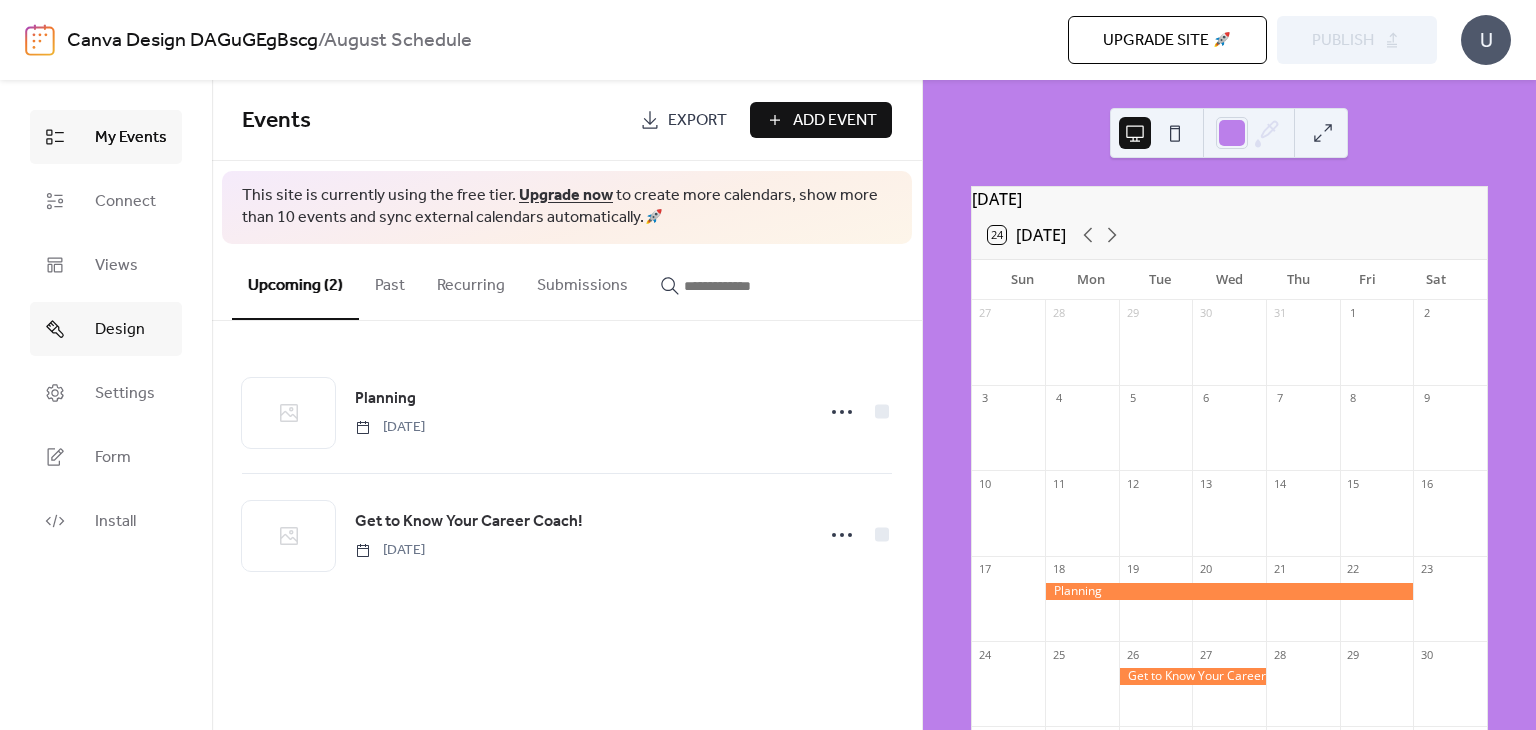 click on "Design" at bounding box center (120, 330) 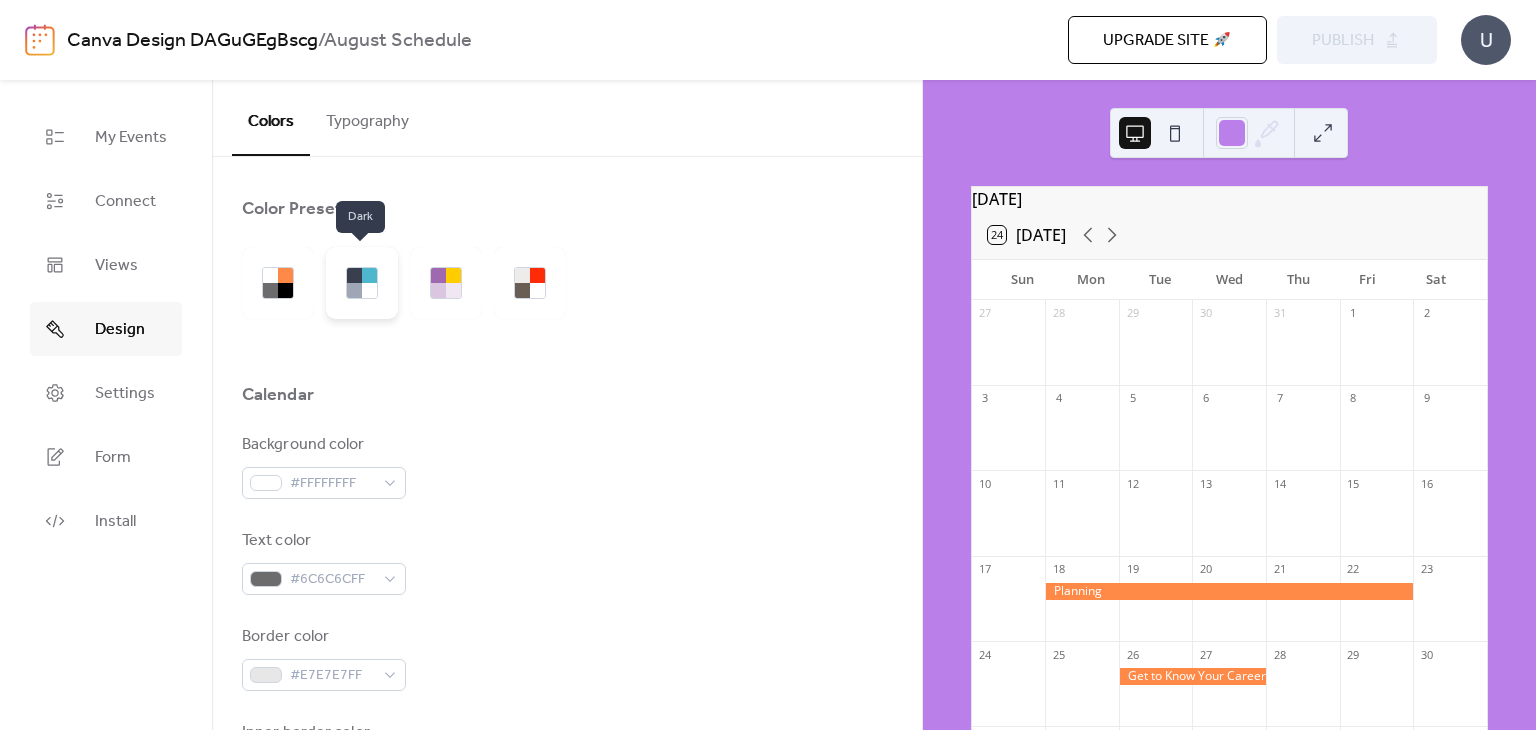 click at bounding box center [362, 283] 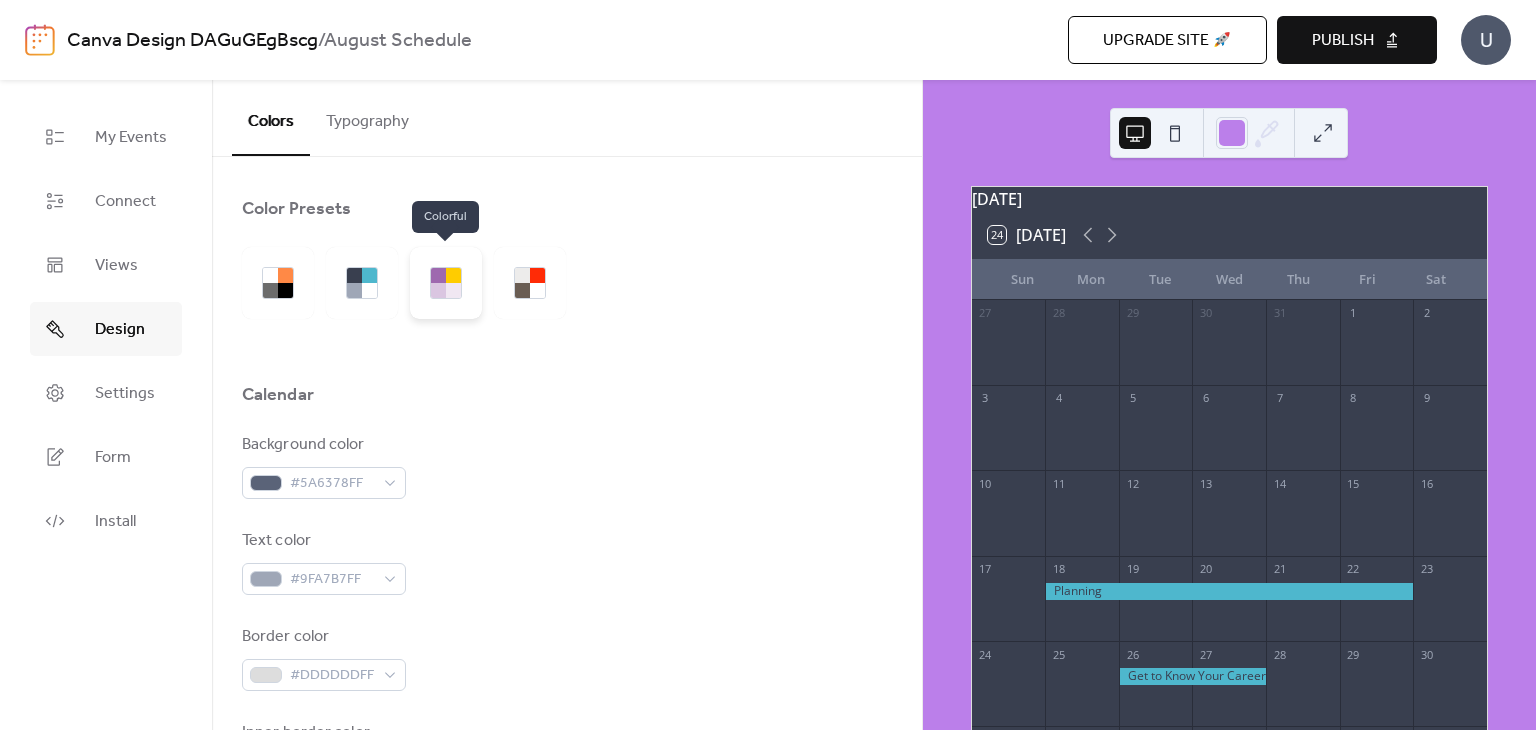 click at bounding box center (438, 275) 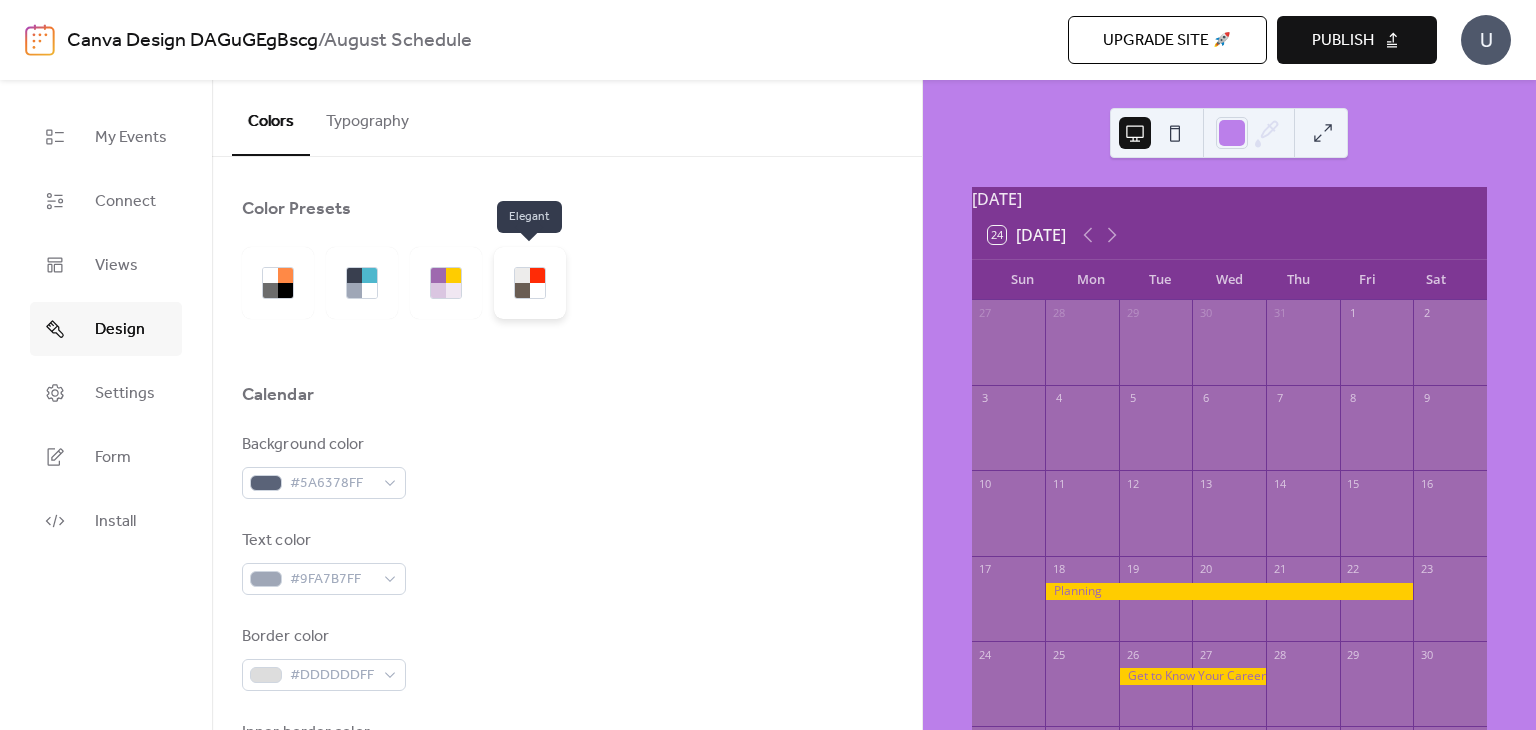 click at bounding box center (537, 290) 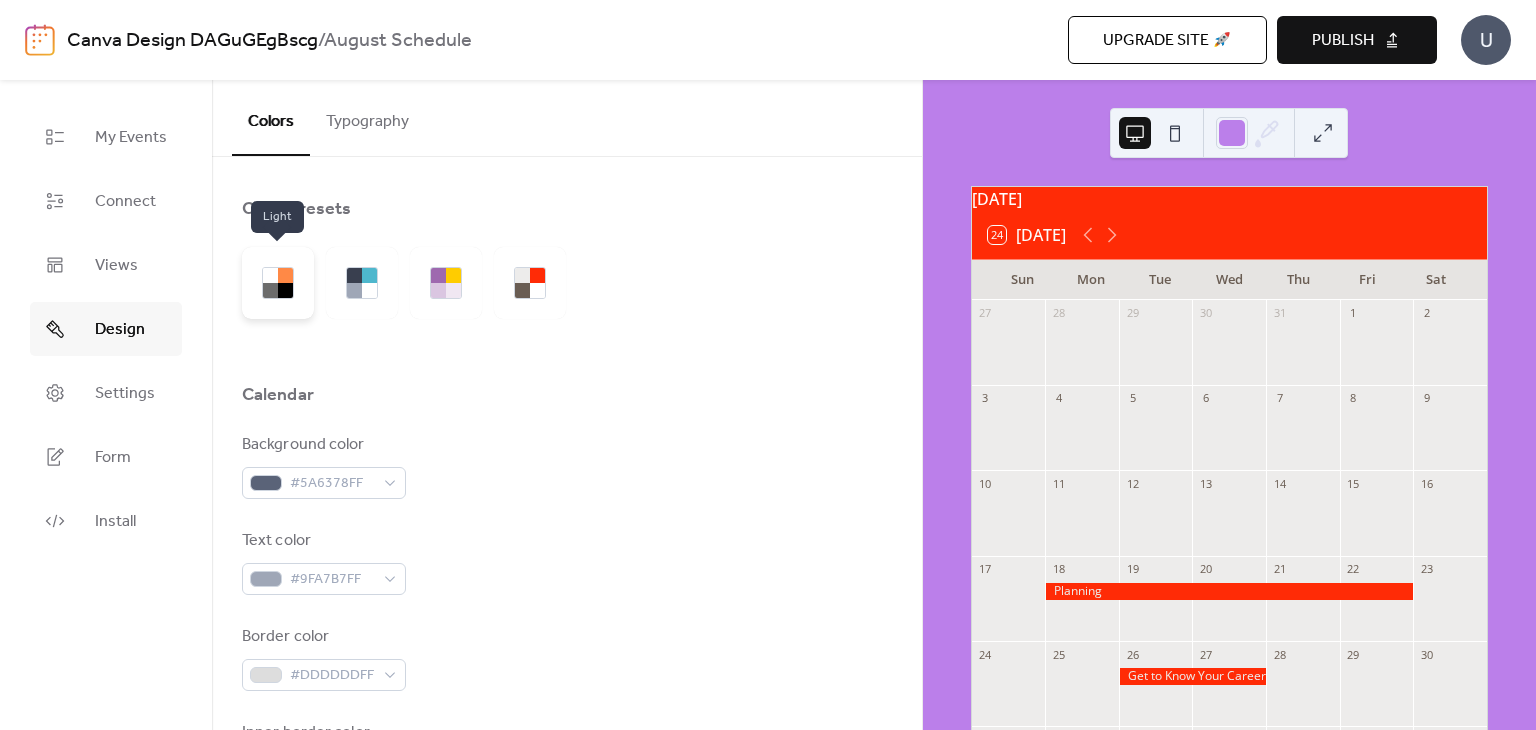 click at bounding box center (270, 275) 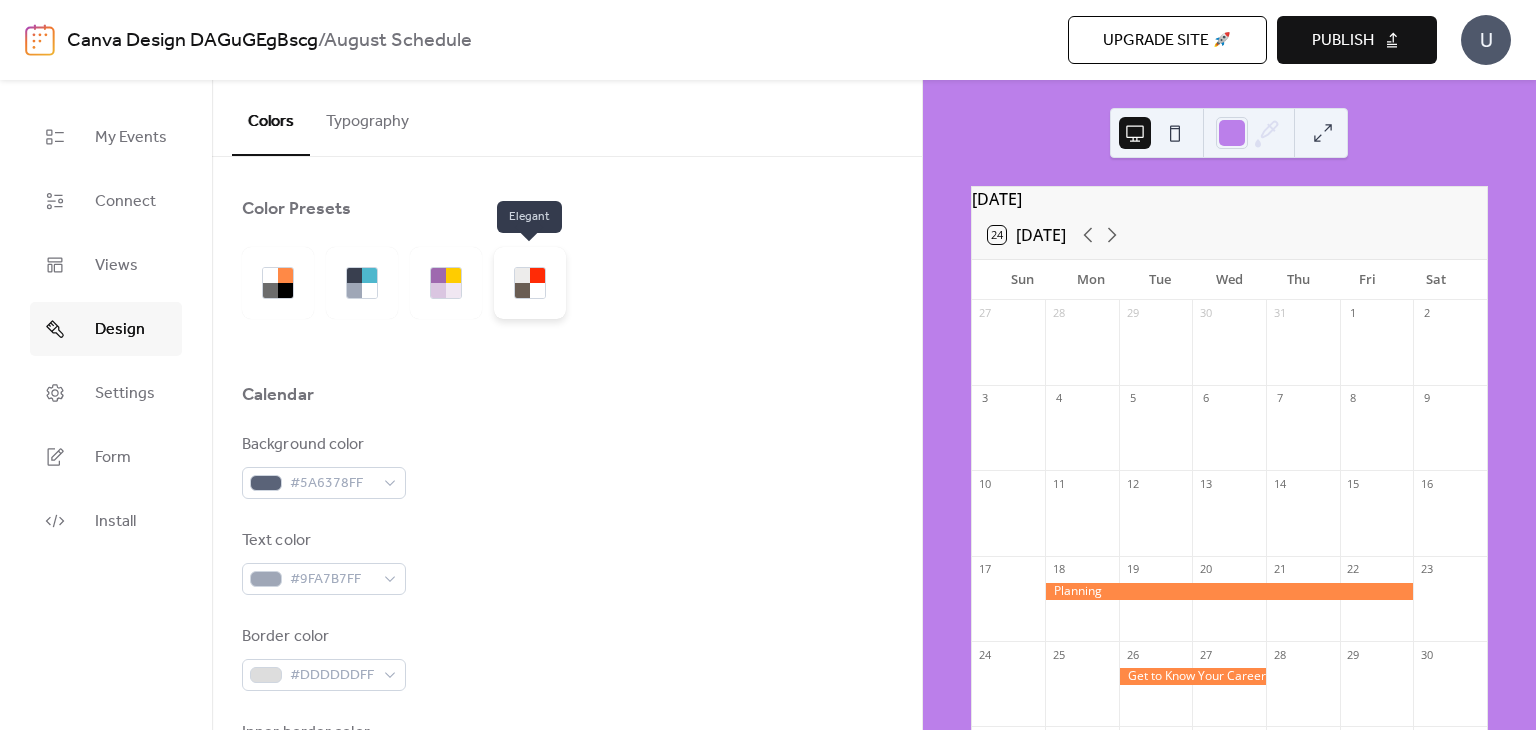 click at bounding box center (537, 275) 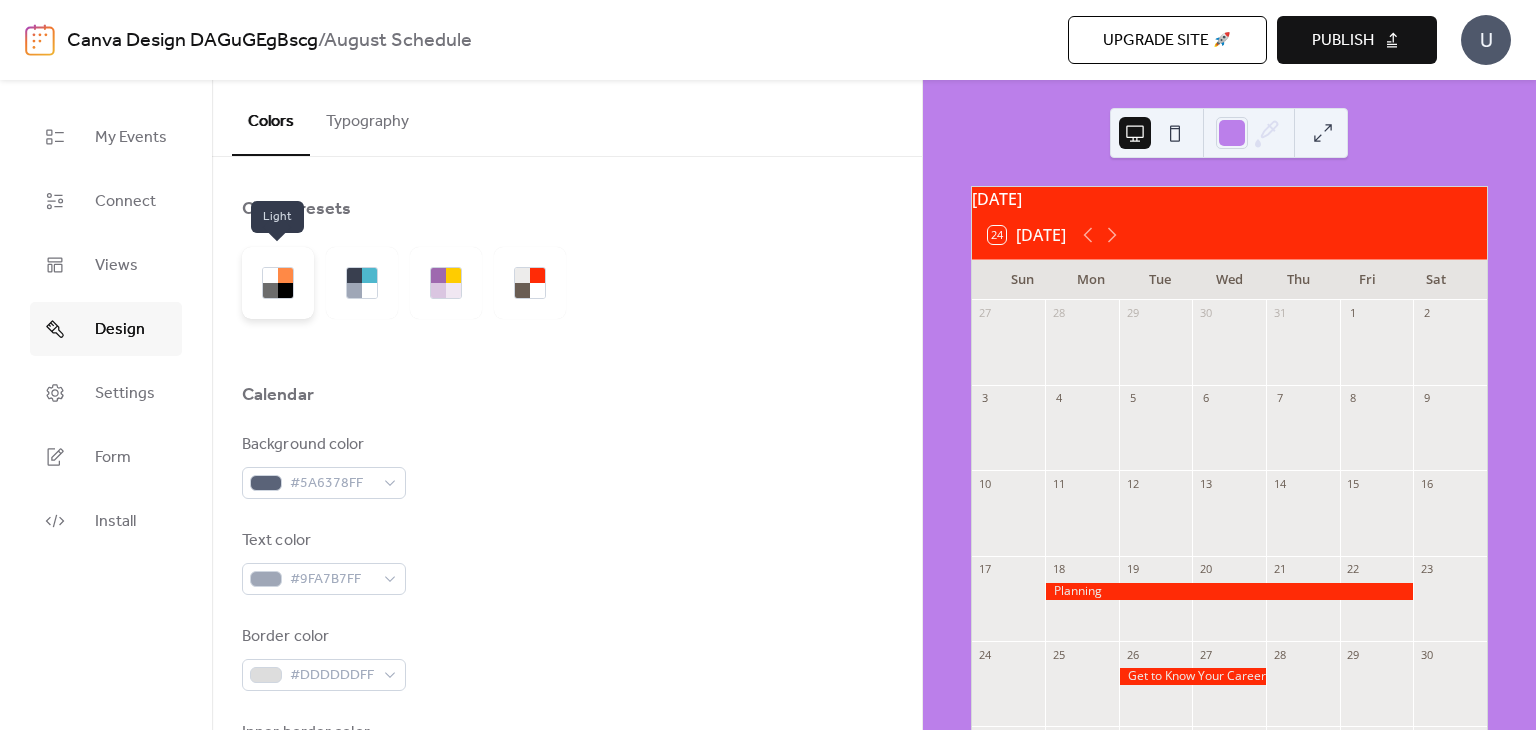 click at bounding box center (278, 283) 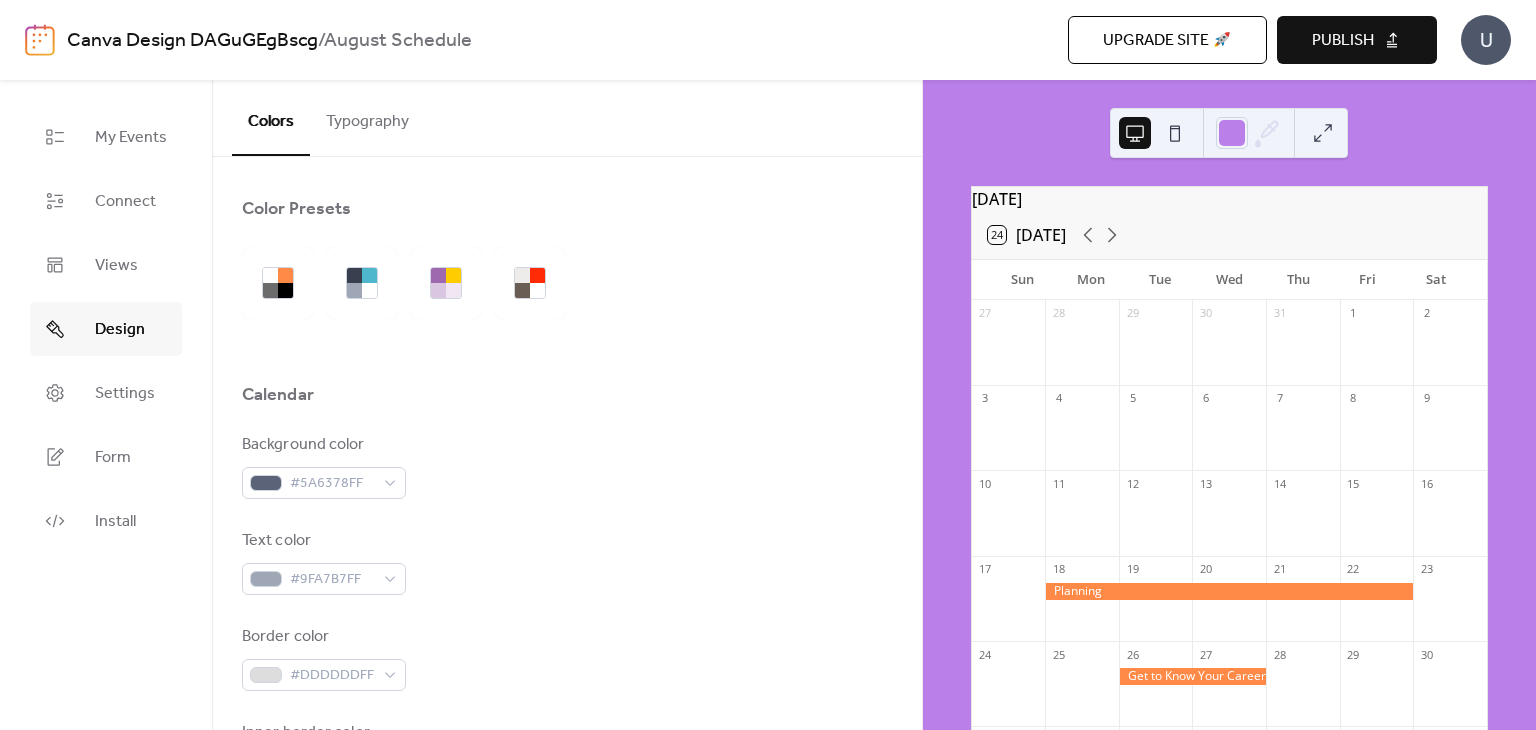 scroll, scrollTop: 200, scrollLeft: 0, axis: vertical 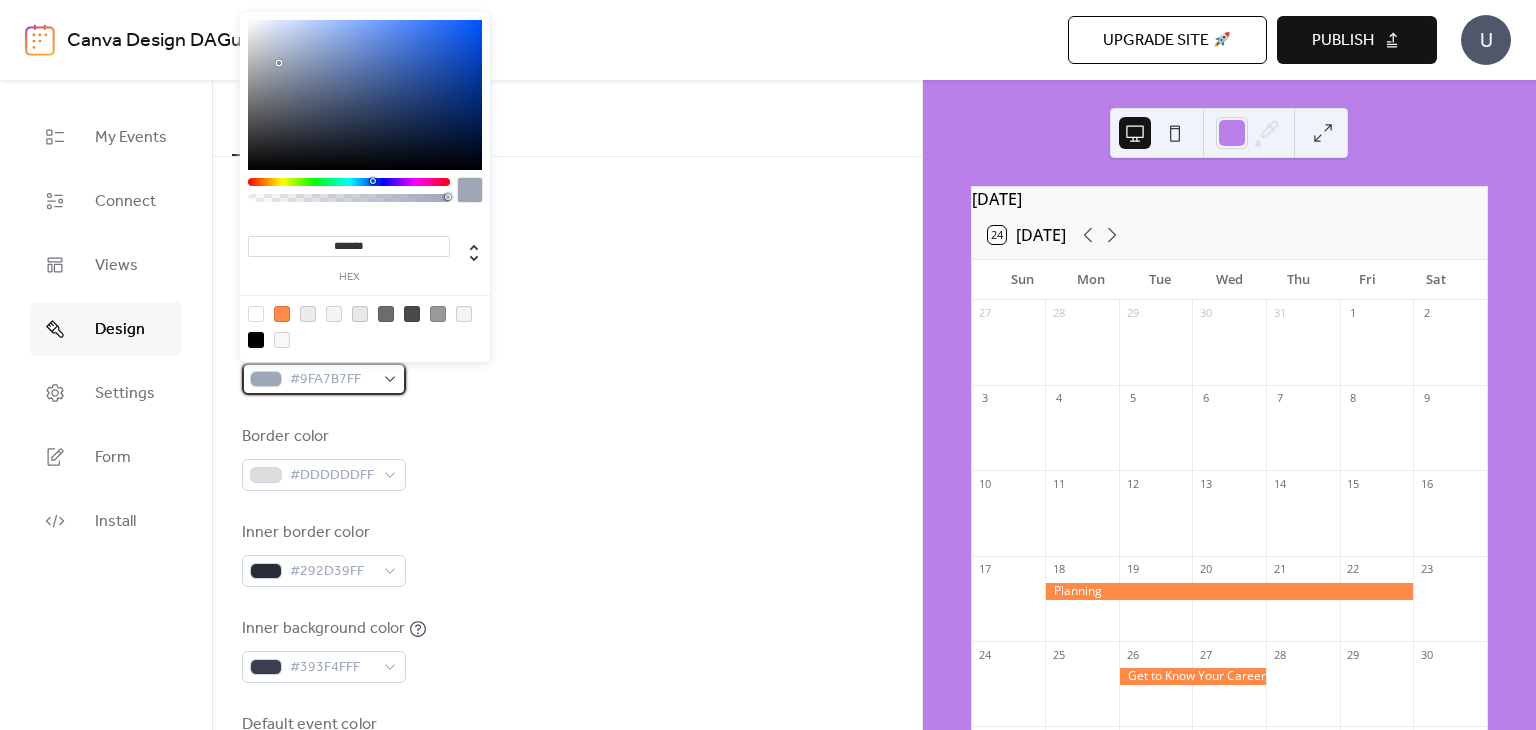 click on "#9FA7B7FF" at bounding box center (324, 379) 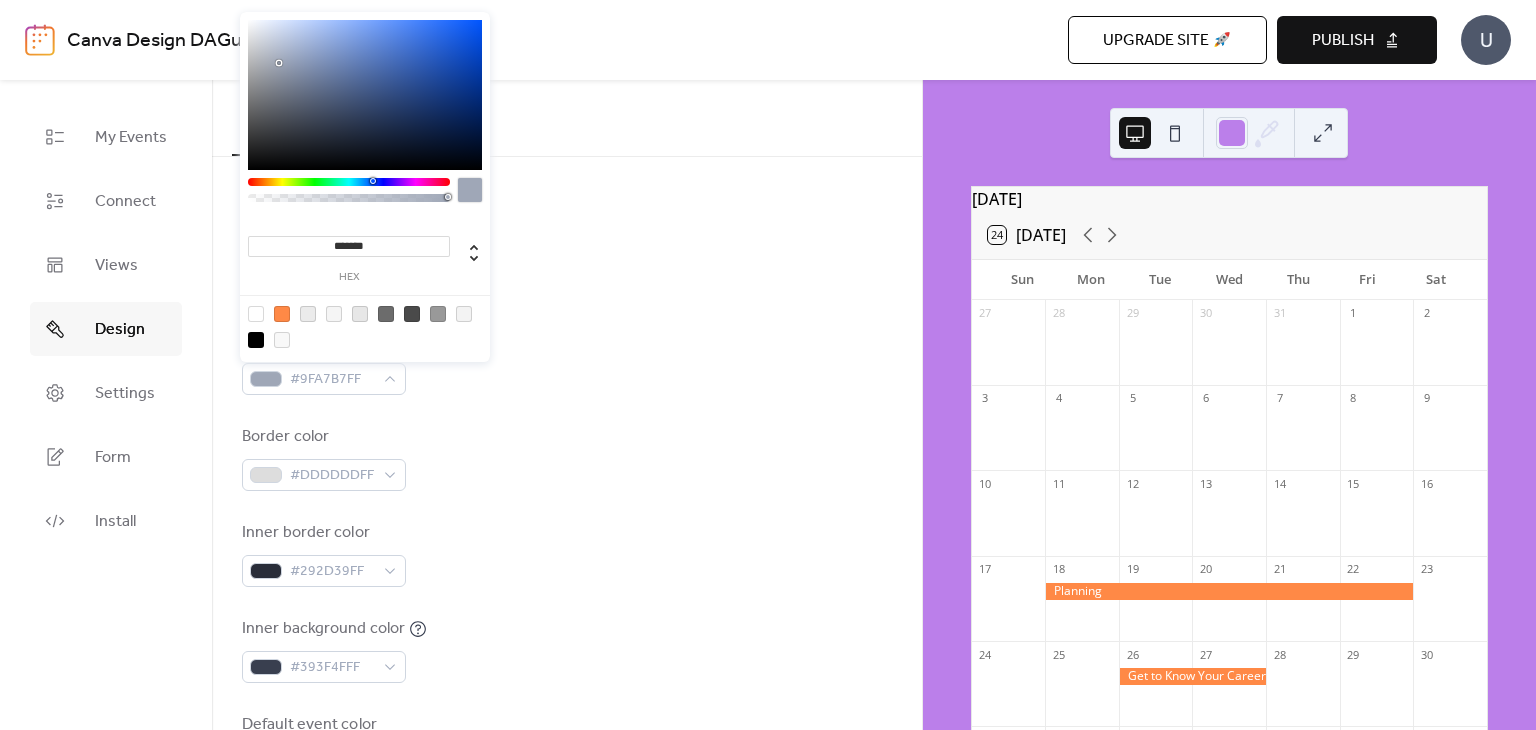 click at bounding box center [256, 340] 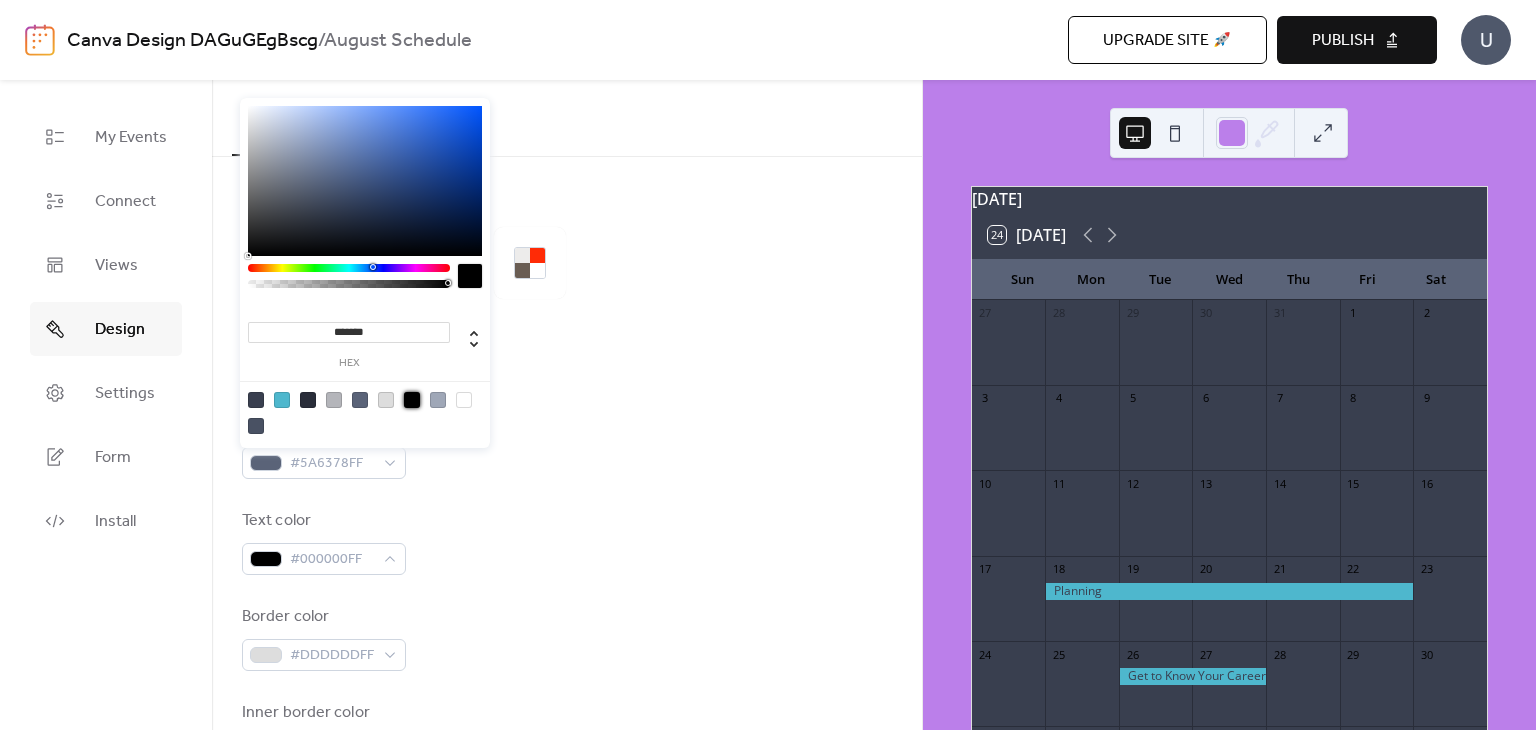 scroll, scrollTop: 0, scrollLeft: 0, axis: both 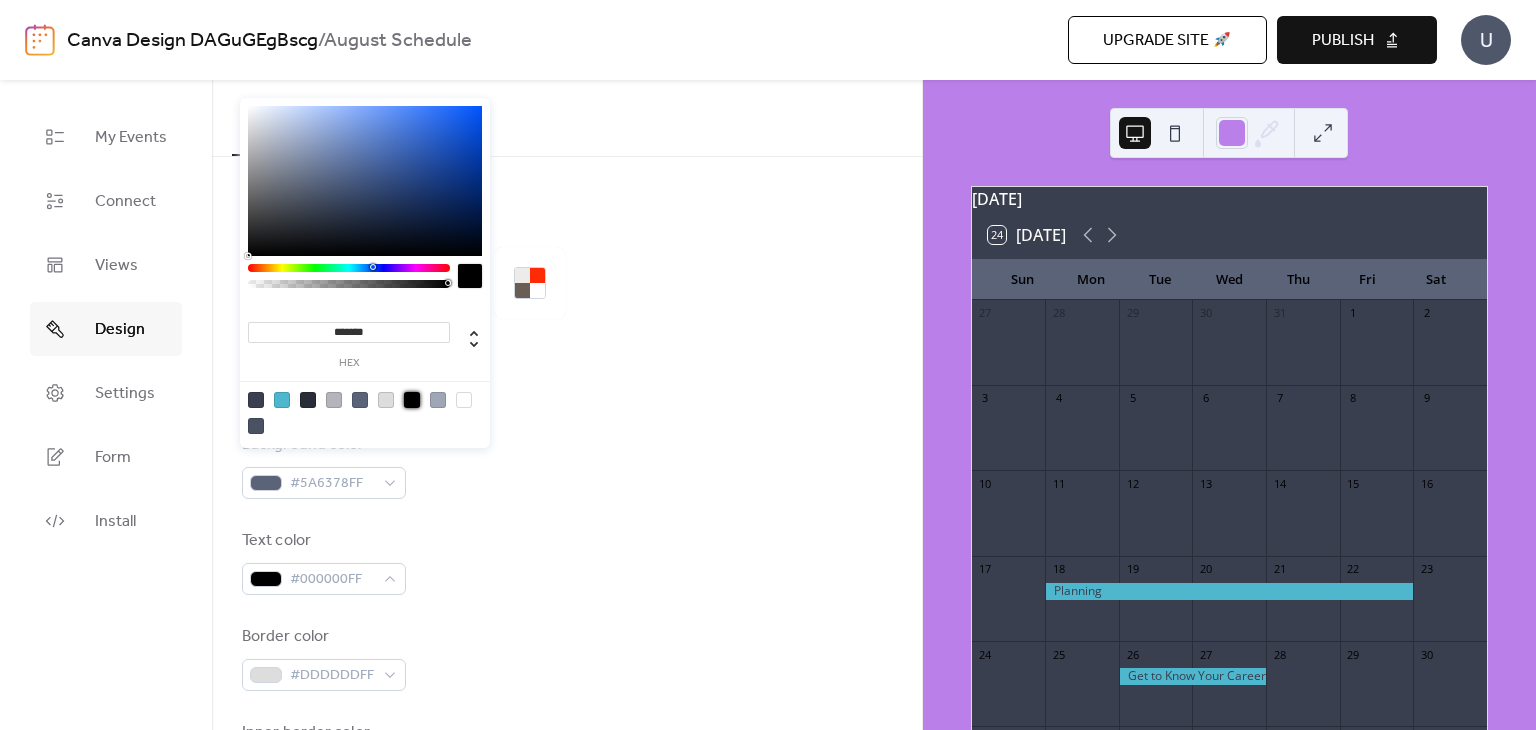 click at bounding box center (567, 351) 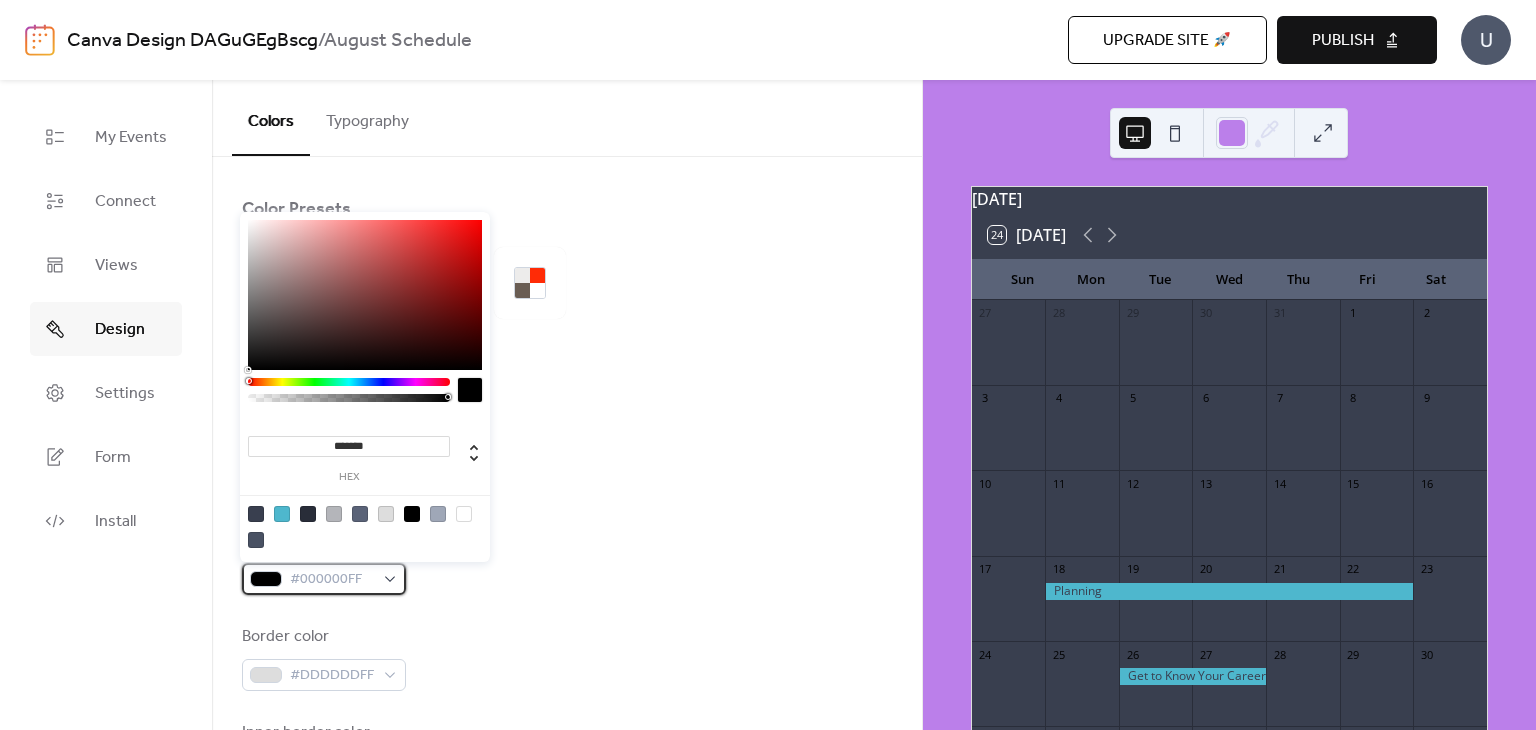 click on "#000000FF" at bounding box center (324, 579) 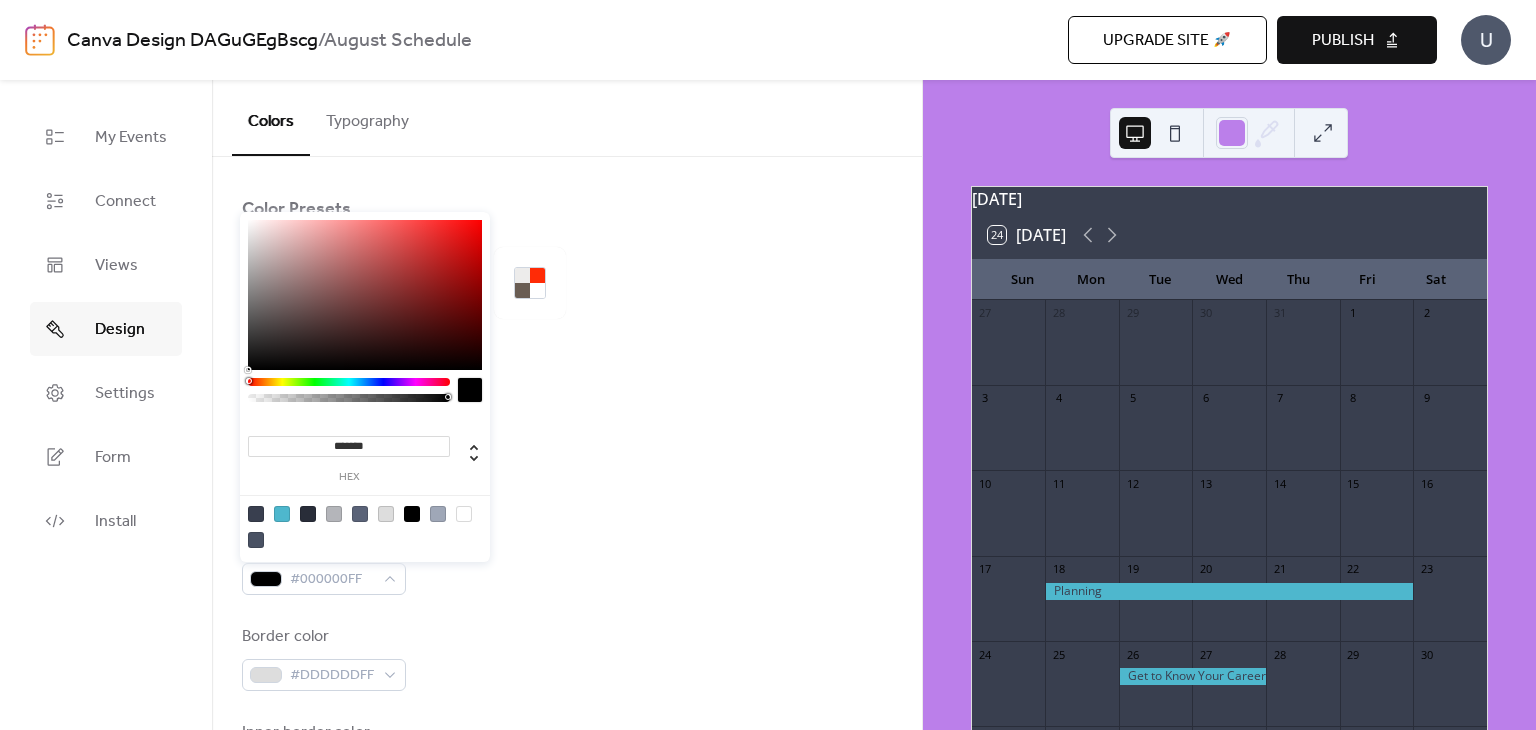 click at bounding box center [334, 514] 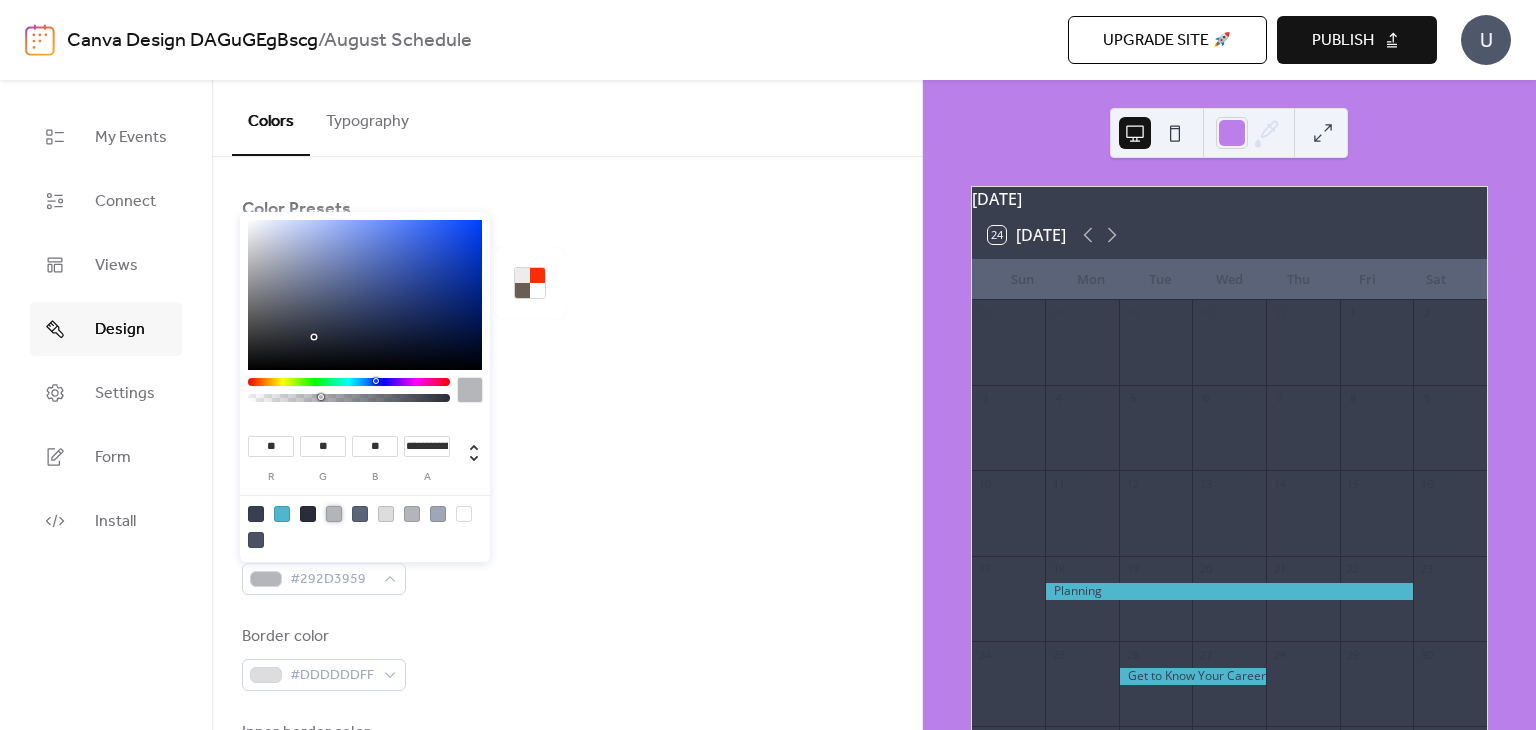 click at bounding box center (464, 514) 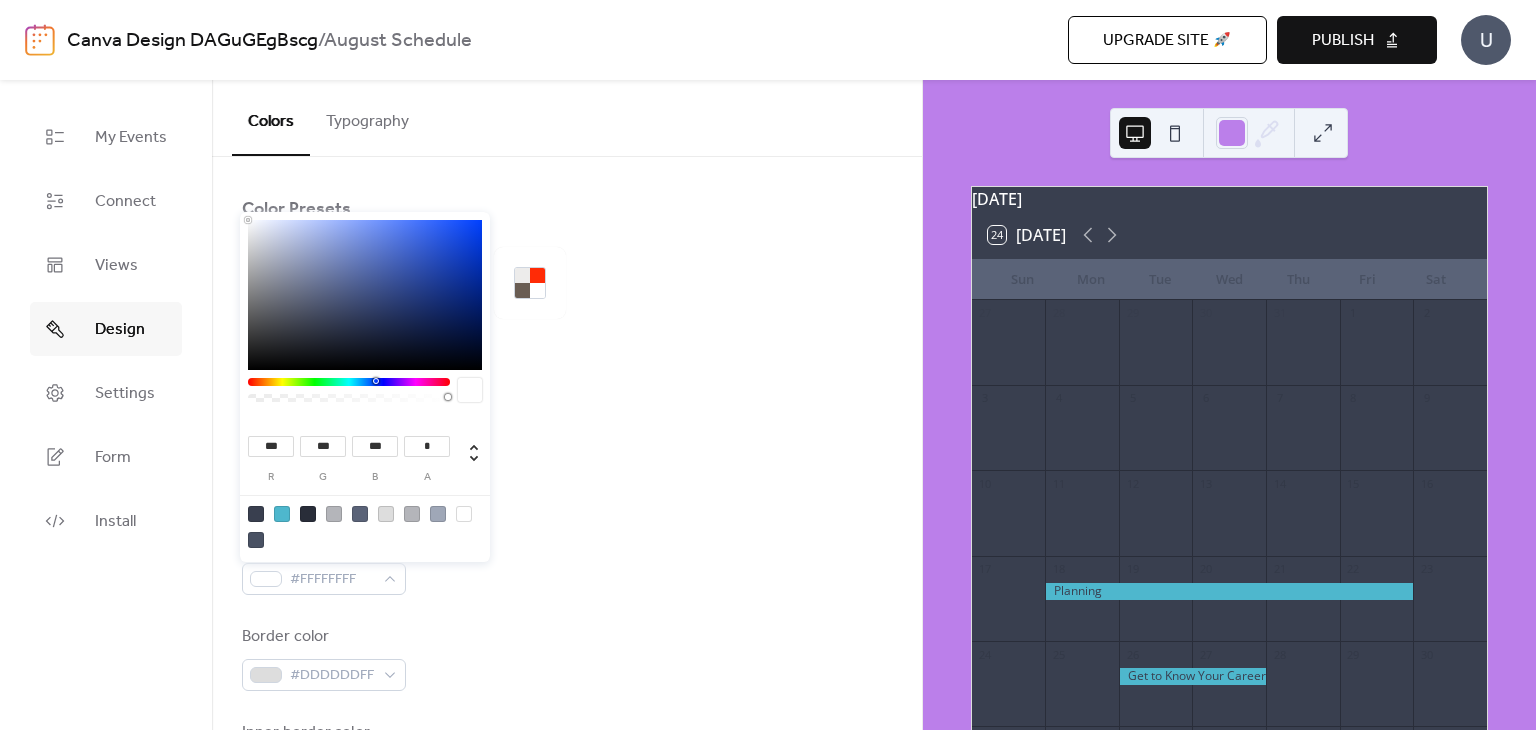 click on "Background color #5A6378FF" at bounding box center [567, 466] 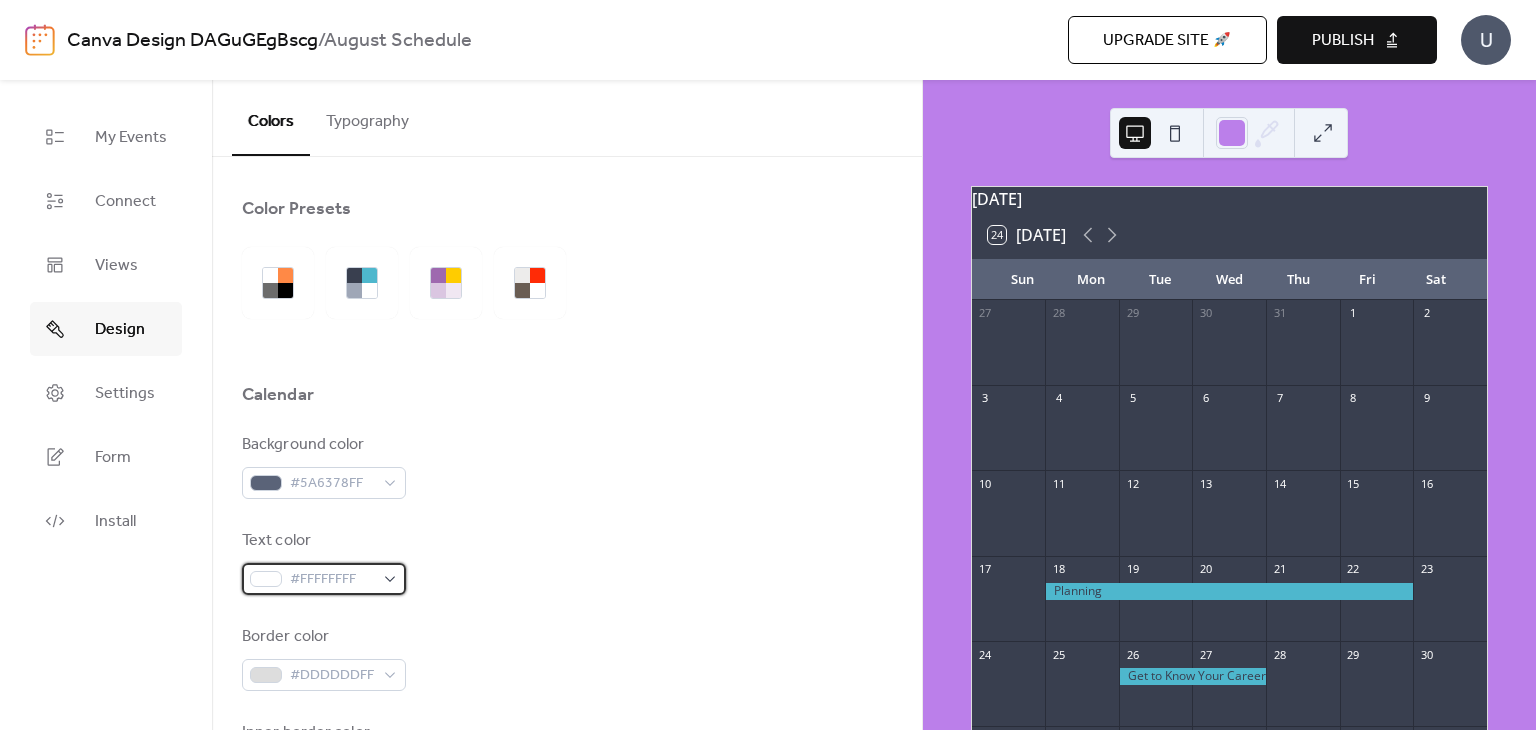 click on "#FFFFFFFF" at bounding box center [324, 579] 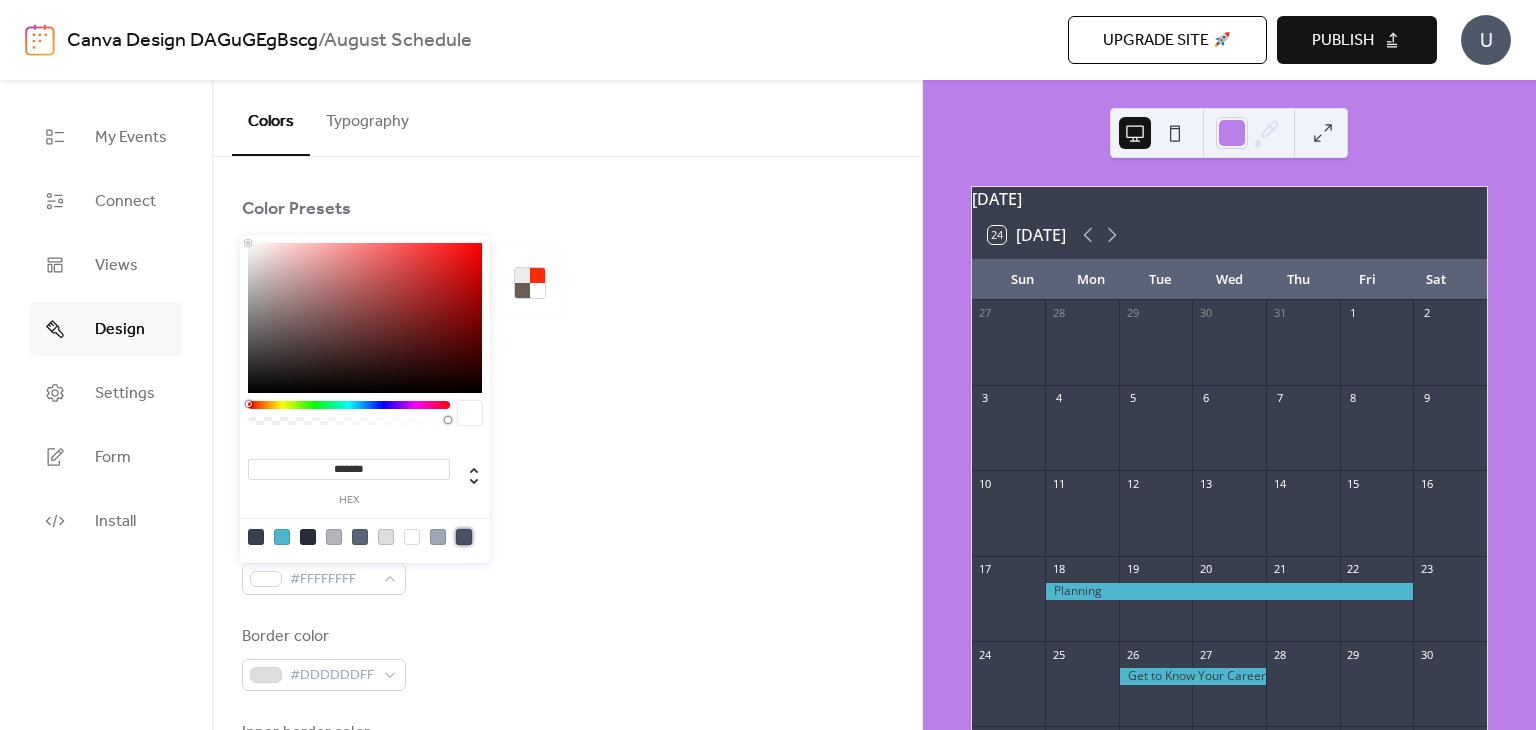 click at bounding box center [464, 537] 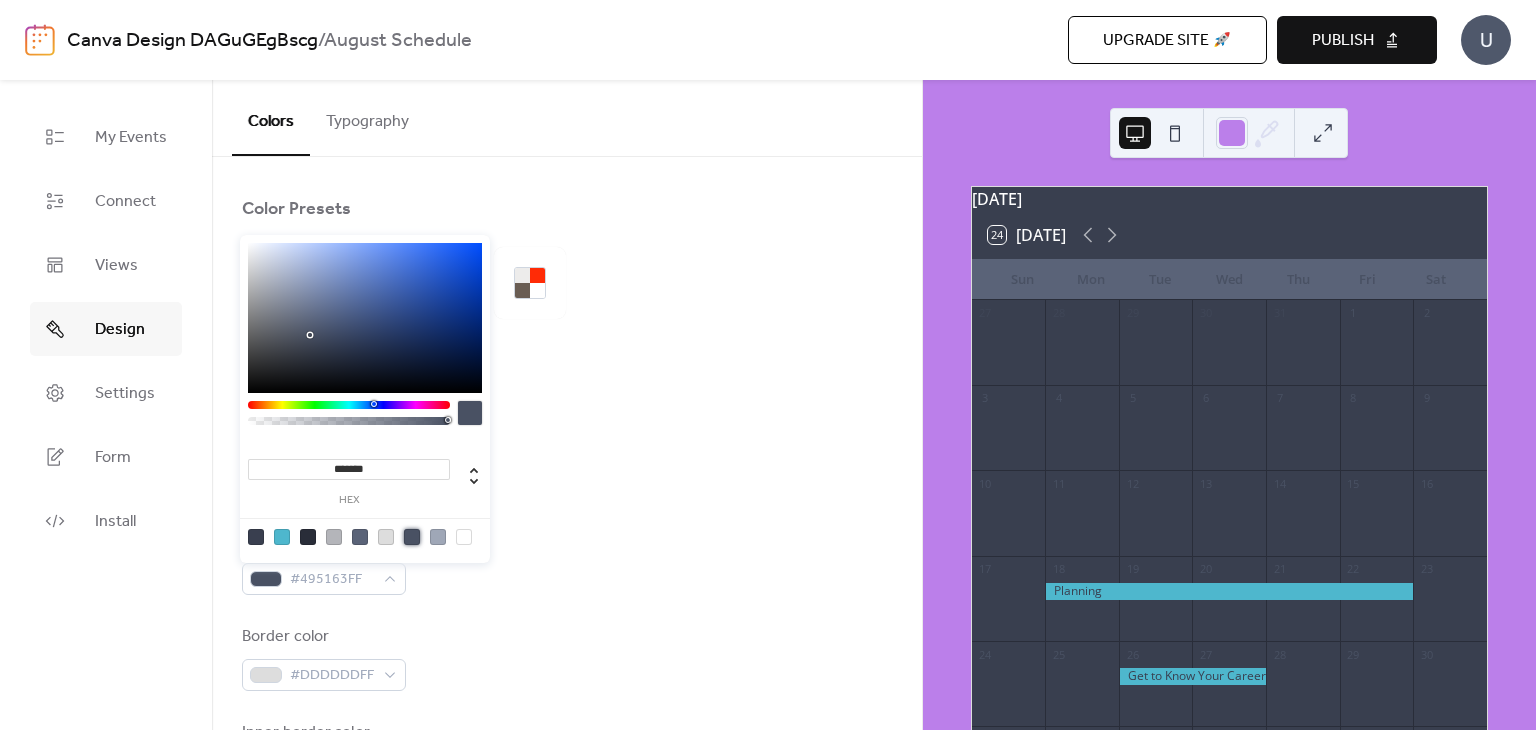click at bounding box center (256, 537) 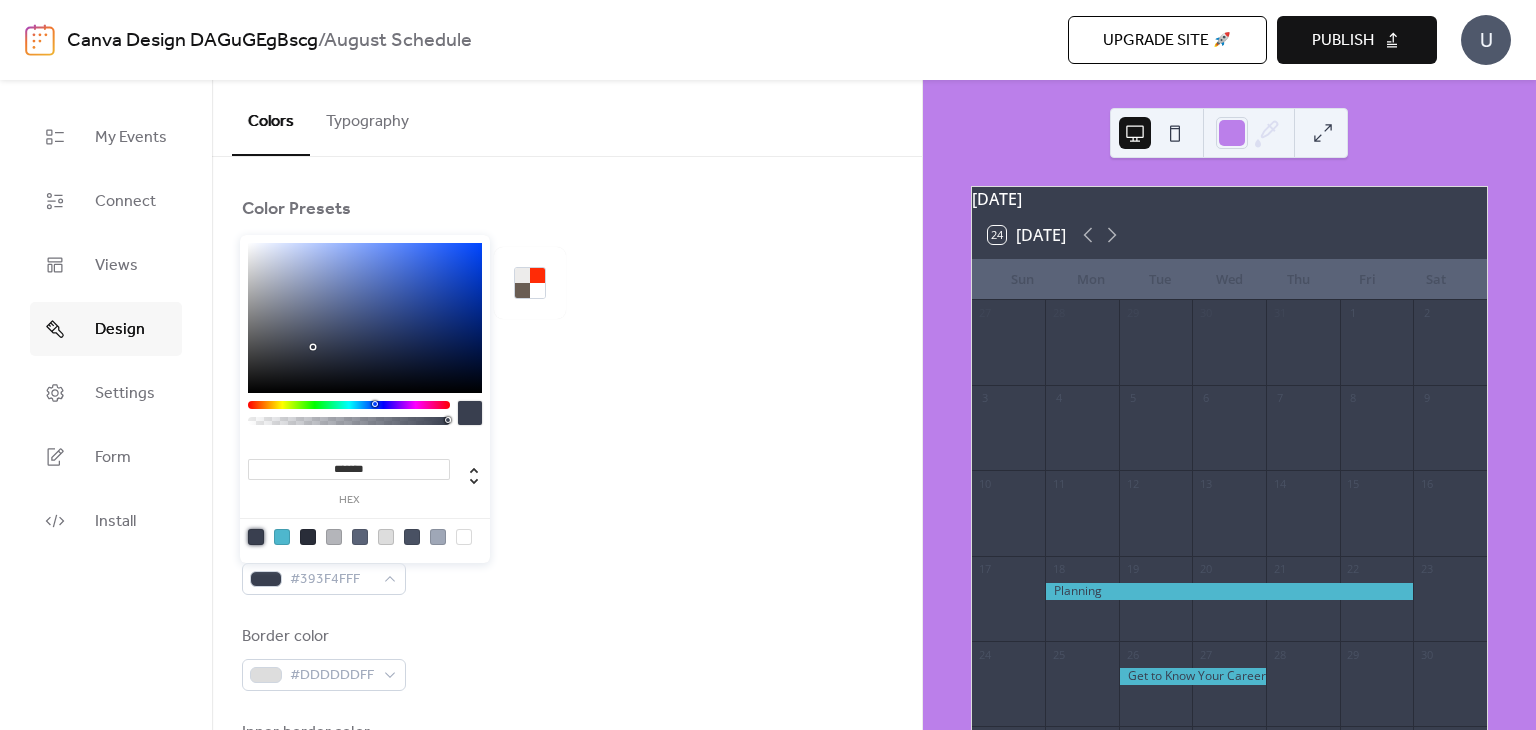 click at bounding box center (567, 351) 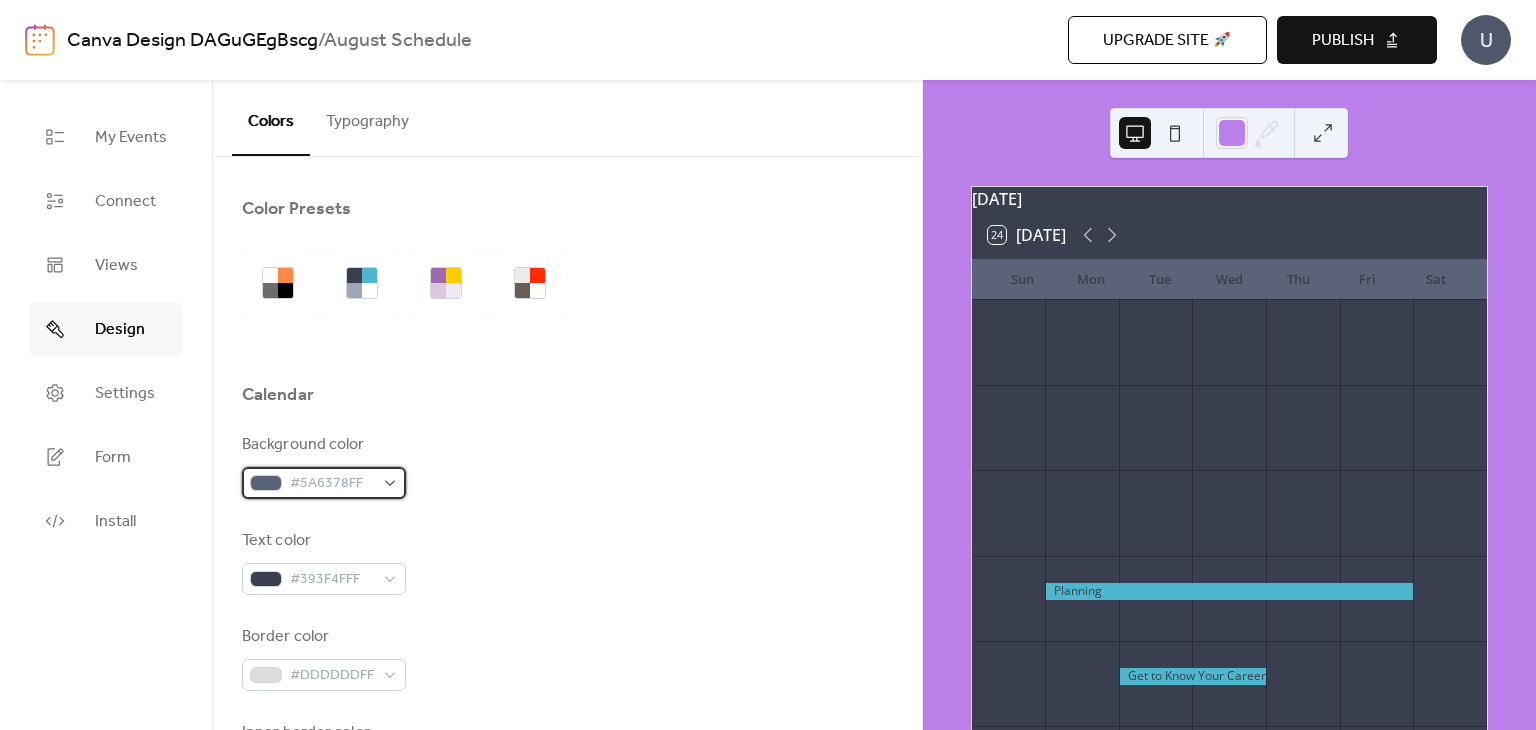 click on "#5A6378FF" at bounding box center (332, 484) 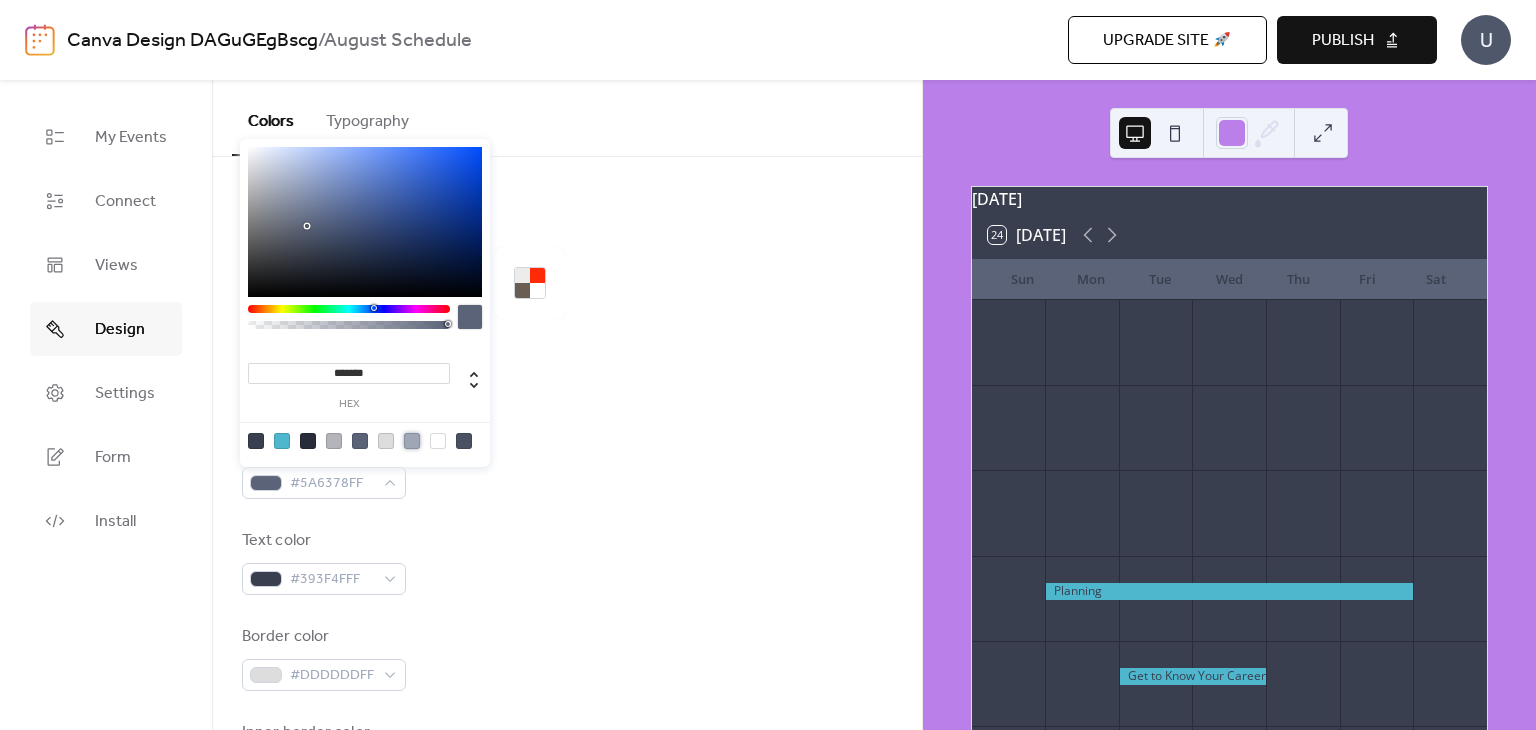 click at bounding box center [412, 441] 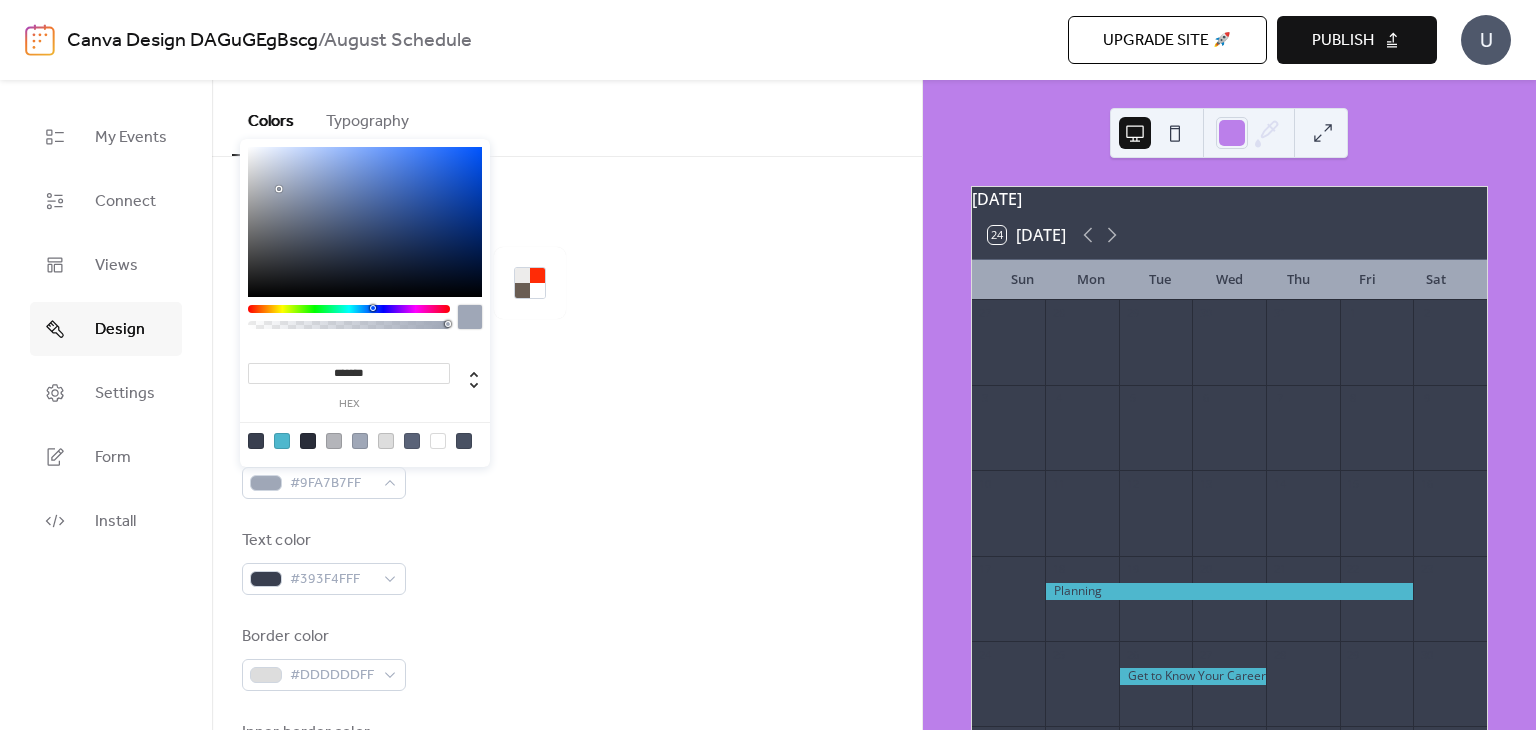 click at bounding box center (438, 441) 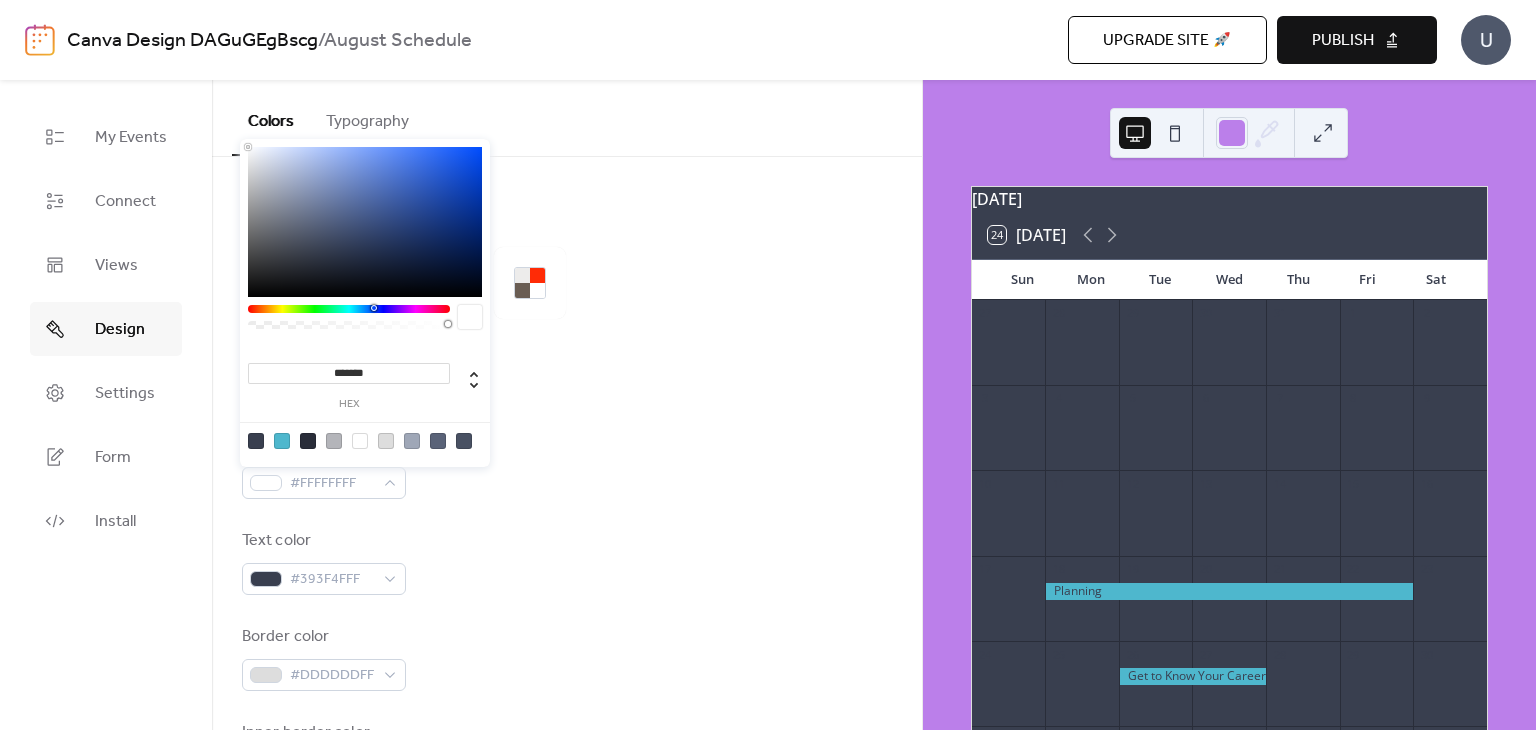 drag, startPoint x: 692, startPoint y: 249, endPoint x: 680, endPoint y: 247, distance: 12.165525 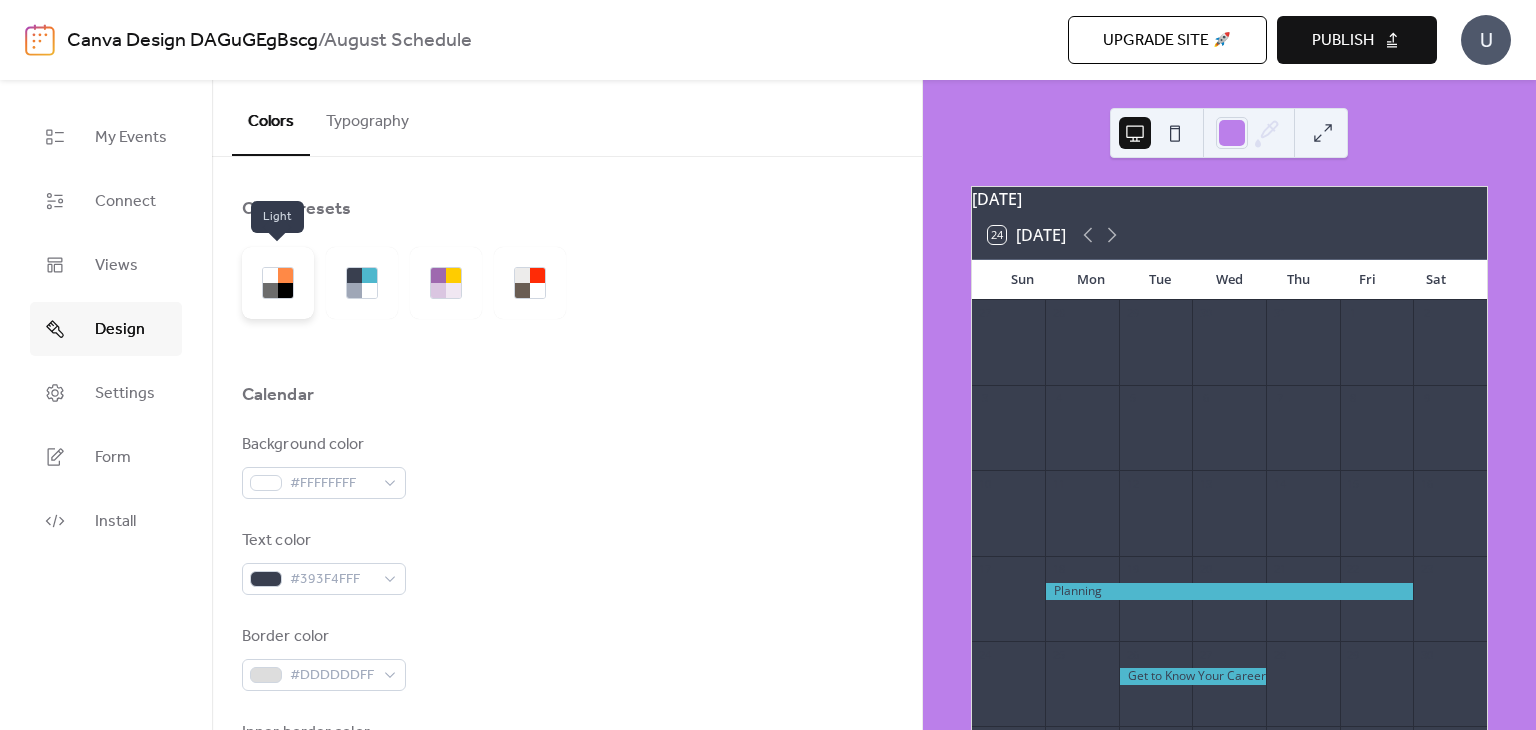click at bounding box center (270, 275) 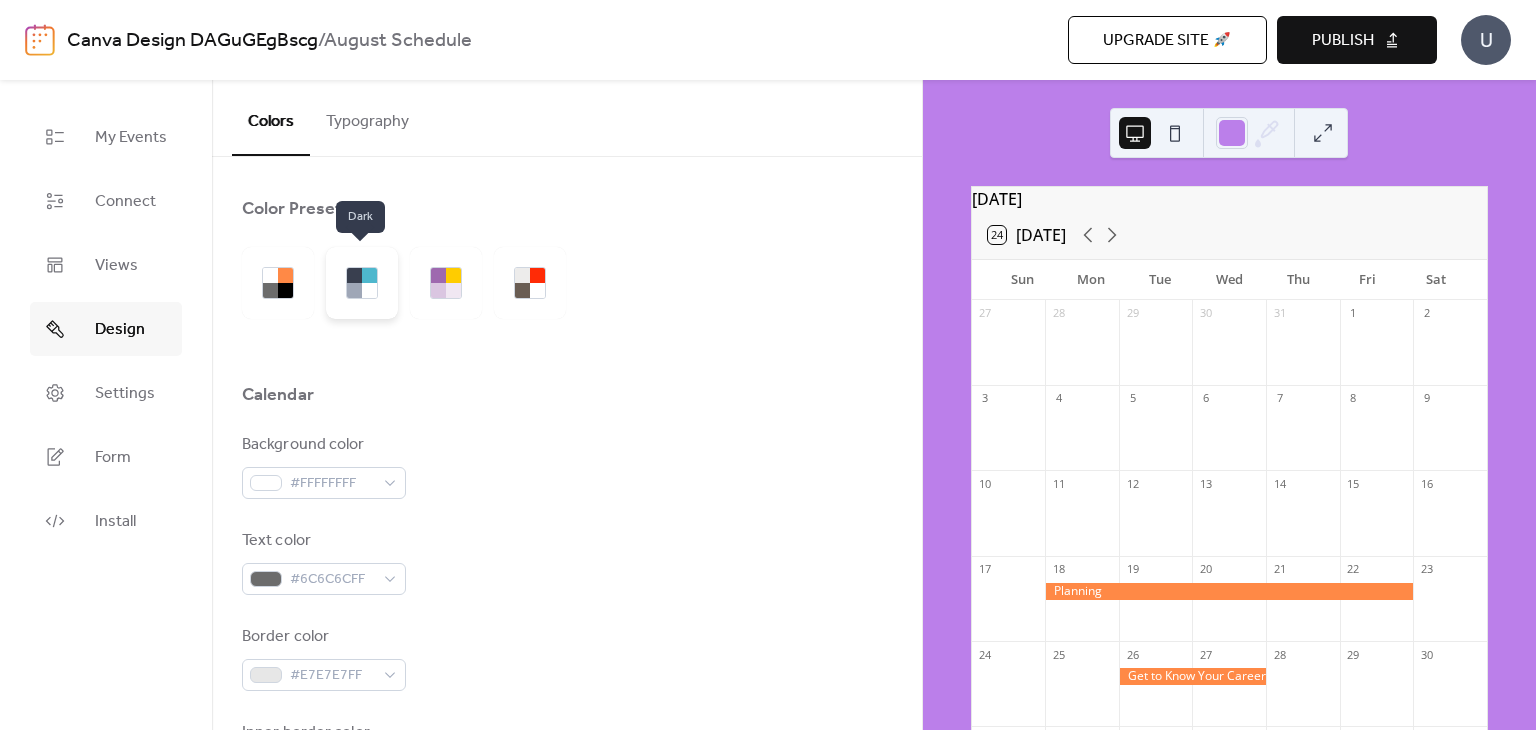 click at bounding box center [369, 290] 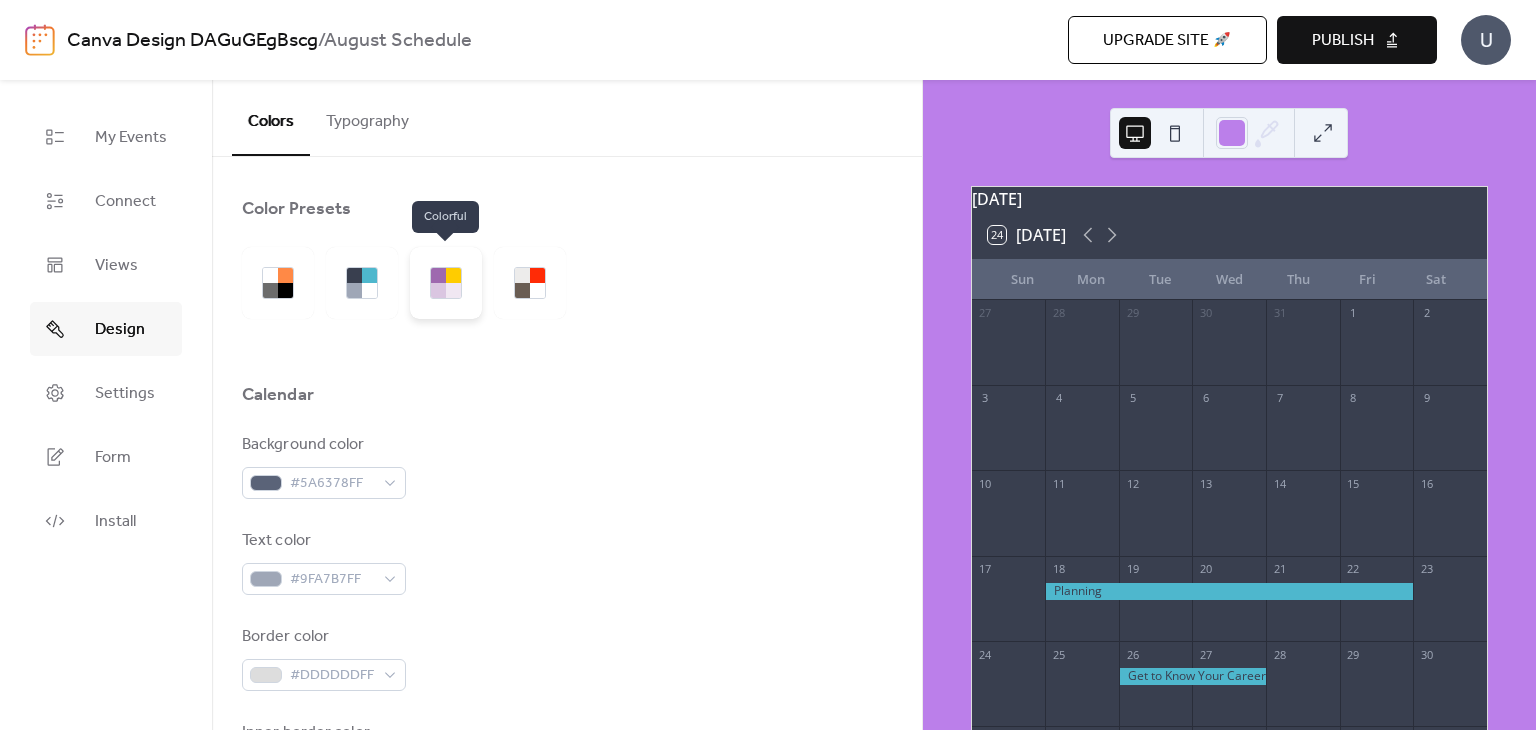 click at bounding box center (453, 290) 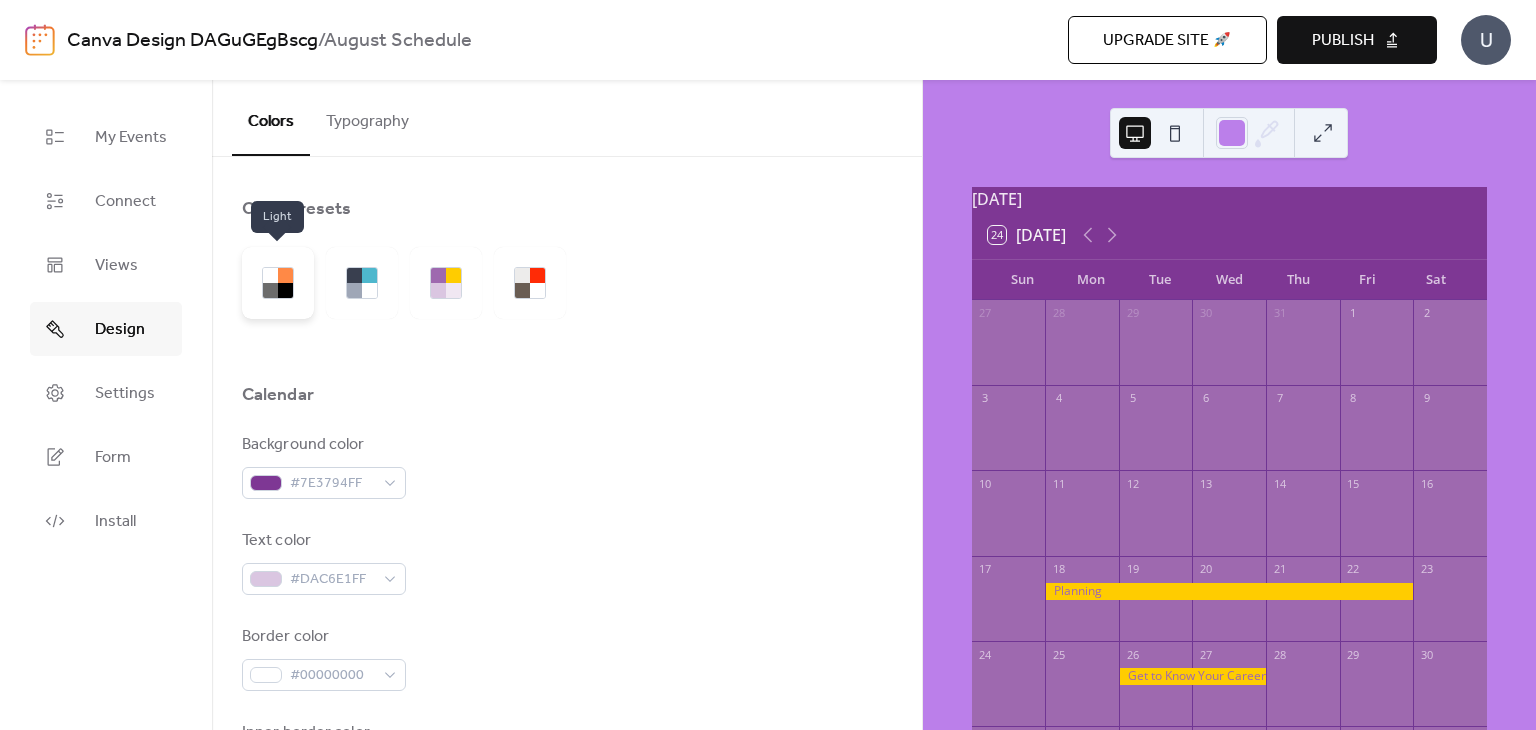 click at bounding box center [270, 275] 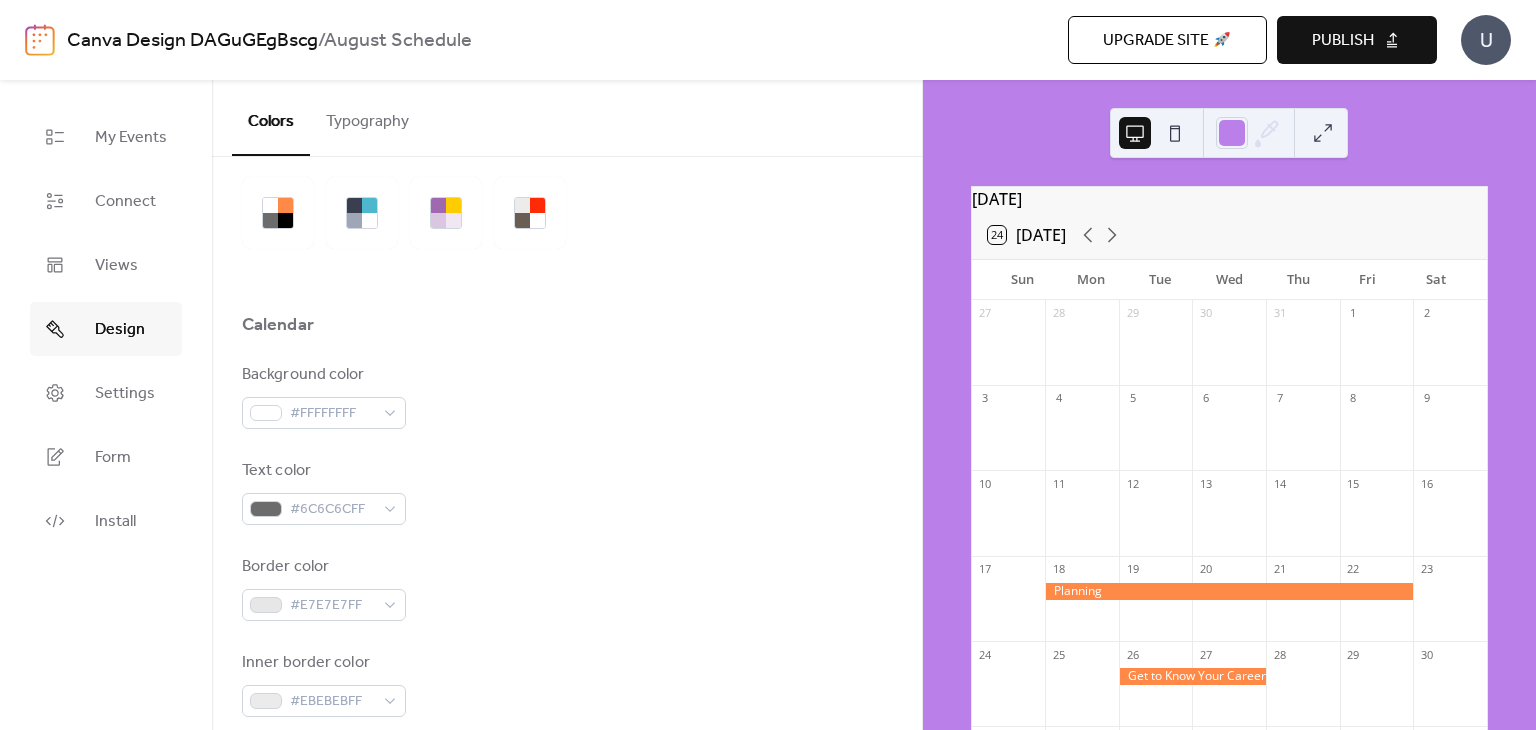scroll, scrollTop: 100, scrollLeft: 0, axis: vertical 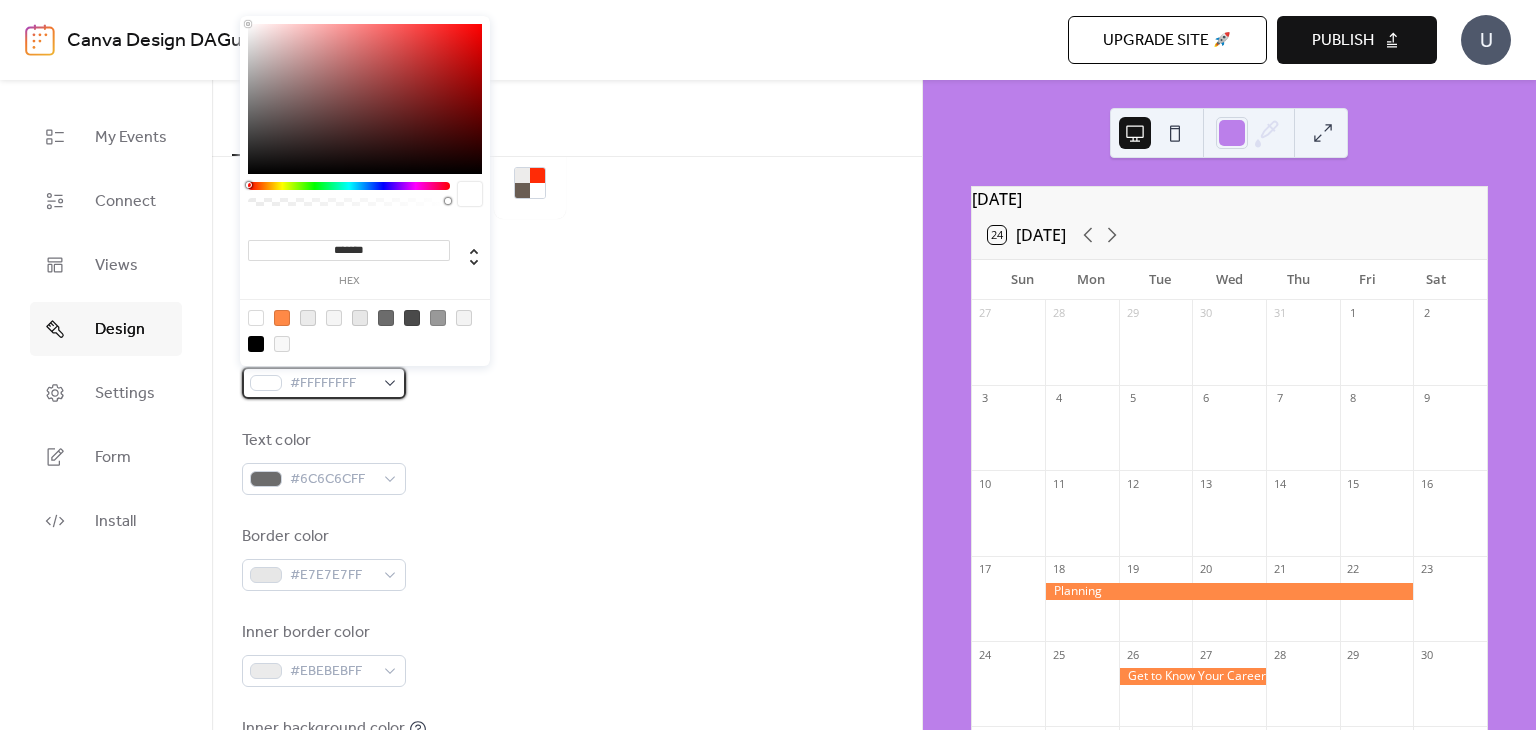click on "#FFFFFFFF" at bounding box center [324, 383] 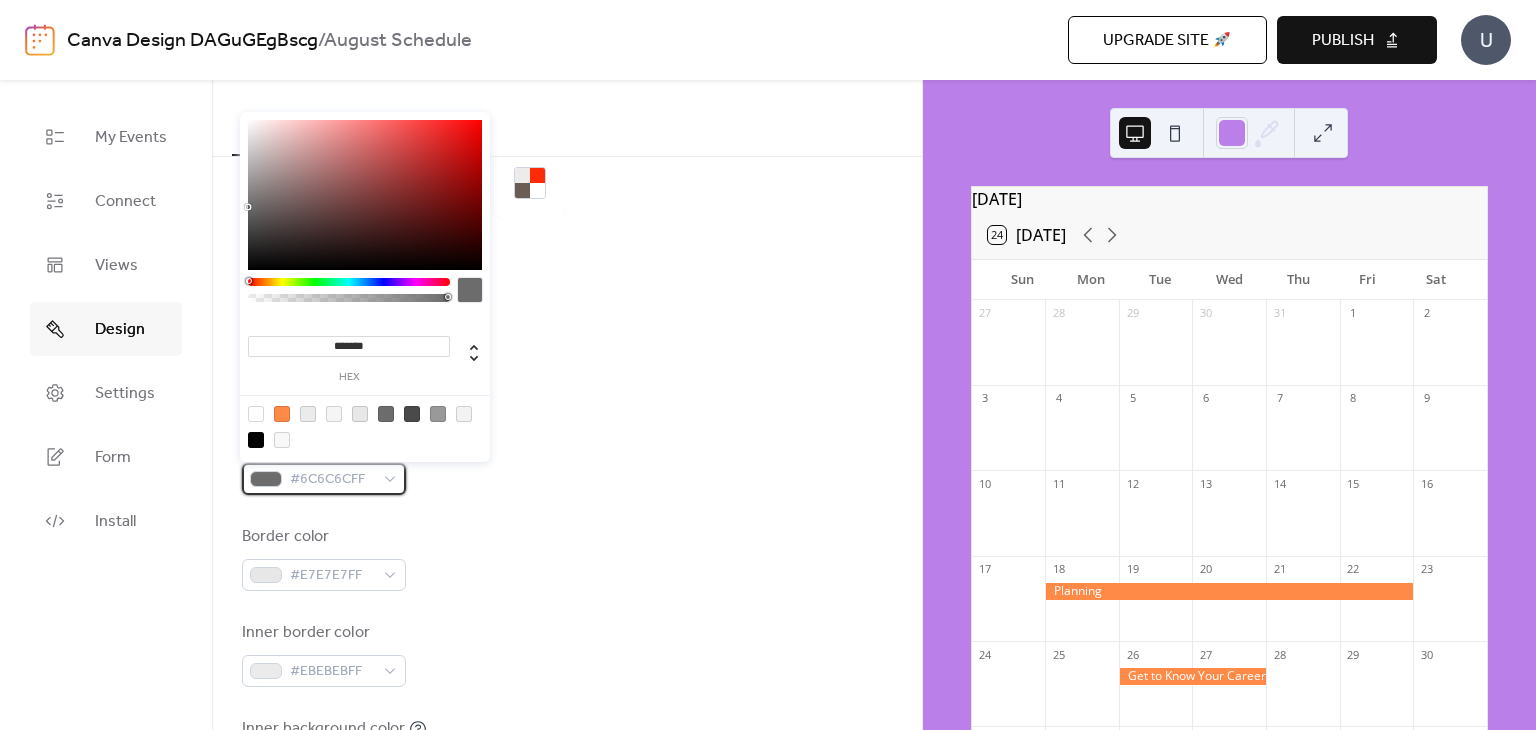 drag, startPoint x: 400, startPoint y: 467, endPoint x: 388, endPoint y: 461, distance: 13.416408 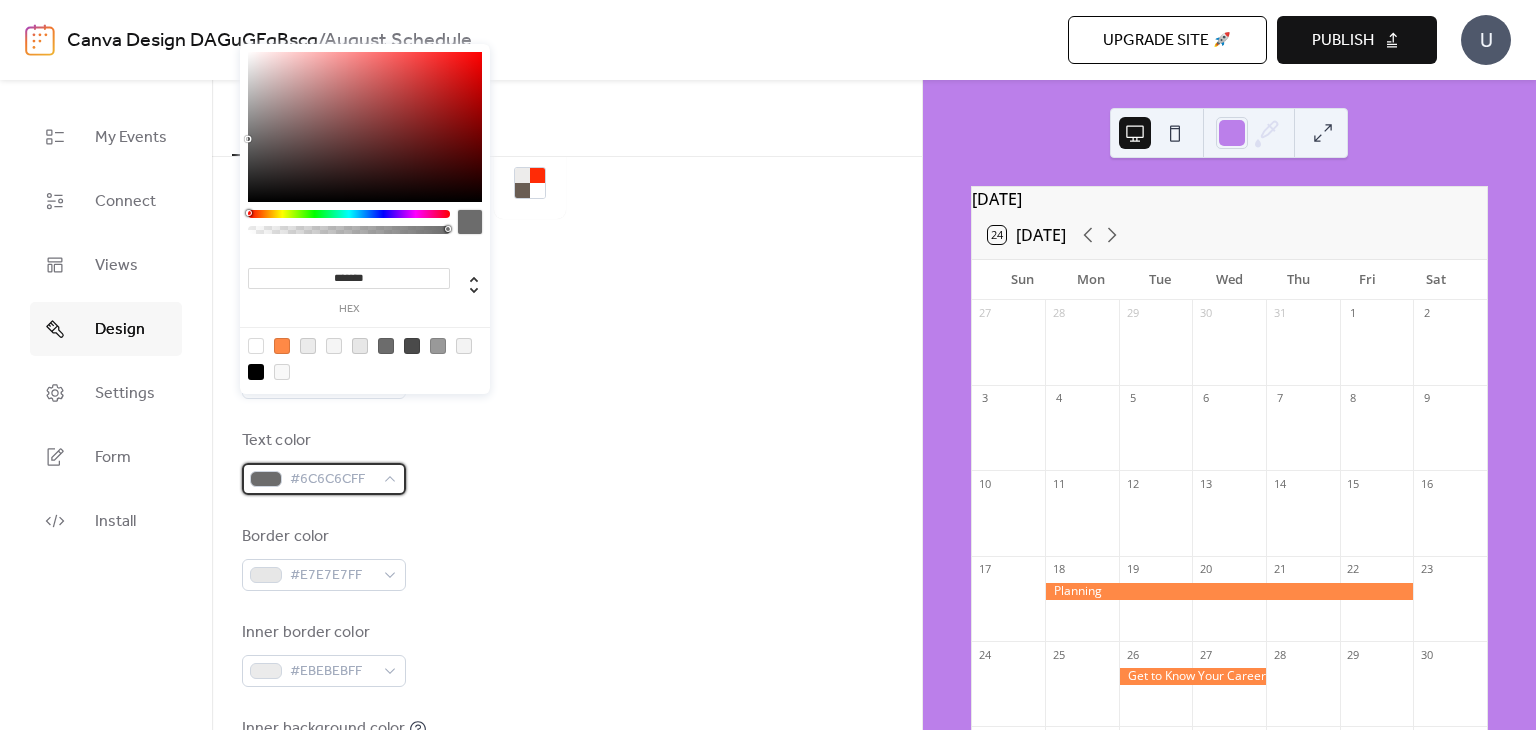 scroll, scrollTop: 400, scrollLeft: 0, axis: vertical 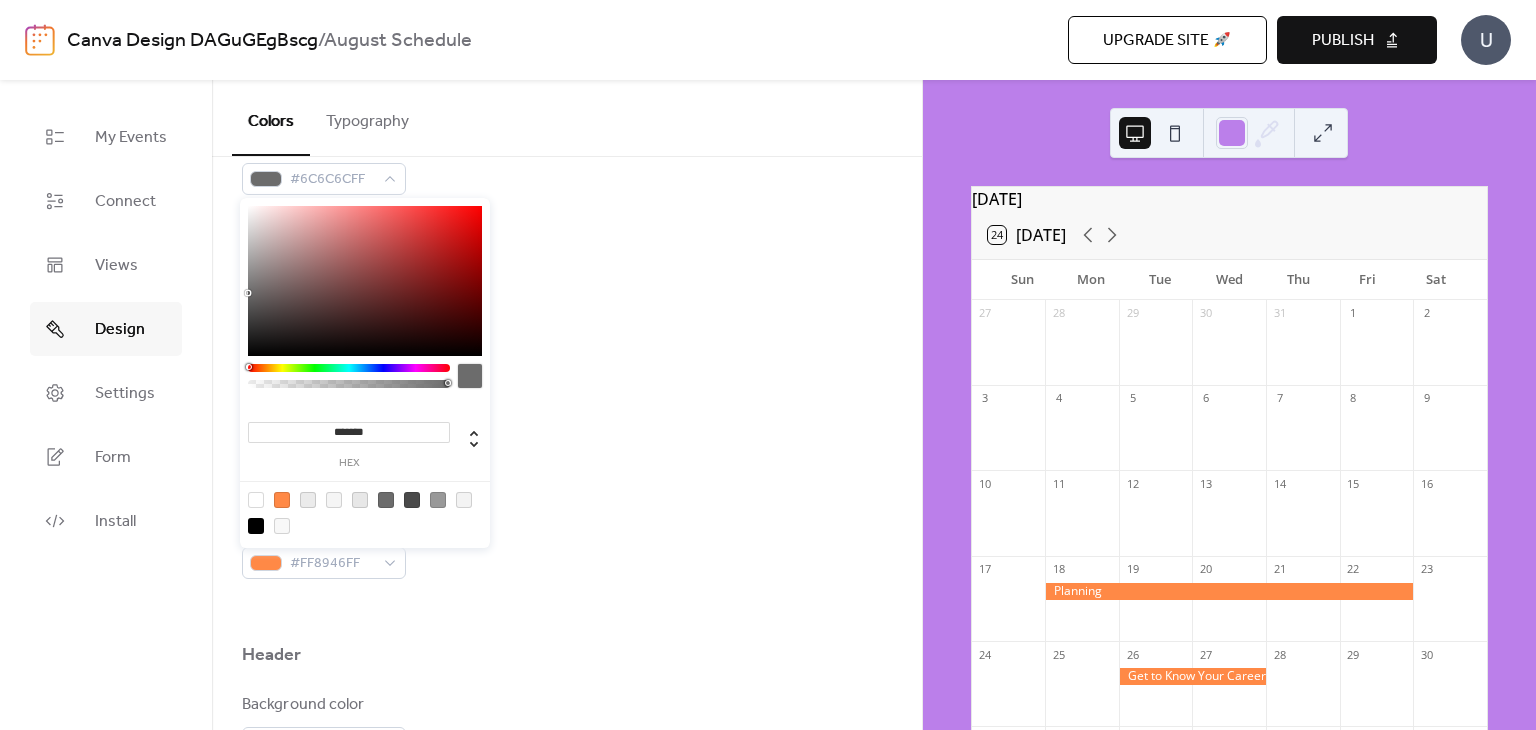 click on "Default event color #FF8946FF" at bounding box center (567, 546) 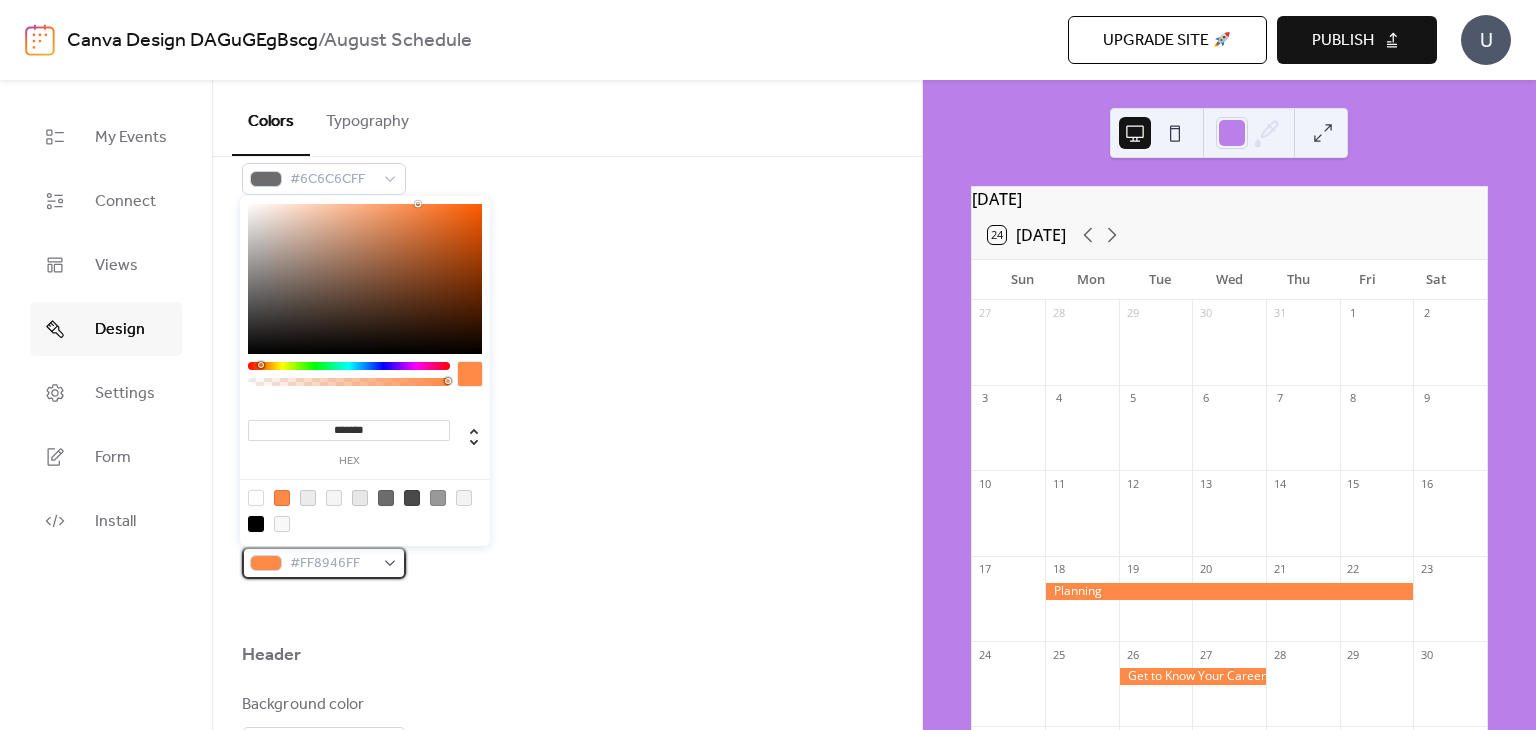 click on "#FF8946FF" at bounding box center (324, 563) 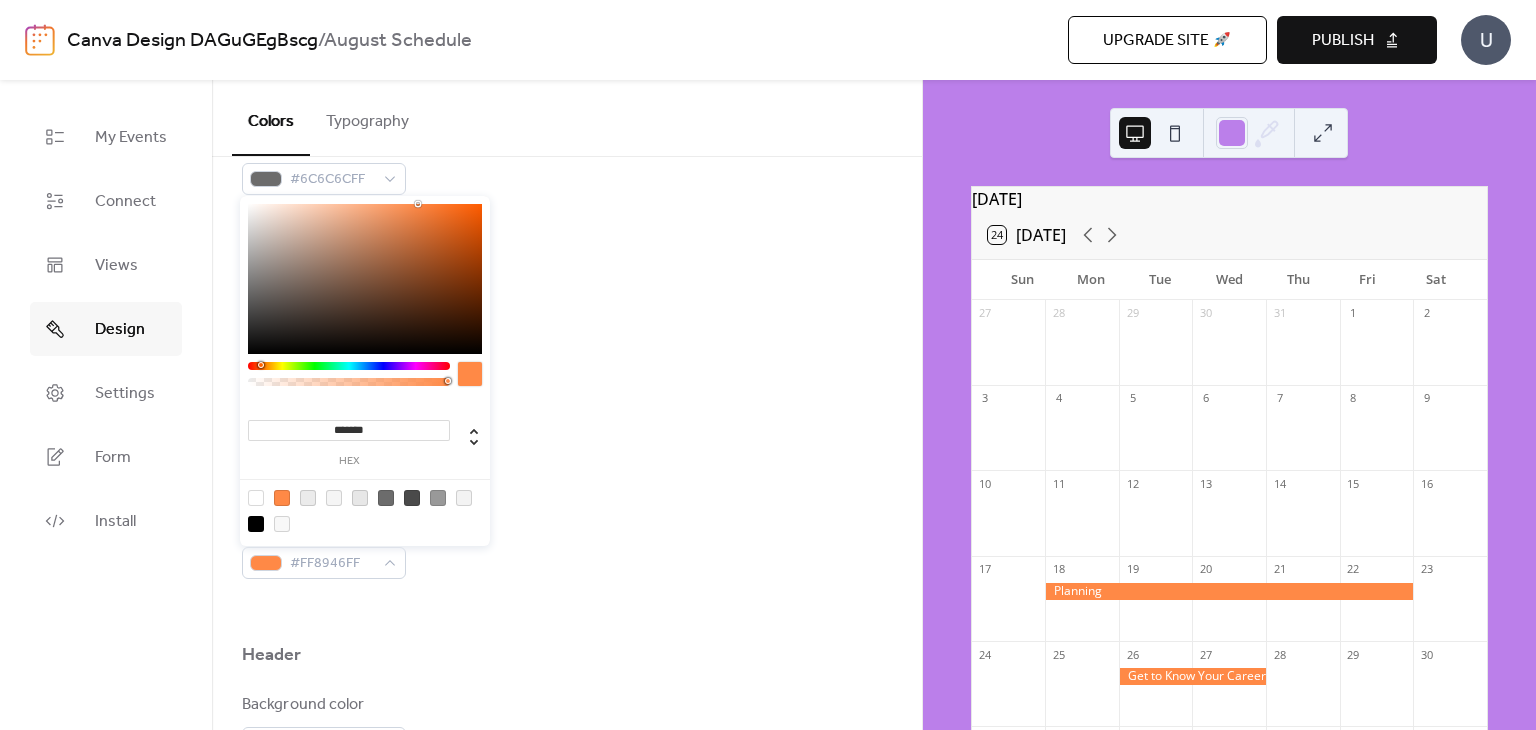 click at bounding box center (349, 379) 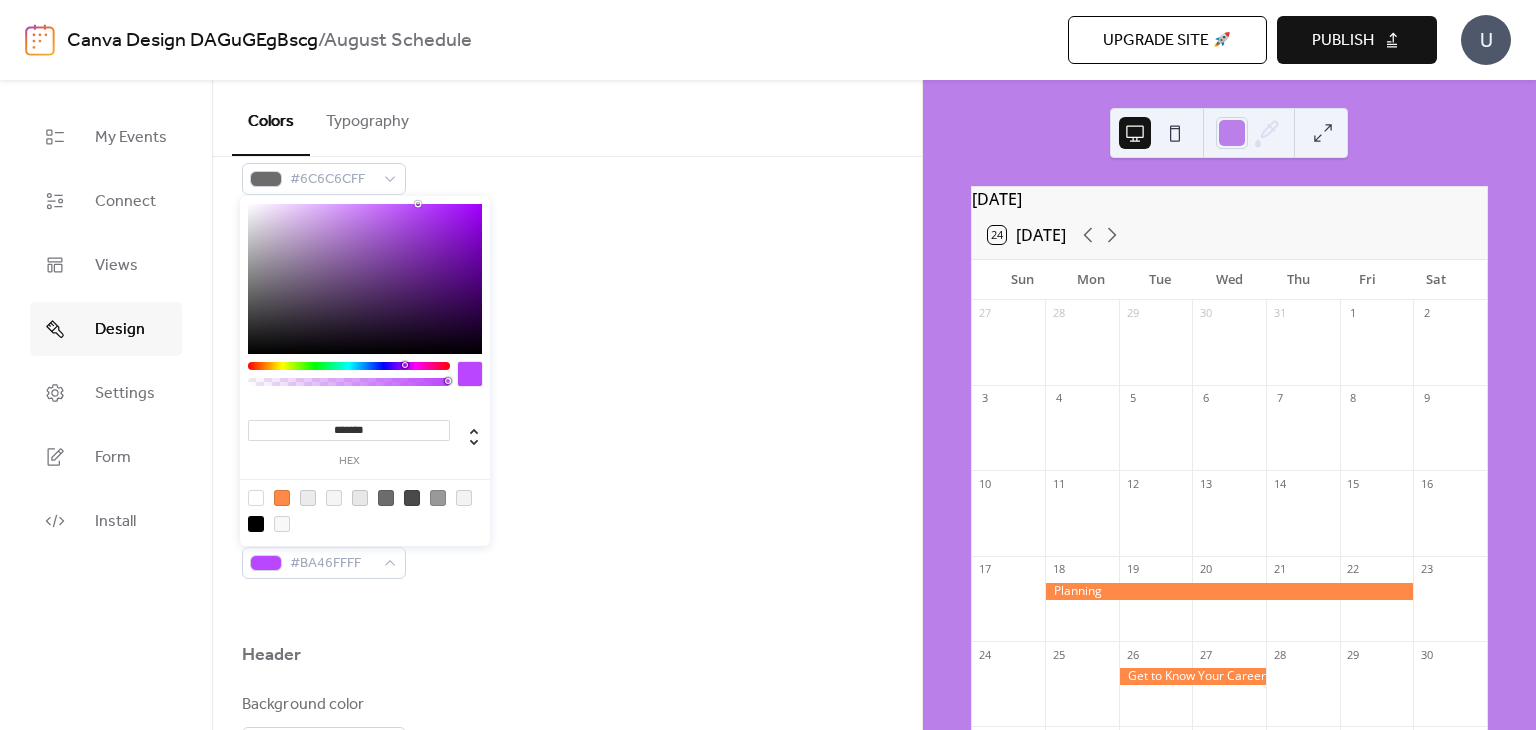 click at bounding box center [349, 366] 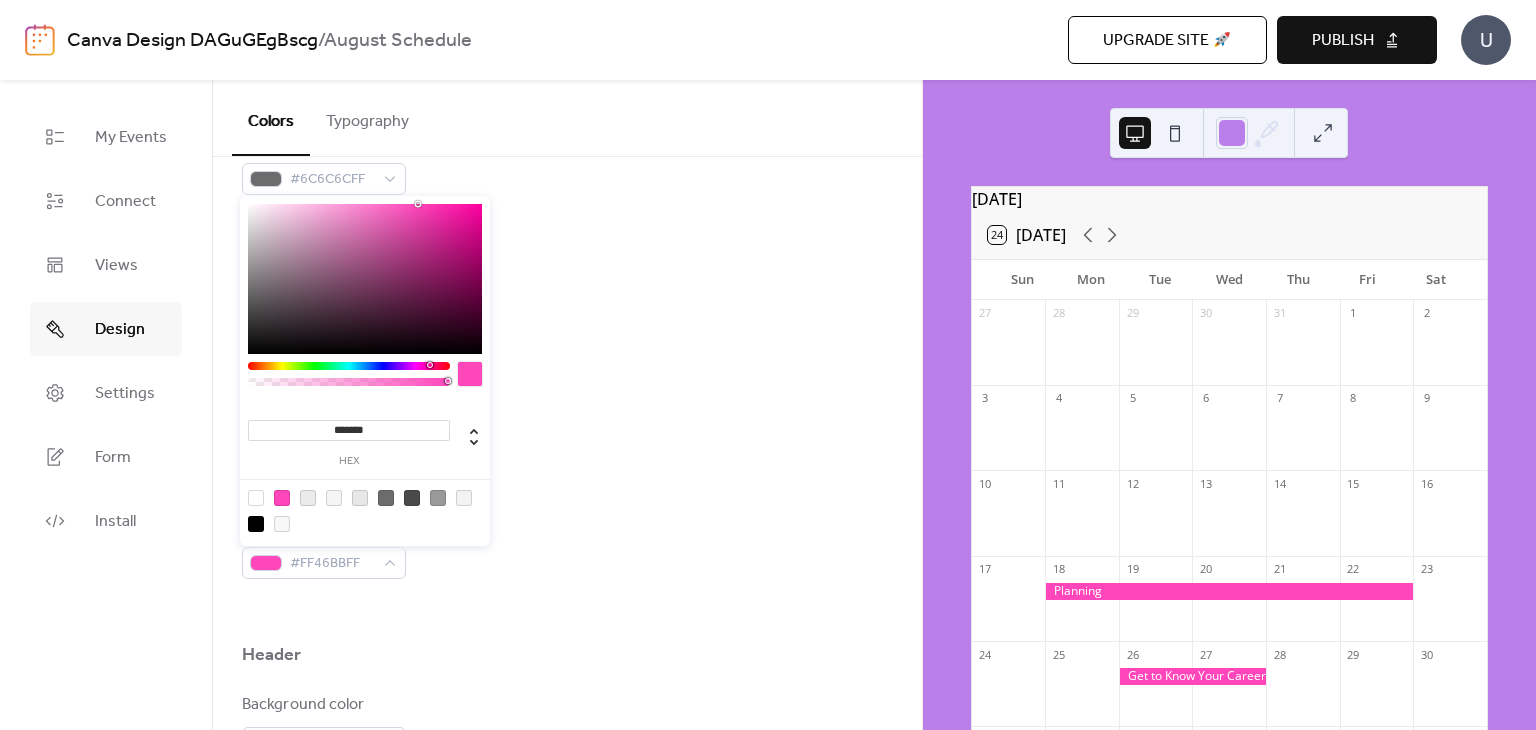 click at bounding box center (349, 366) 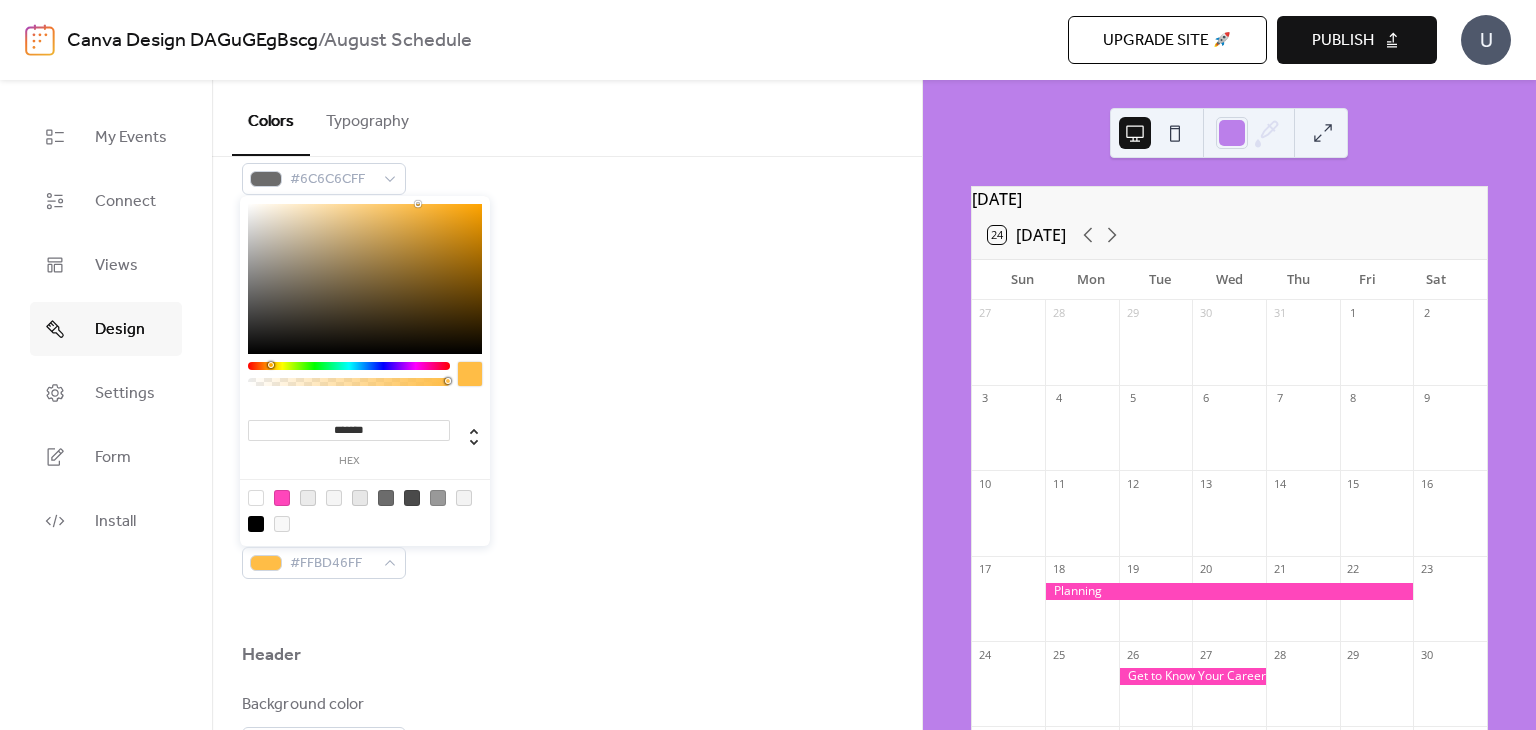 click at bounding box center [349, 366] 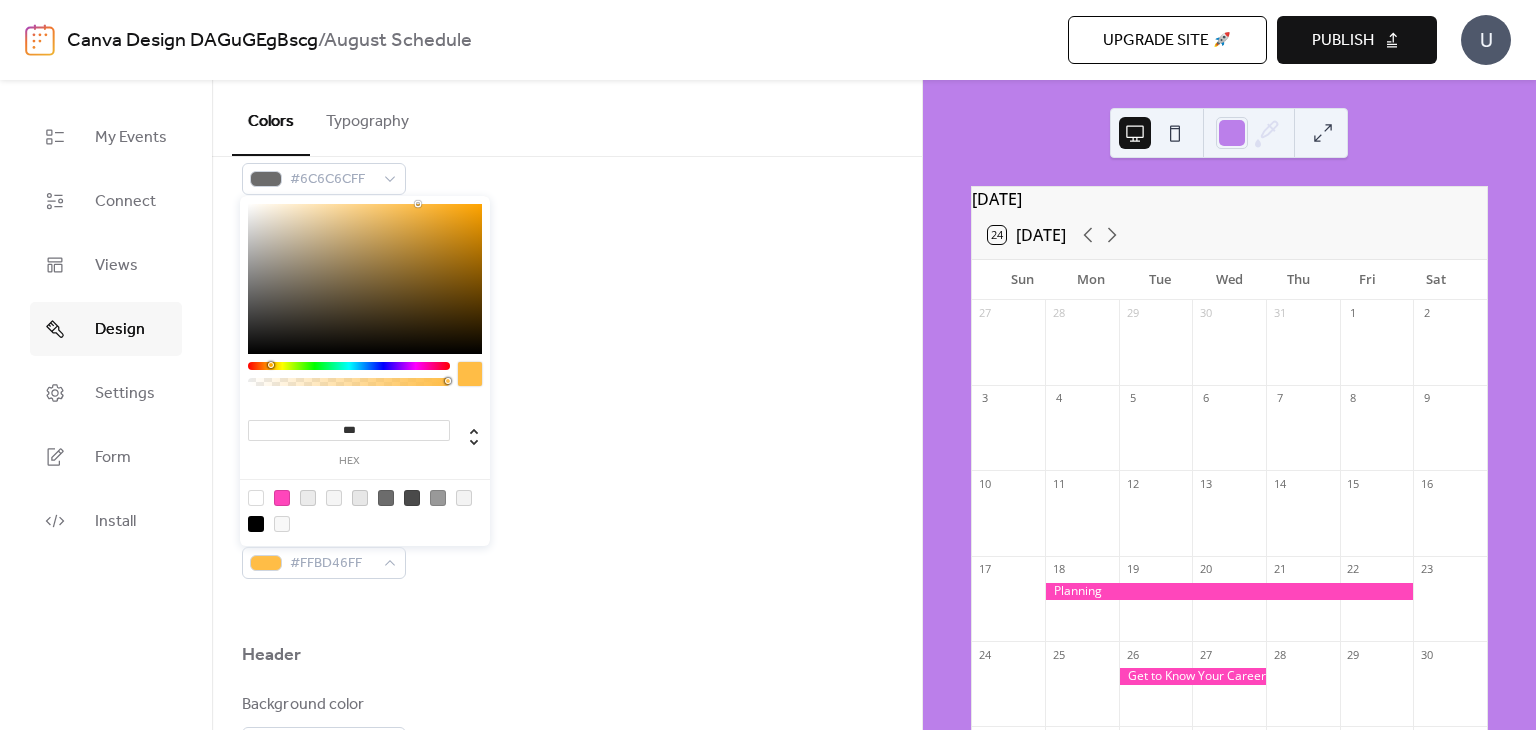 click at bounding box center [349, 382] 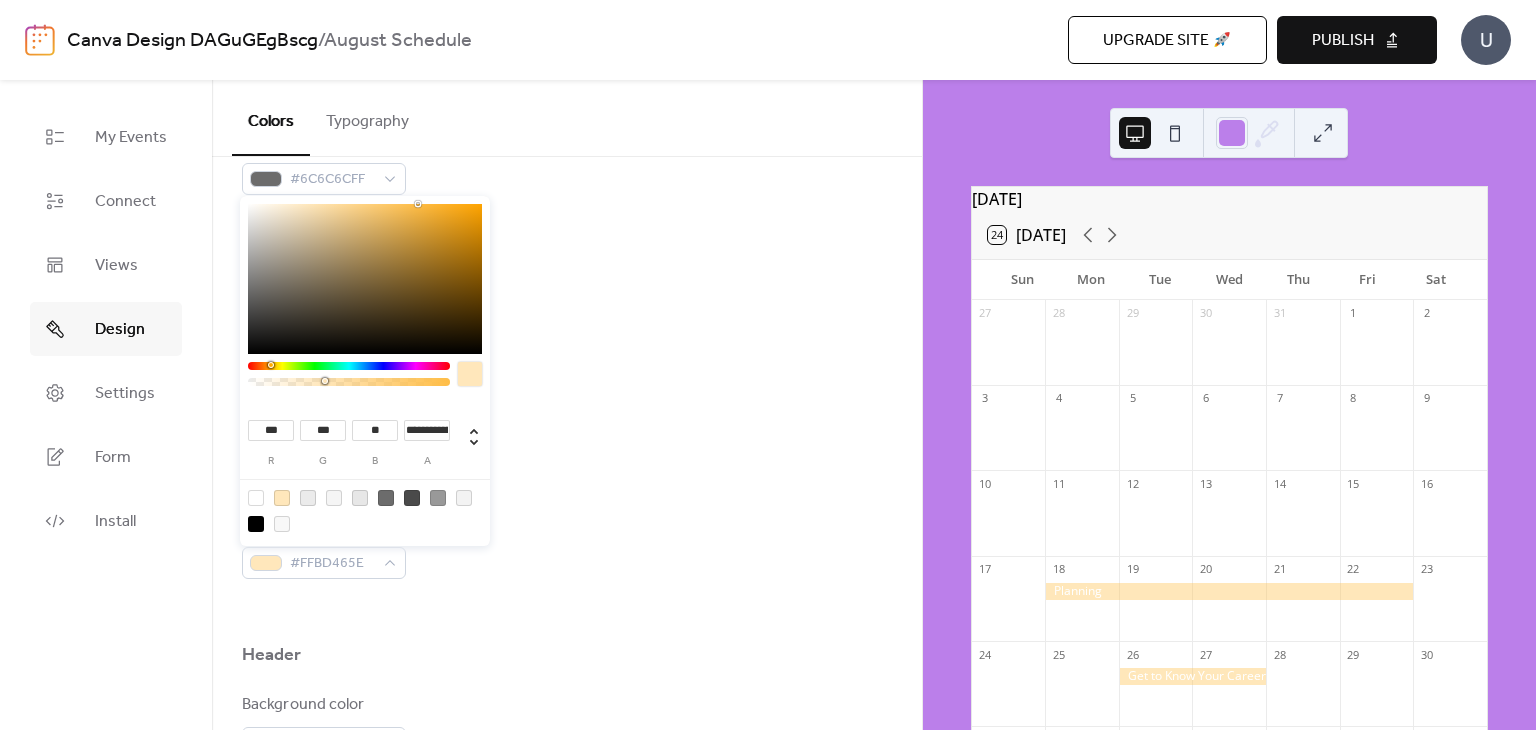 click at bounding box center (349, 382) 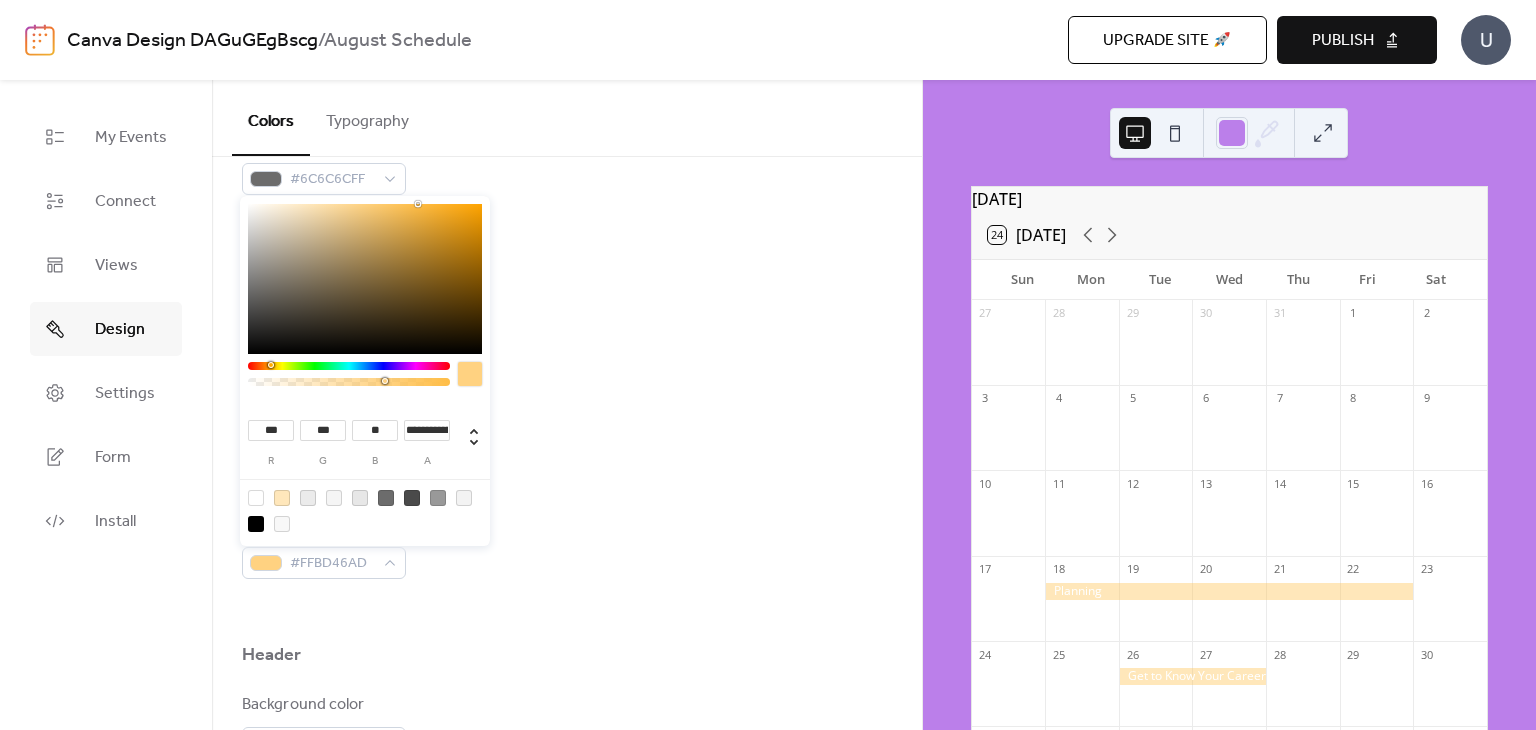 click at bounding box center [349, 382] 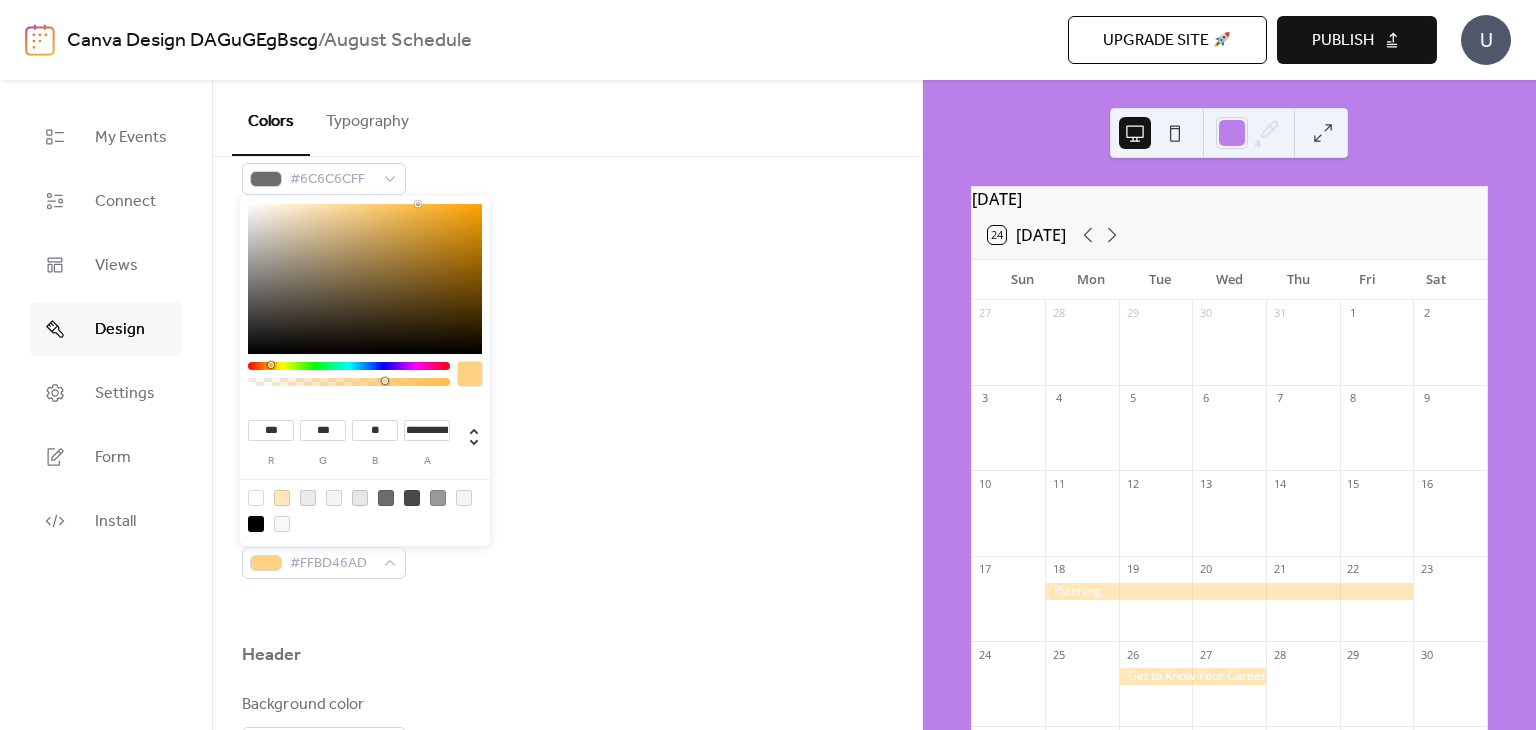 click at bounding box center (349, 382) 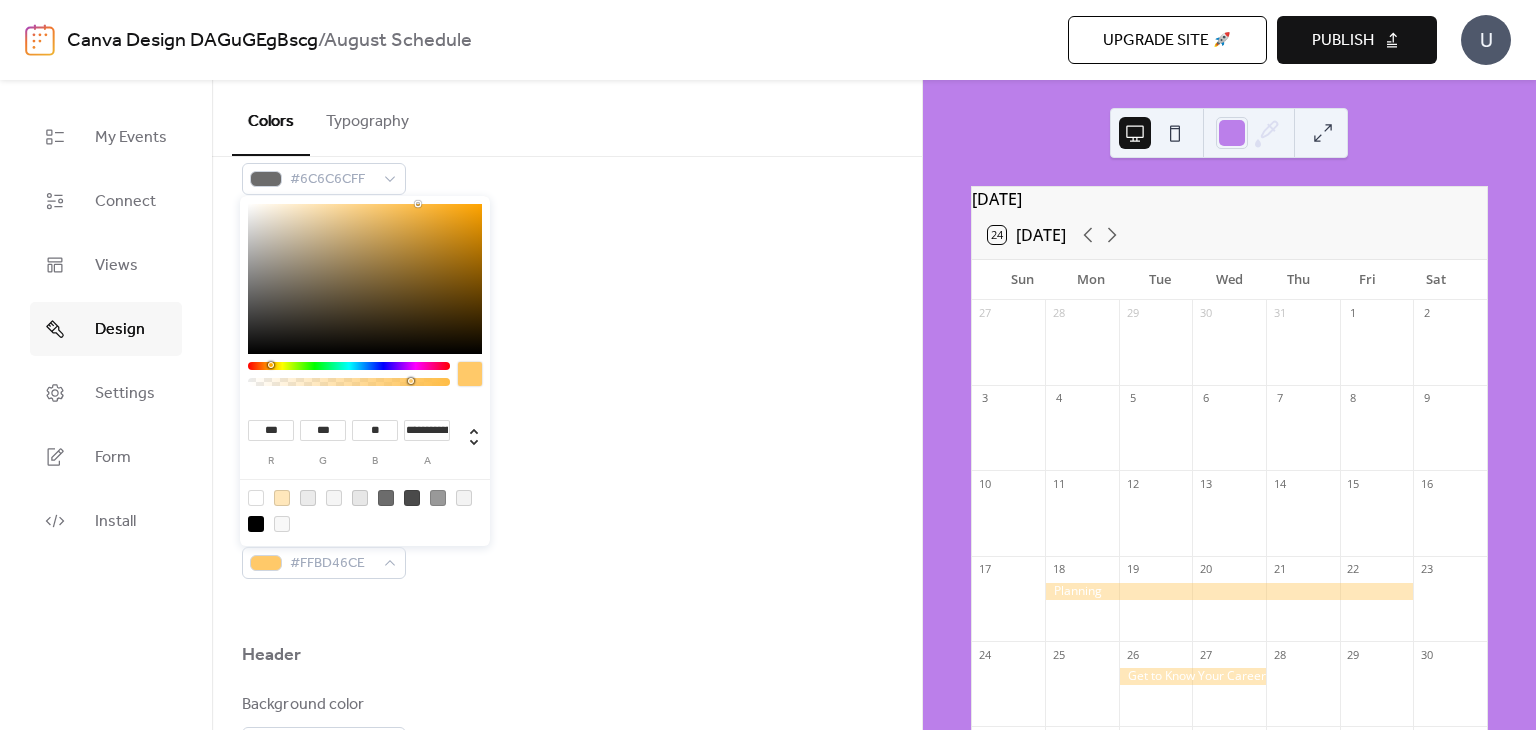 click at bounding box center (349, 379) 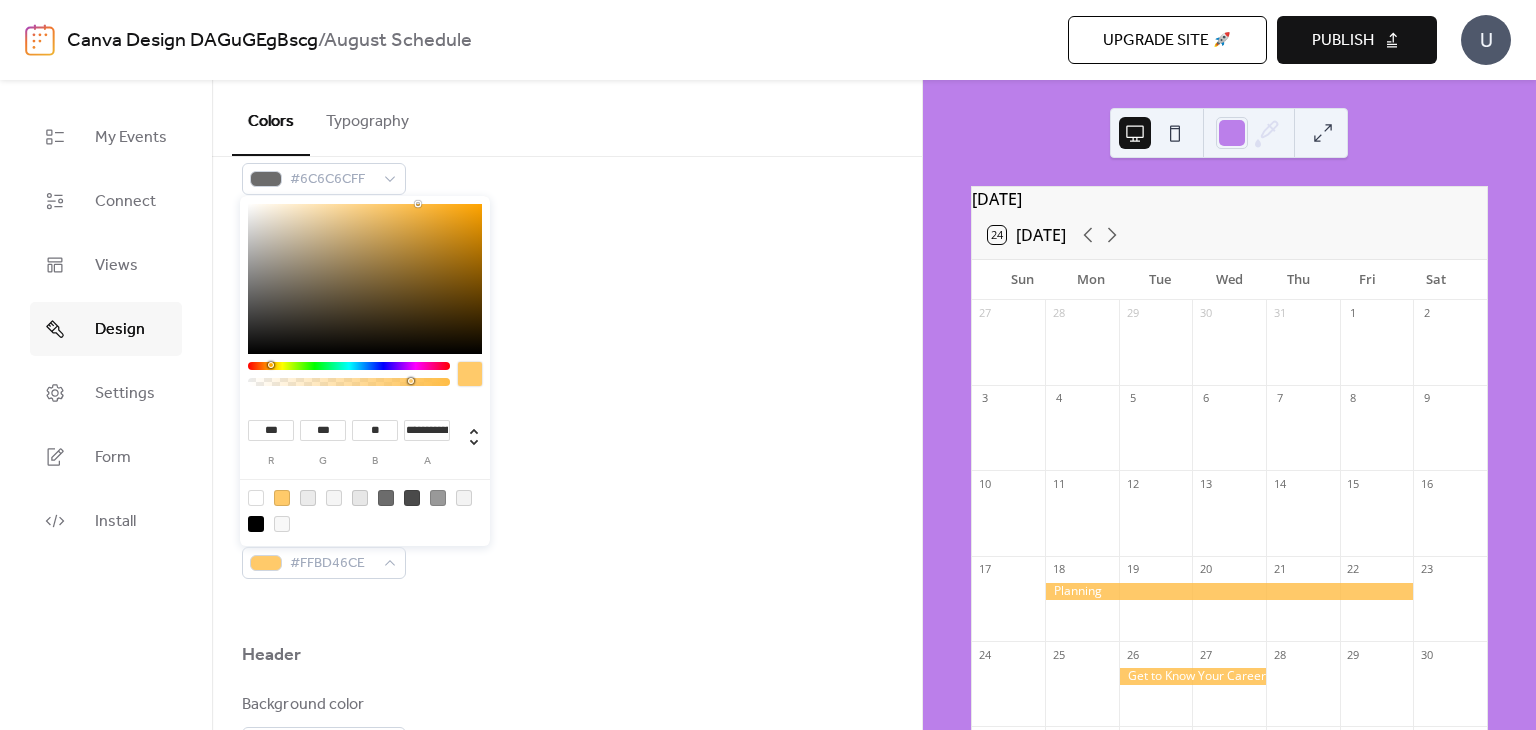 click at bounding box center [349, 379] 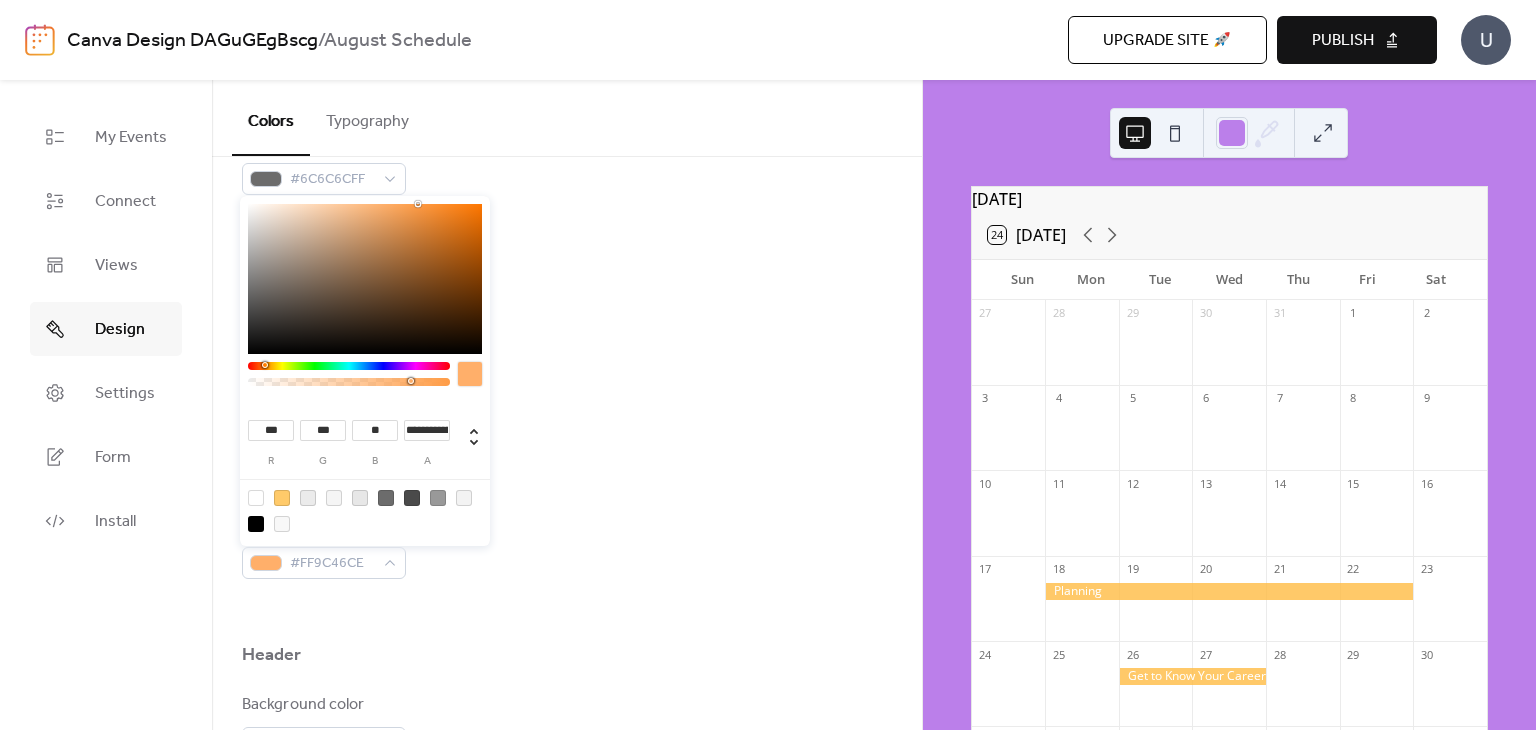 type on "***" 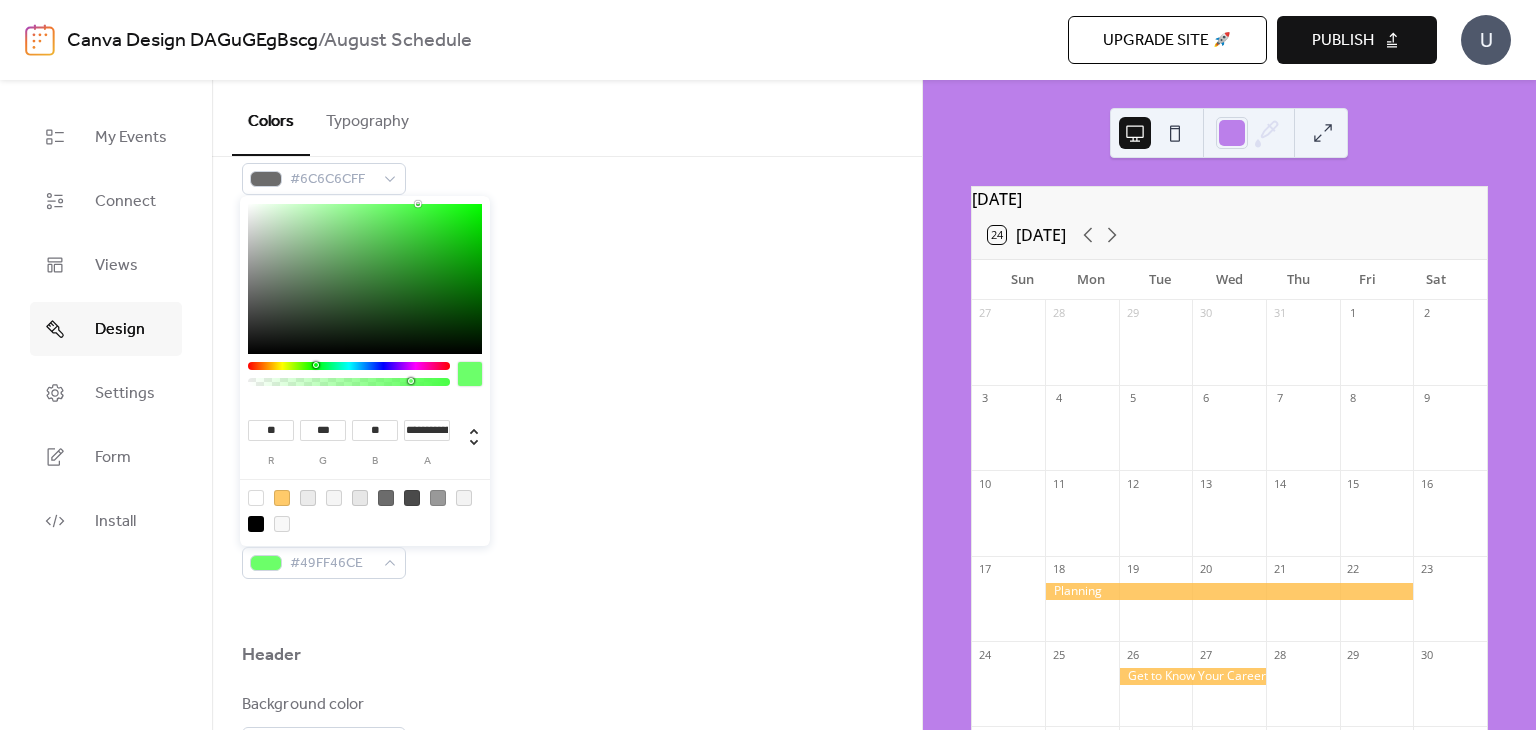 type on "**" 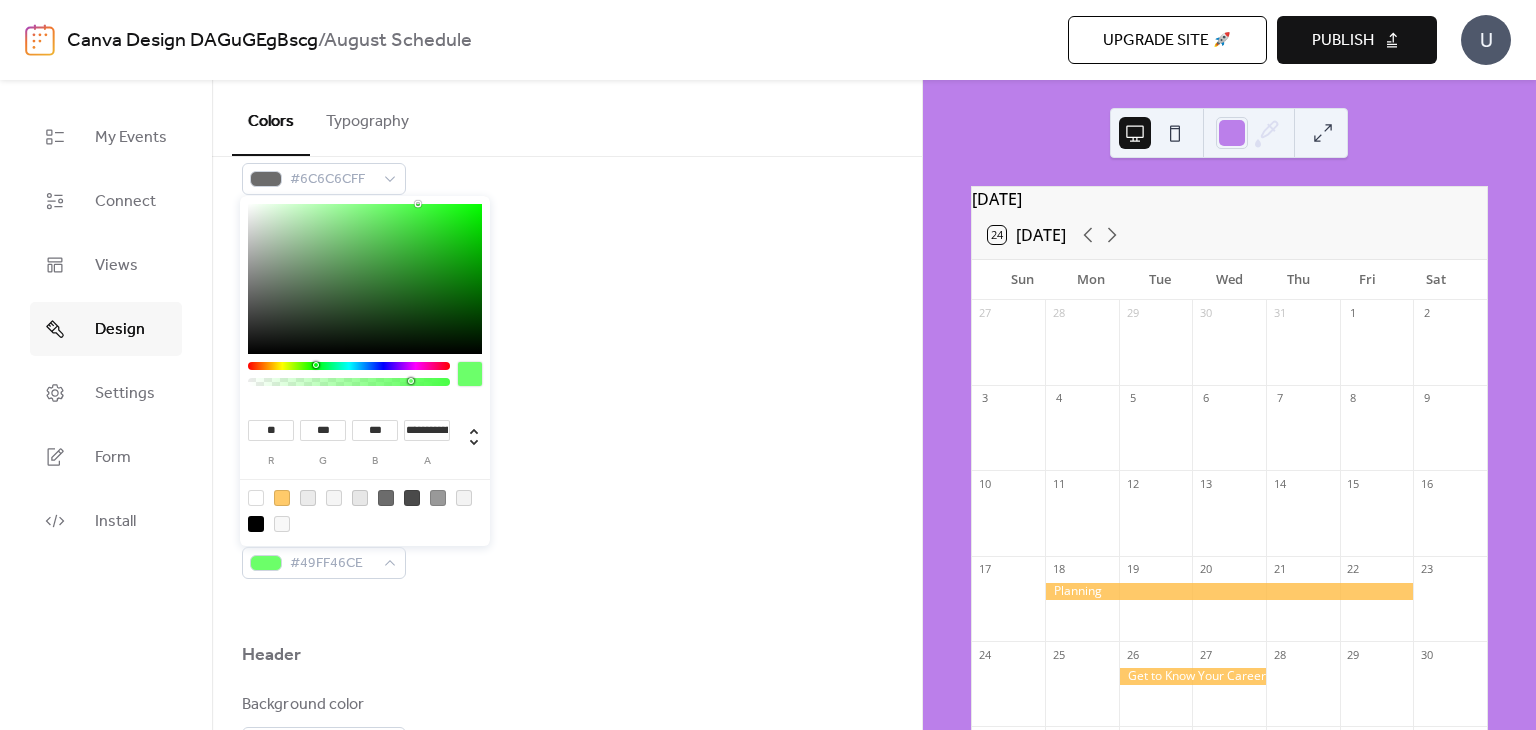type on "***" 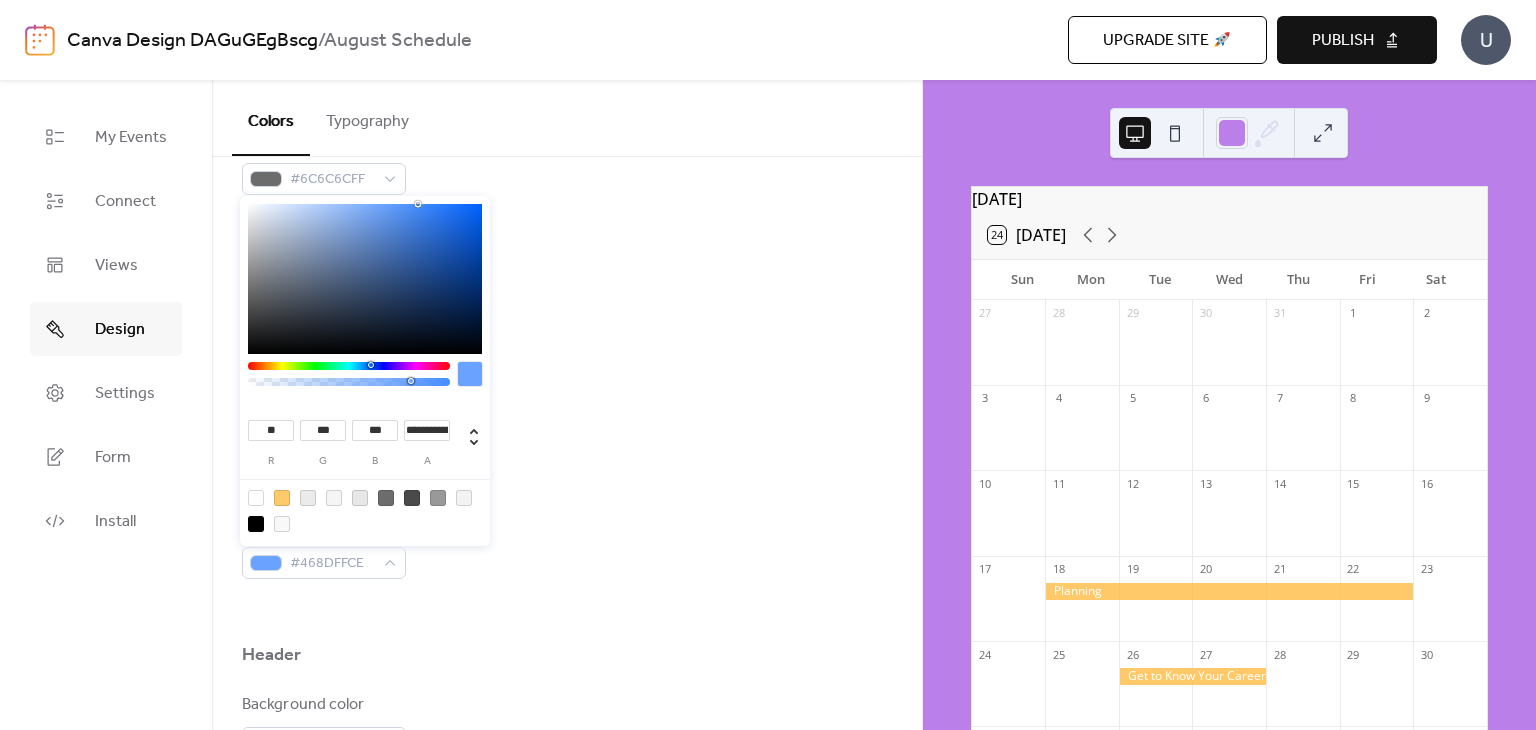 type on "**" 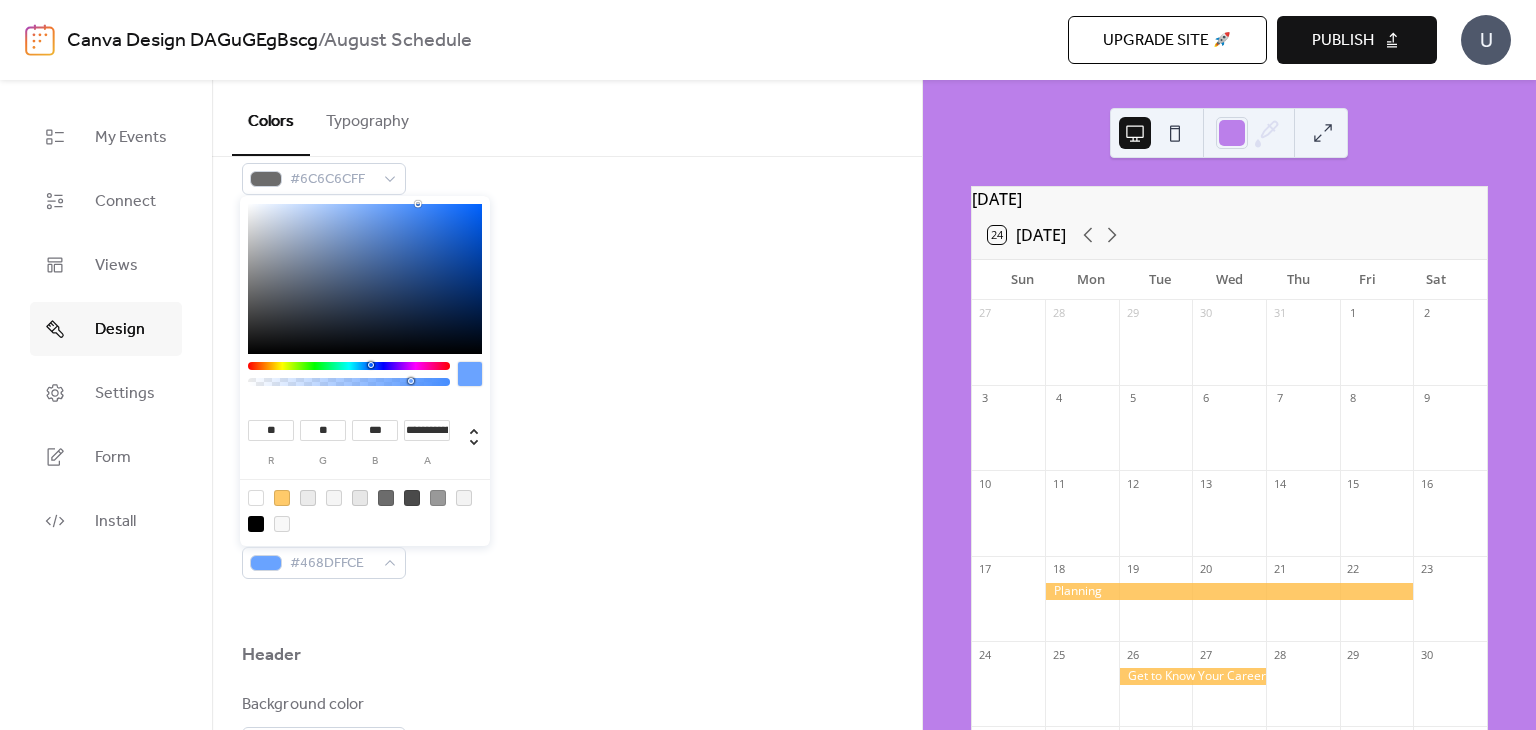type on "***" 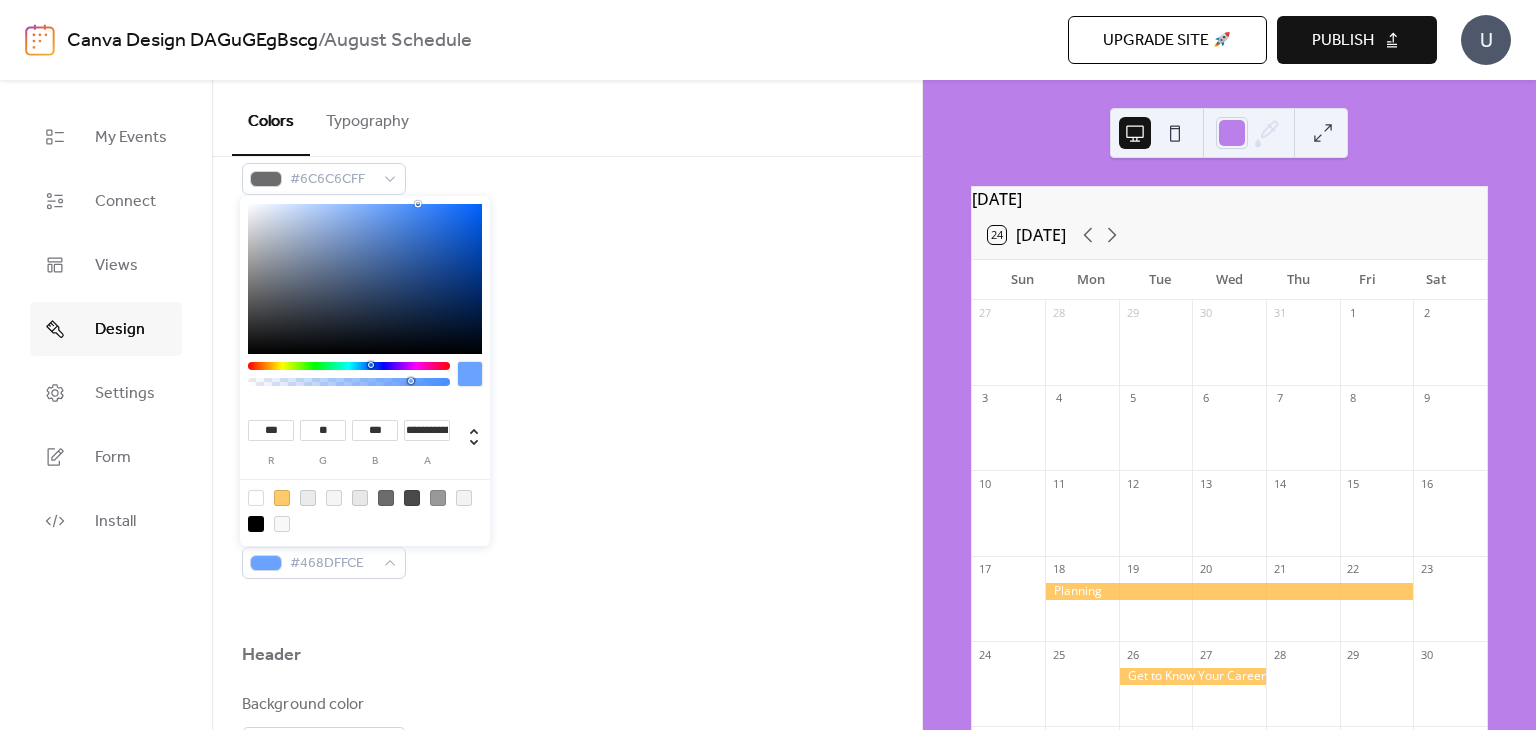 type on "***" 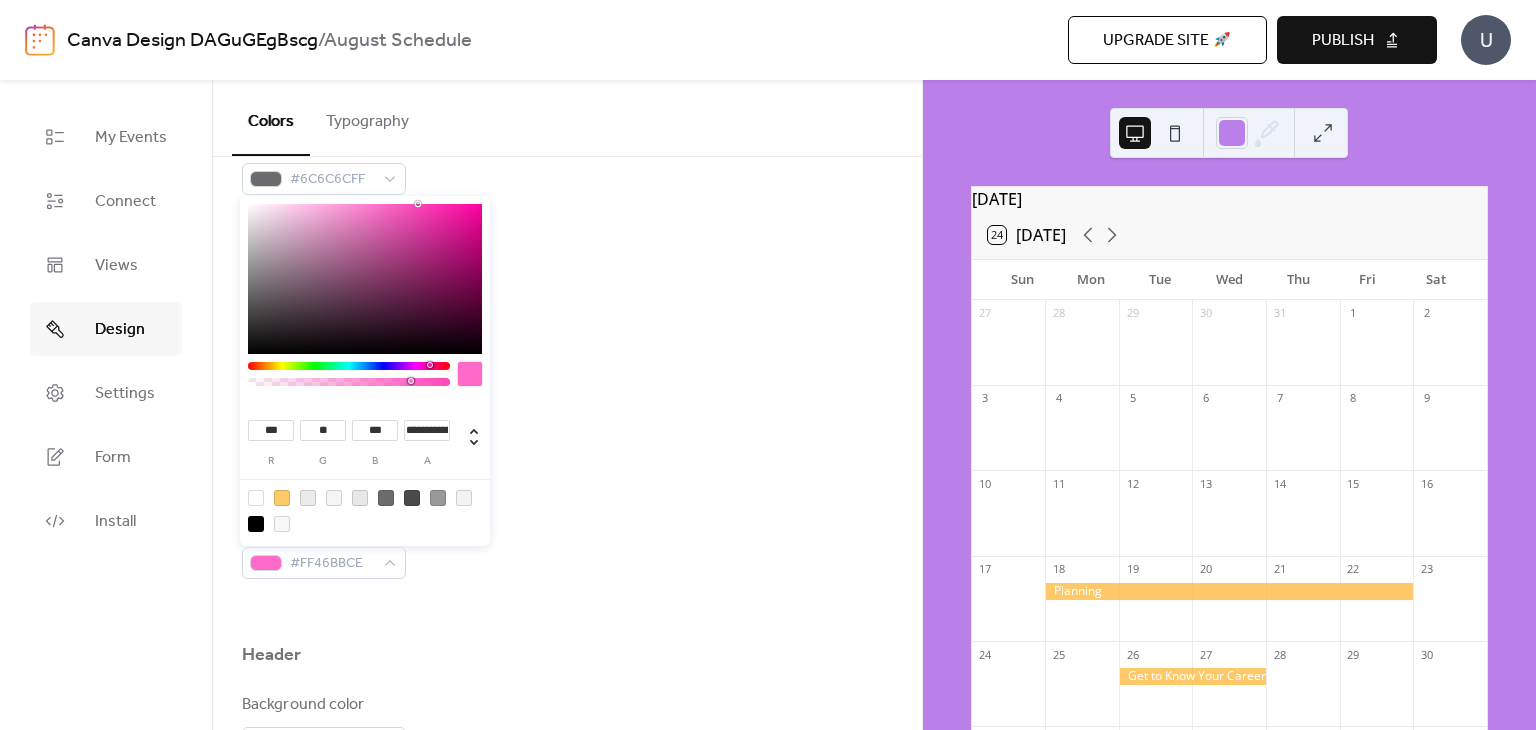 drag, startPoint x: 277, startPoint y: 365, endPoint x: 424, endPoint y: 373, distance: 147.21753 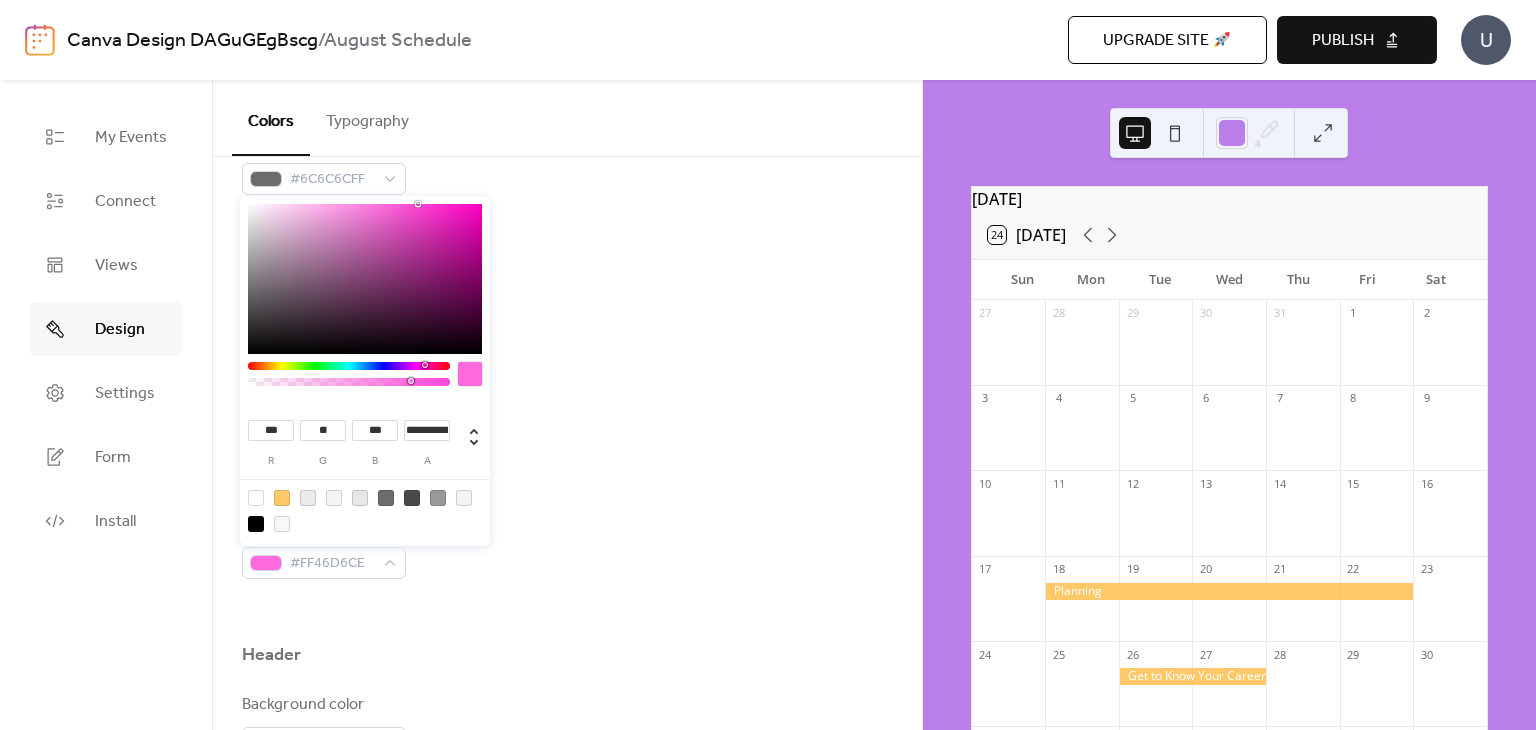 type on "***" 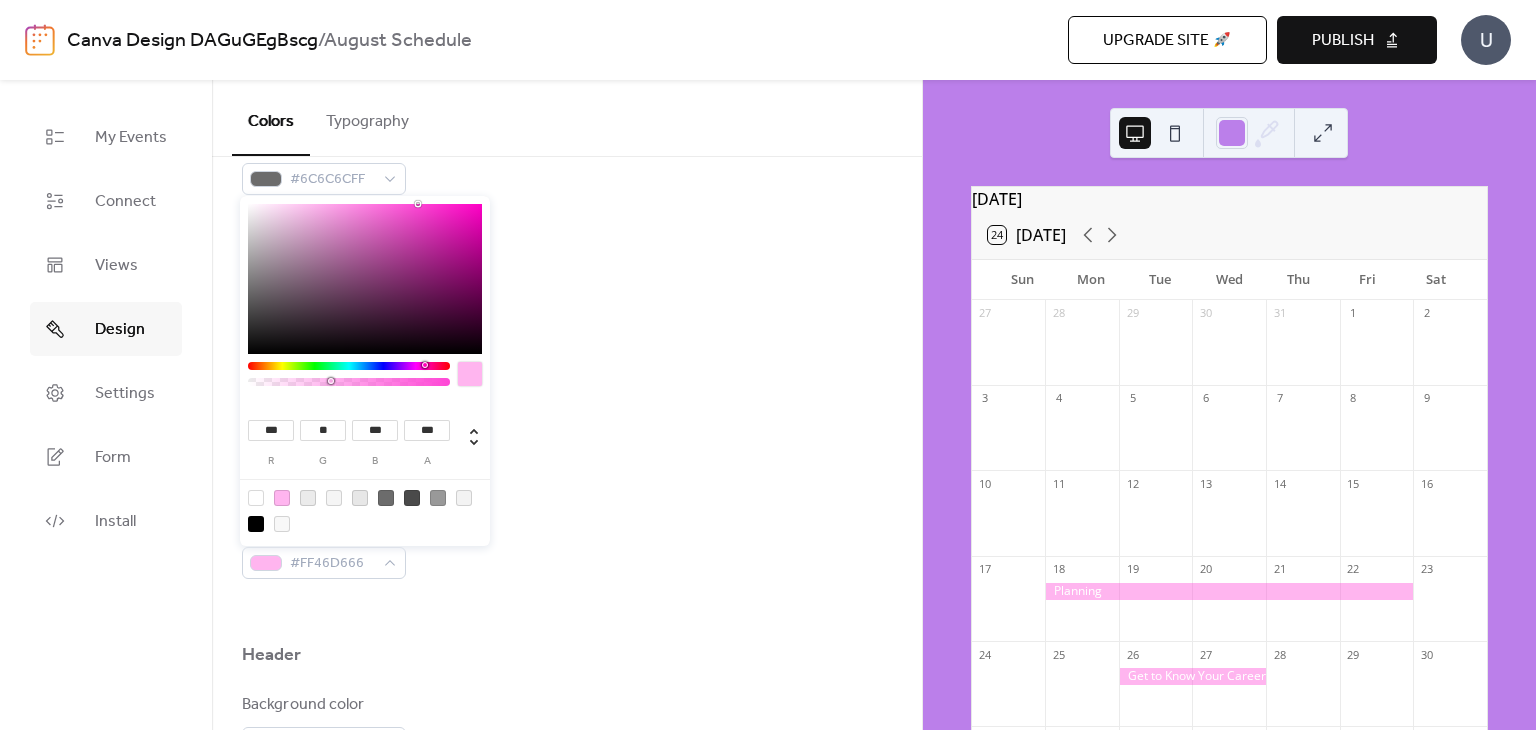 drag, startPoint x: 412, startPoint y: 380, endPoint x: 330, endPoint y: 376, distance: 82.0975 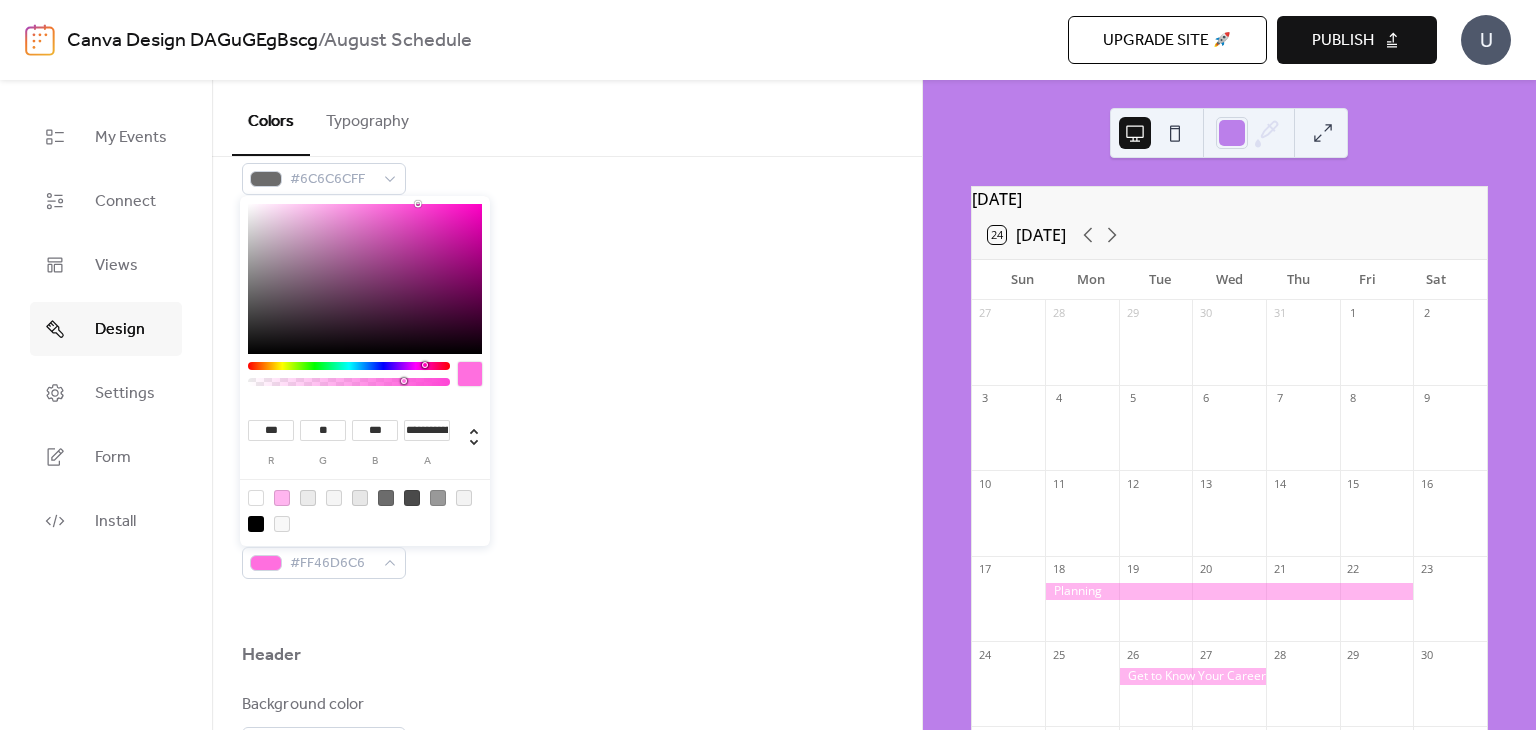 drag, startPoint x: 335, startPoint y: 381, endPoint x: 403, endPoint y: 387, distance: 68.26419 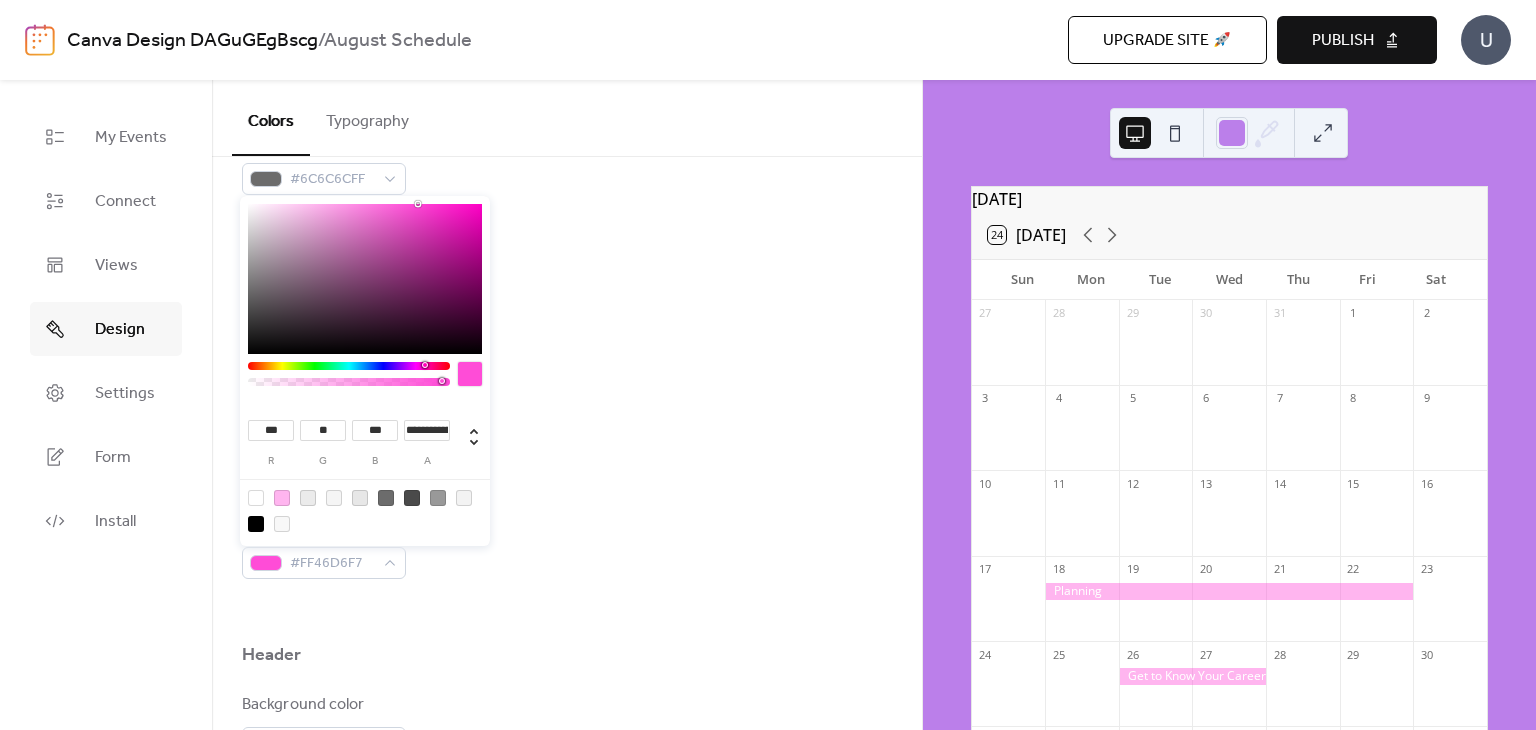 drag, startPoint x: 408, startPoint y: 380, endPoint x: 435, endPoint y: 381, distance: 27.018513 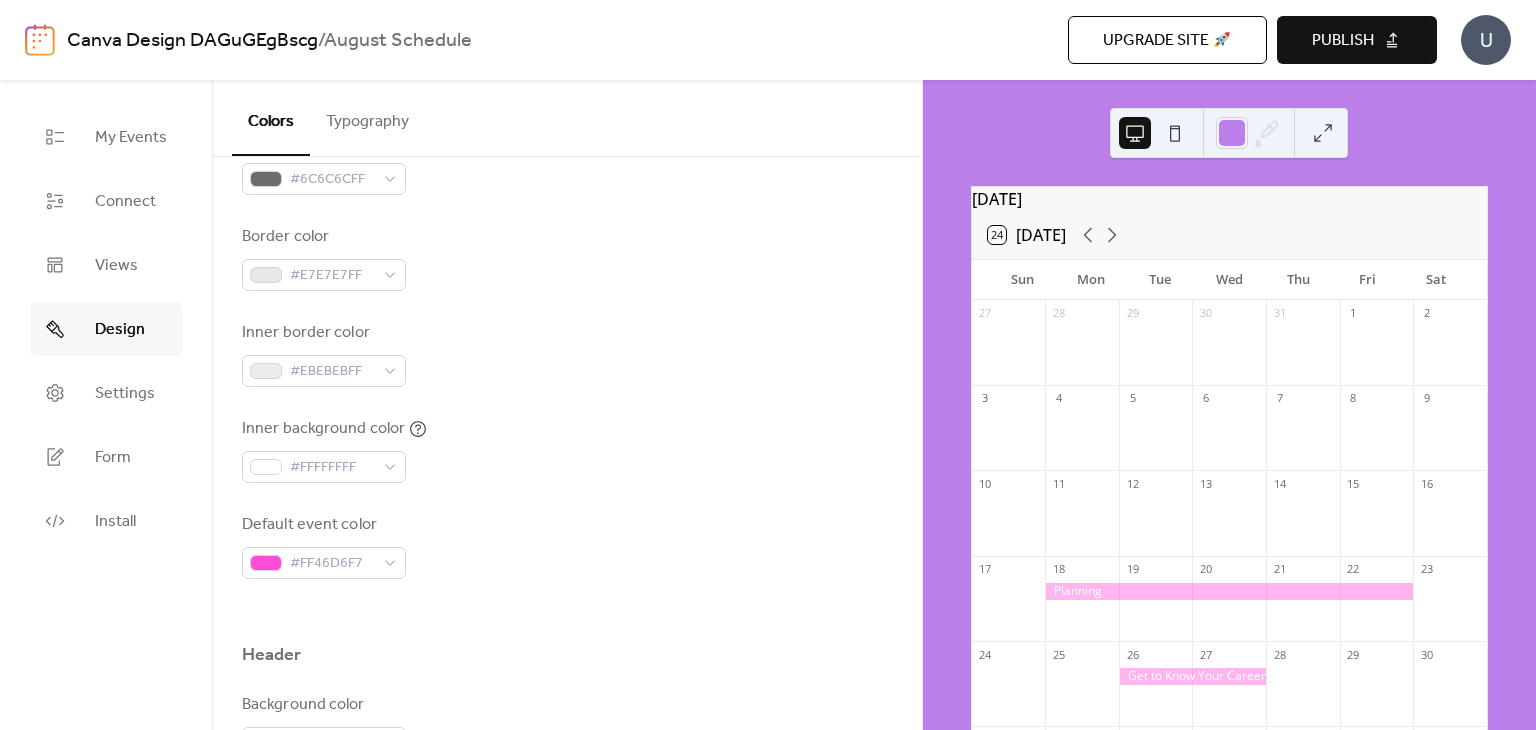 click on "Background color #FFFFFFFF Text color #6C6C6CFF Border color #E7E7E7FF Inner border color #EBEBEBFF Inner background color #FFFFFFFF Default event color #FF46D6F7" at bounding box center [567, 306] 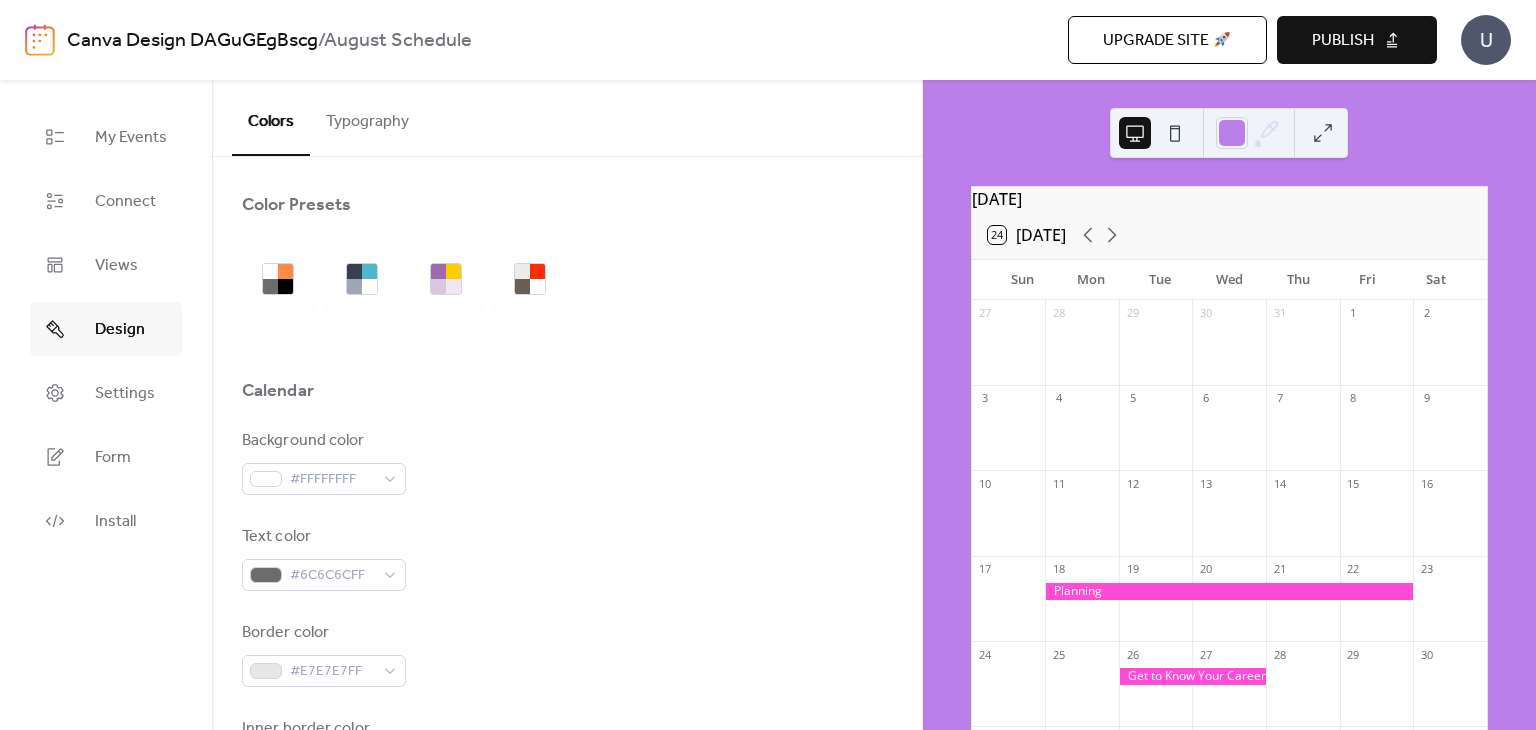 scroll, scrollTop: 0, scrollLeft: 0, axis: both 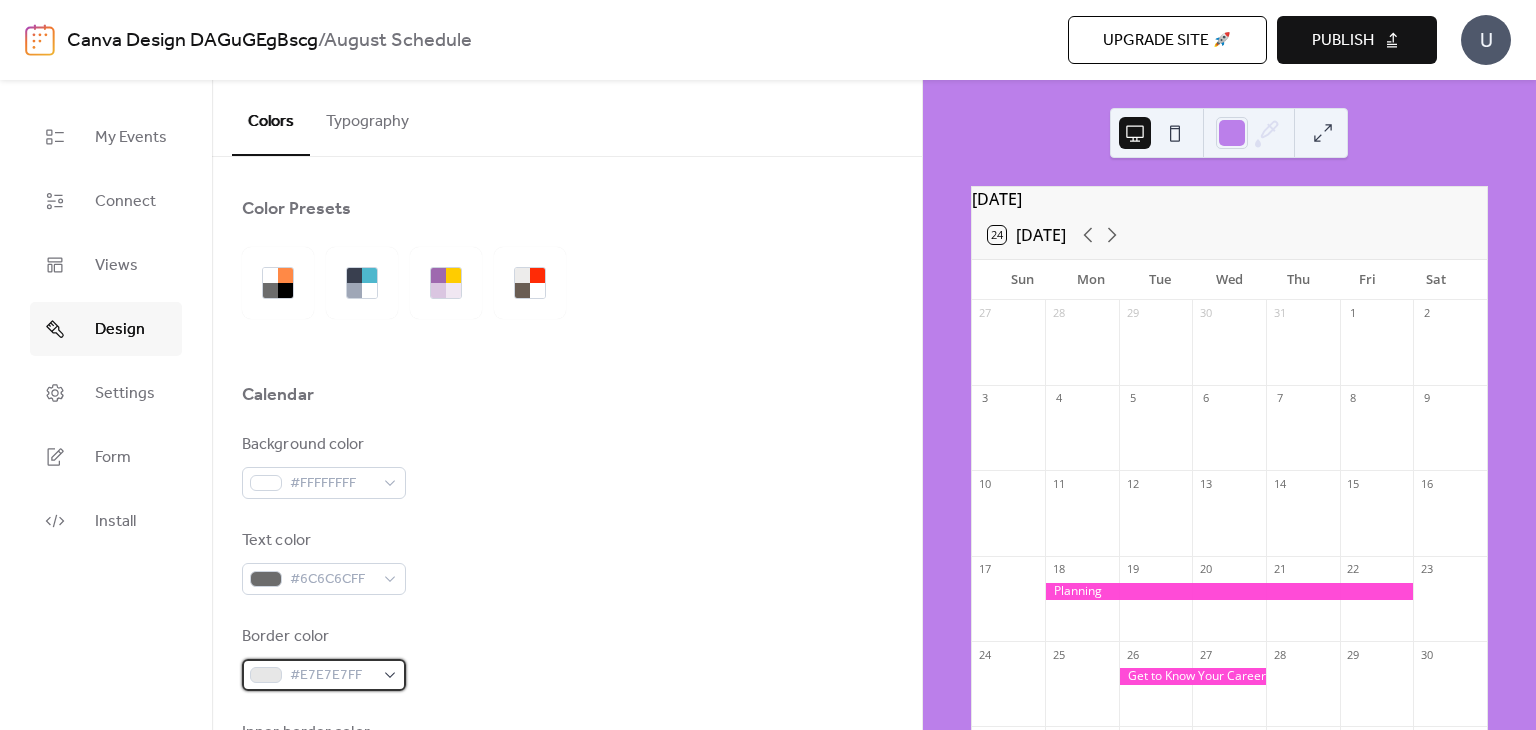 click on "#E7E7E7FF" at bounding box center (324, 675) 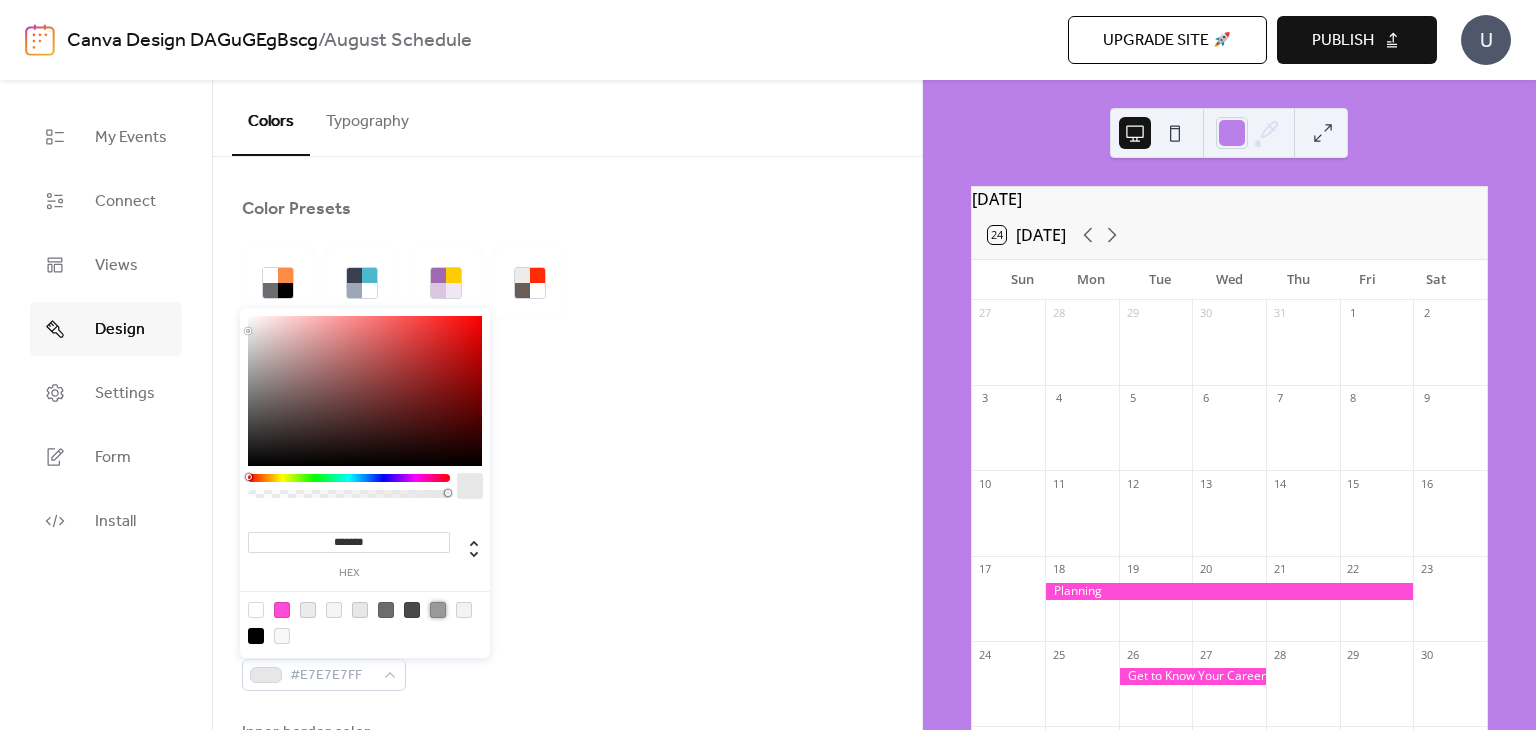 click at bounding box center [438, 610] 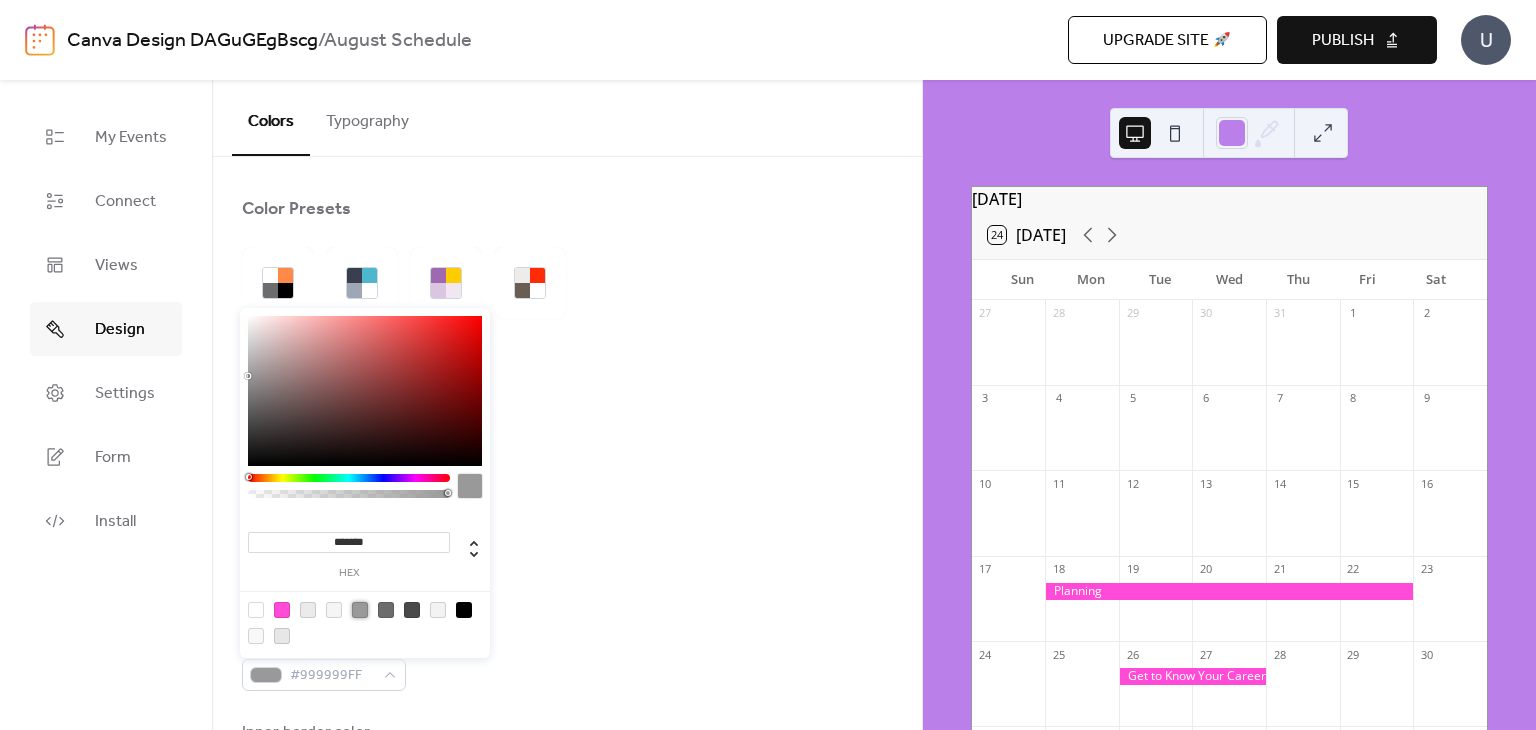 click at bounding box center (360, 610) 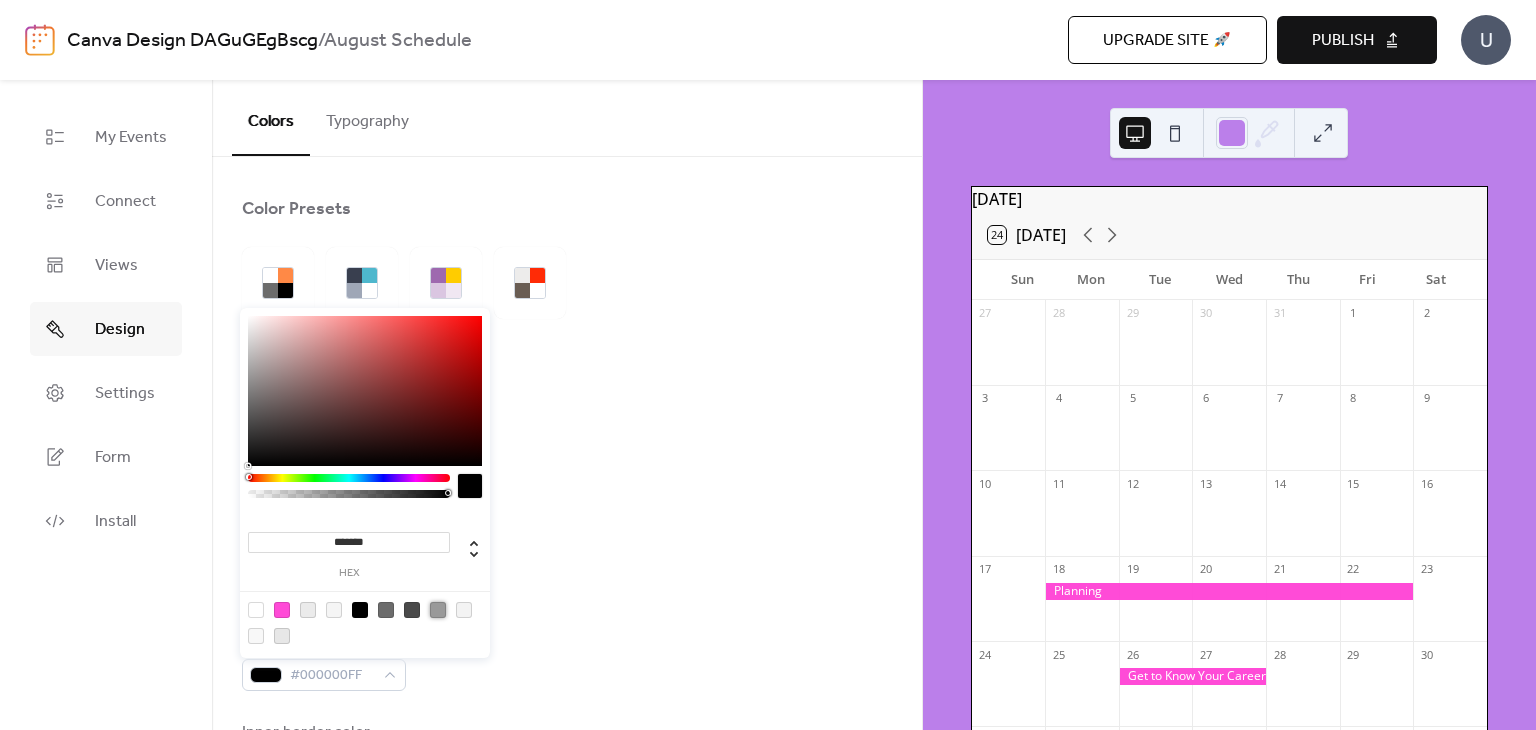 click at bounding box center [438, 610] 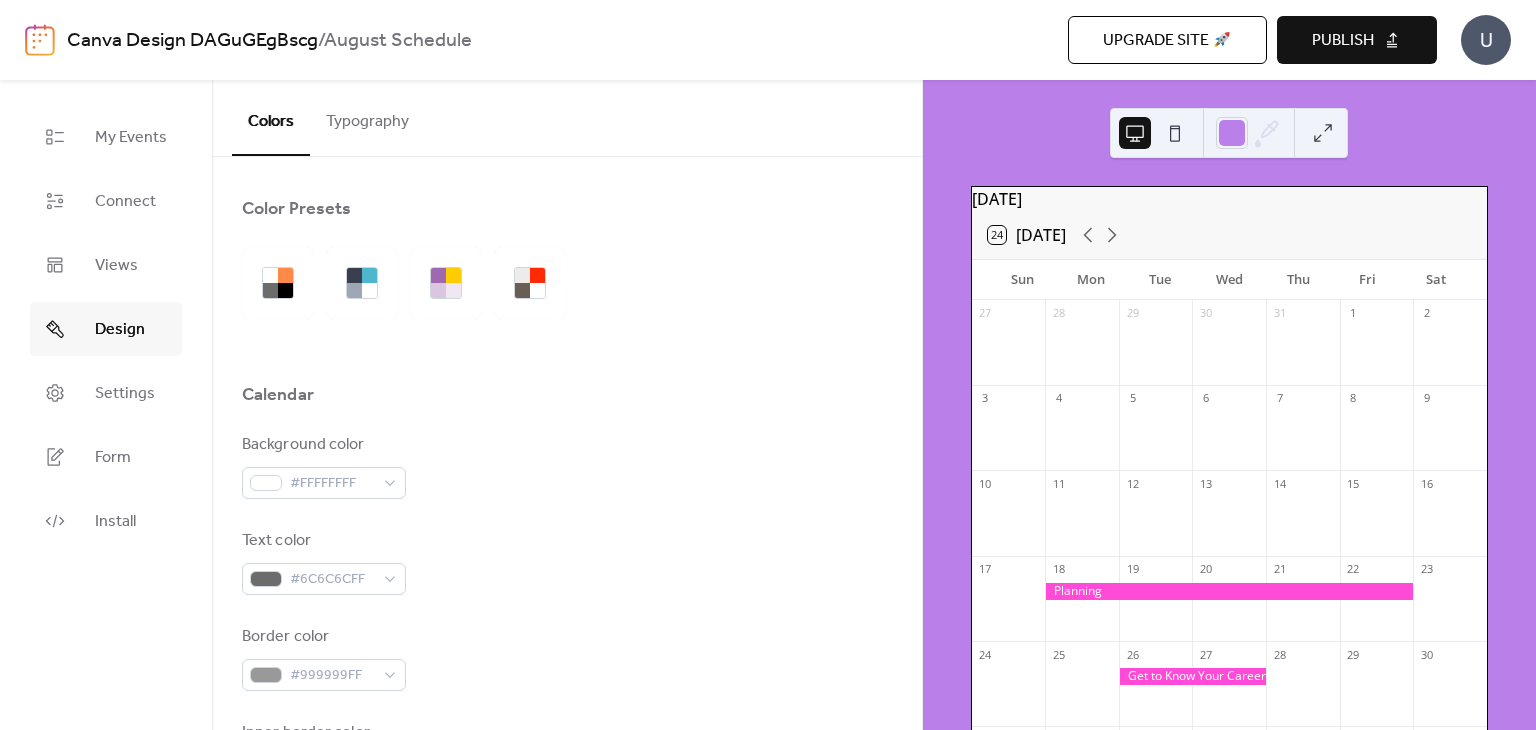 click on "Text color #6C6C6CFF" at bounding box center [567, 562] 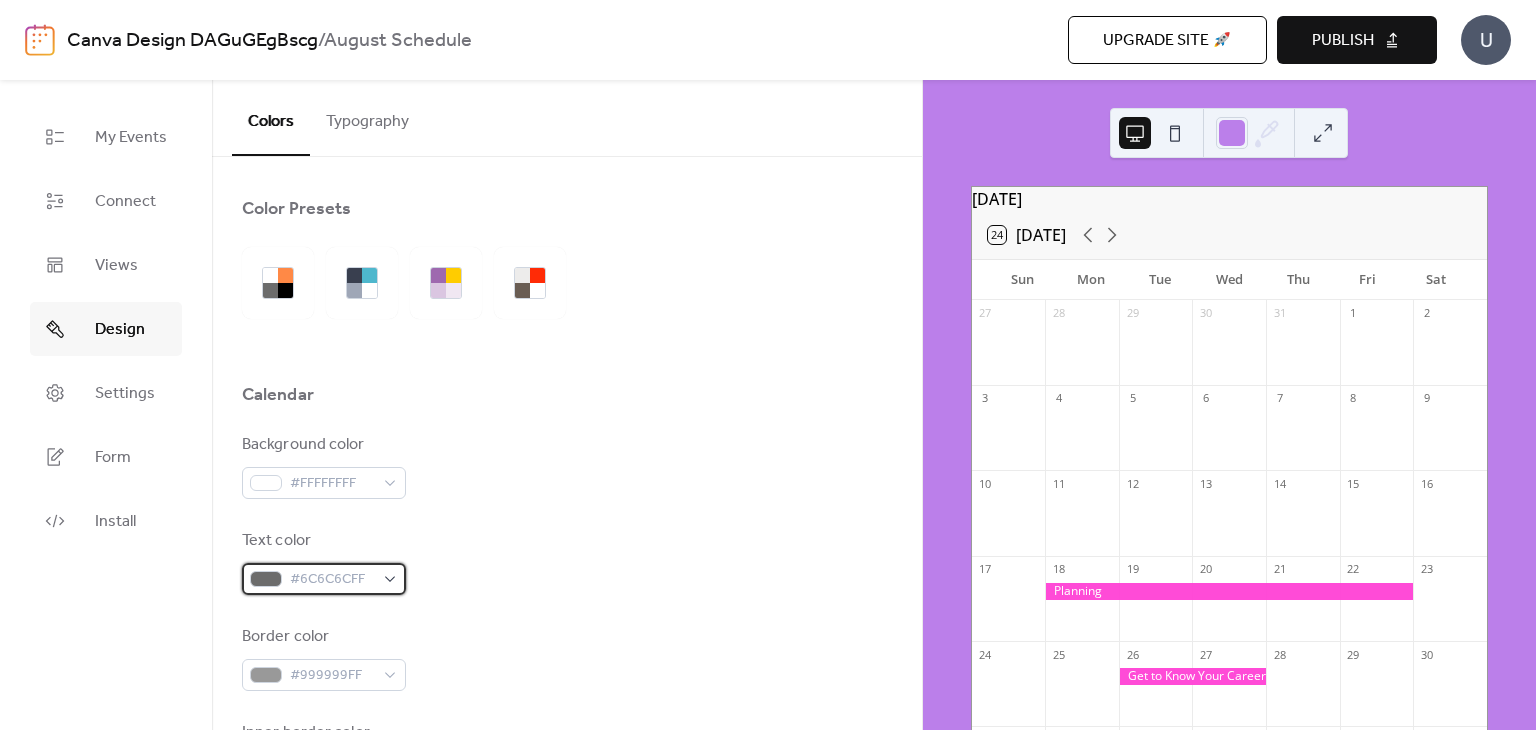 click on "#6C6C6CFF" at bounding box center (324, 579) 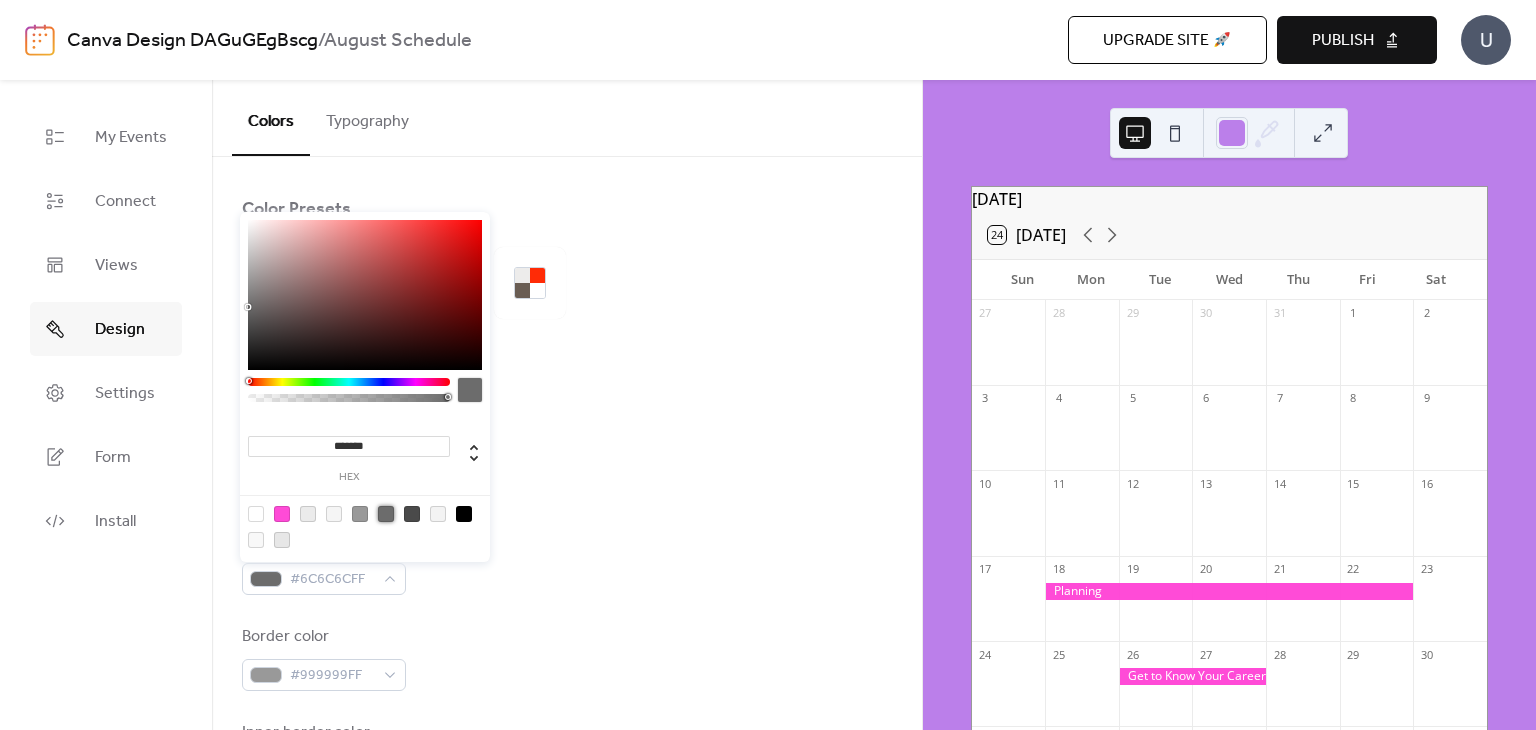 click at bounding box center (386, 514) 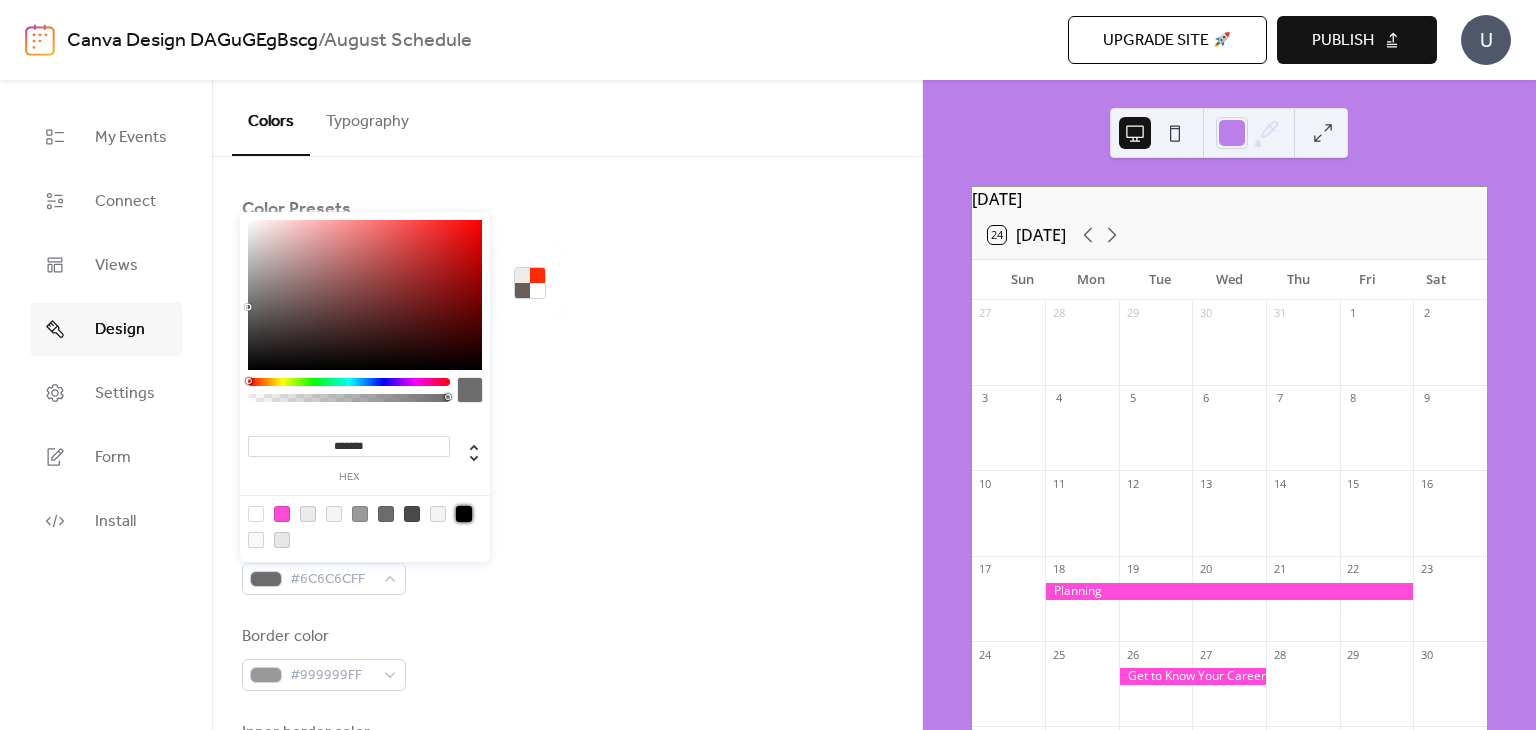 click at bounding box center (464, 514) 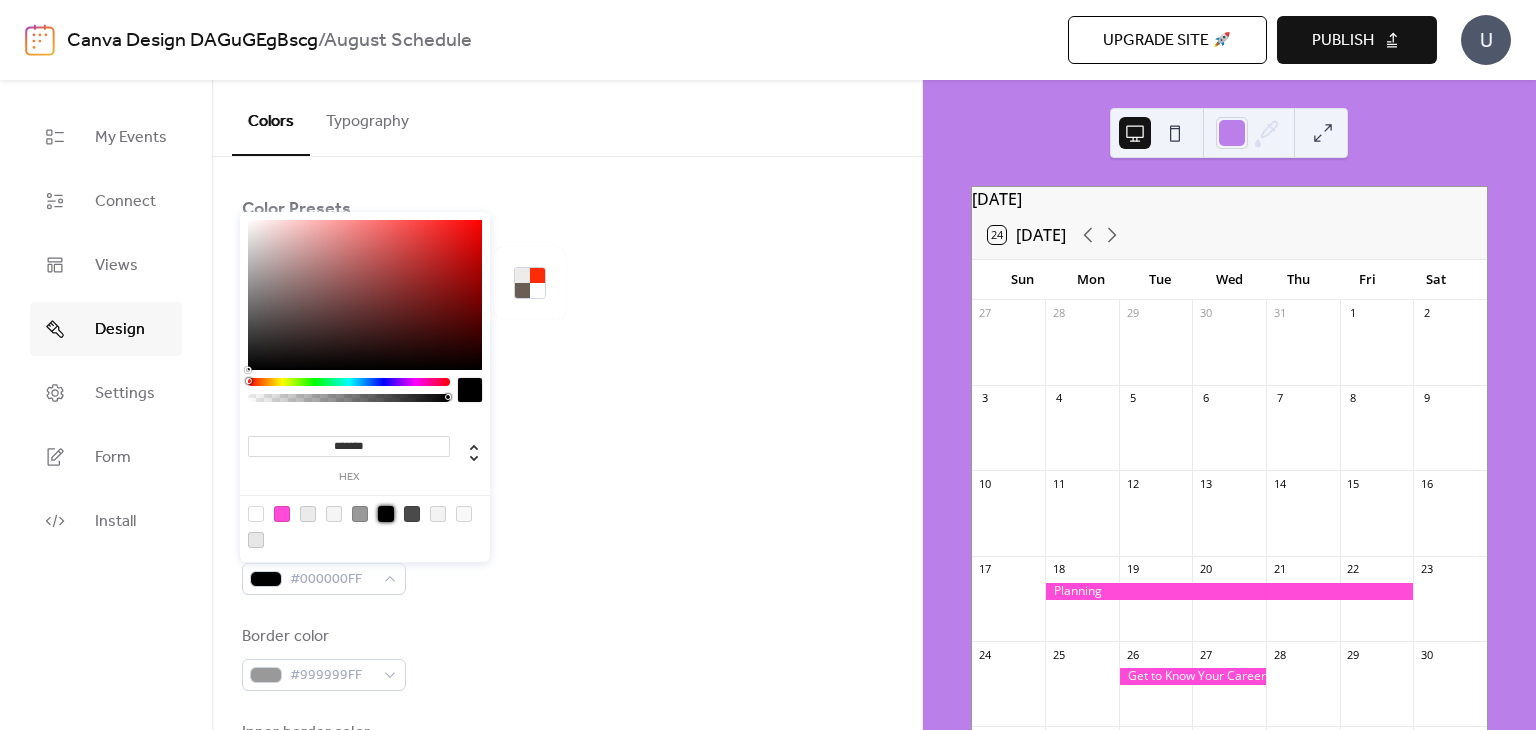 click on "Background color #FFFFFFFF" at bounding box center (567, 466) 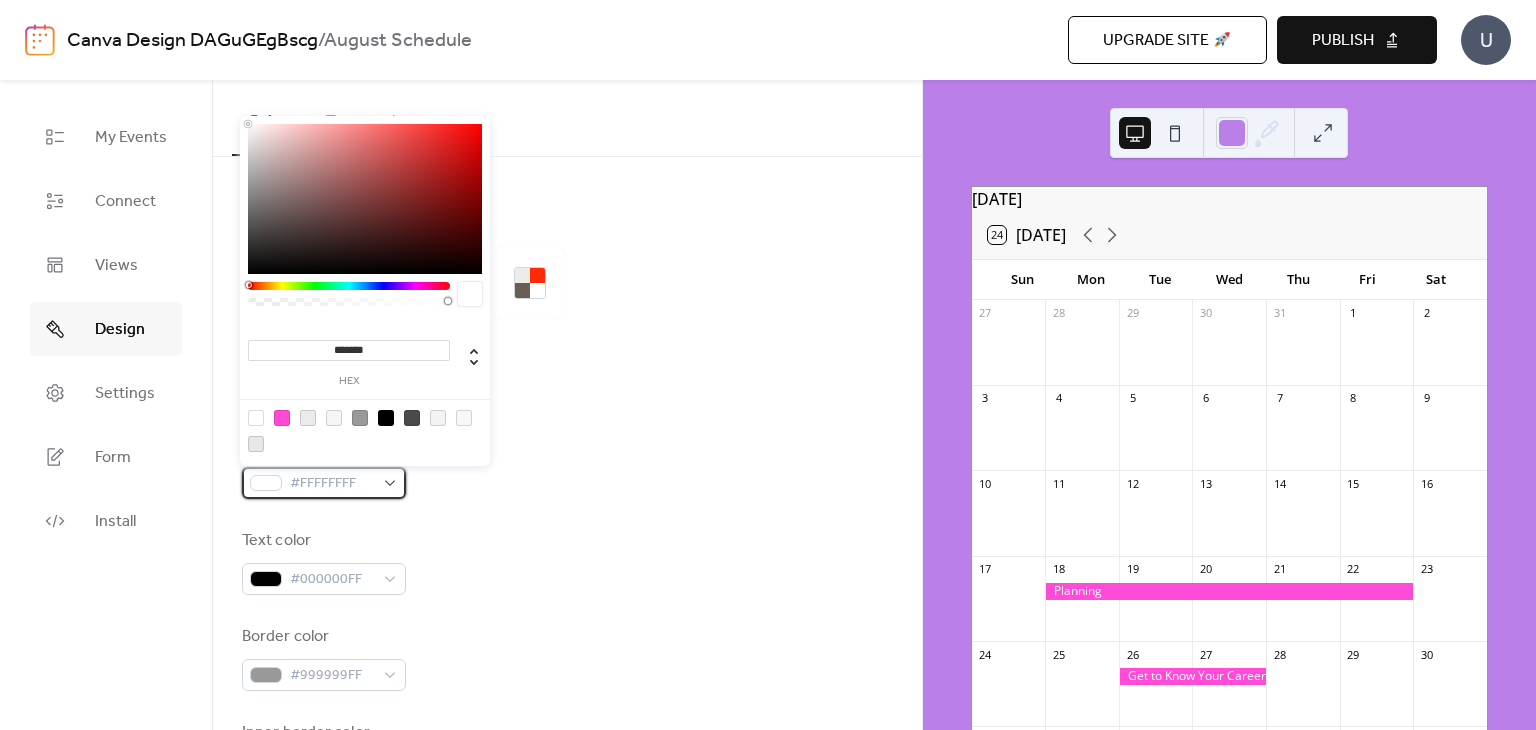 click on "#FFFFFFFF" at bounding box center [324, 483] 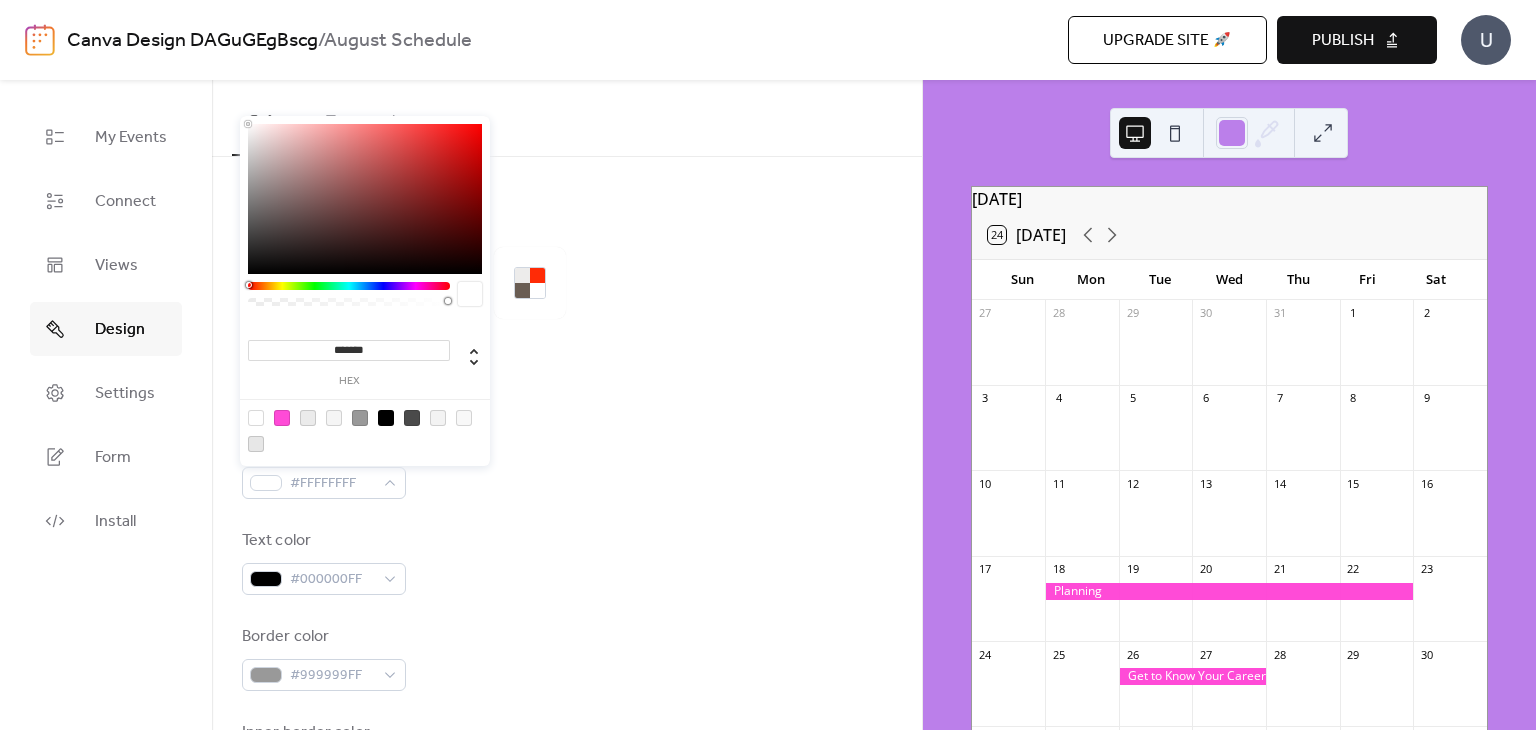 click at bounding box center (360, 418) 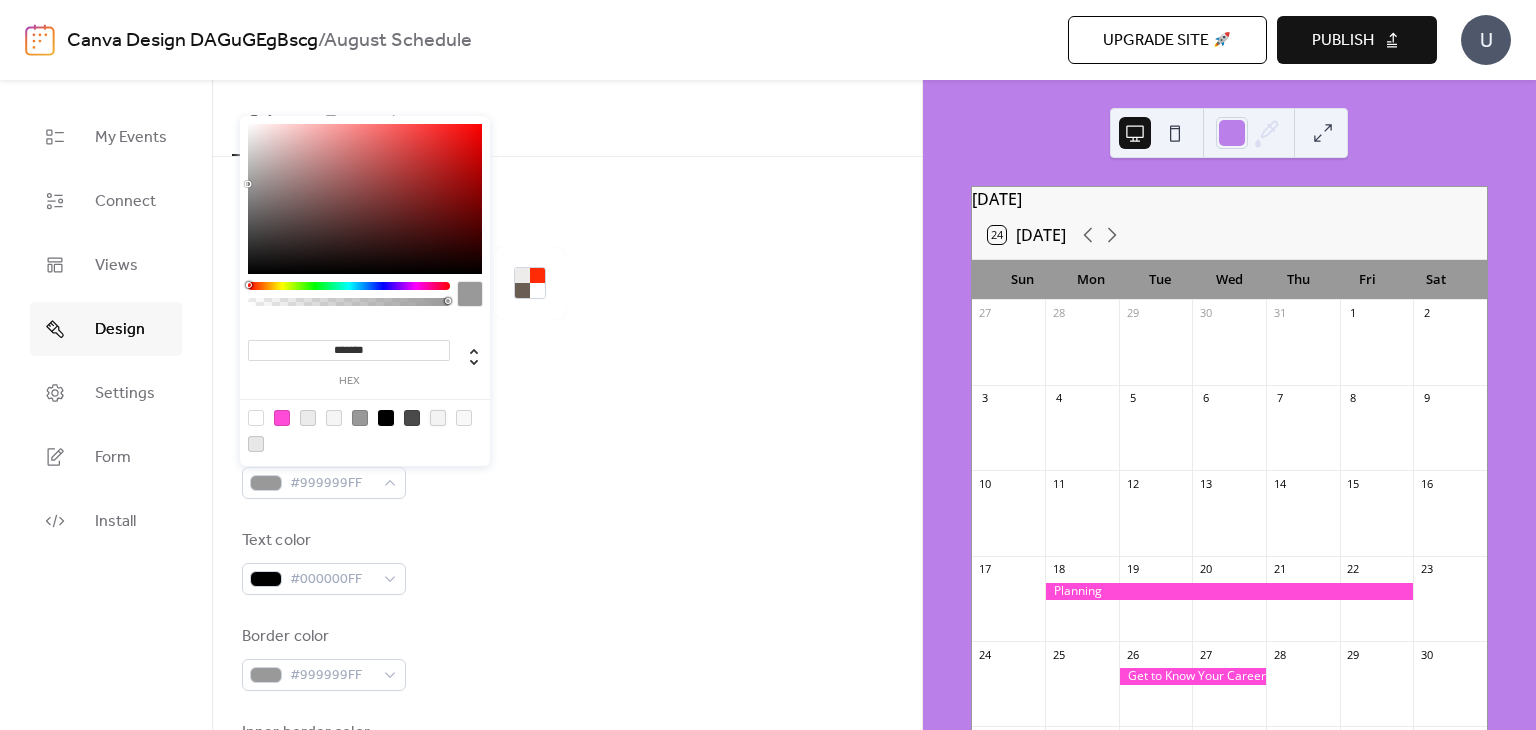 click at bounding box center (438, 418) 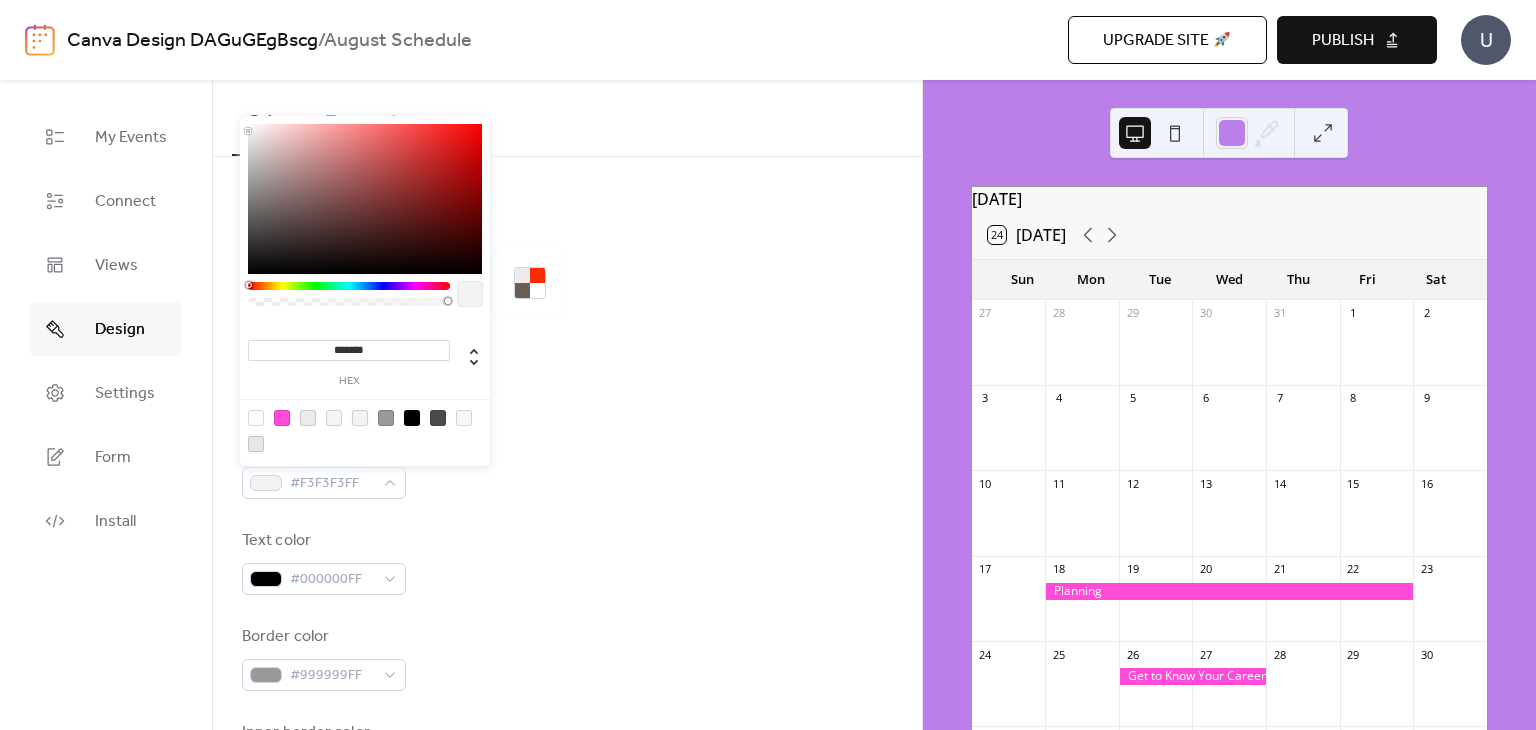 click at bounding box center (464, 418) 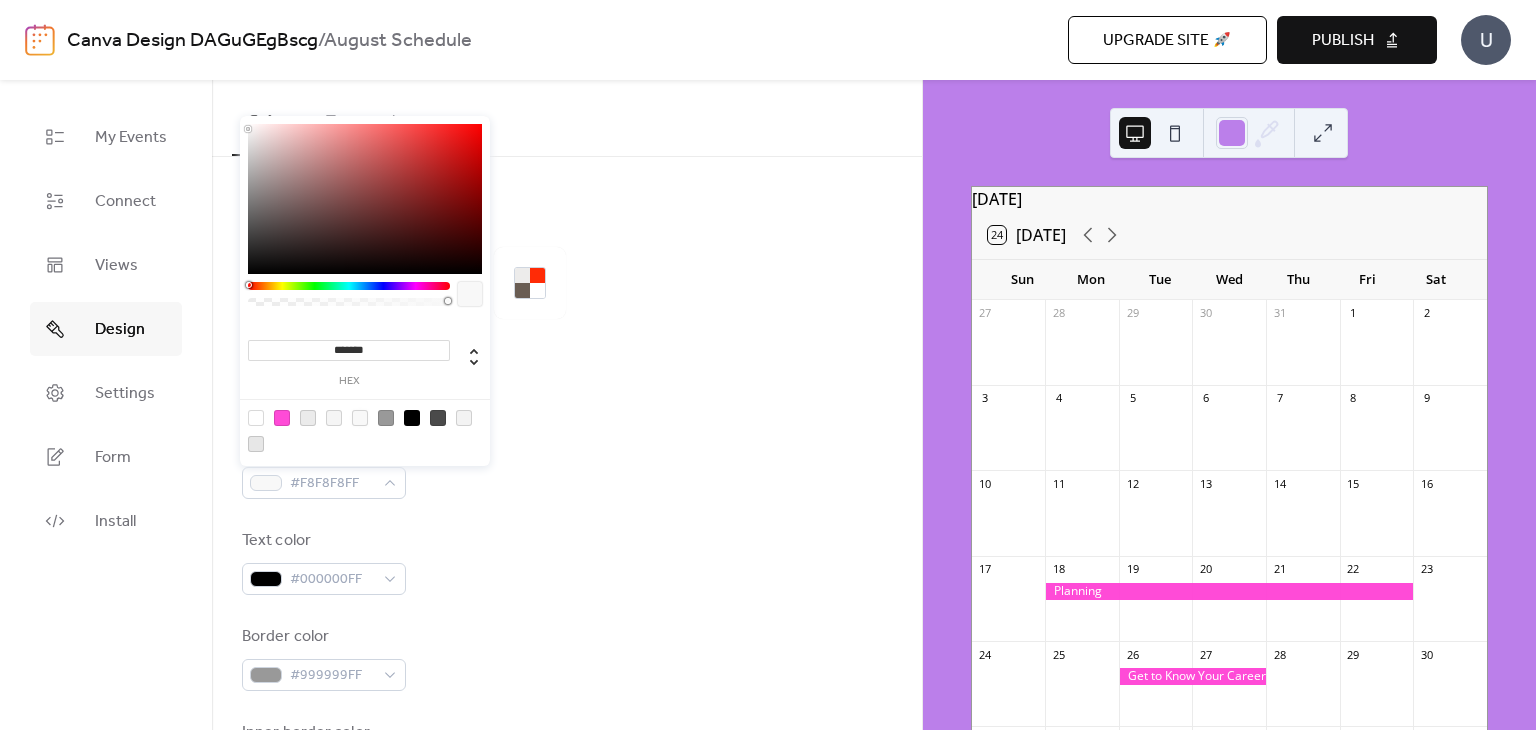 click at bounding box center [256, 444] 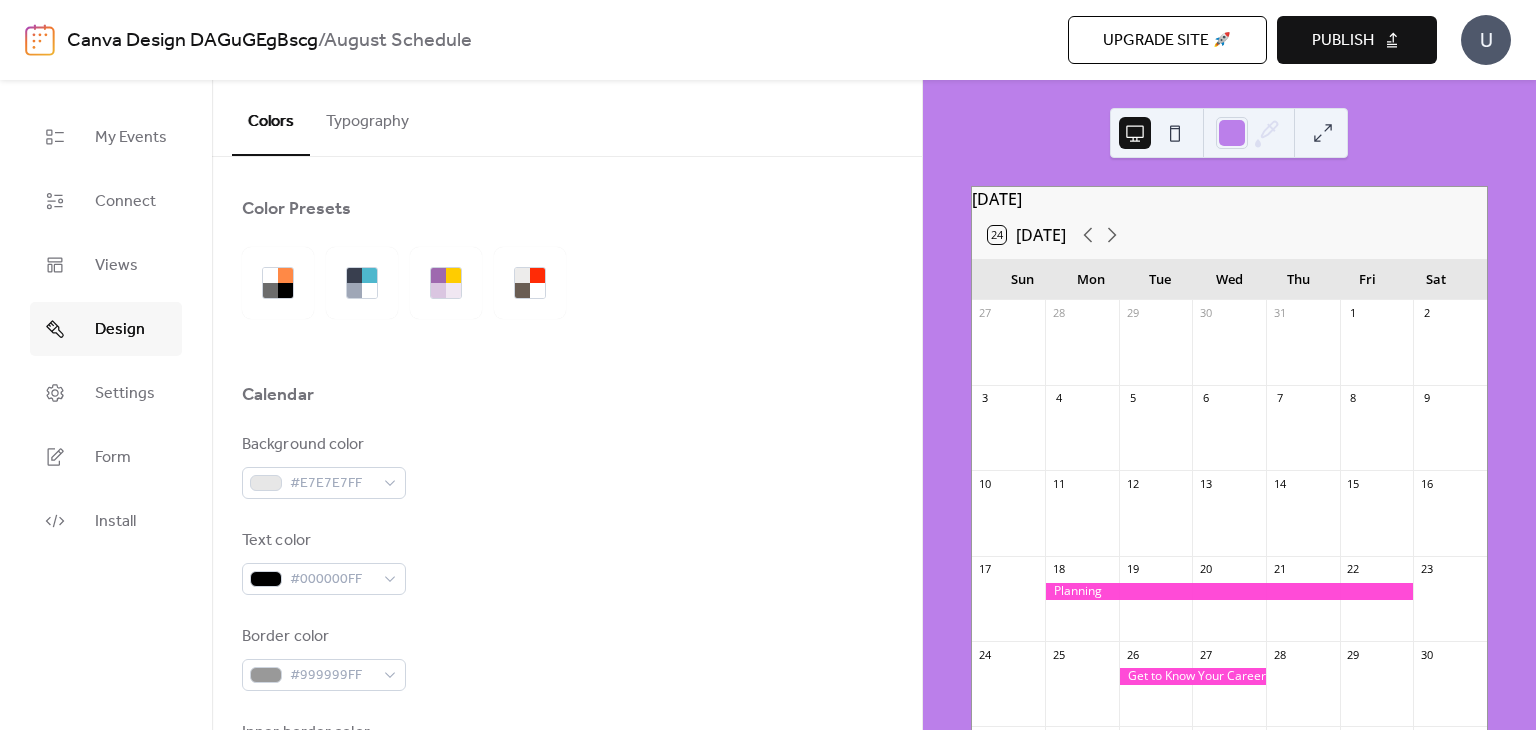 click on "Background color #E7E7E7FF" at bounding box center [567, 466] 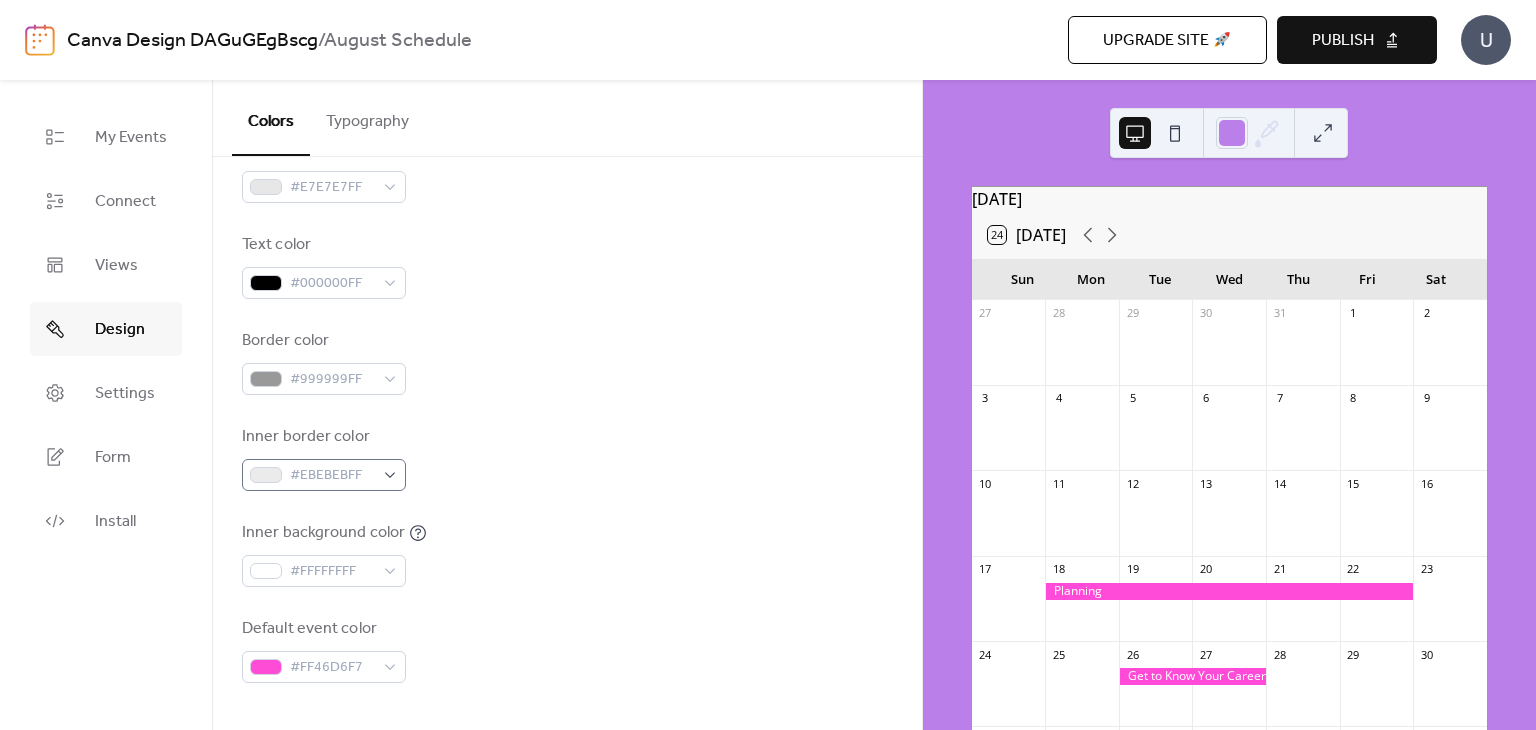 scroll, scrollTop: 300, scrollLeft: 0, axis: vertical 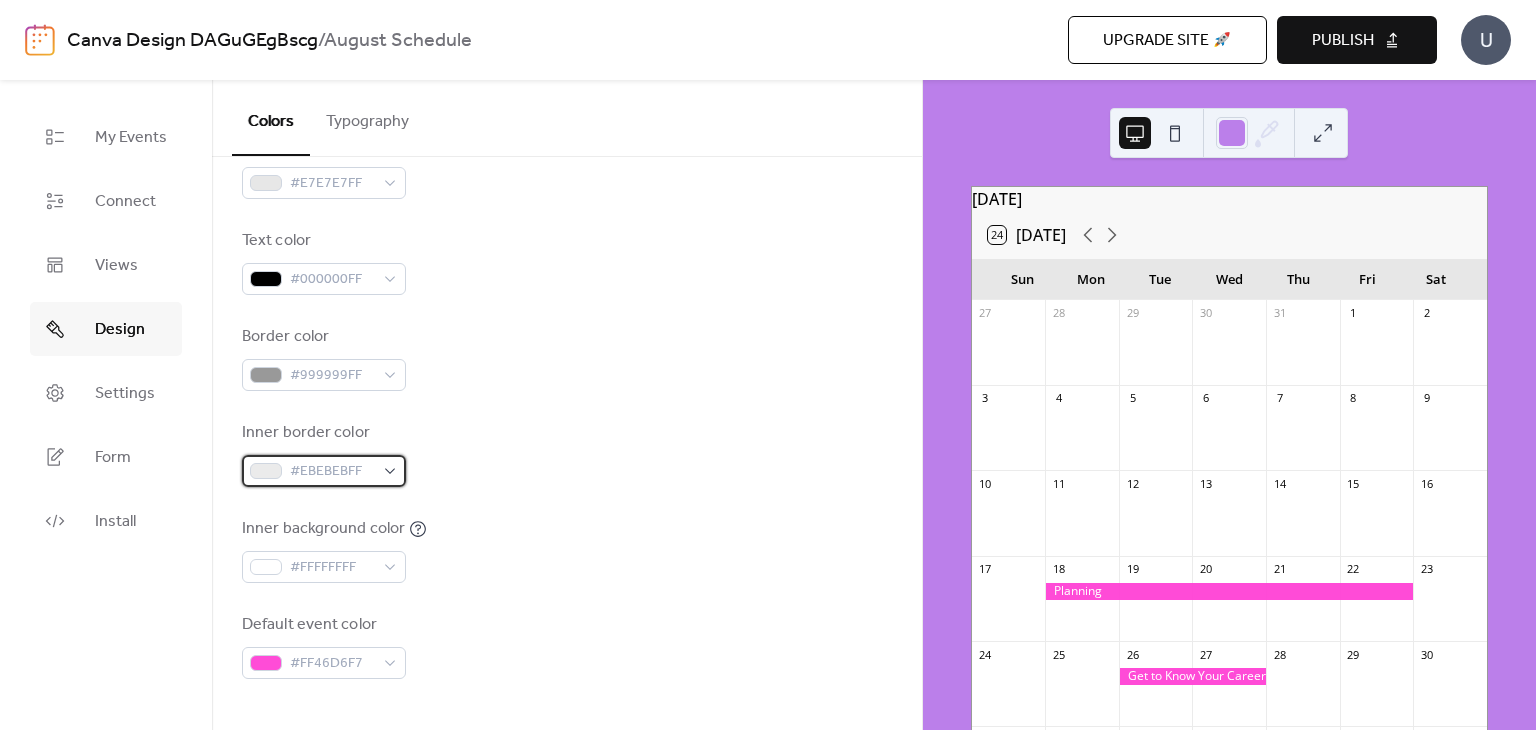click on "#EBEBEBFF" at bounding box center [324, 471] 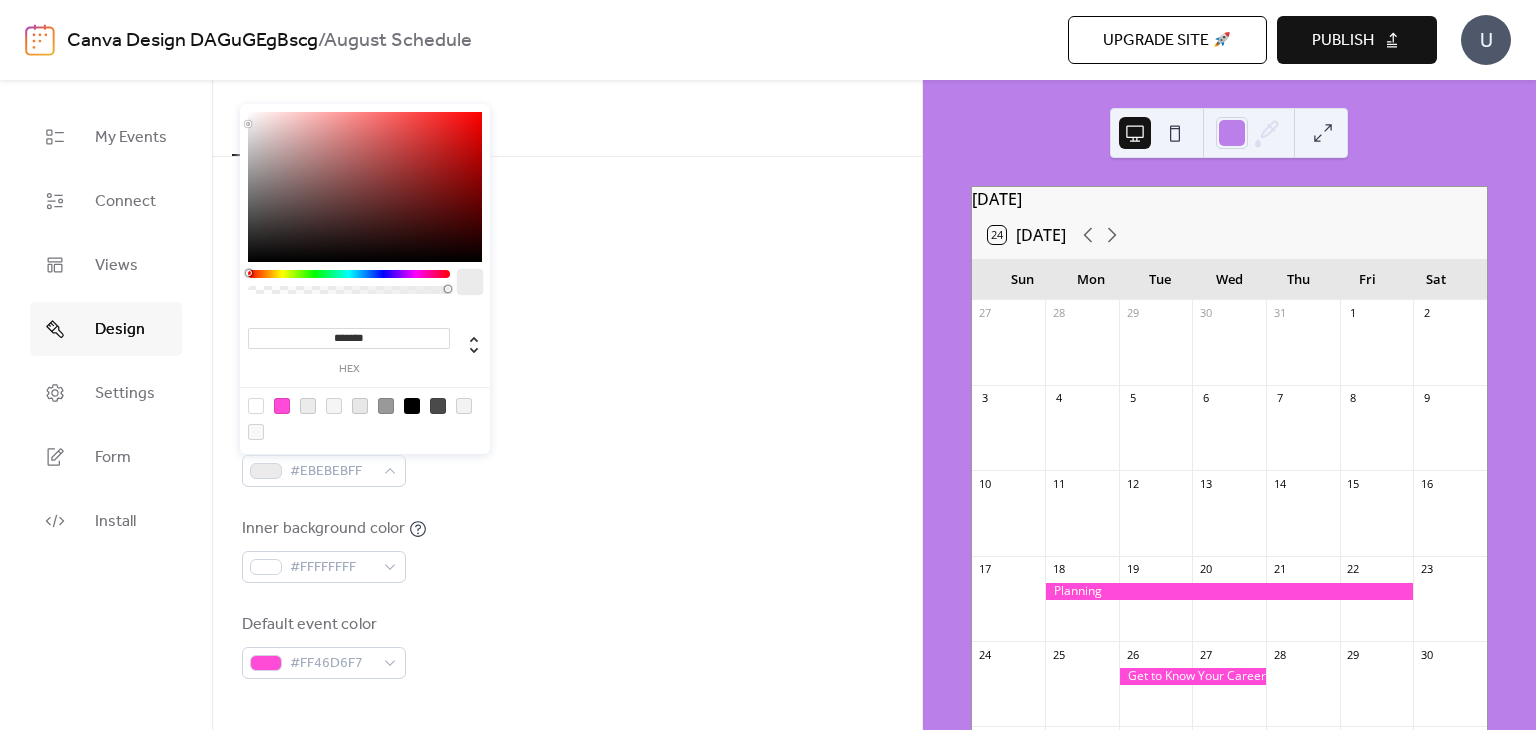 click at bounding box center [386, 406] 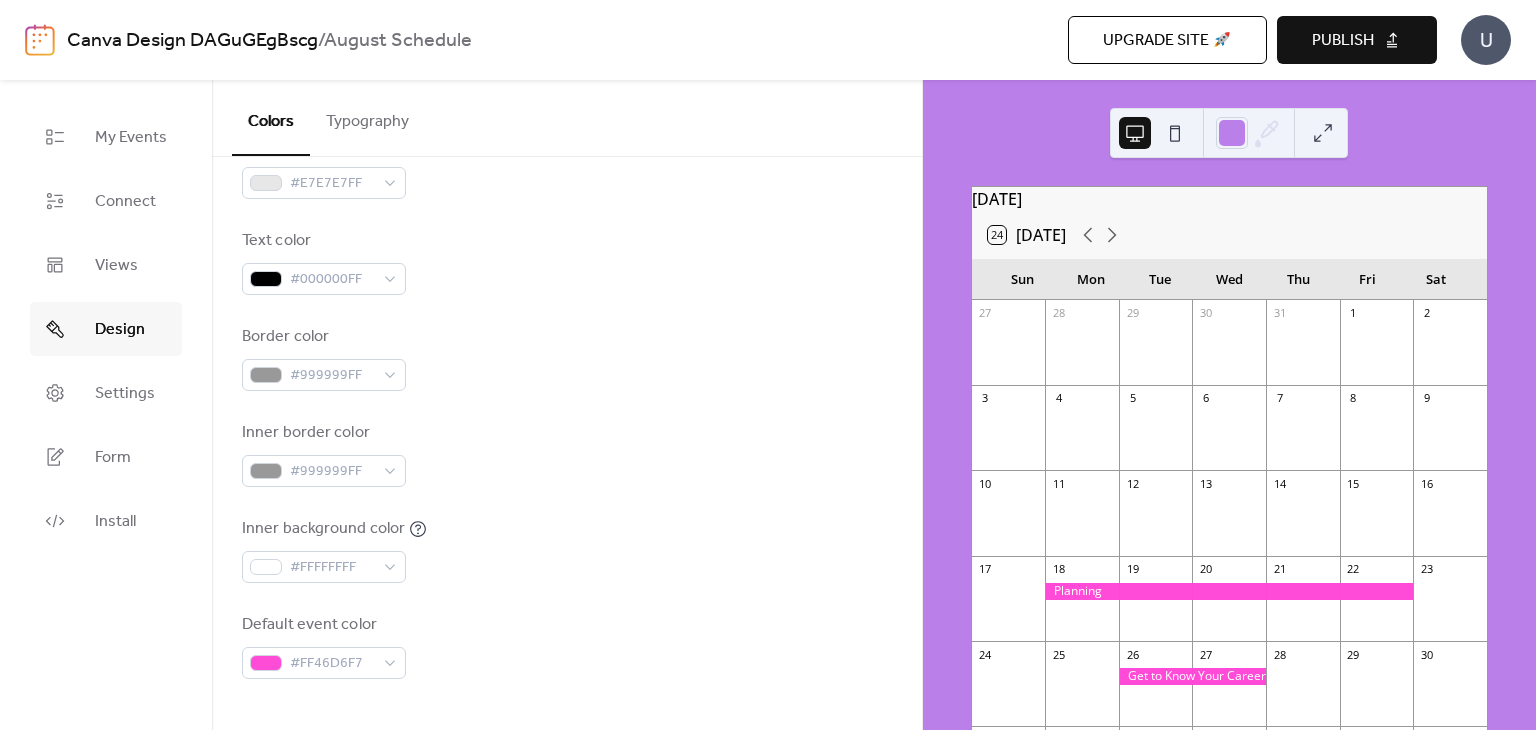 drag, startPoint x: 608, startPoint y: 387, endPoint x: 533, endPoint y: 433, distance: 87.982956 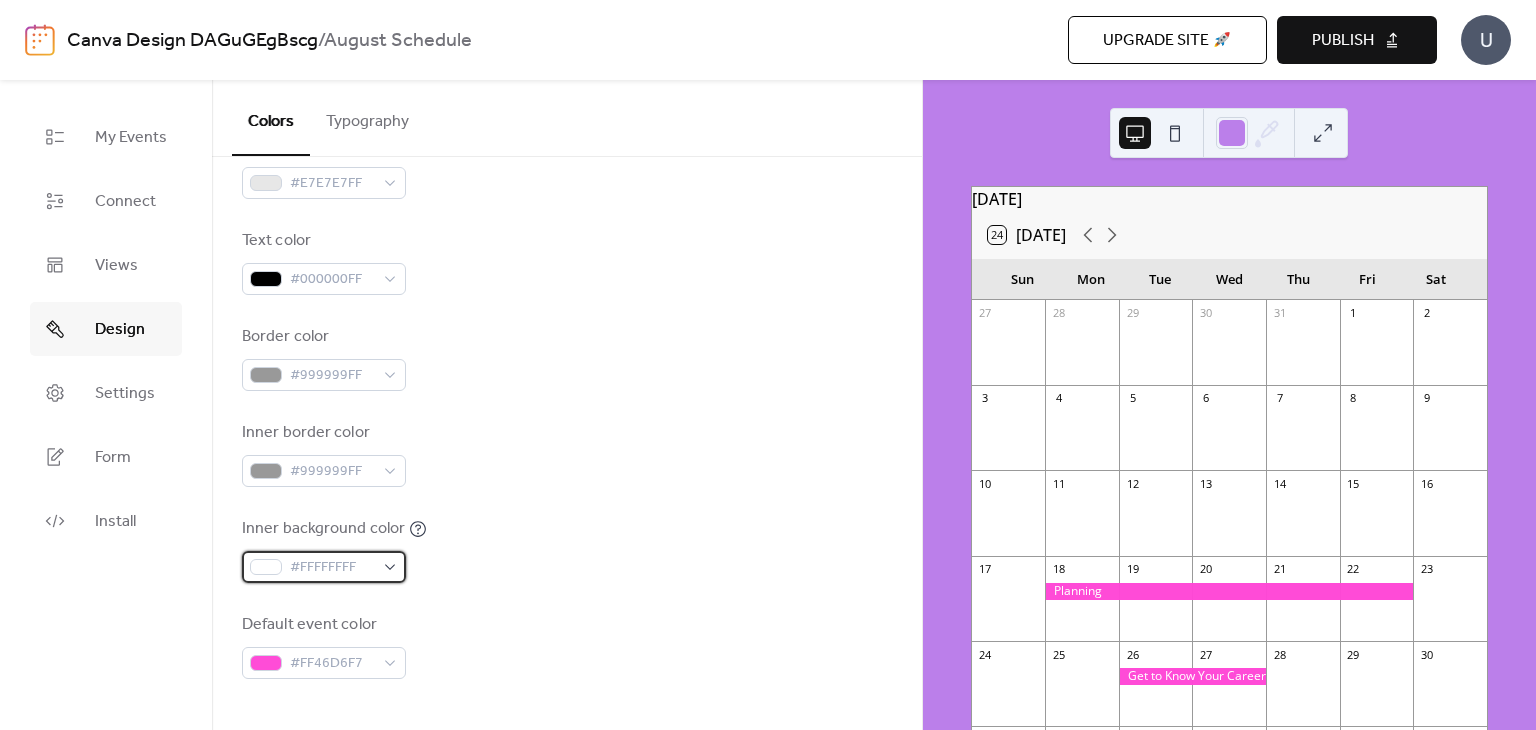 click on "#FFFFFFFF" at bounding box center (324, 567) 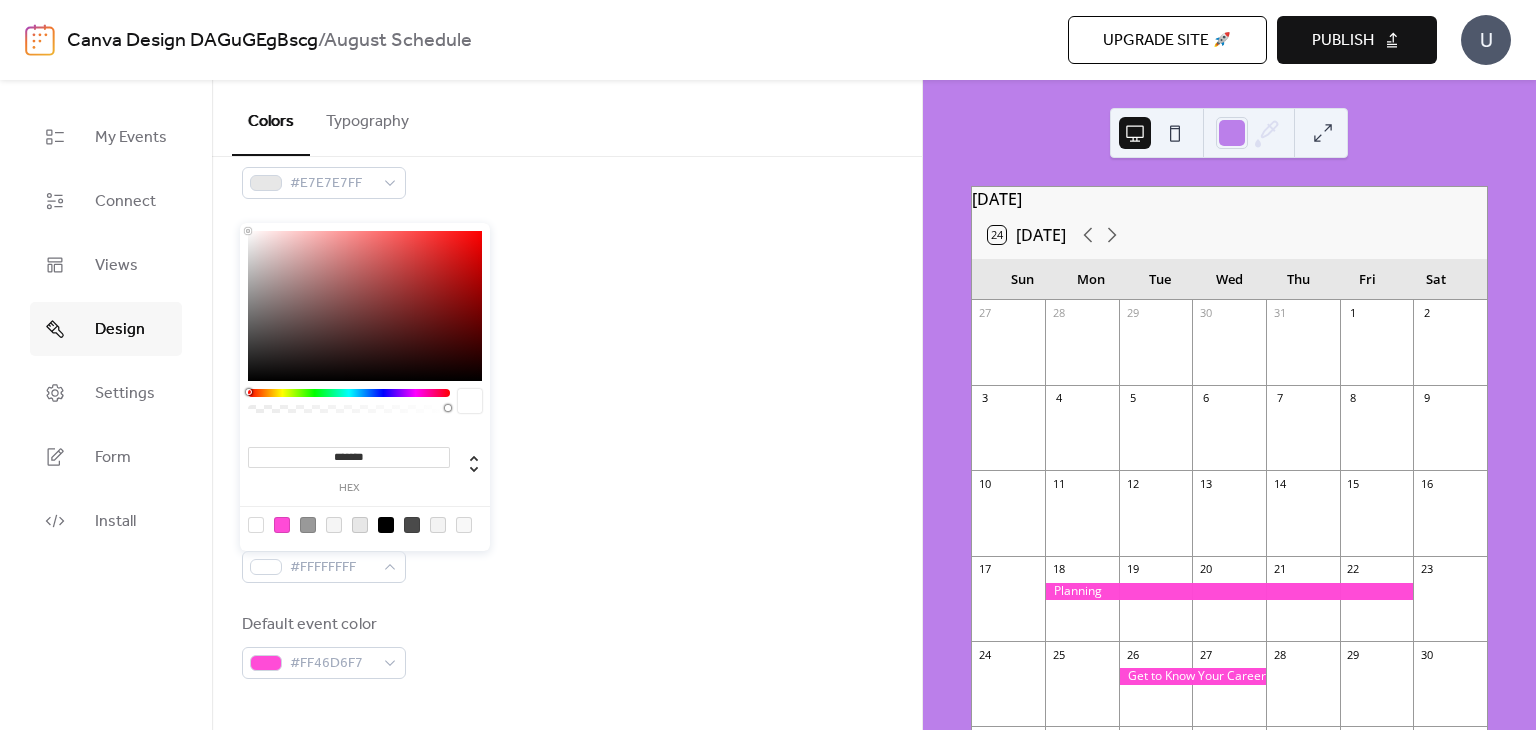 click at bounding box center (365, 524) 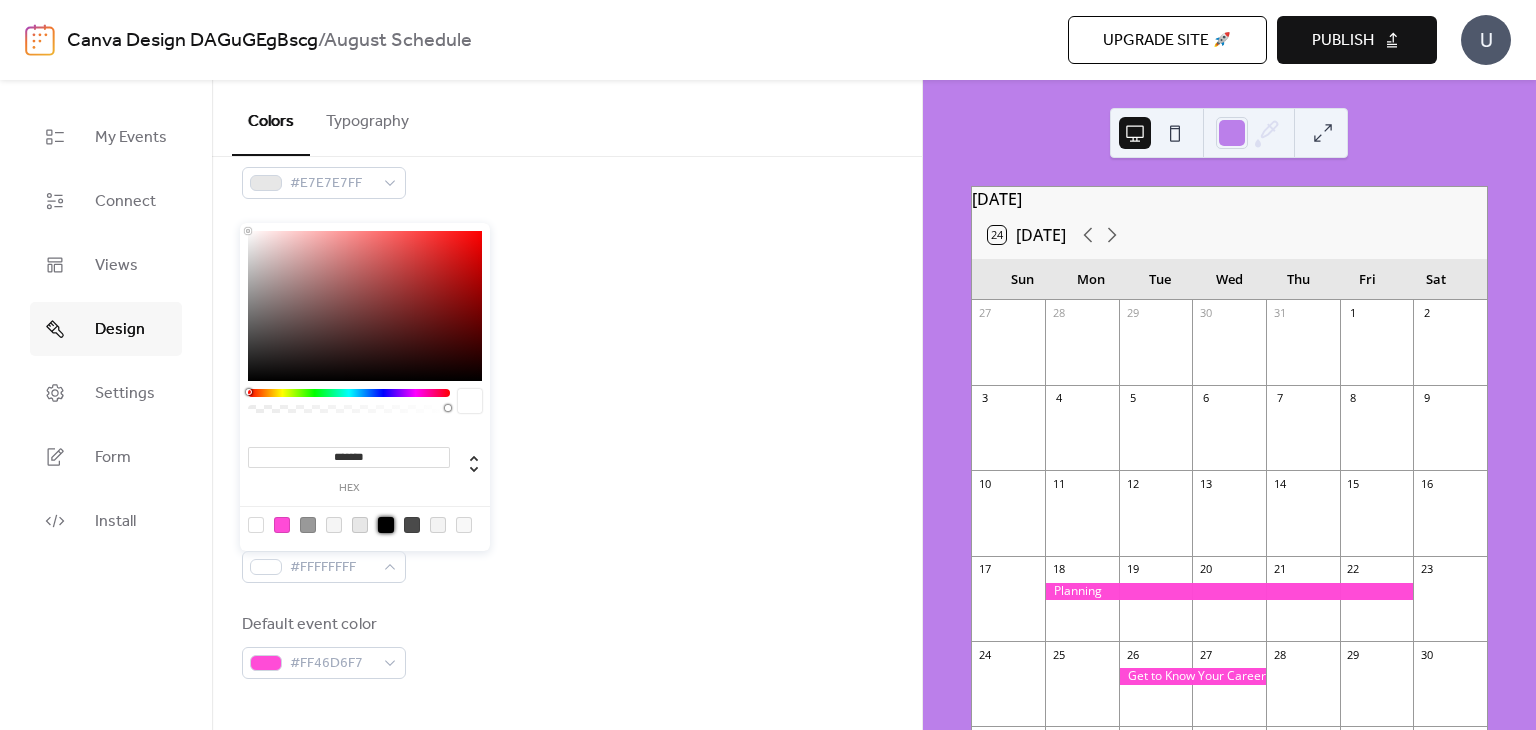 click at bounding box center [386, 525] 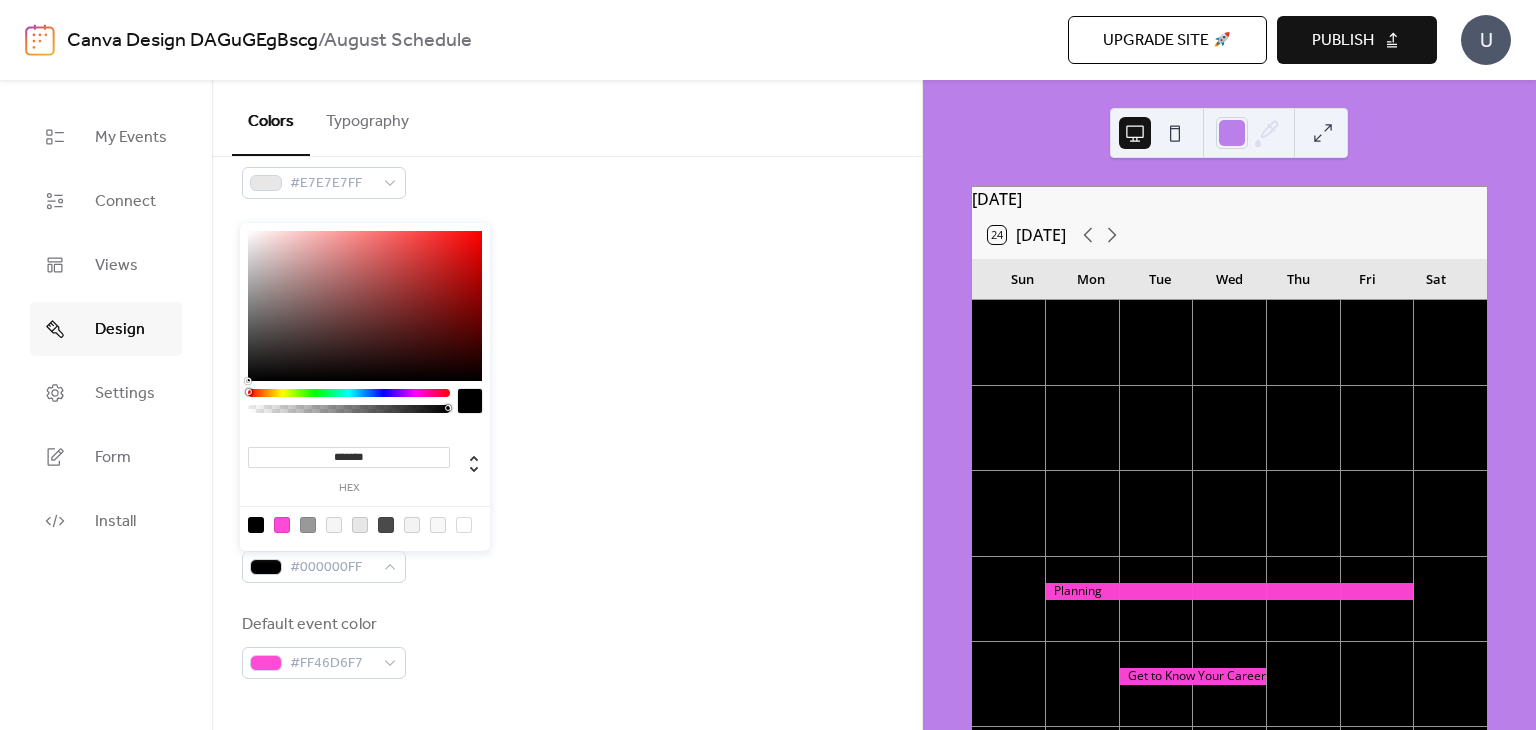 click at bounding box center (464, 525) 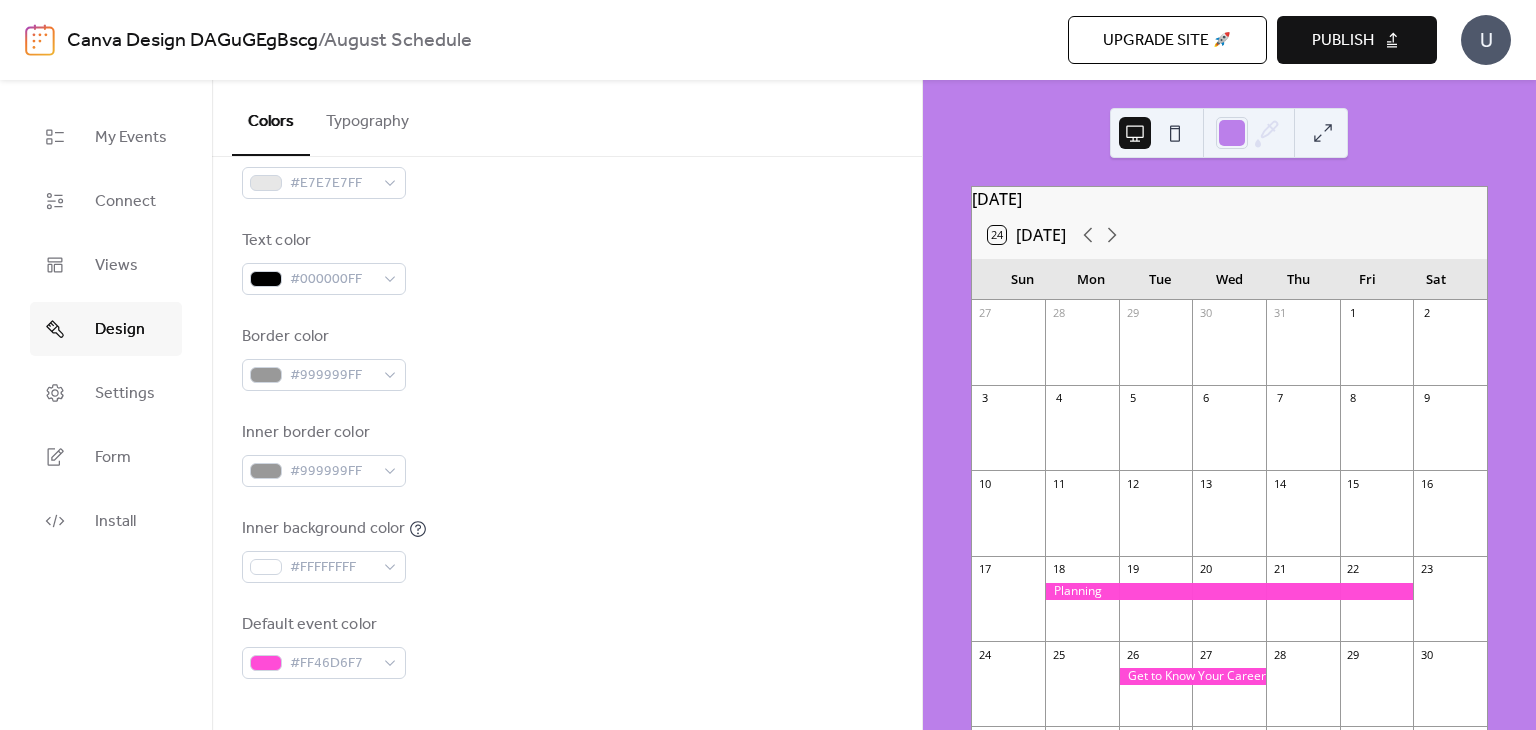 drag, startPoint x: 533, startPoint y: 488, endPoint x: 506, endPoint y: 499, distance: 29.15476 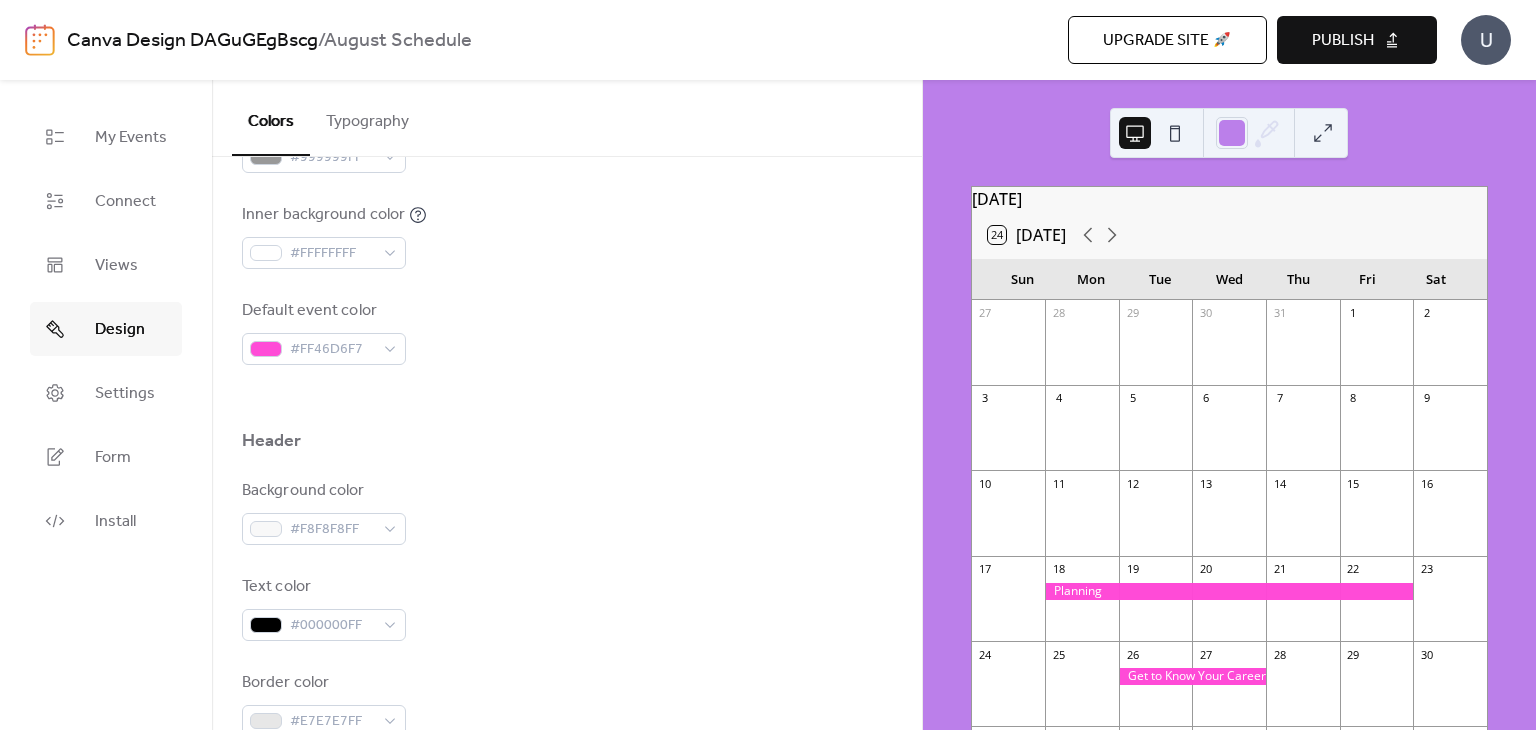 scroll, scrollTop: 700, scrollLeft: 0, axis: vertical 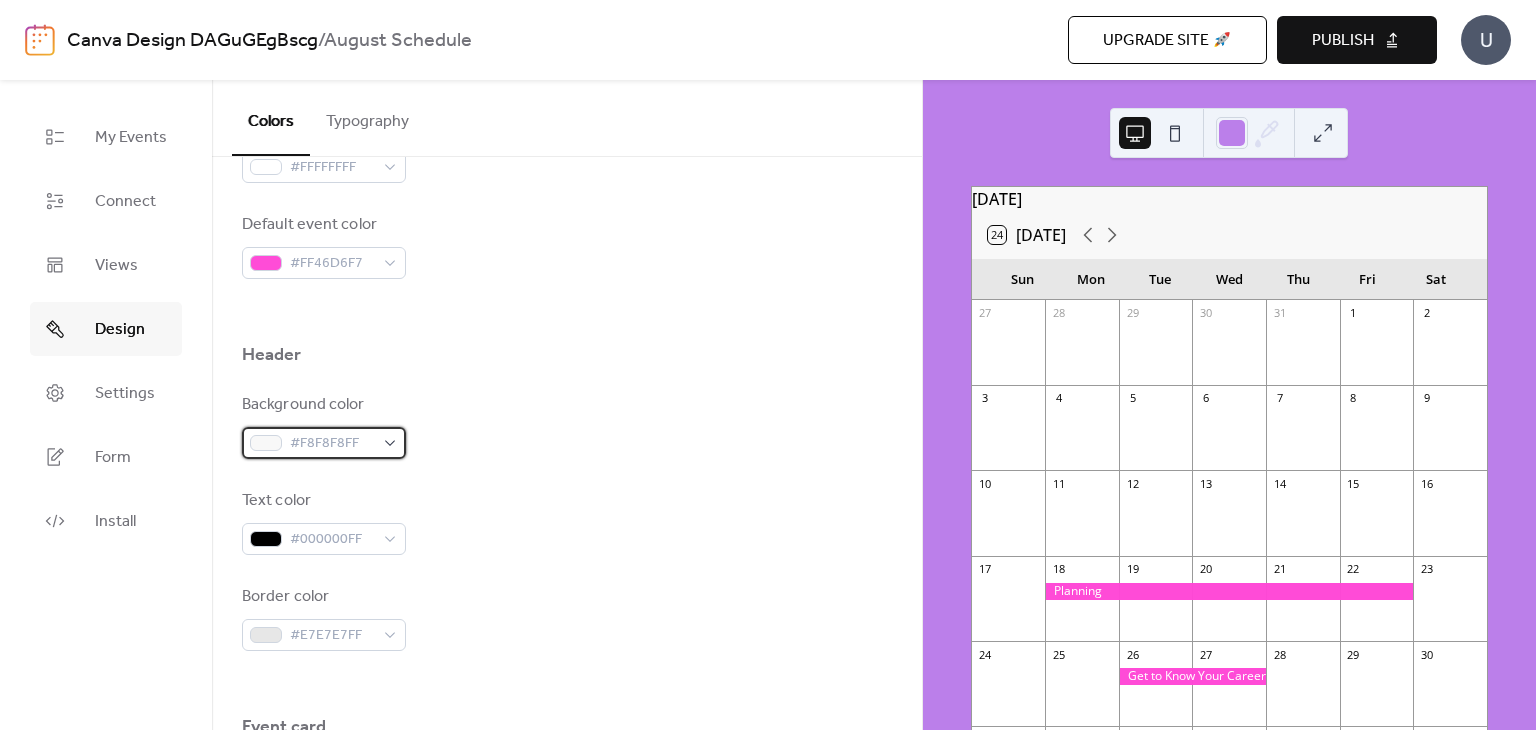 click on "#F8F8F8FF" at bounding box center [324, 443] 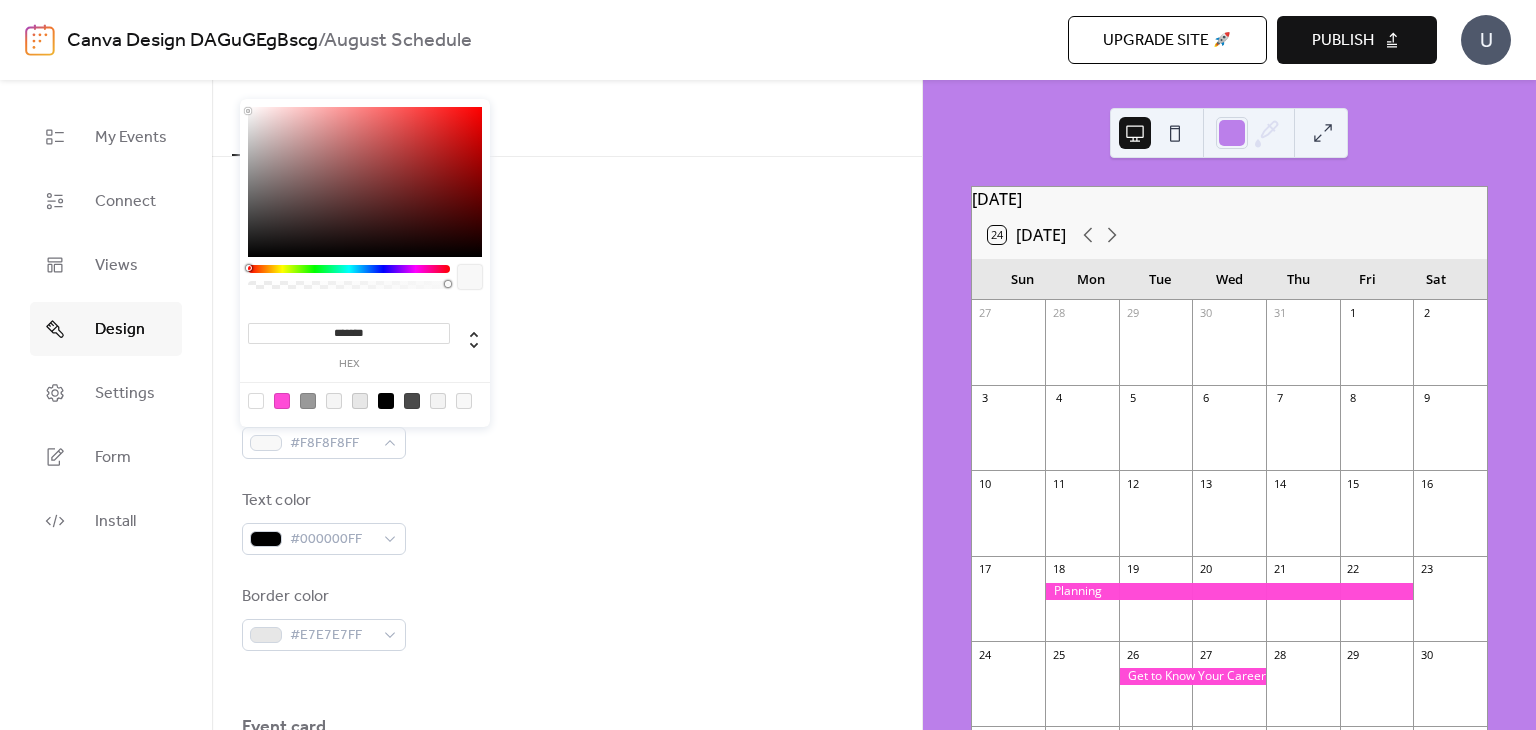 click at bounding box center [360, 401] 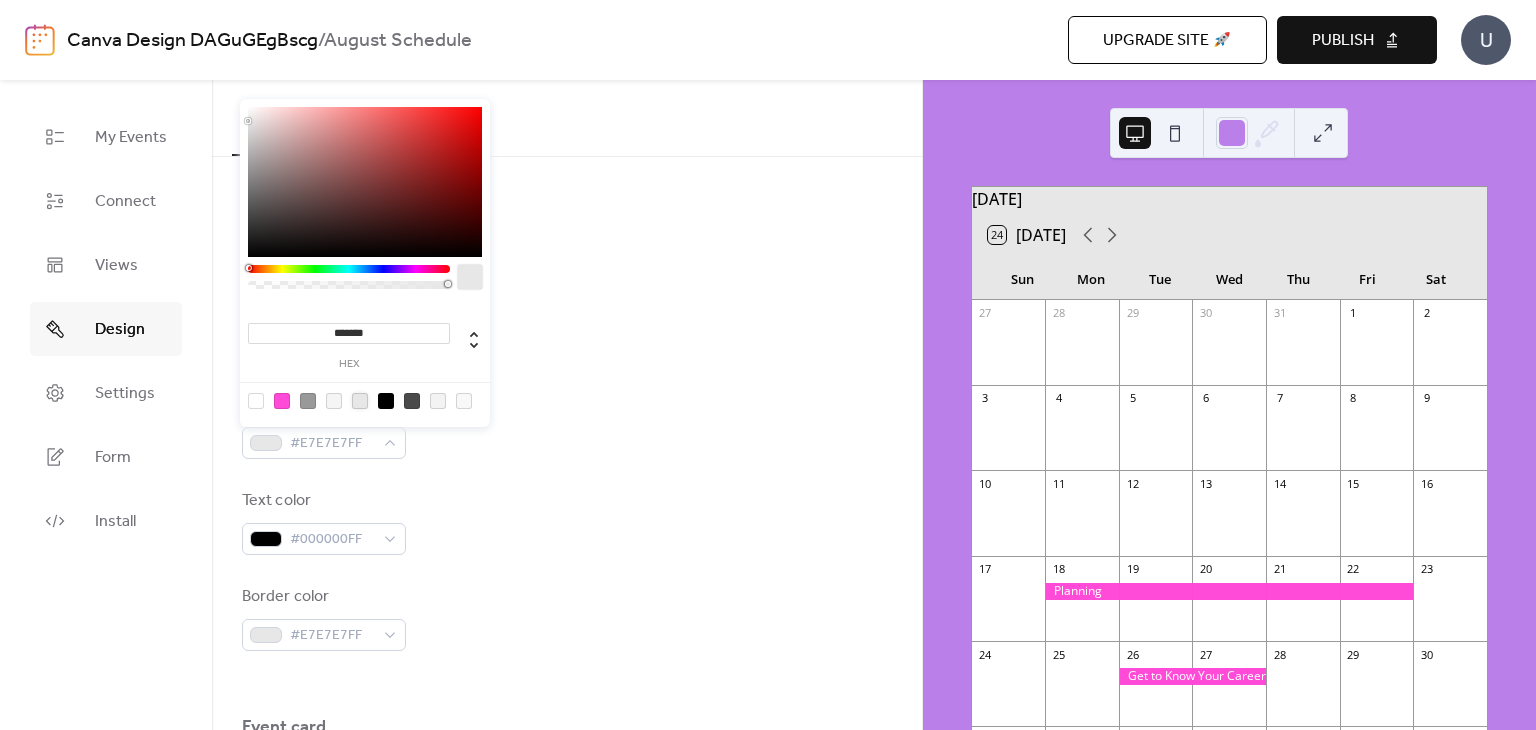 click at bounding box center (468, 345) 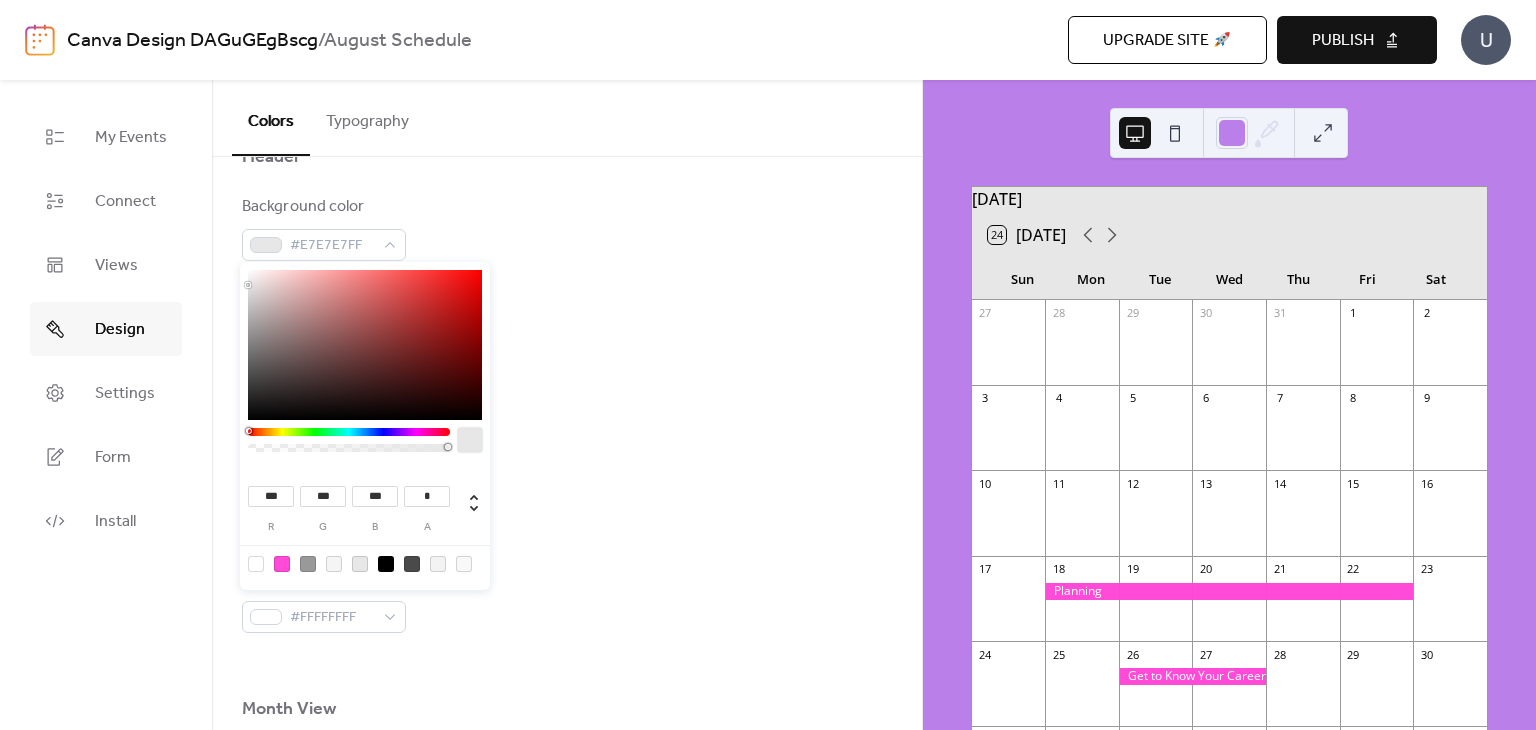 scroll, scrollTop: 900, scrollLeft: 0, axis: vertical 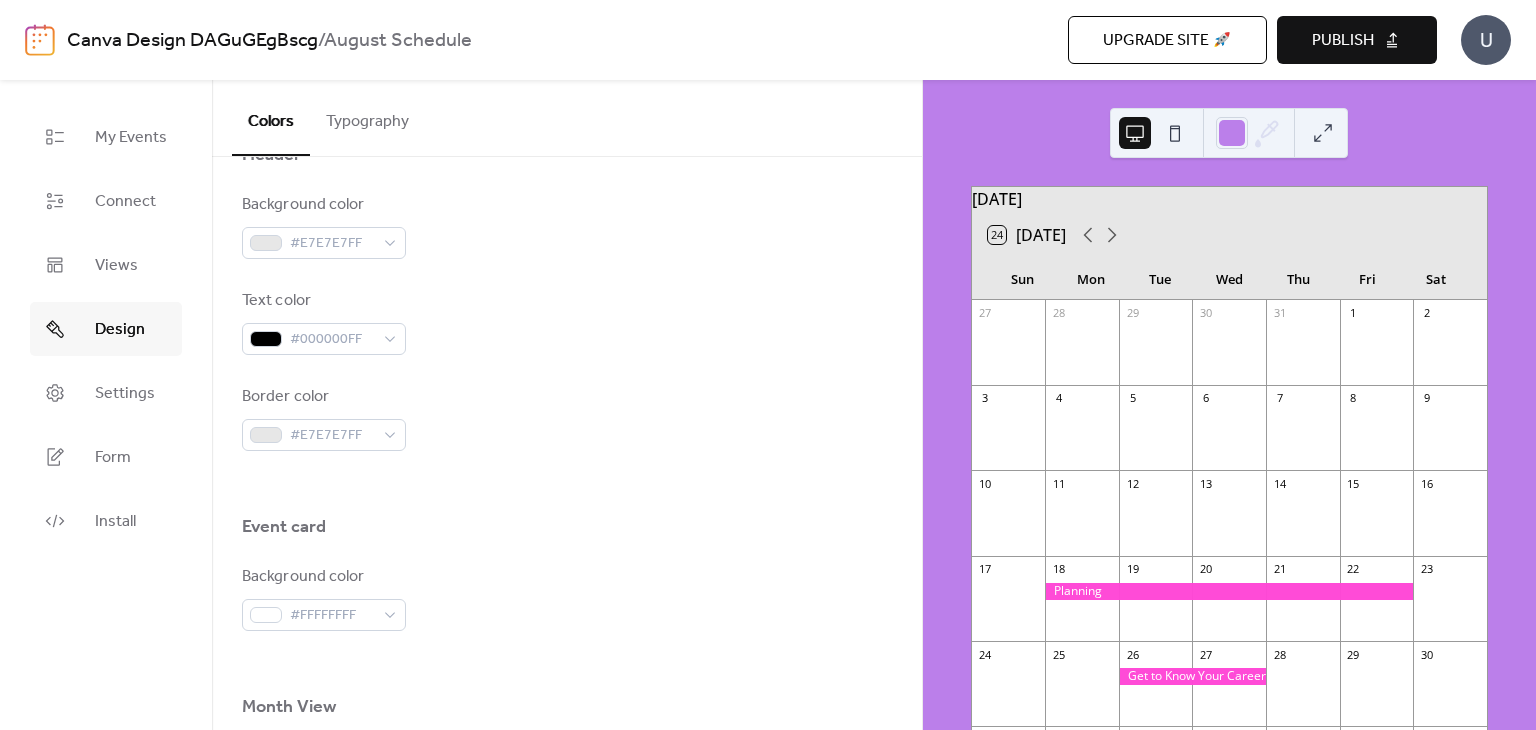 click on "Background color #E7E7E7FF Text color #000000FF Border color #E7E7E7FF" at bounding box center (567, 322) 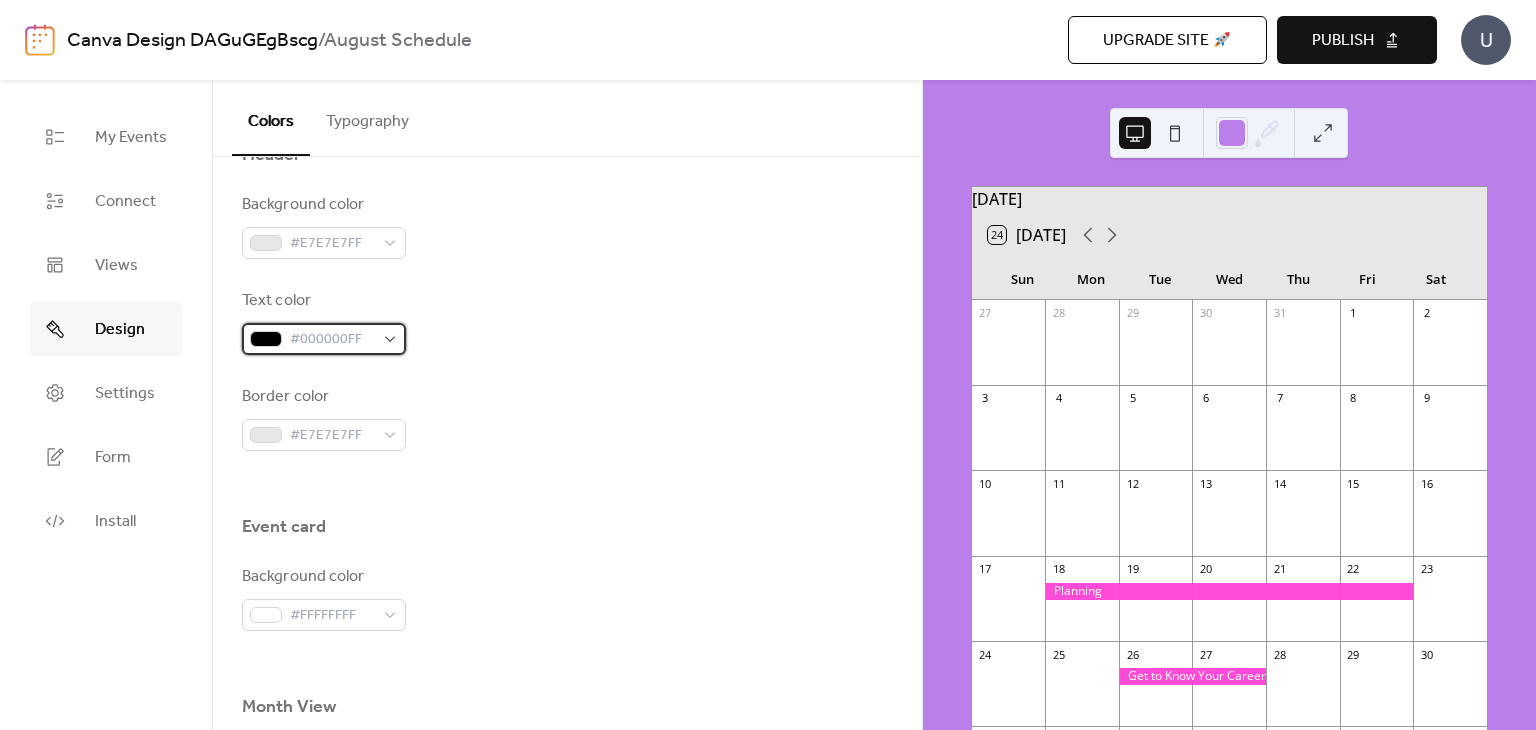 click on "#000000FF" at bounding box center [324, 339] 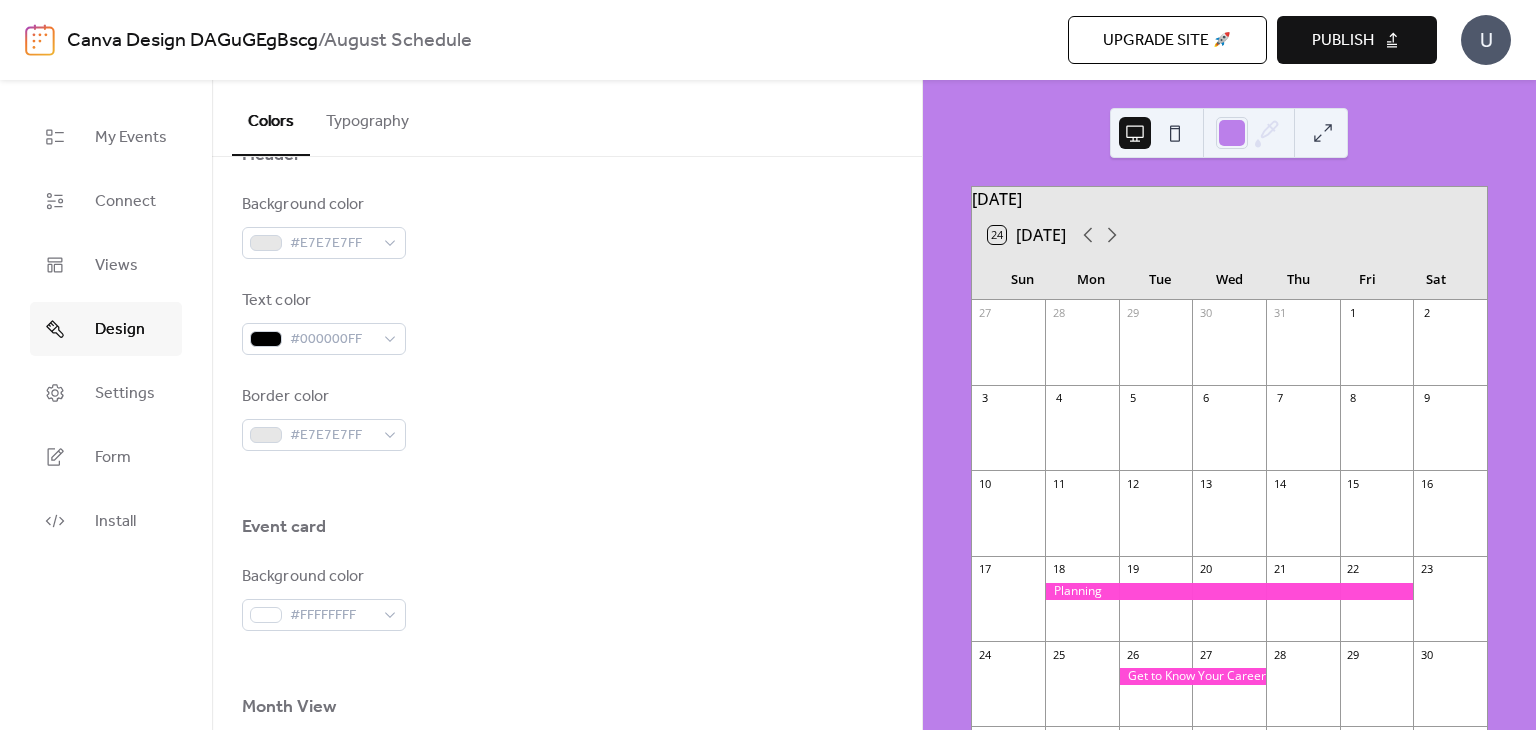 click at bounding box center [567, 483] 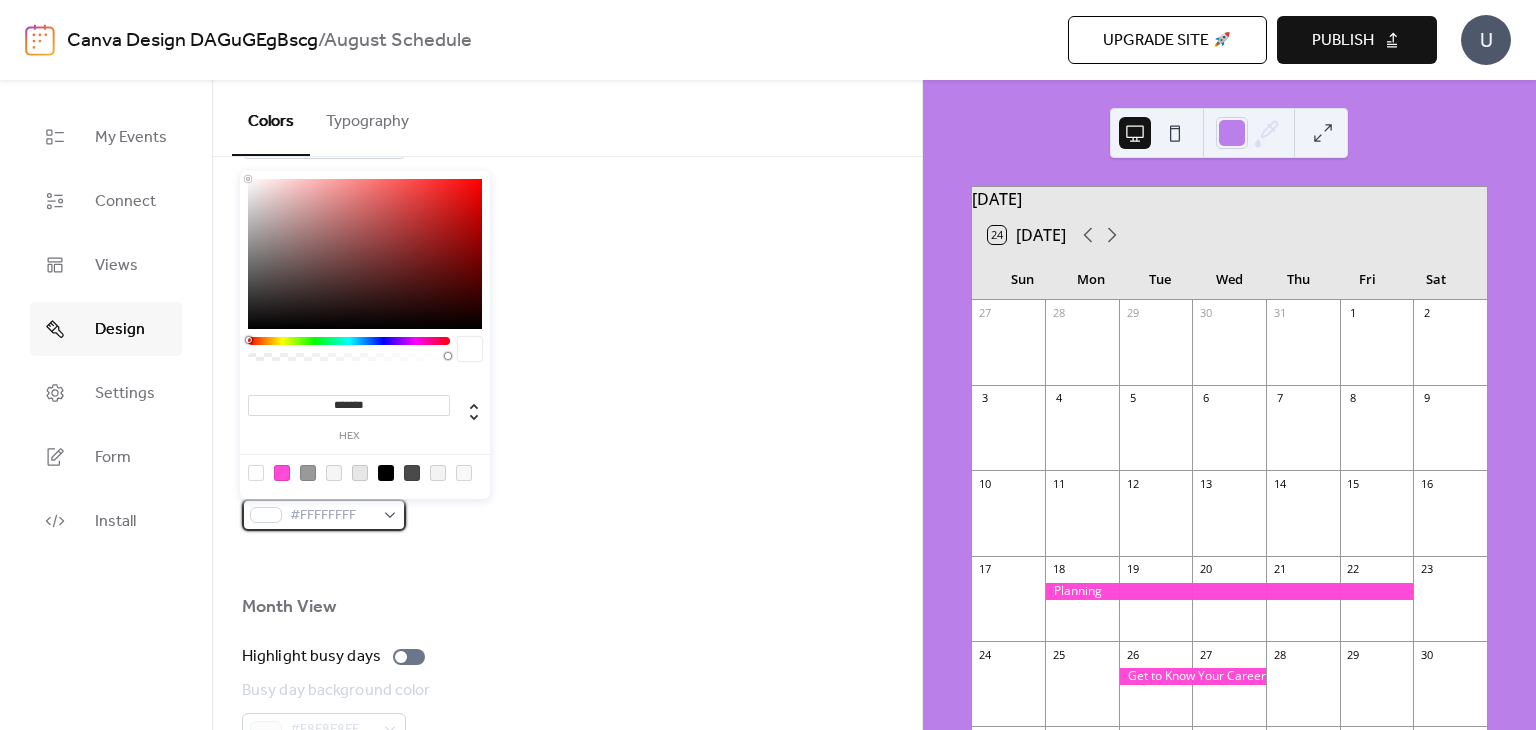 click on "#FFFFFFFF" at bounding box center [324, 515] 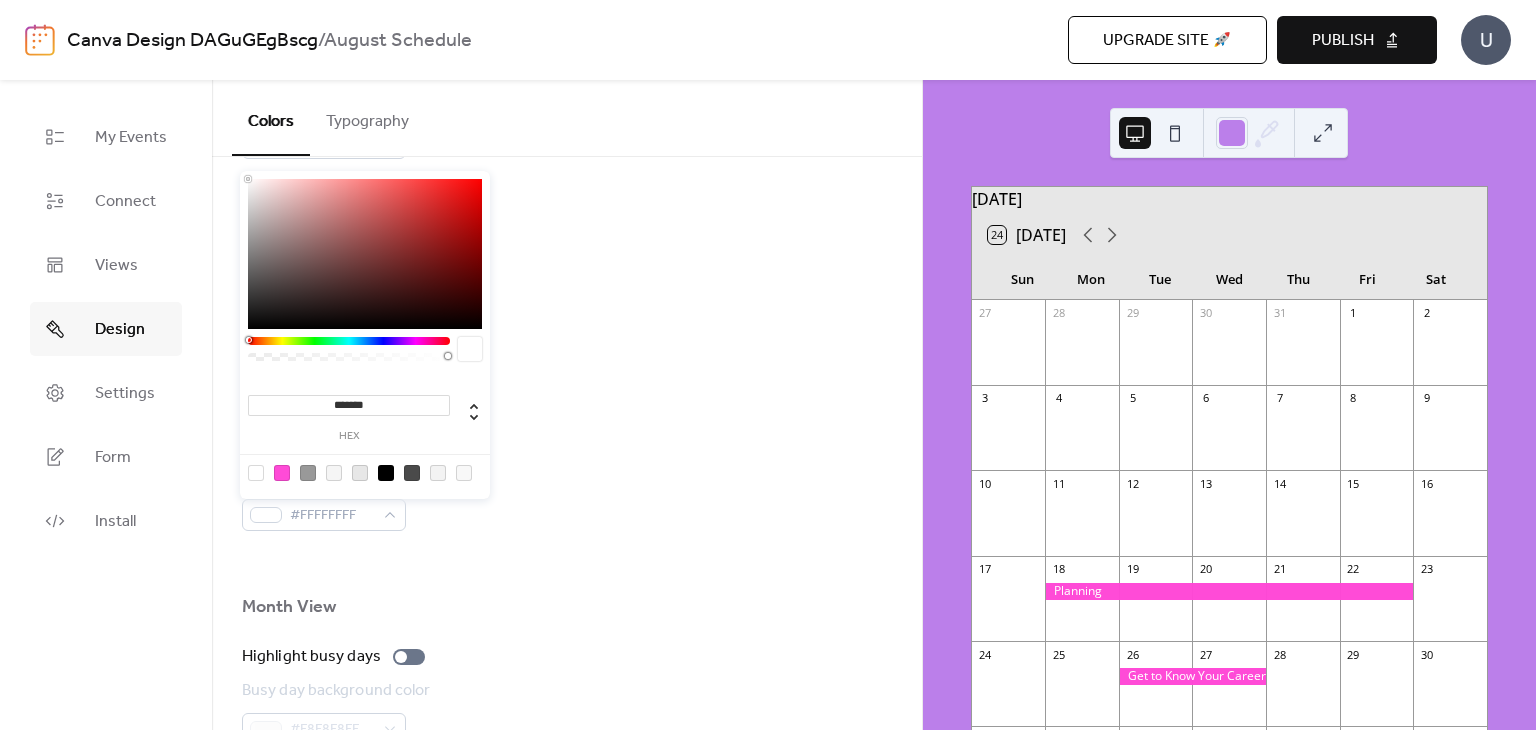 click at bounding box center [567, 457] 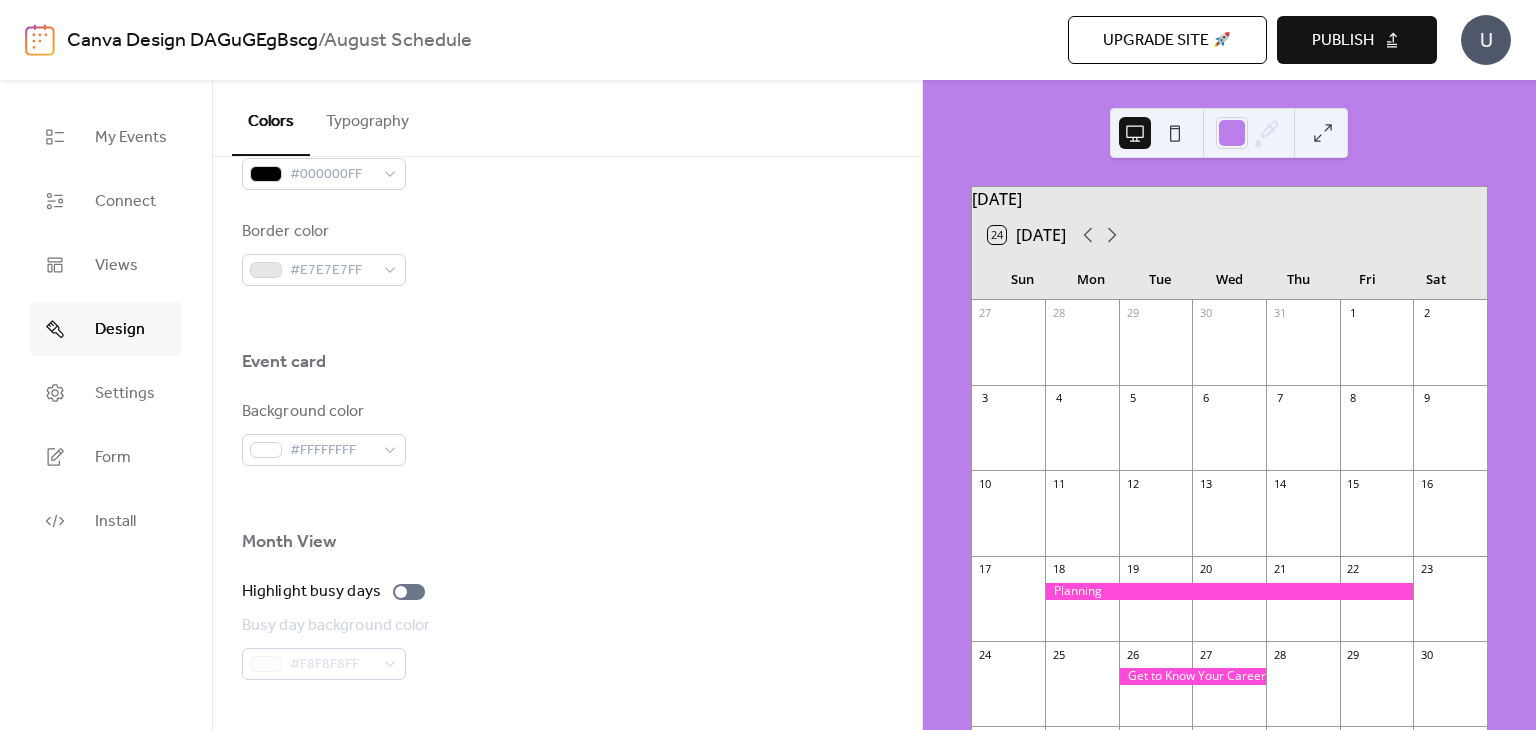 scroll, scrollTop: 1100, scrollLeft: 0, axis: vertical 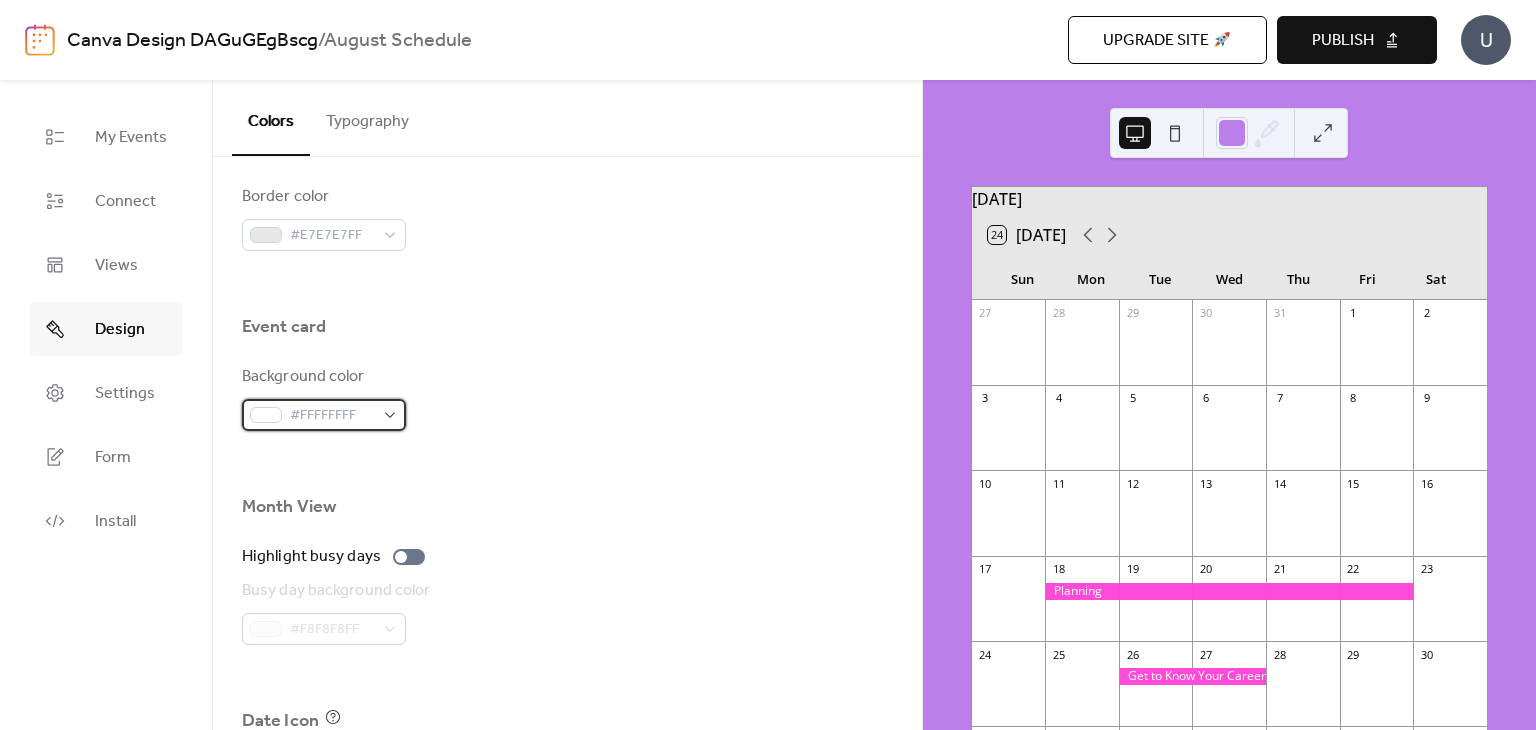 click on "#FFFFFFFF" at bounding box center [324, 415] 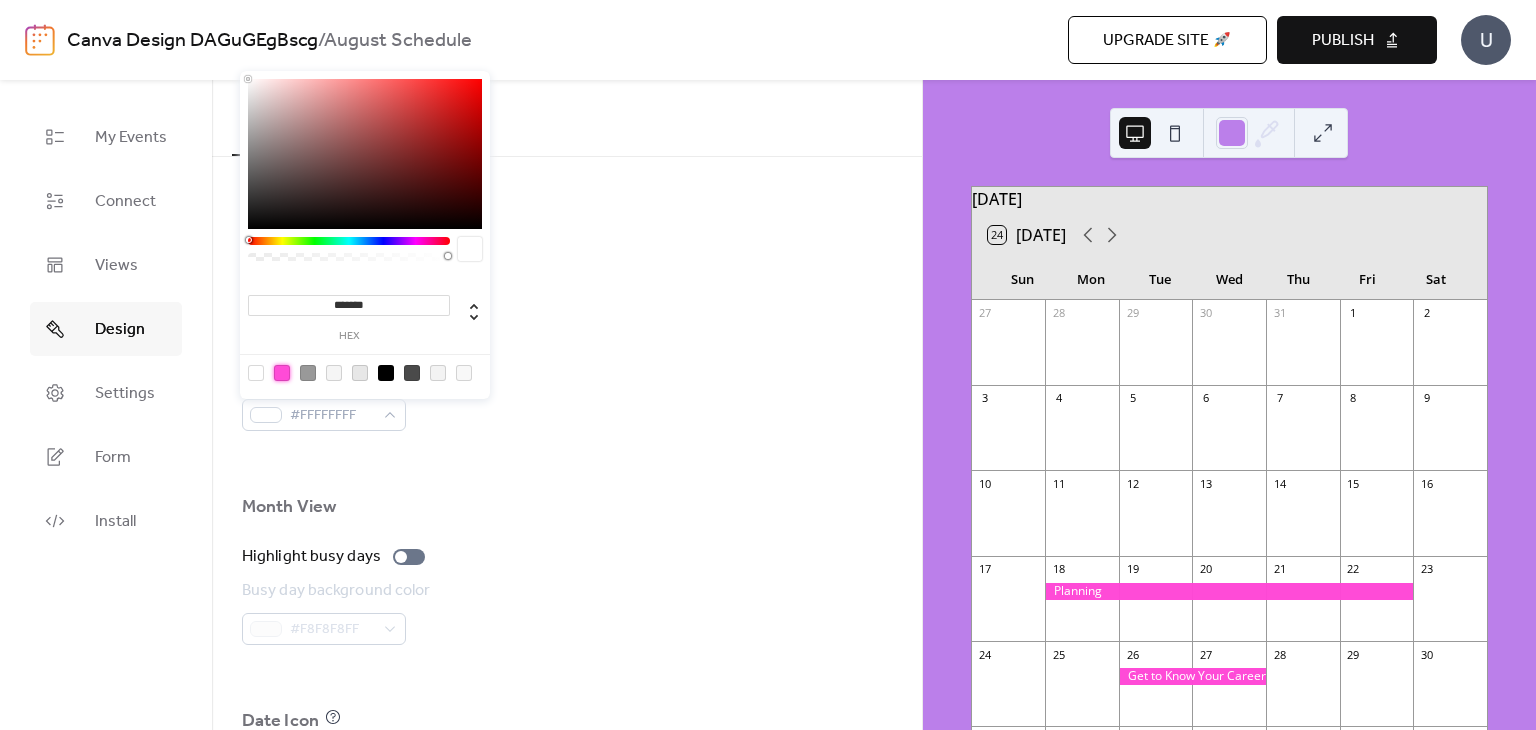 click at bounding box center [282, 373] 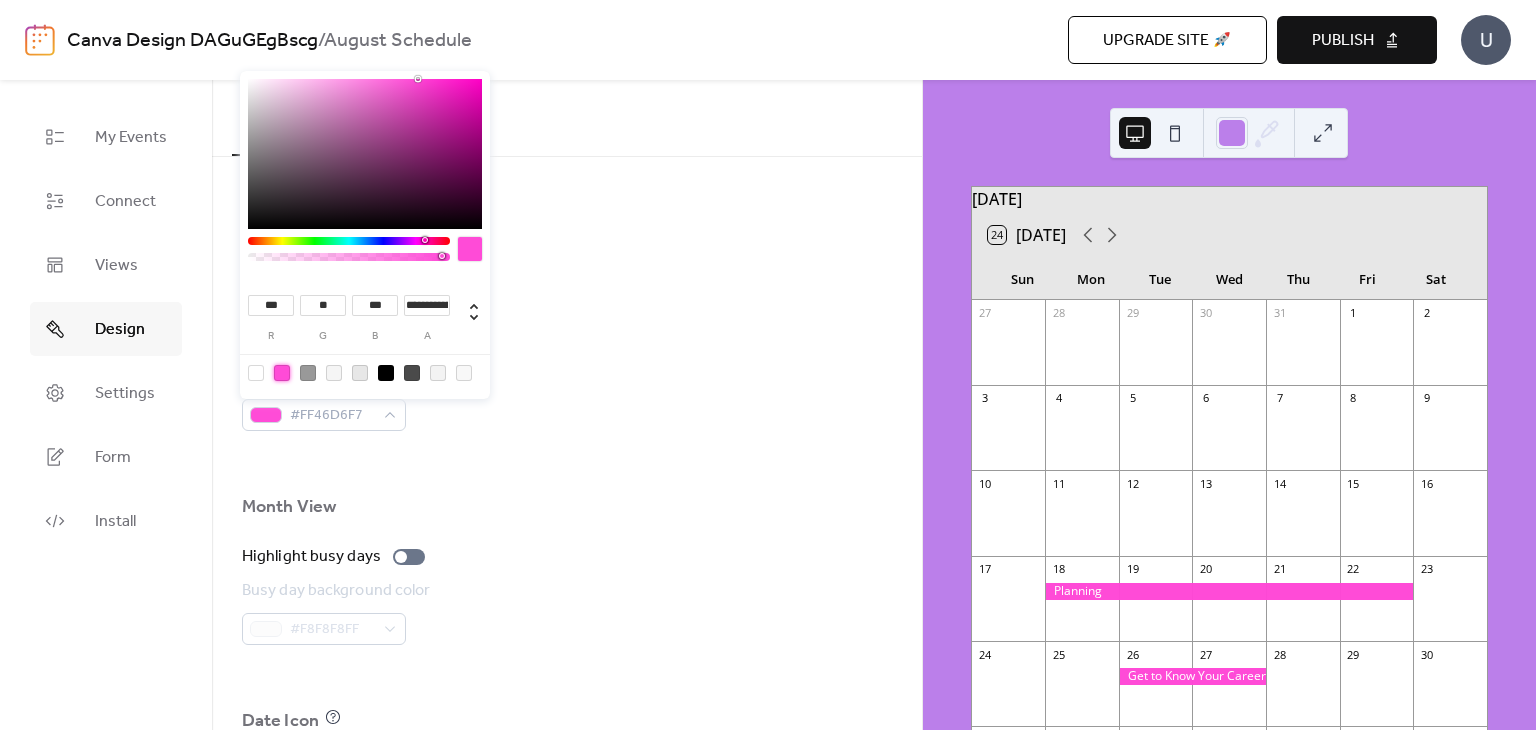 click at bounding box center [567, 463] 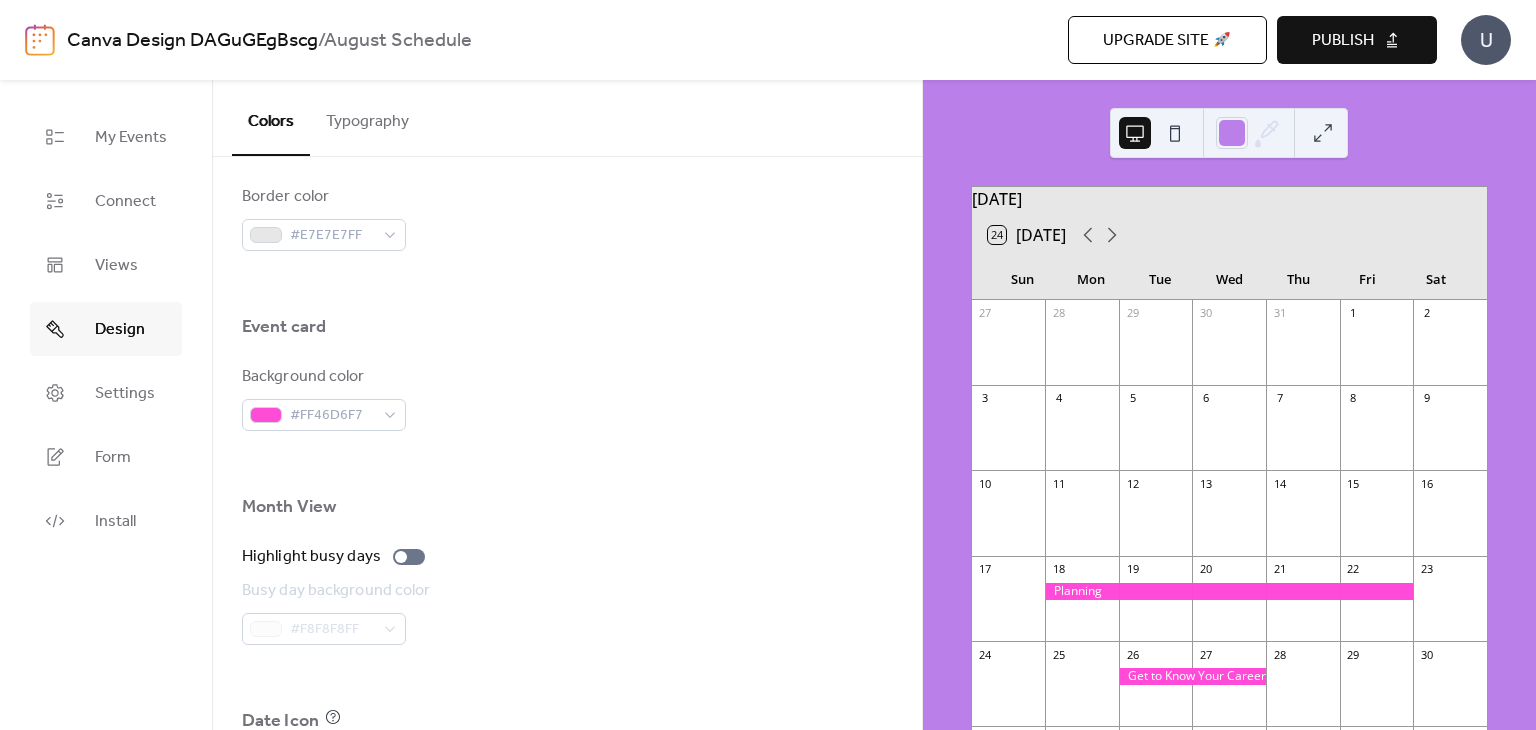 scroll, scrollTop: 1300, scrollLeft: 0, axis: vertical 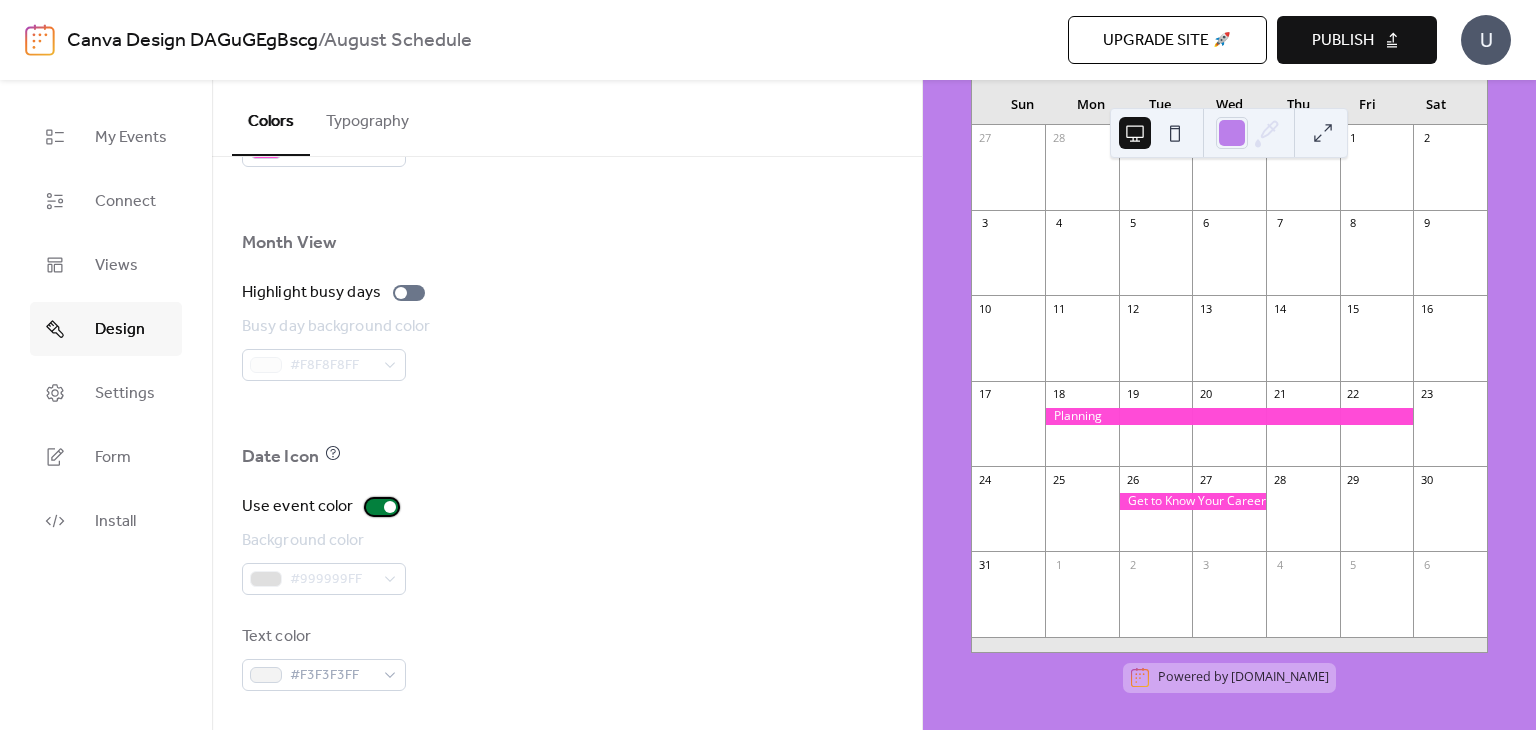 click at bounding box center [382, 507] 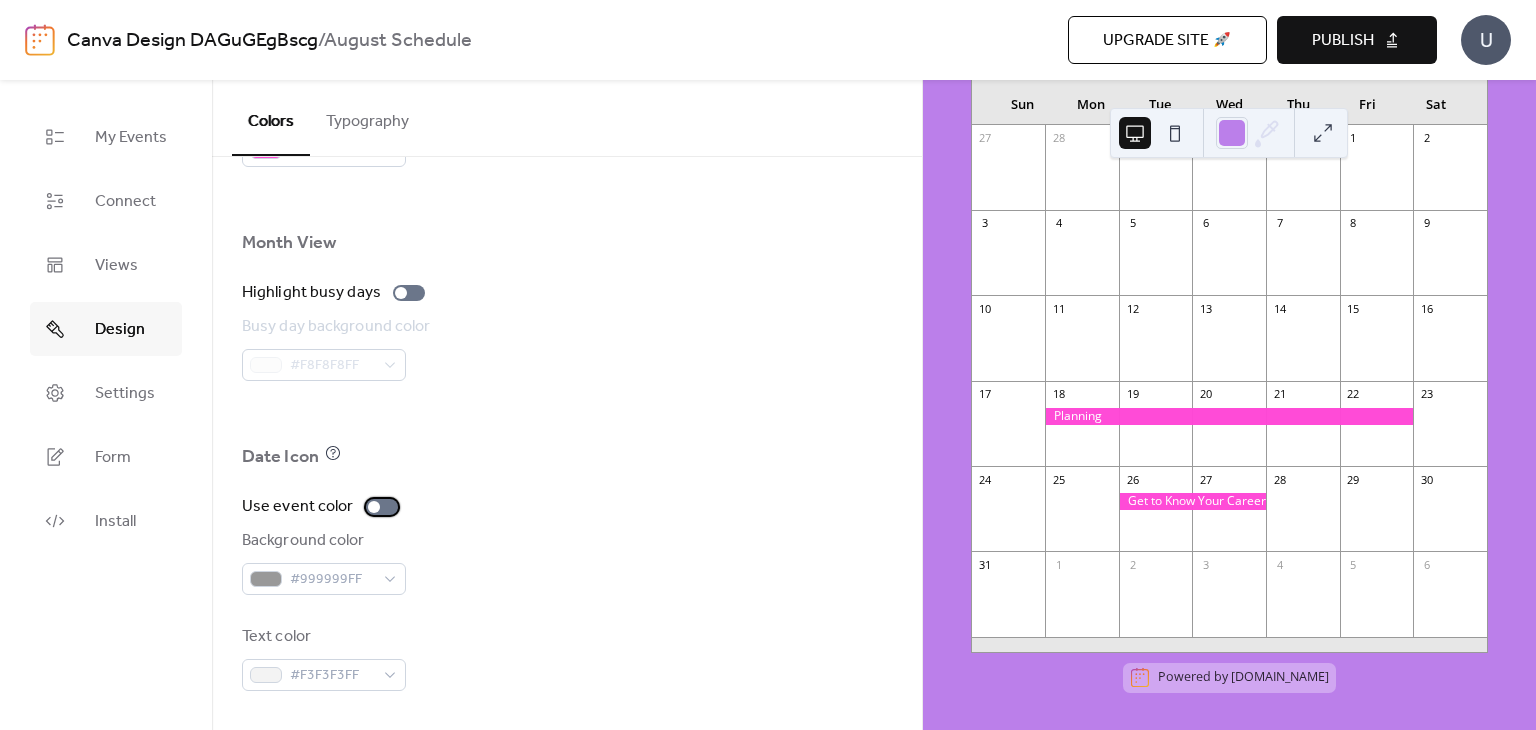 click at bounding box center [374, 507] 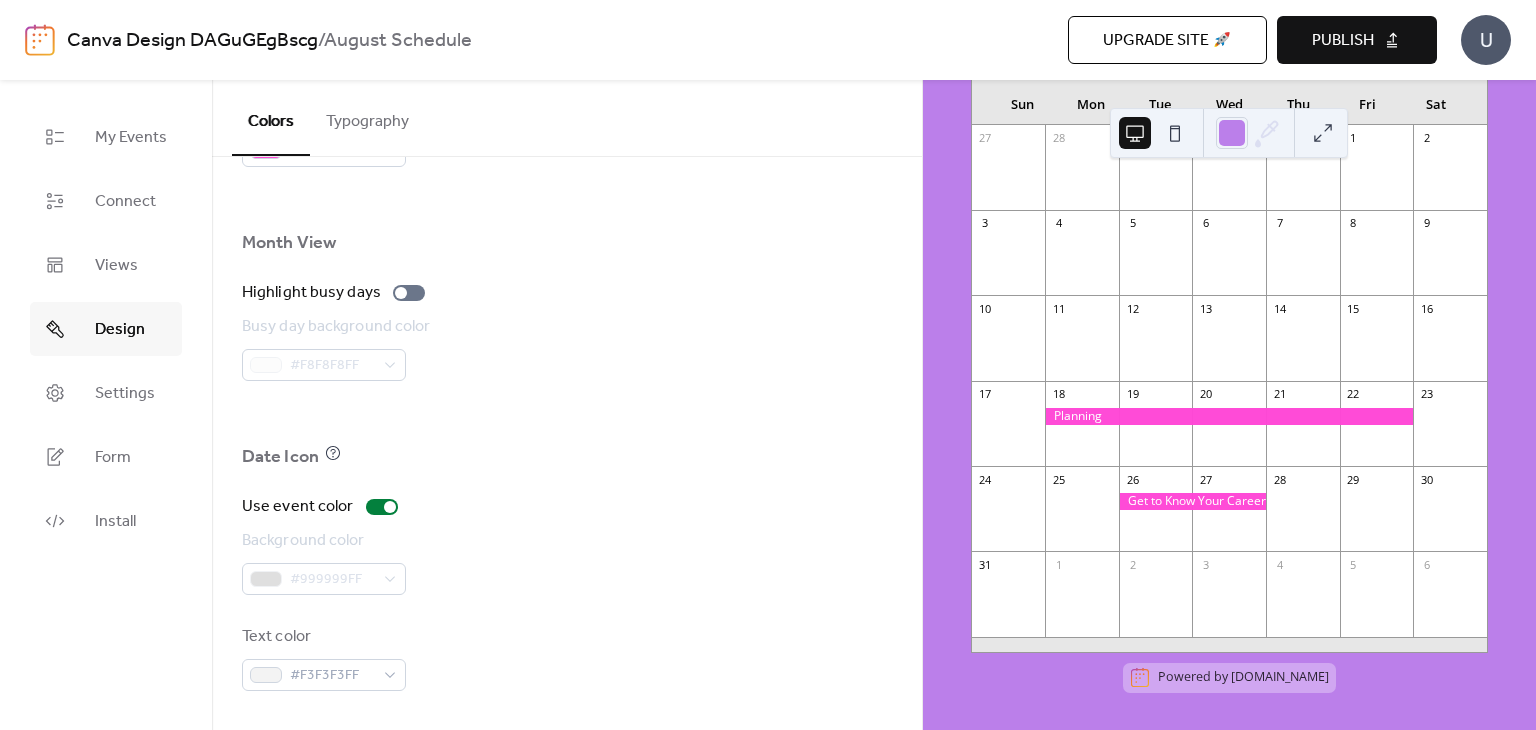 click at bounding box center [567, 487] 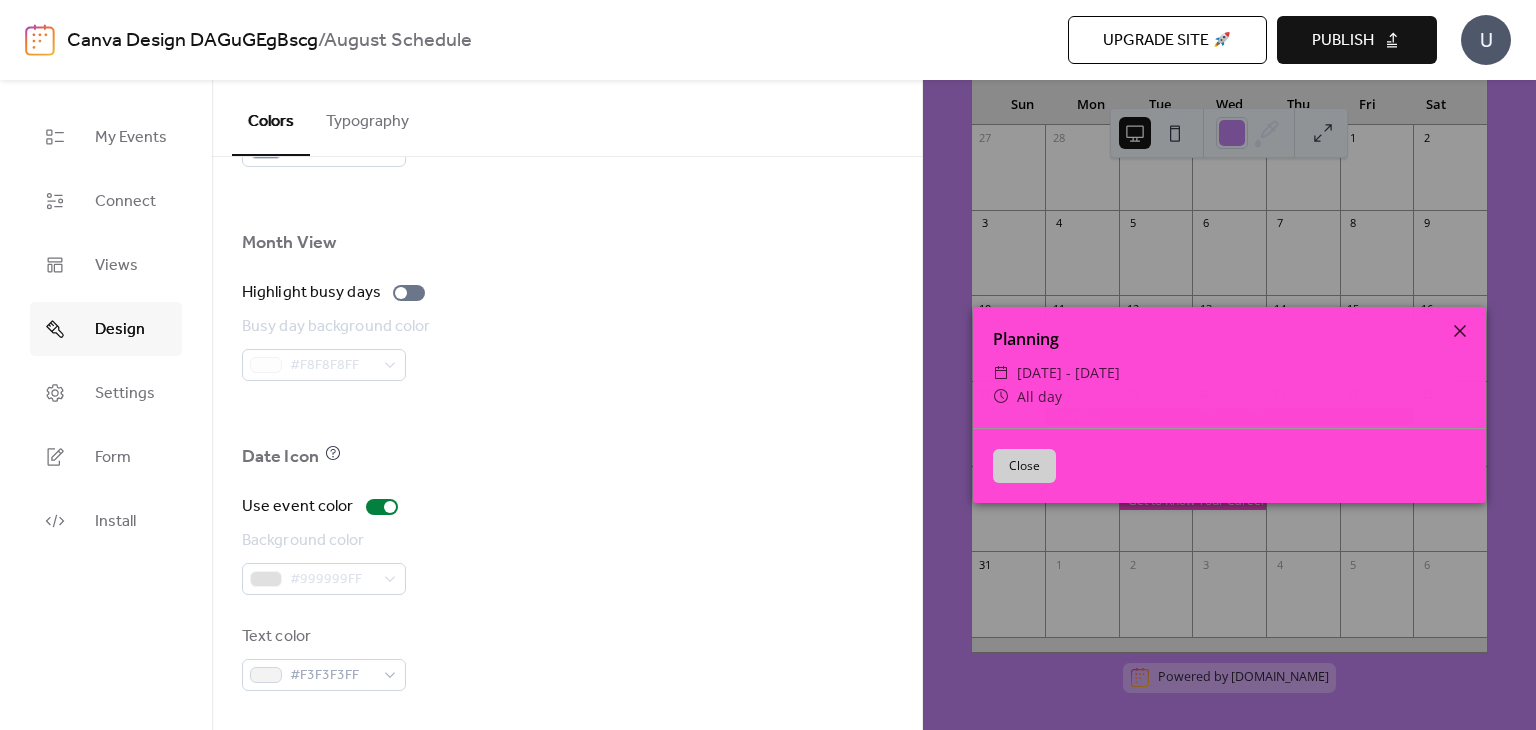click on "Close" at bounding box center (1024, 466) 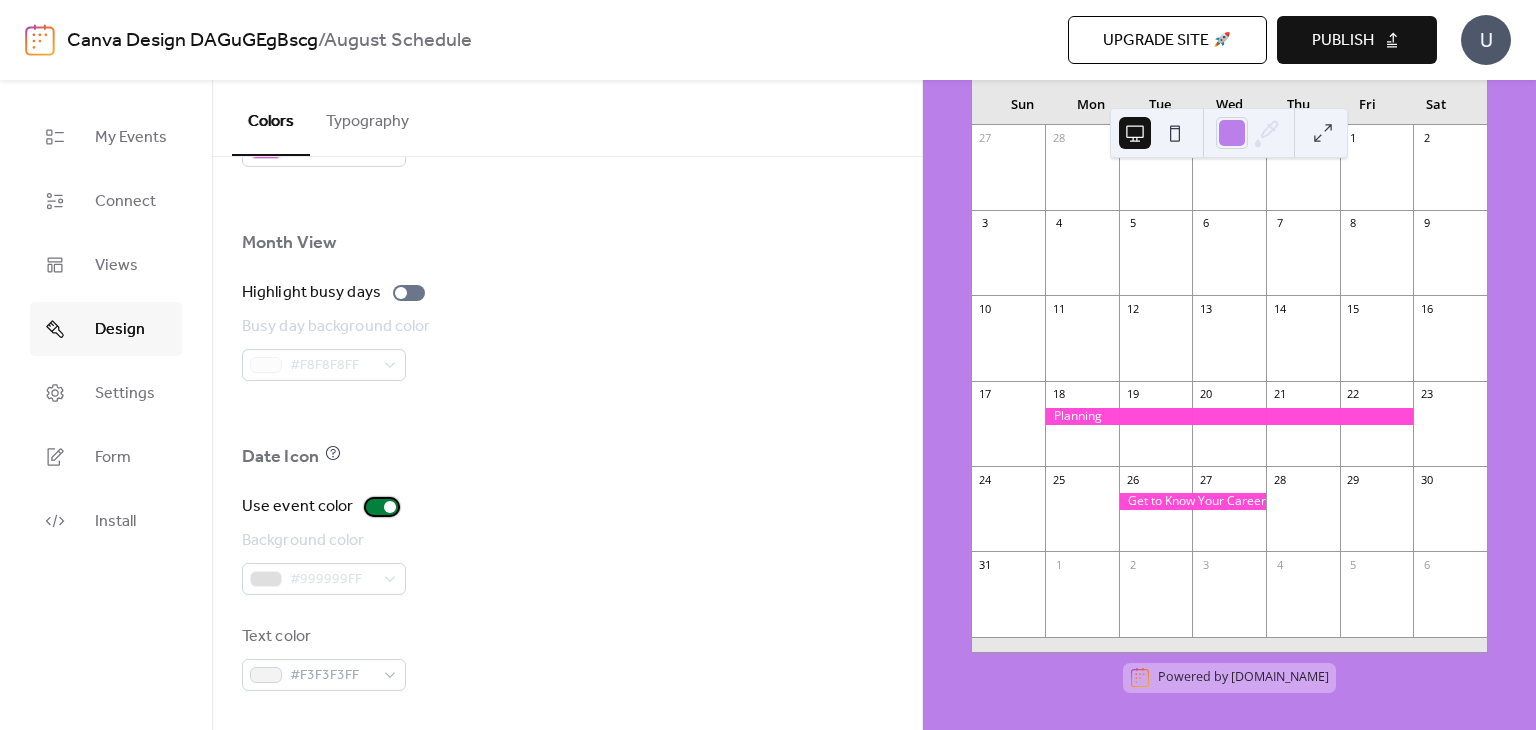 click at bounding box center (390, 507) 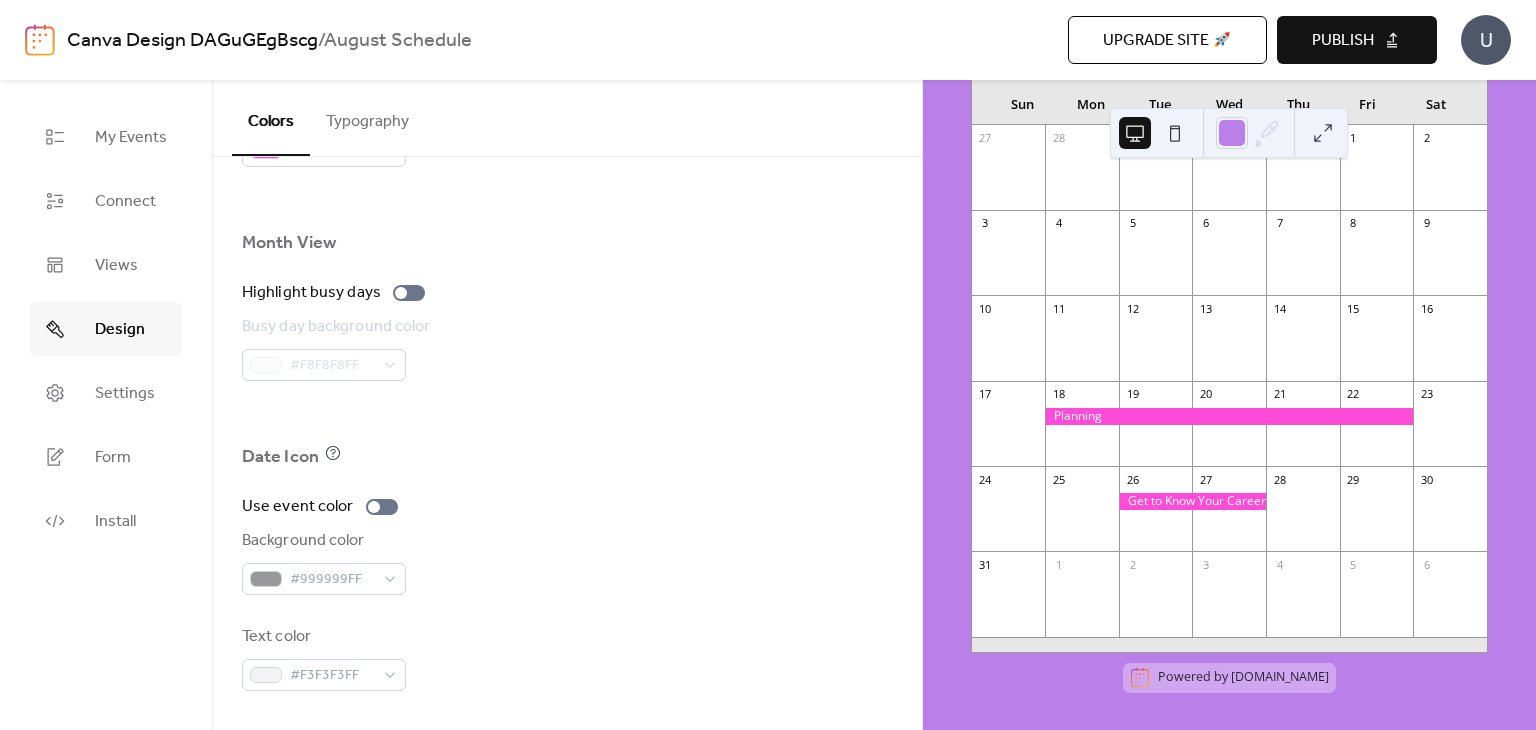 click at bounding box center (1229, 416) 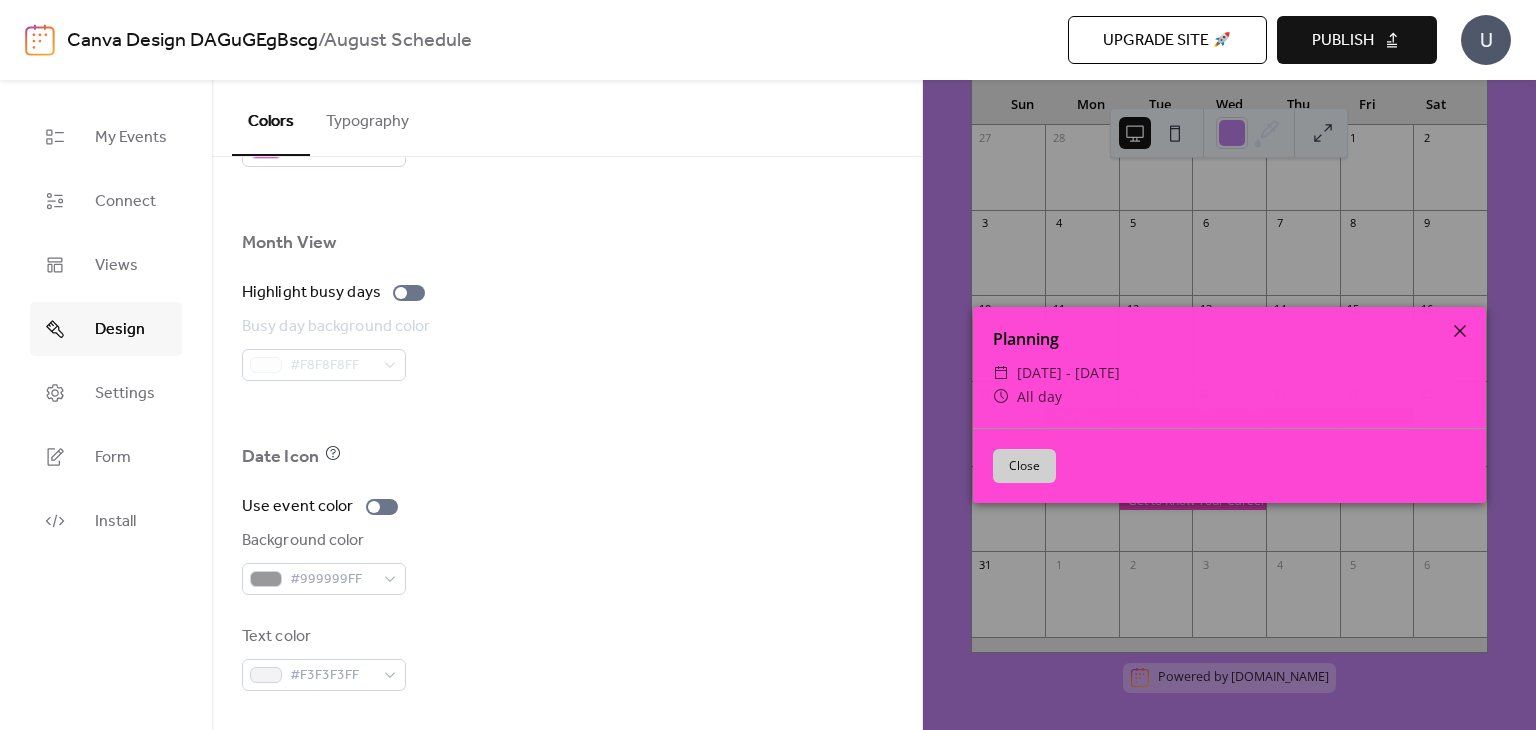 click on "Close" at bounding box center [1024, 466] 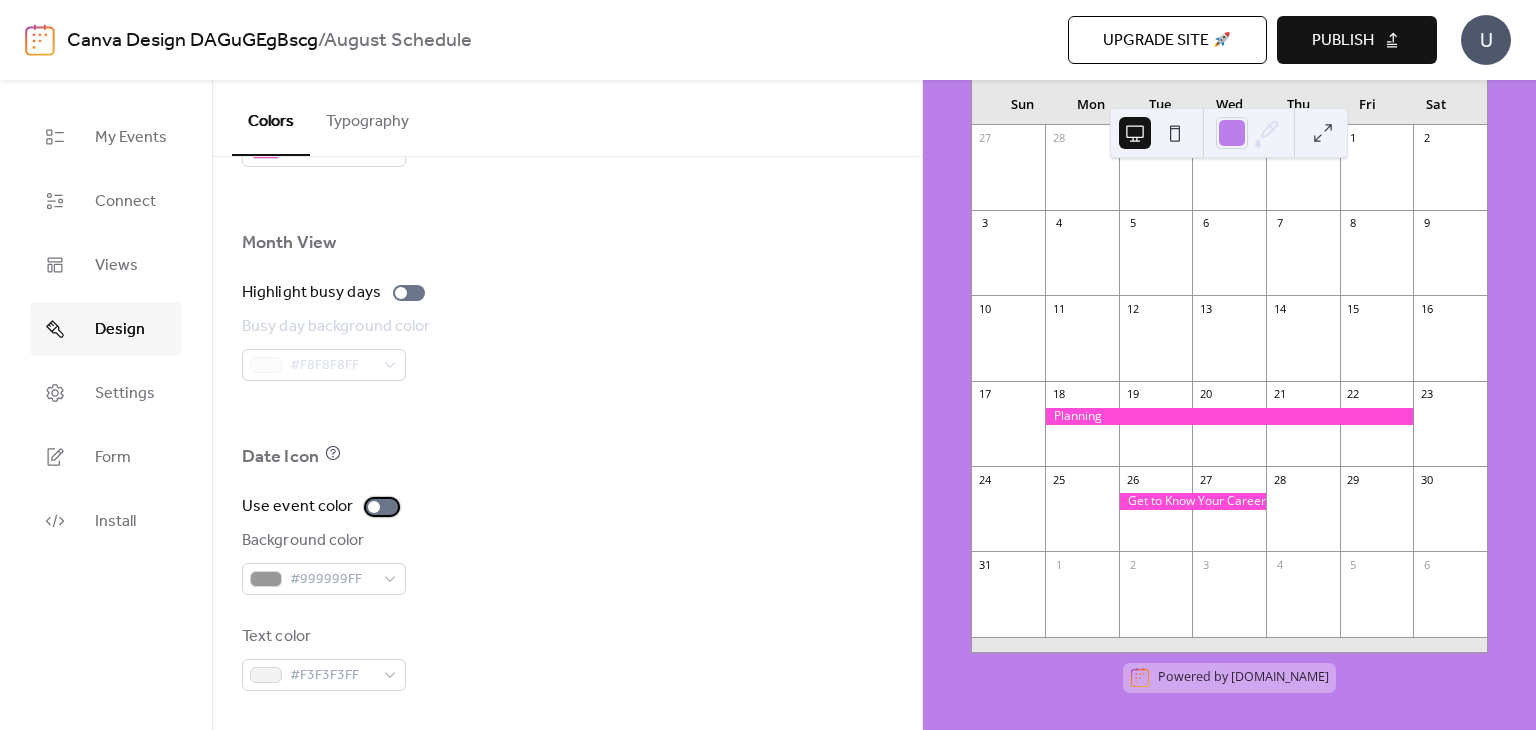 click at bounding box center (382, 507) 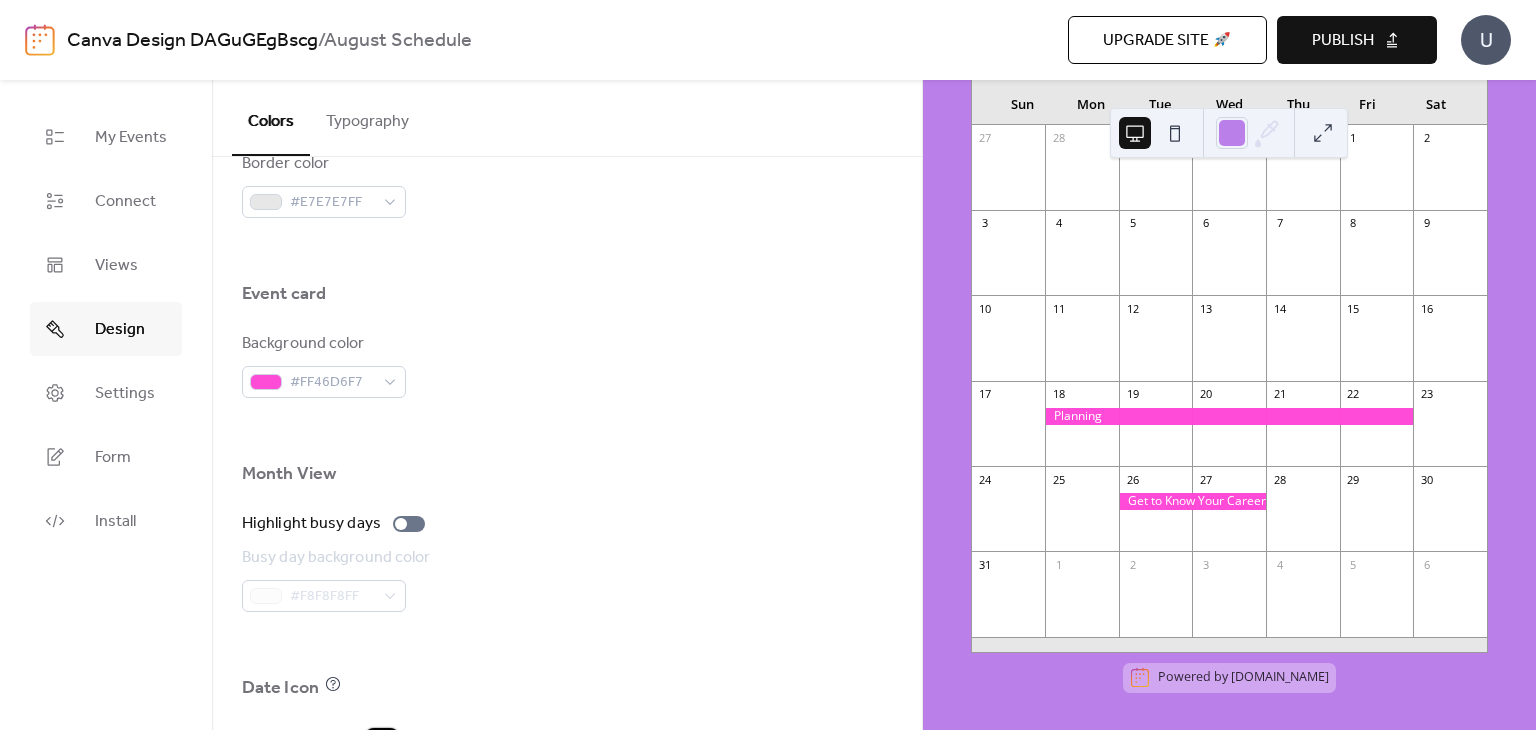 scroll, scrollTop: 1064, scrollLeft: 0, axis: vertical 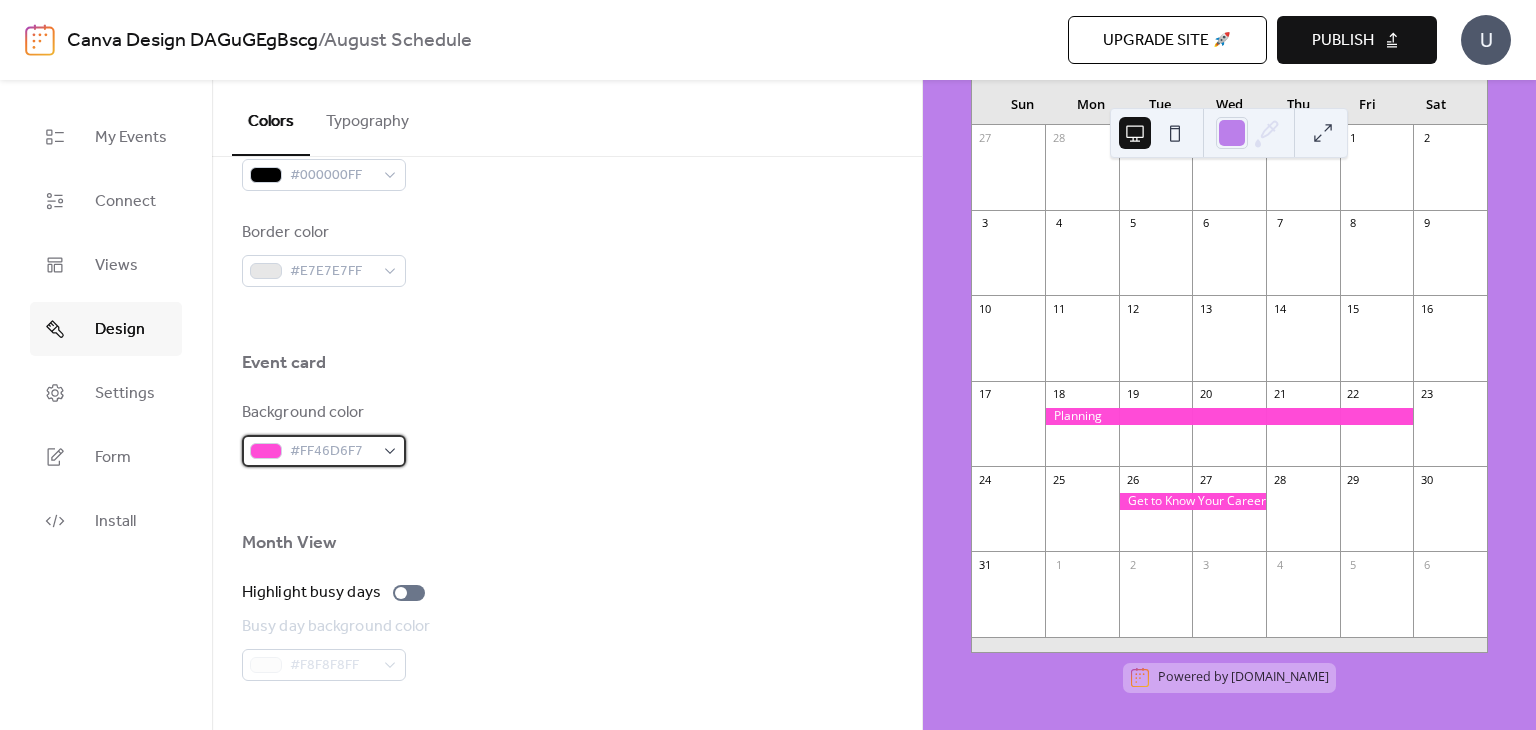 click on "#FF46D6F7" at bounding box center [324, 451] 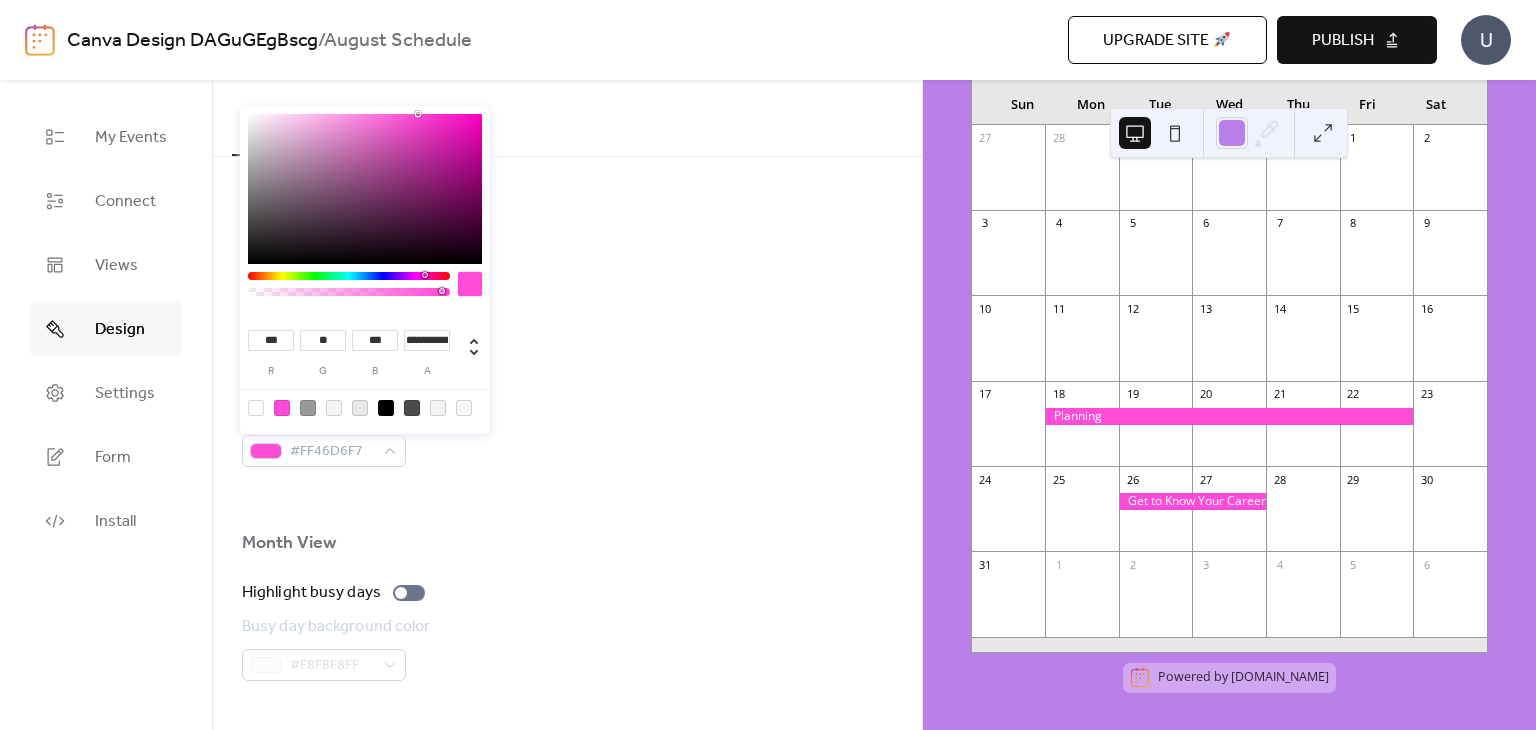 click at bounding box center [365, 407] 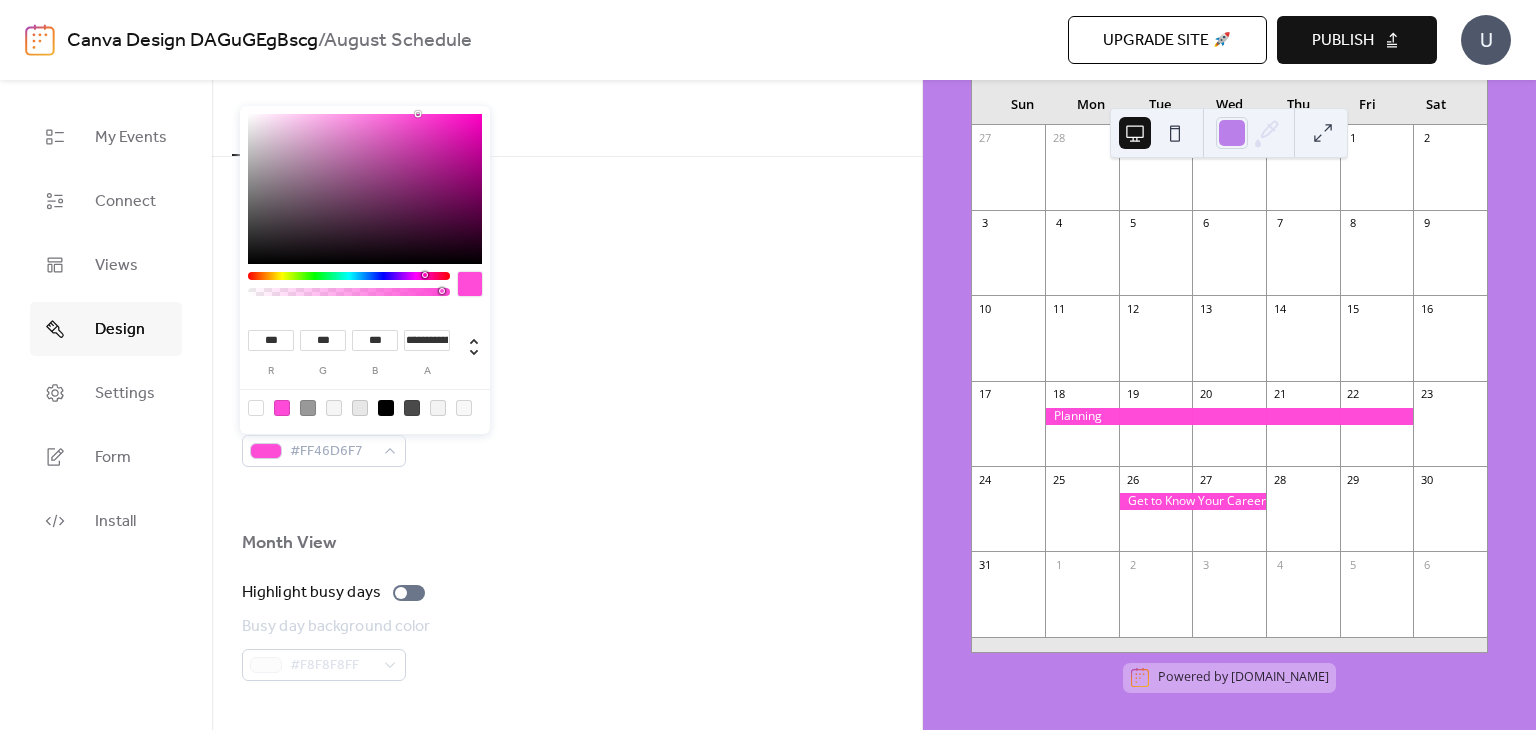 type on "***" 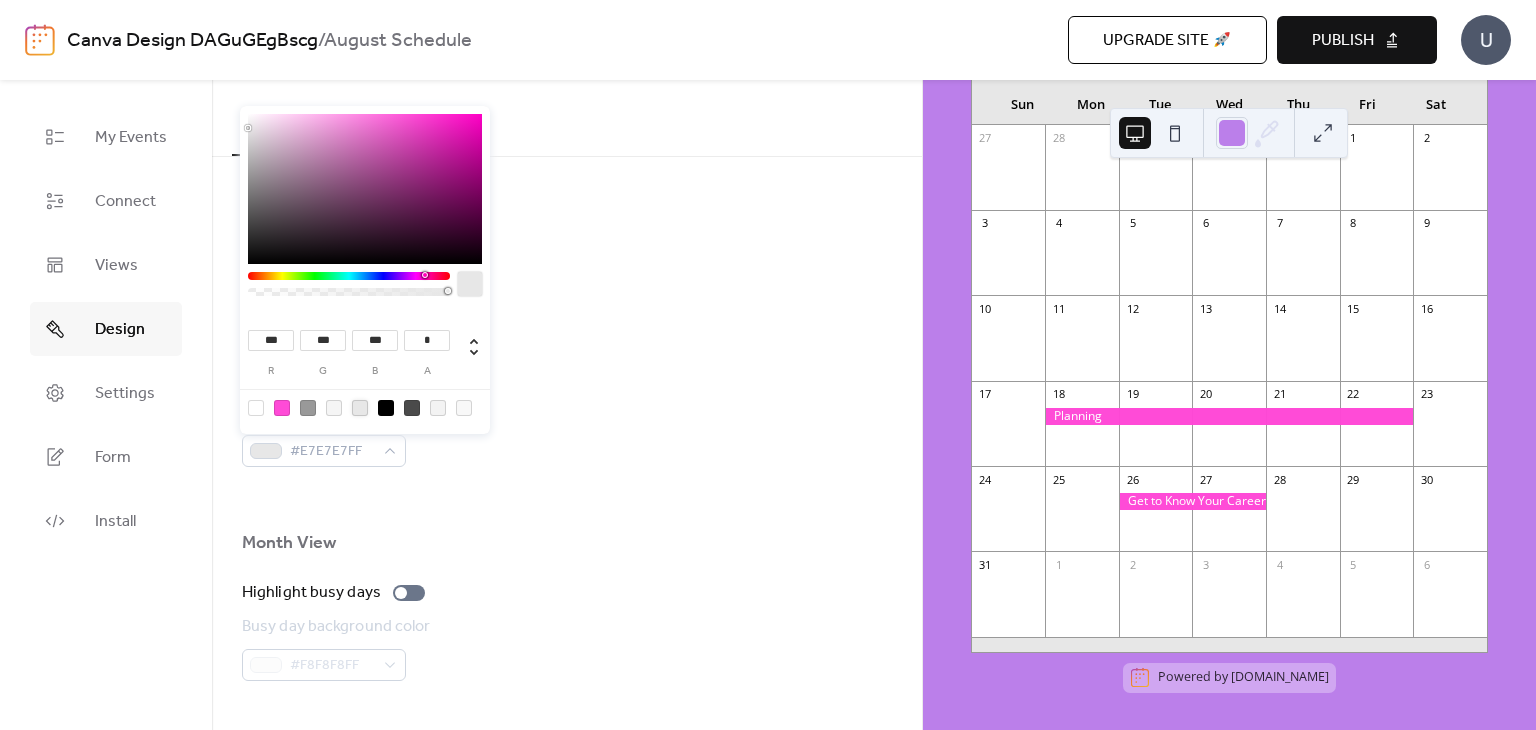 click on "Background color #E7E7E7FF" at bounding box center [567, 434] 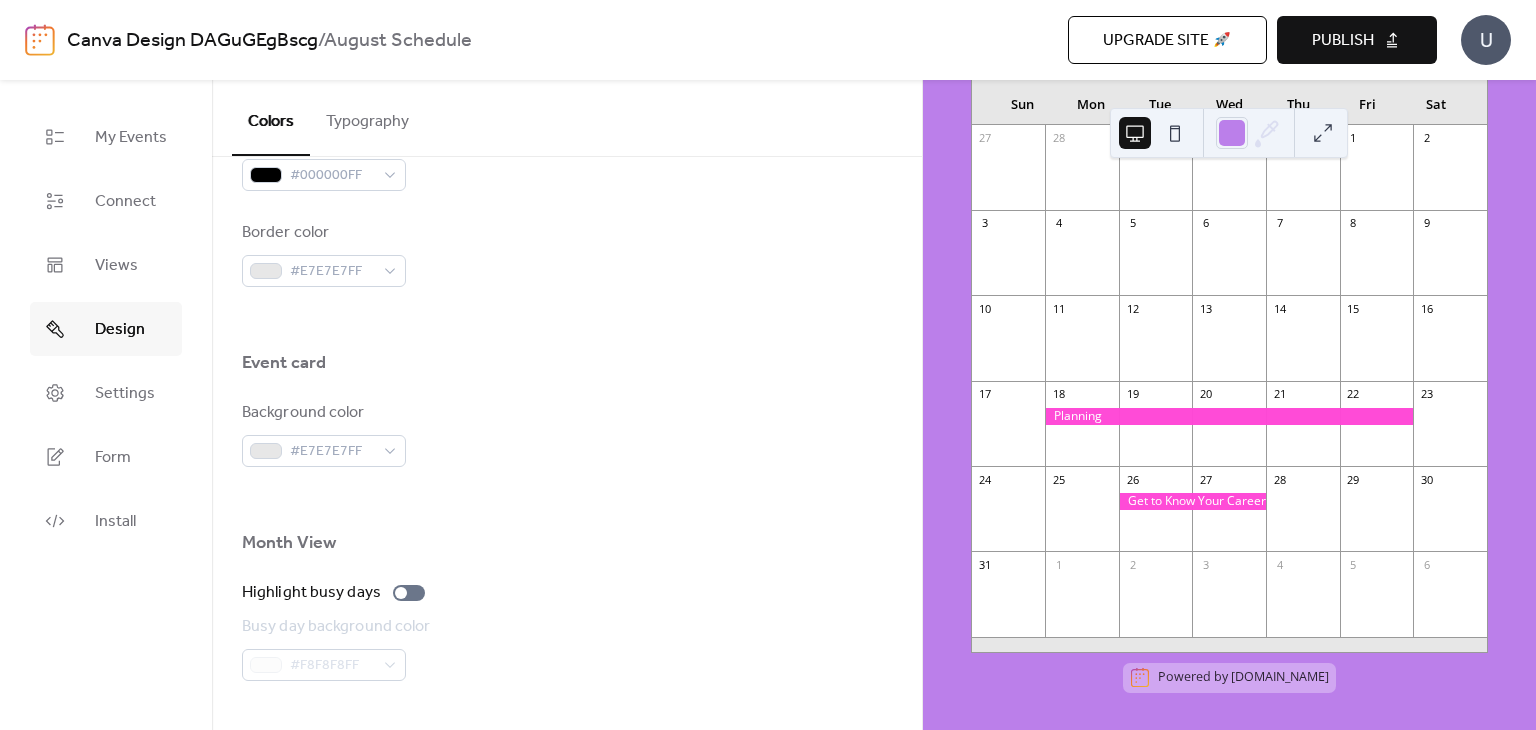 click at bounding box center (1229, 416) 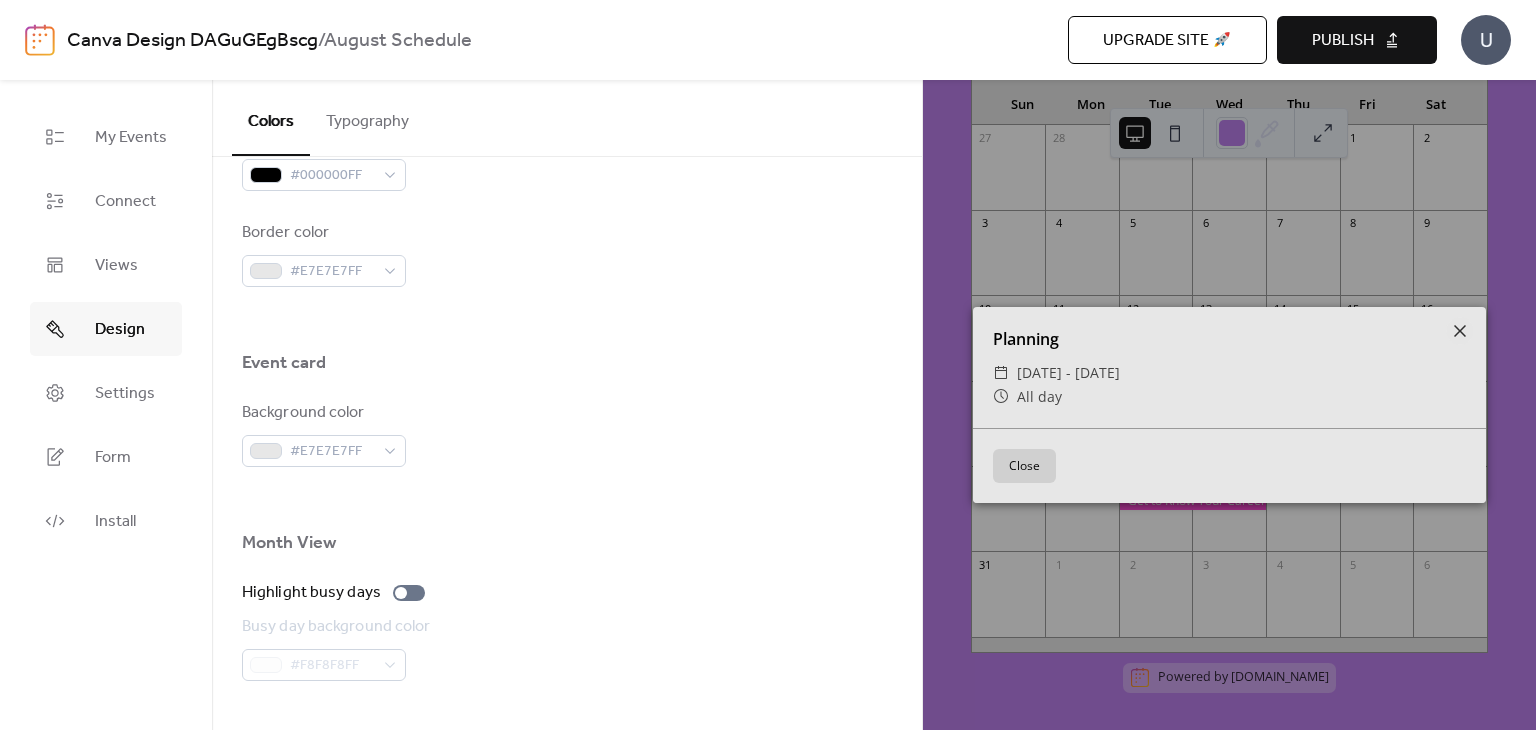 click on "Close" at bounding box center (1024, 466) 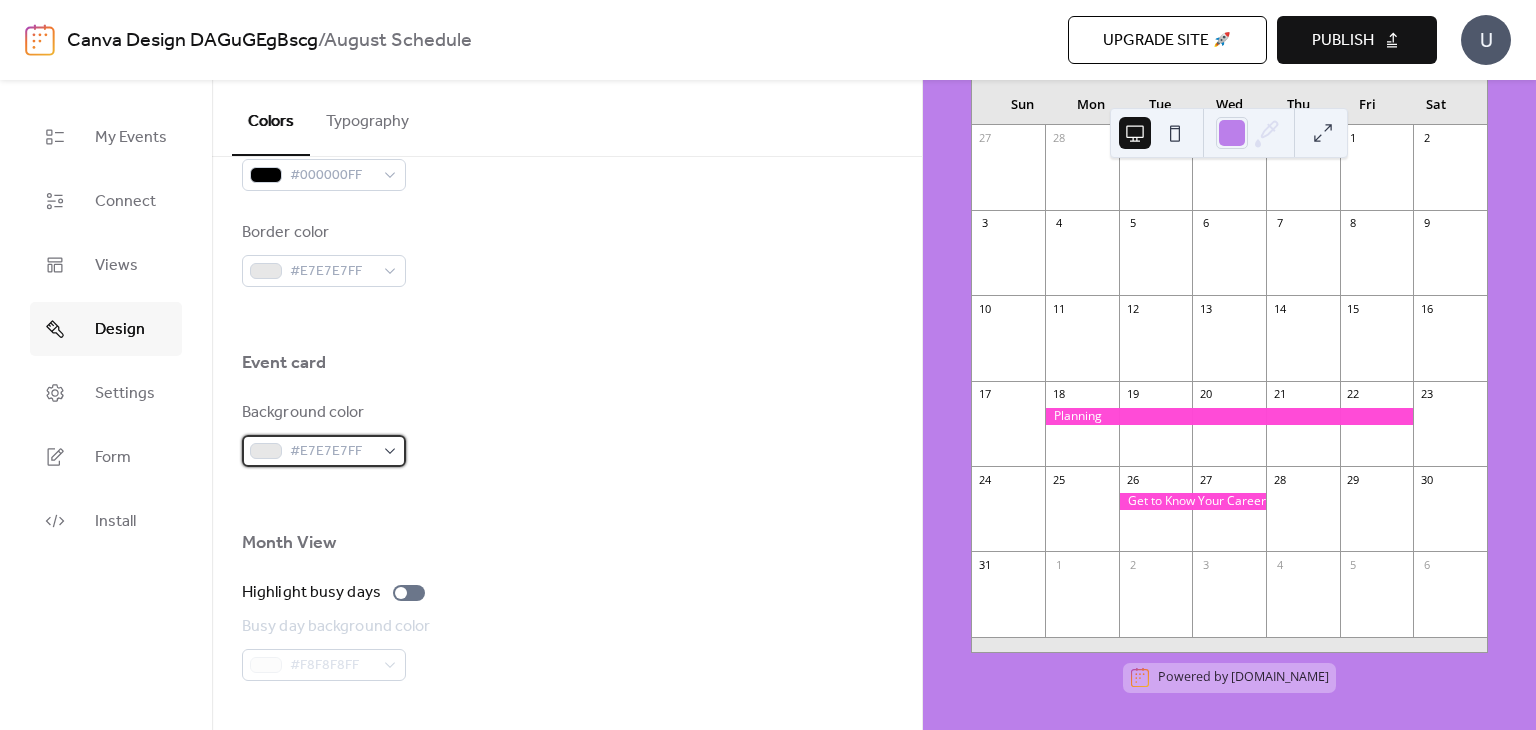 click on "#E7E7E7FF" at bounding box center (324, 451) 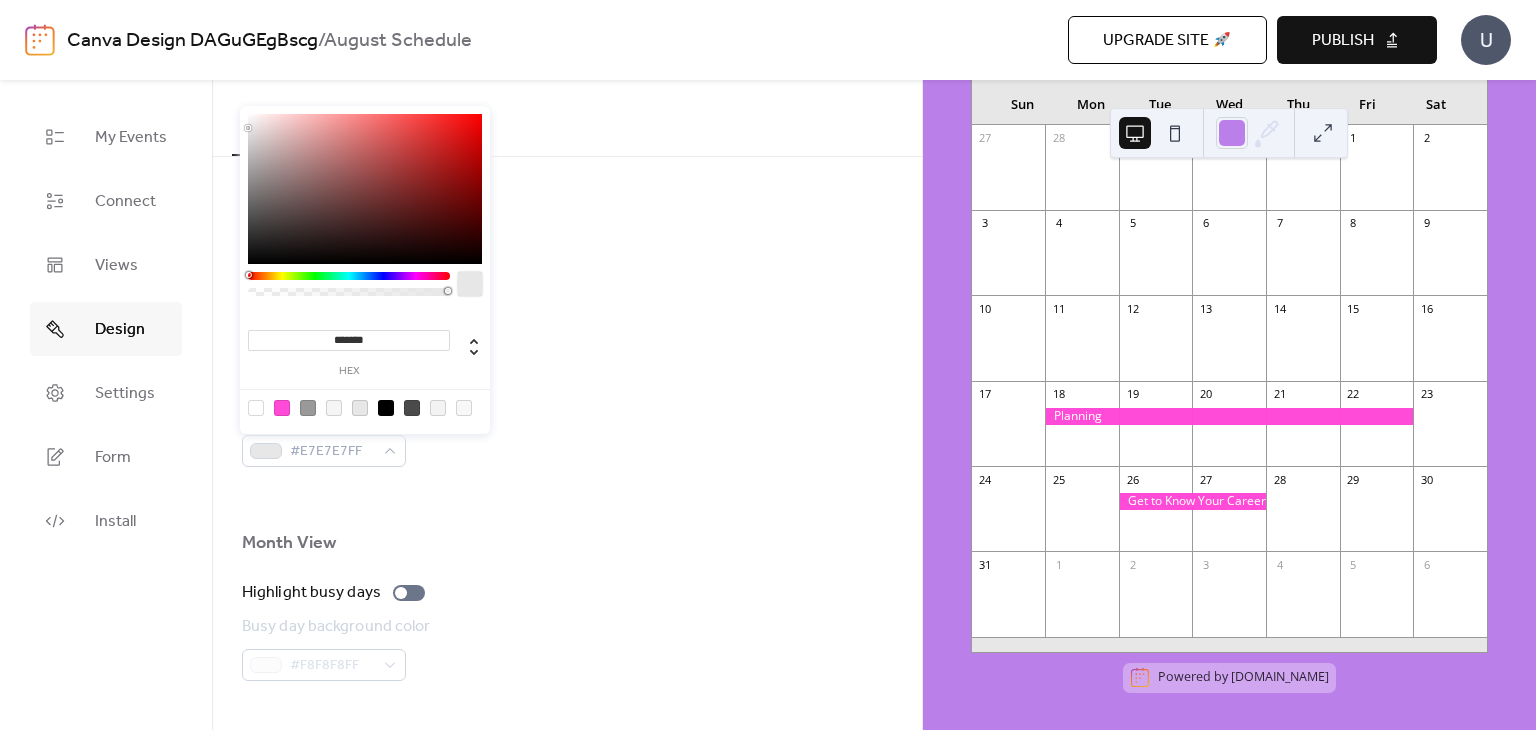 click at bounding box center [256, 408] 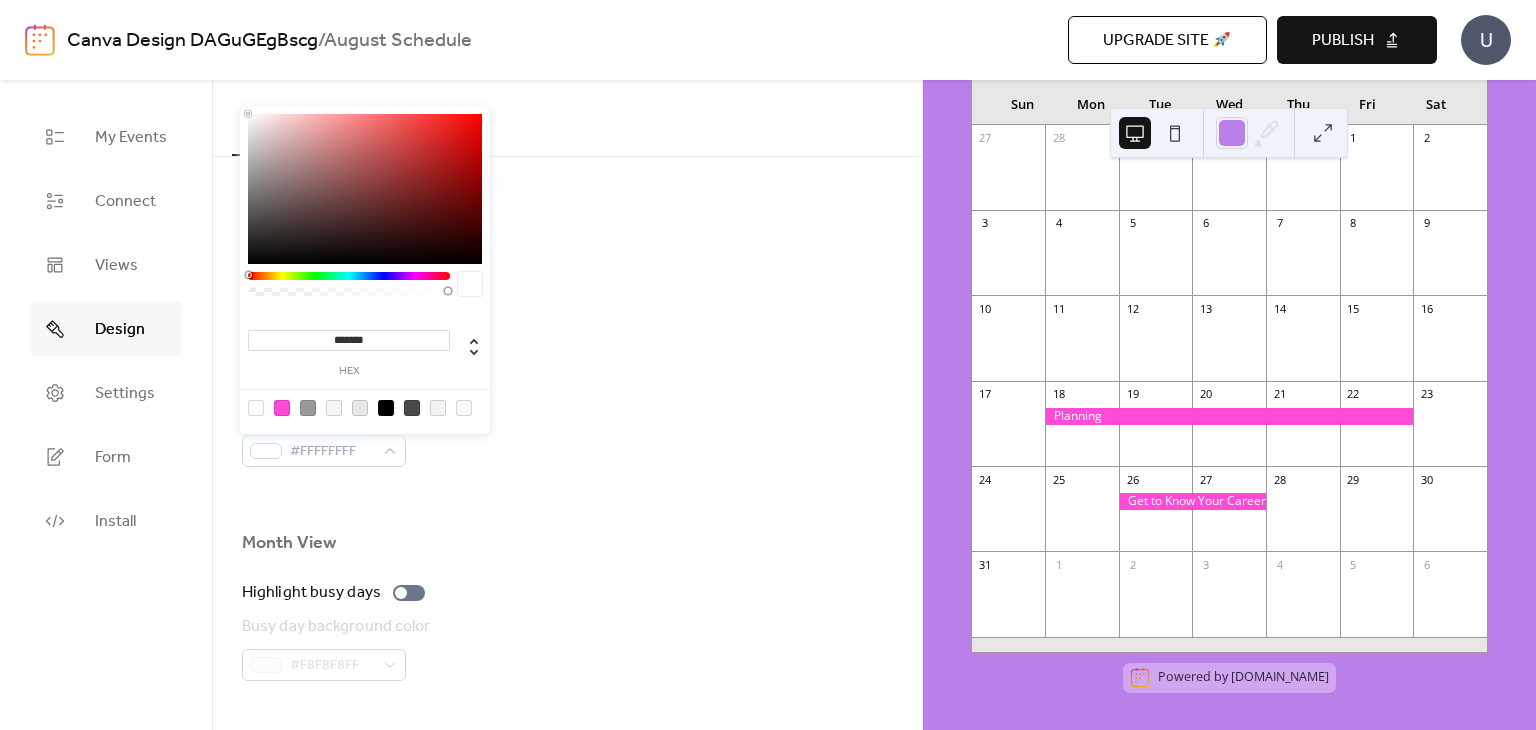 click on "Event card" at bounding box center [567, 368] 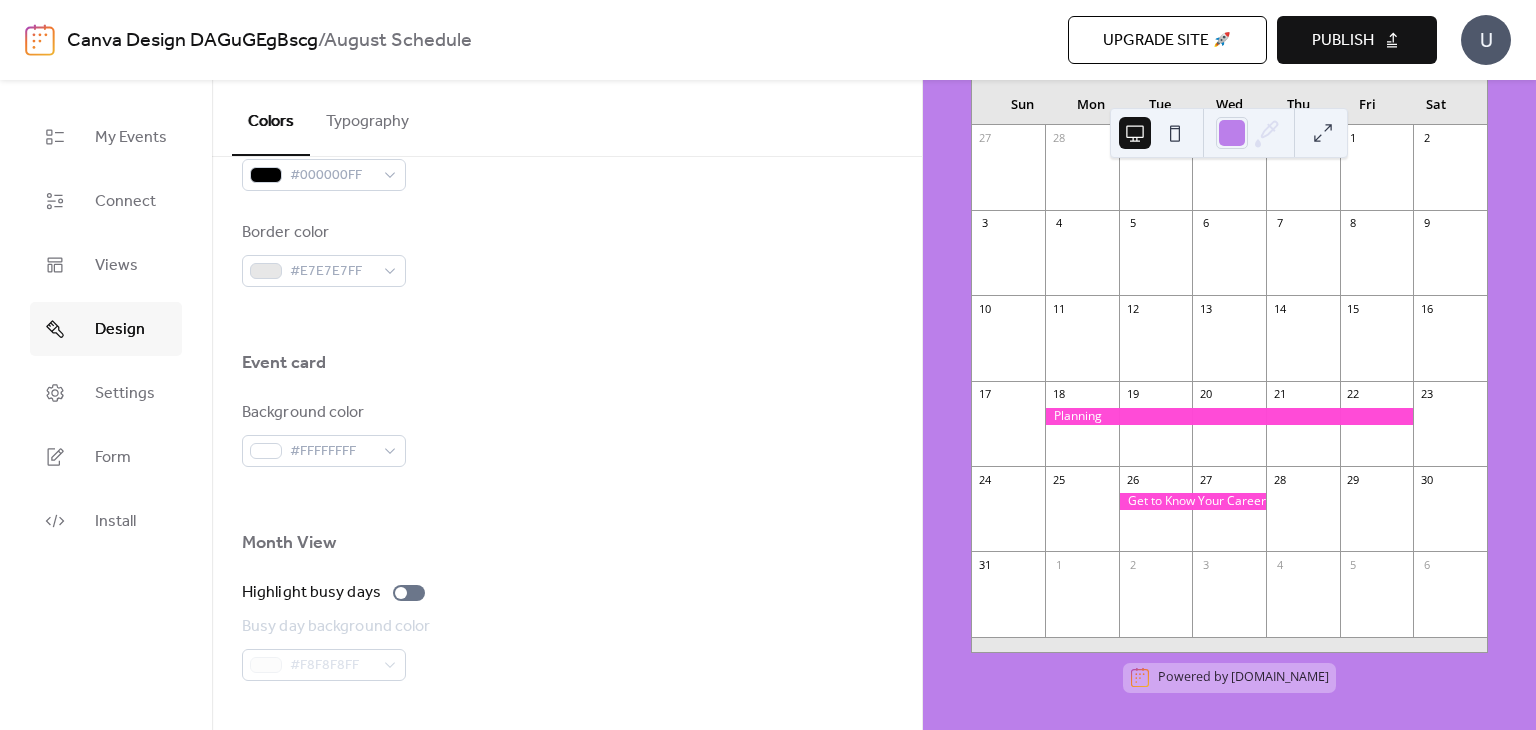 click at bounding box center [1229, 416] 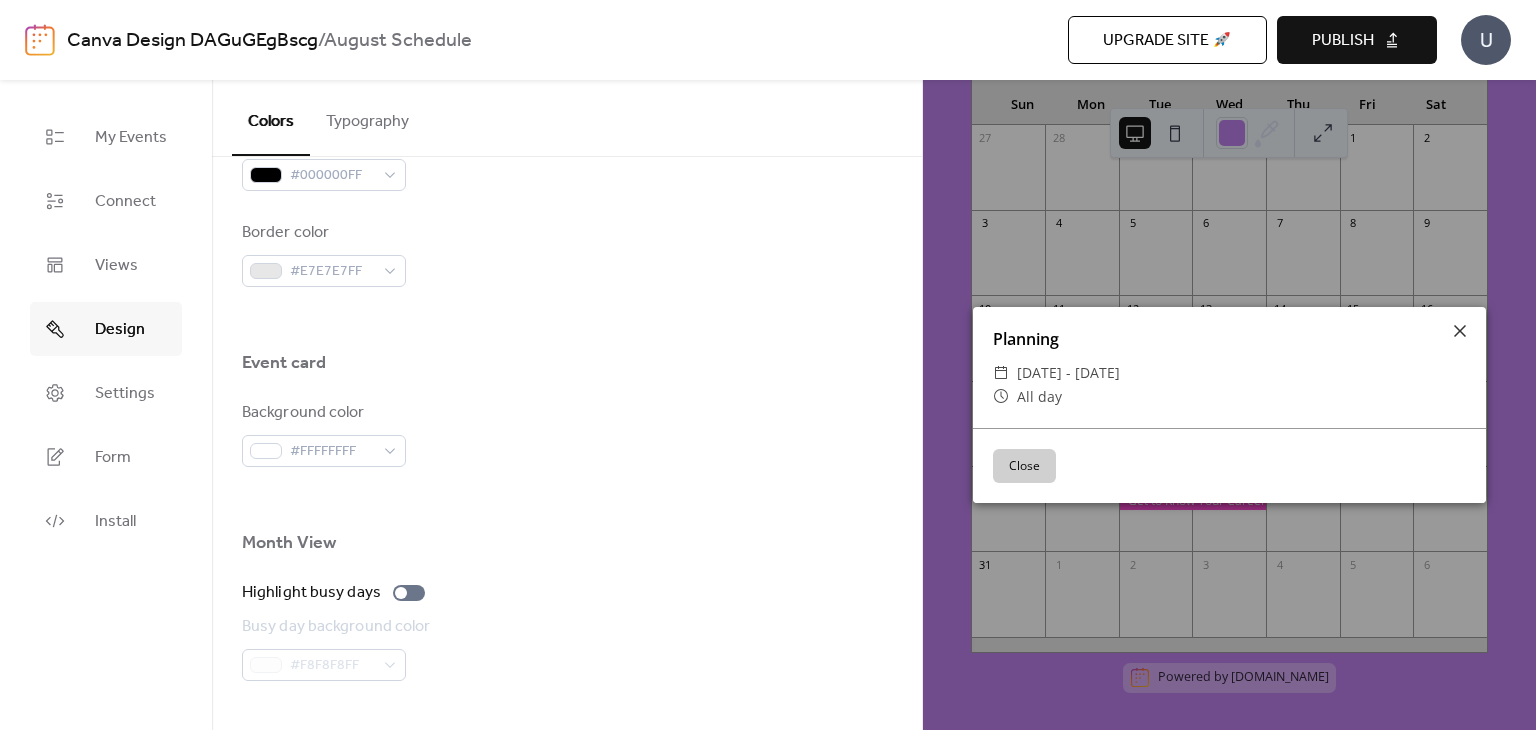 click on "Close" at bounding box center [1024, 466] 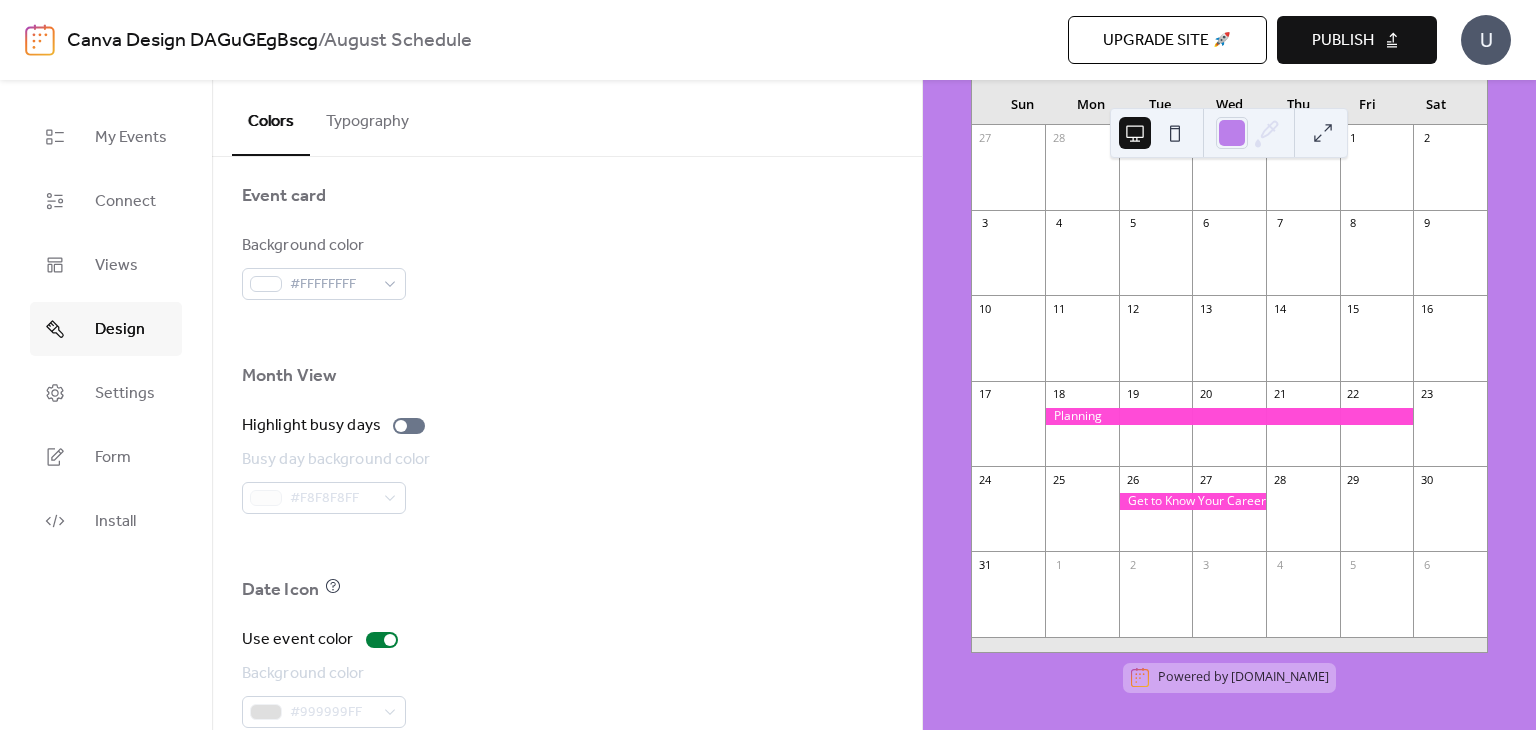 scroll, scrollTop: 1264, scrollLeft: 0, axis: vertical 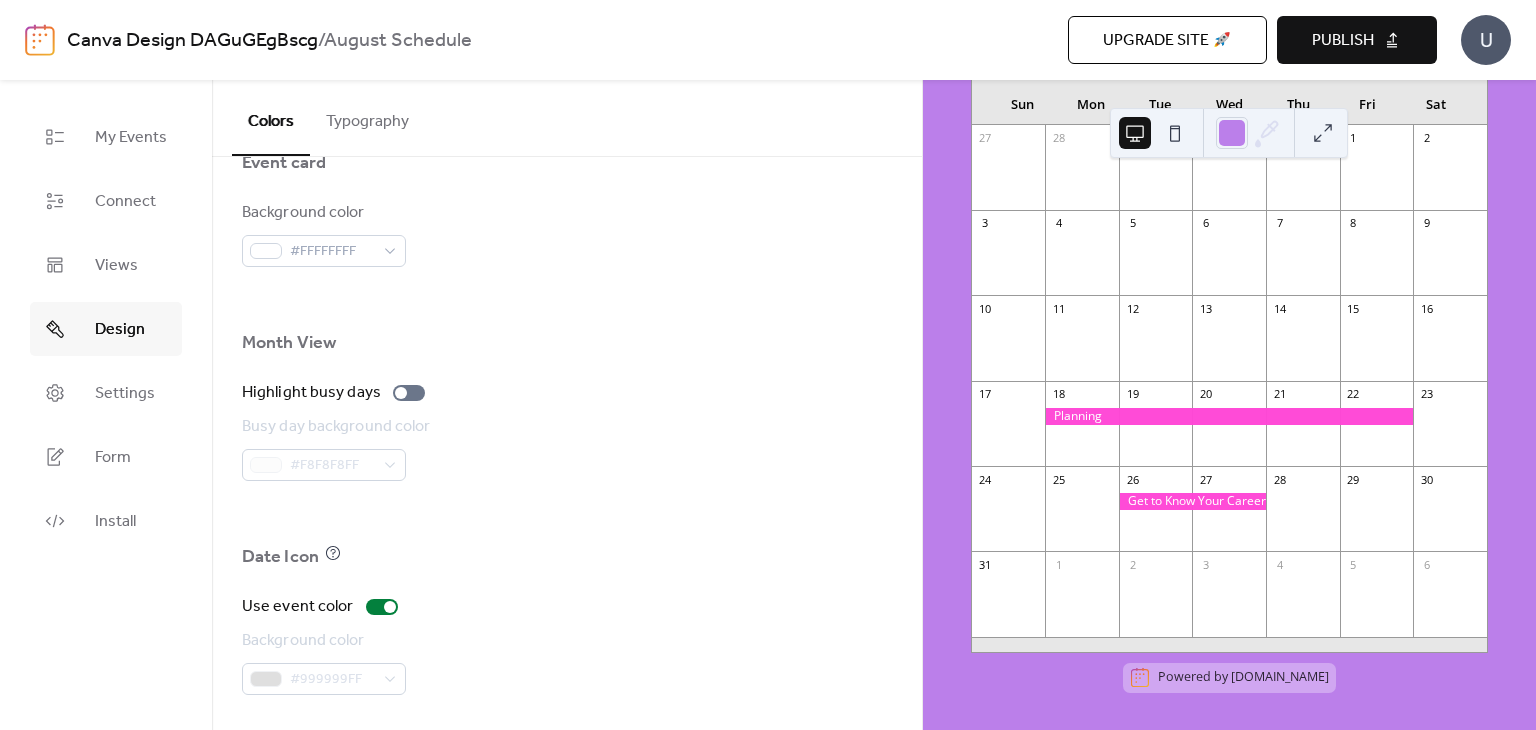 click at bounding box center [1229, 416] 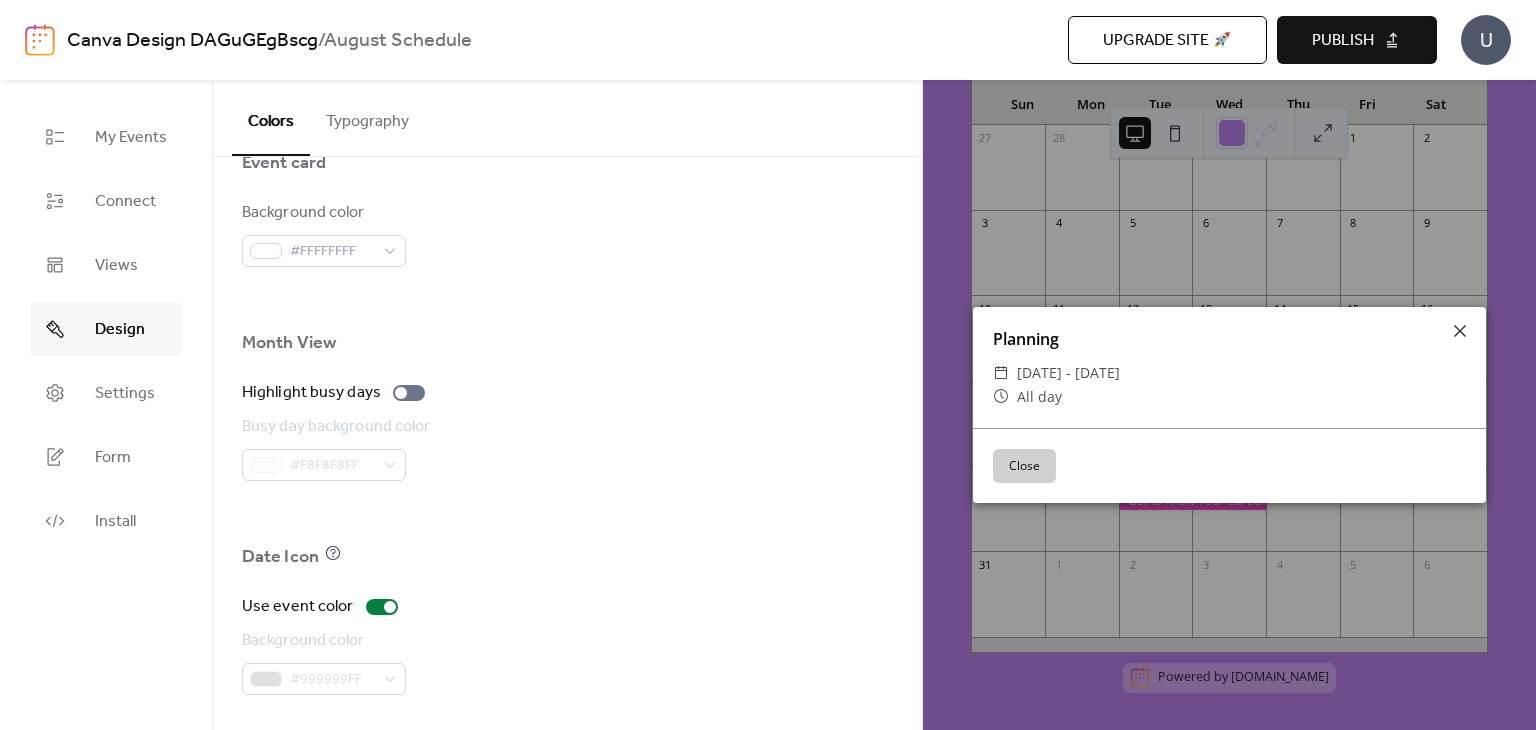 click on "Close" at bounding box center (1024, 466) 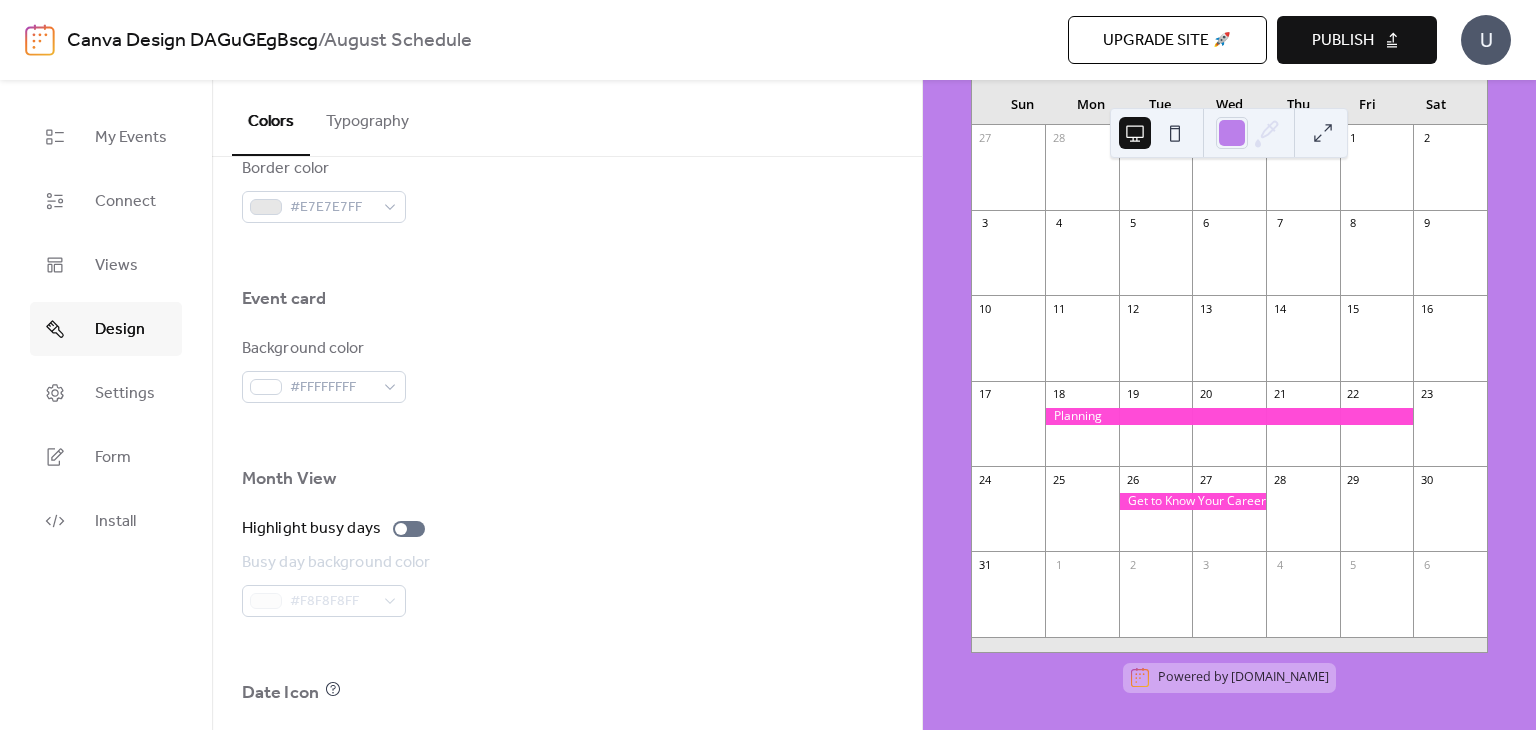 scroll, scrollTop: 864, scrollLeft: 0, axis: vertical 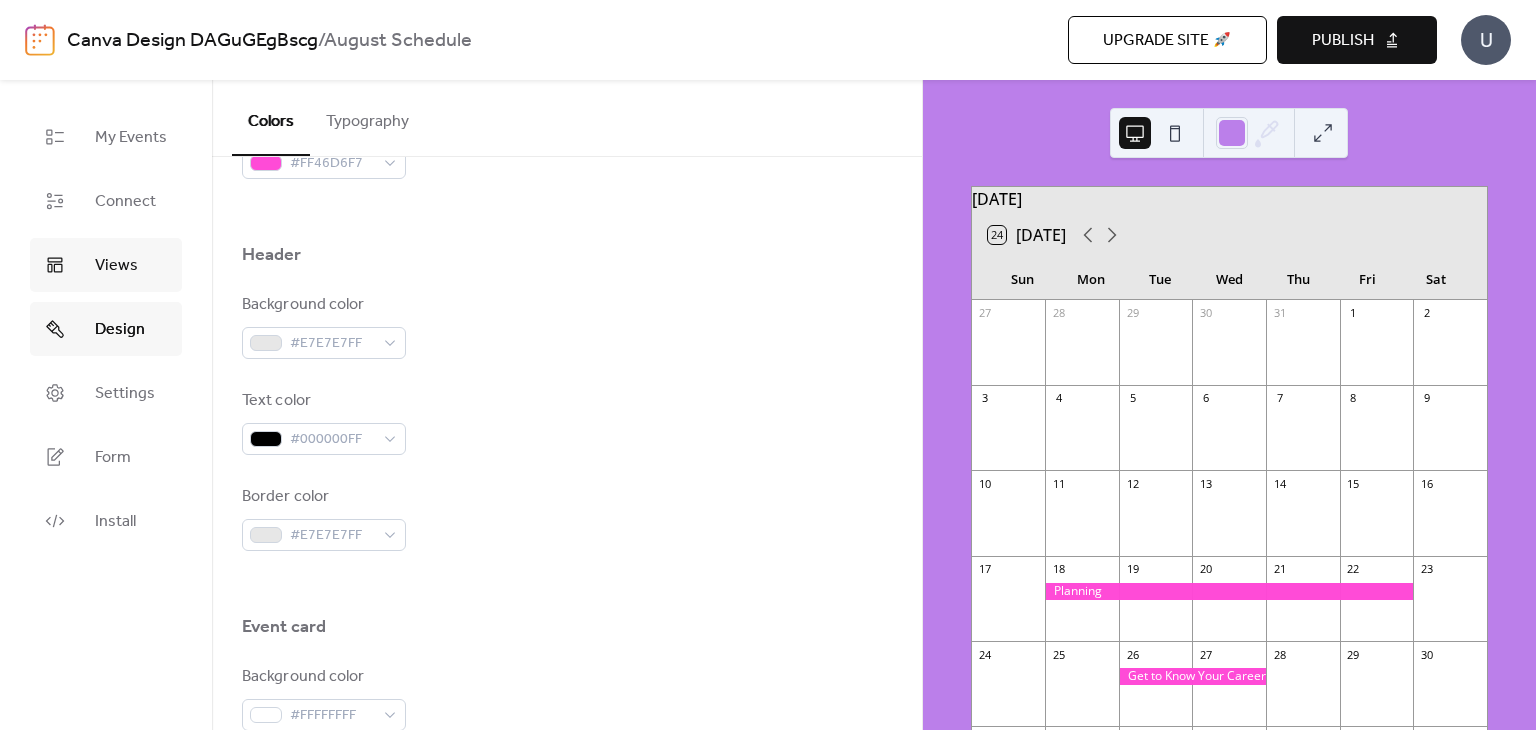 click on "Views" at bounding box center (116, 266) 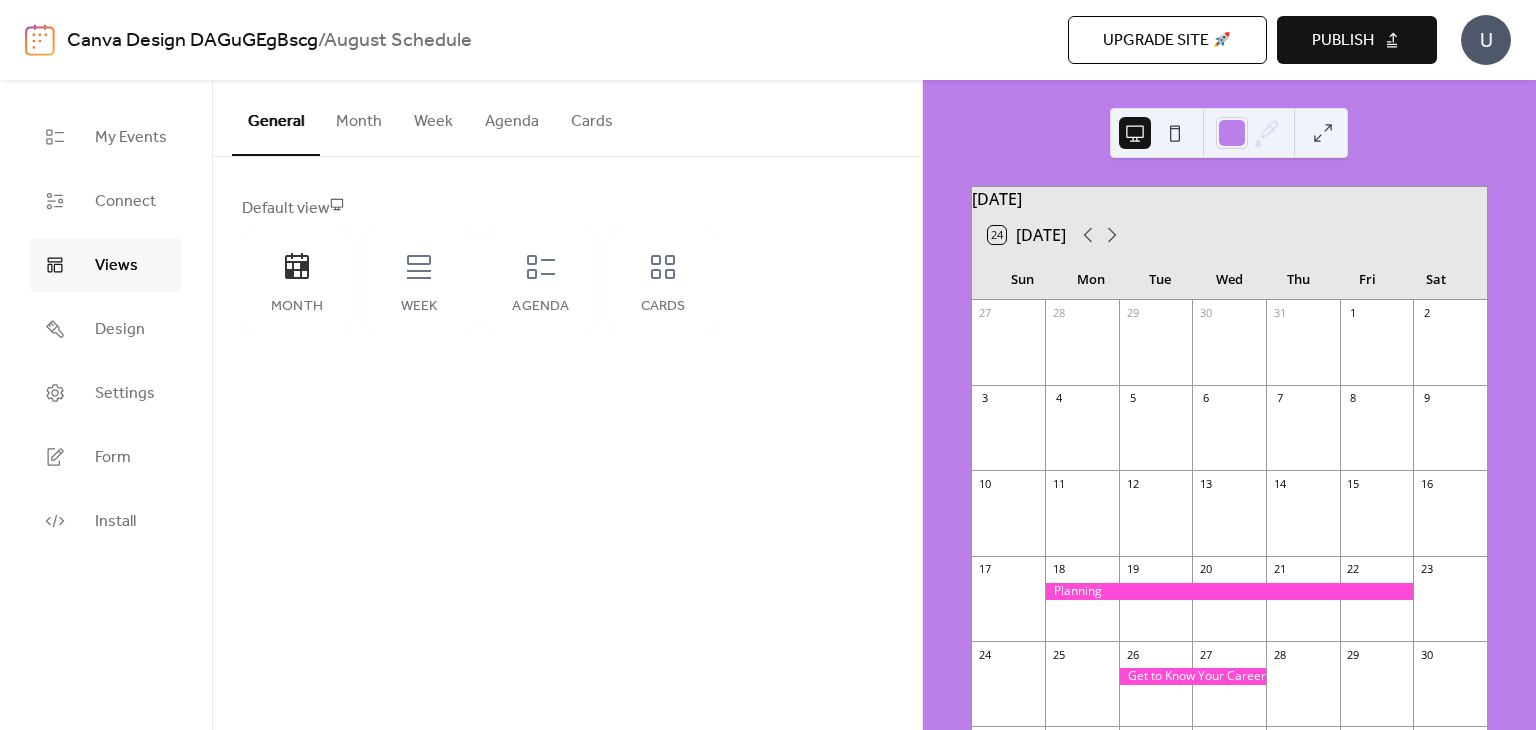 scroll, scrollTop: 100, scrollLeft: 0, axis: vertical 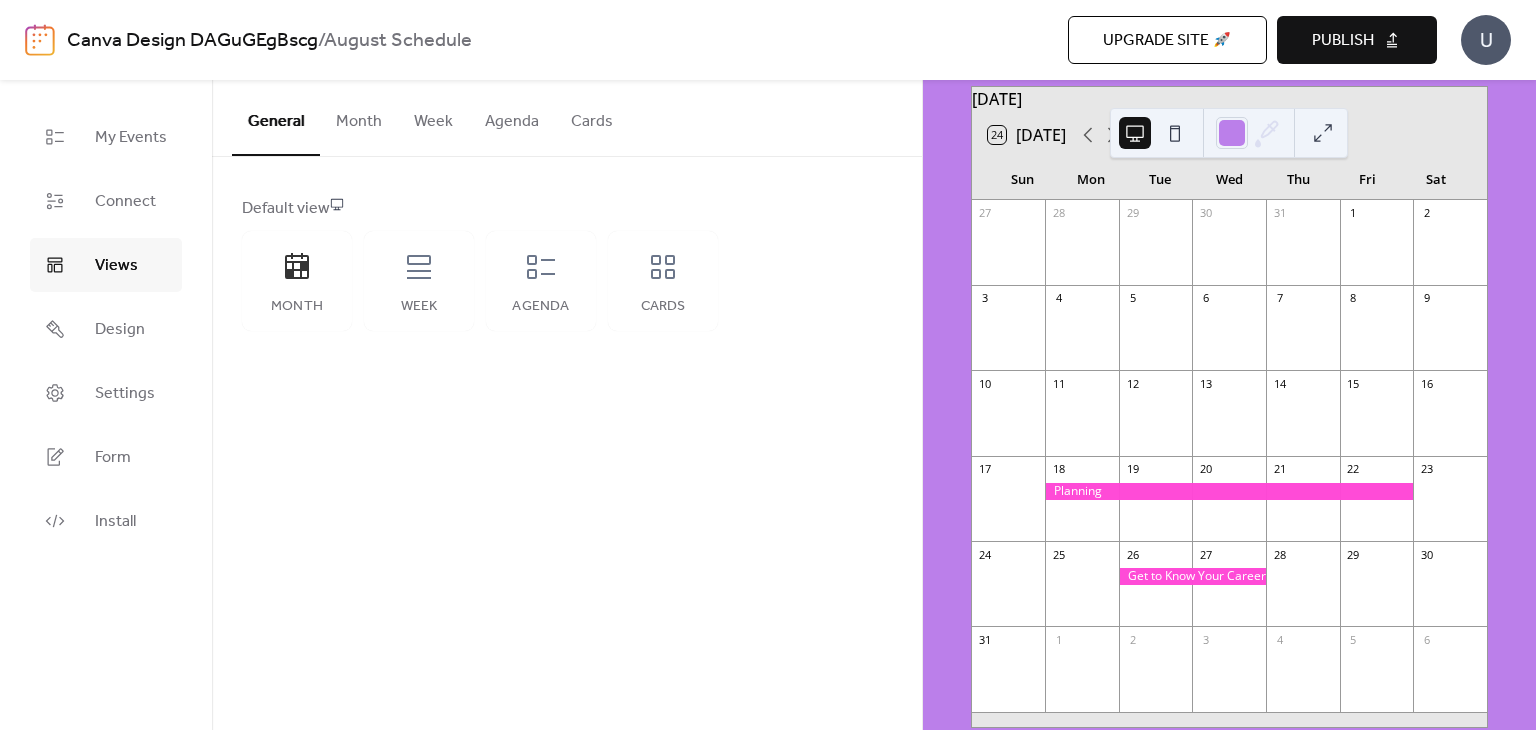 click at bounding box center (1192, 576) 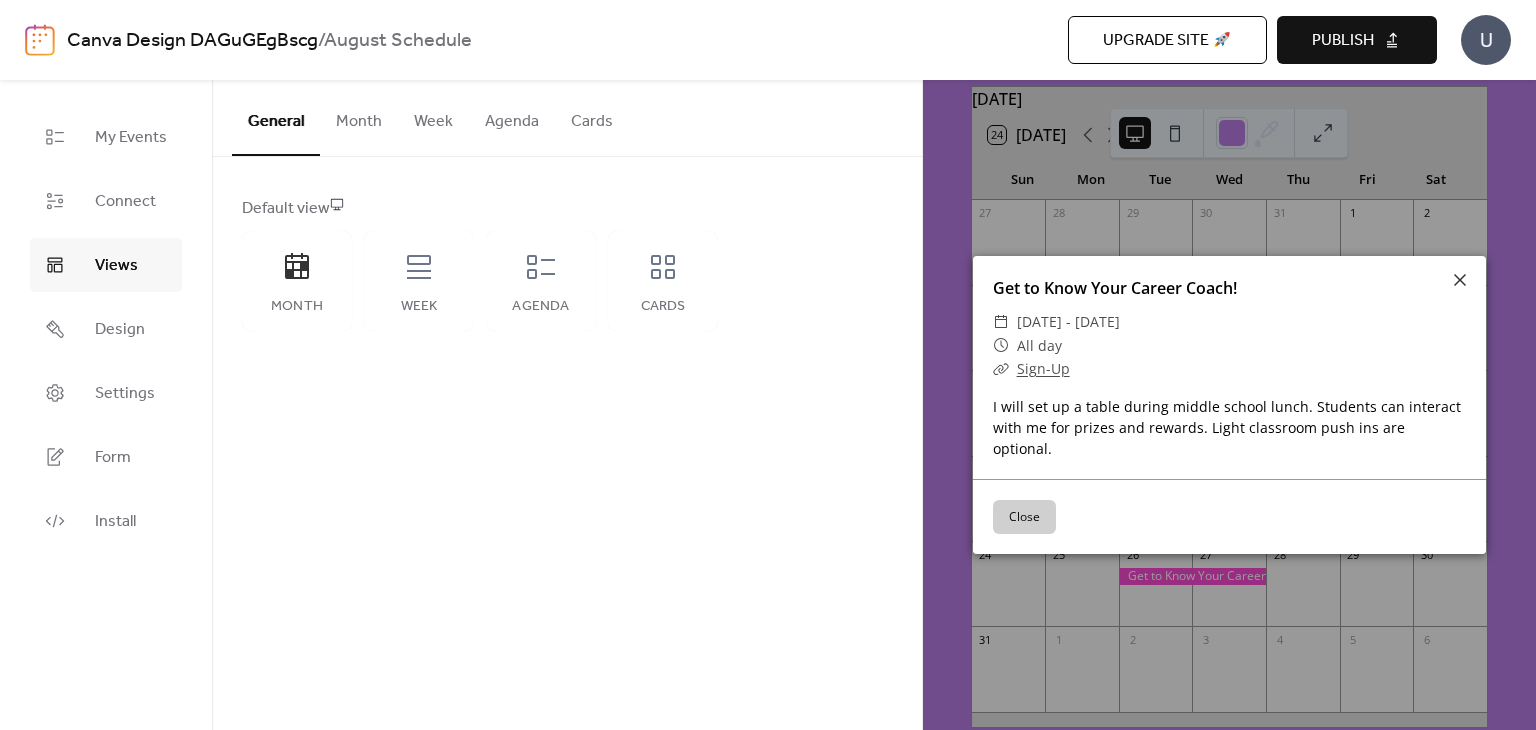 click on "Close" at bounding box center [1024, 517] 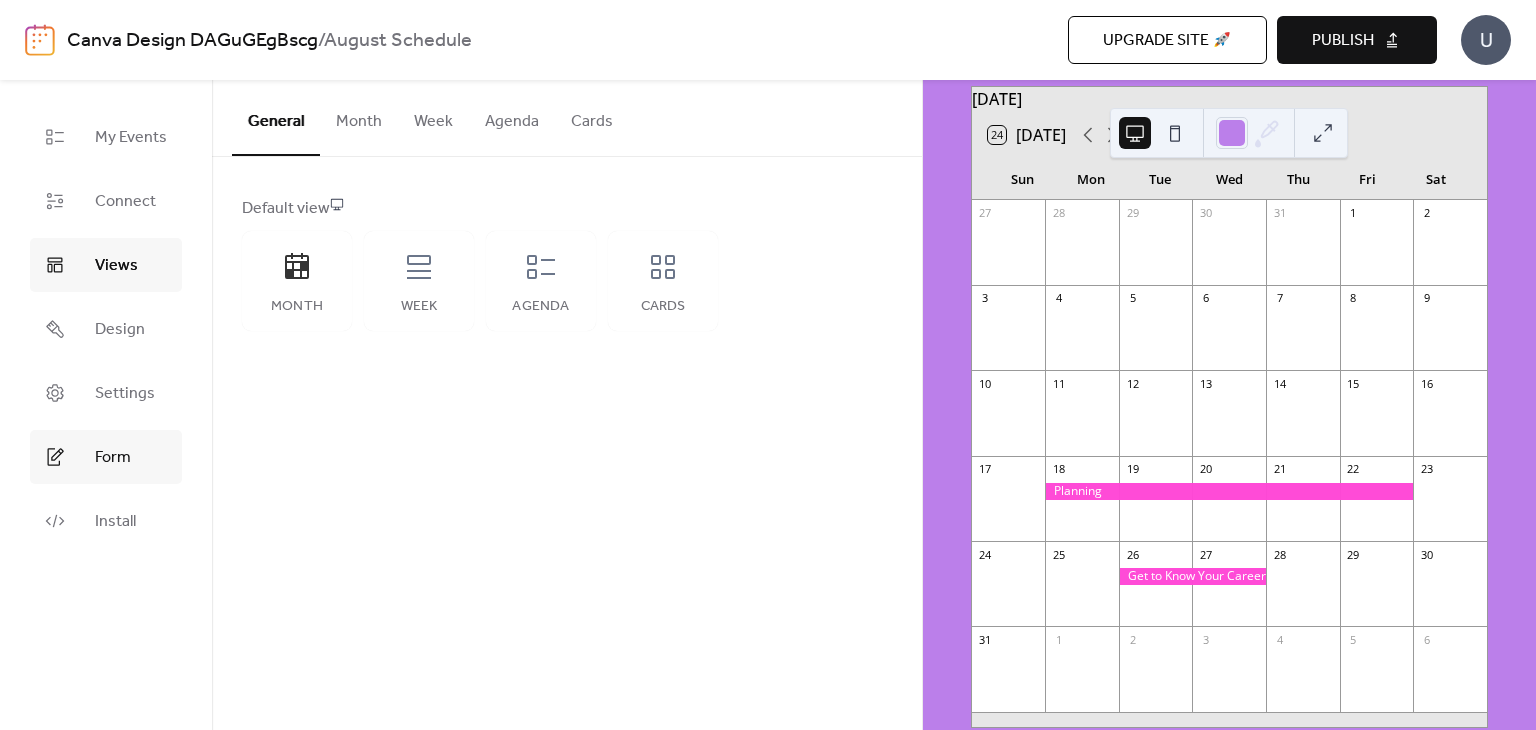 click on "Form" at bounding box center [106, 457] 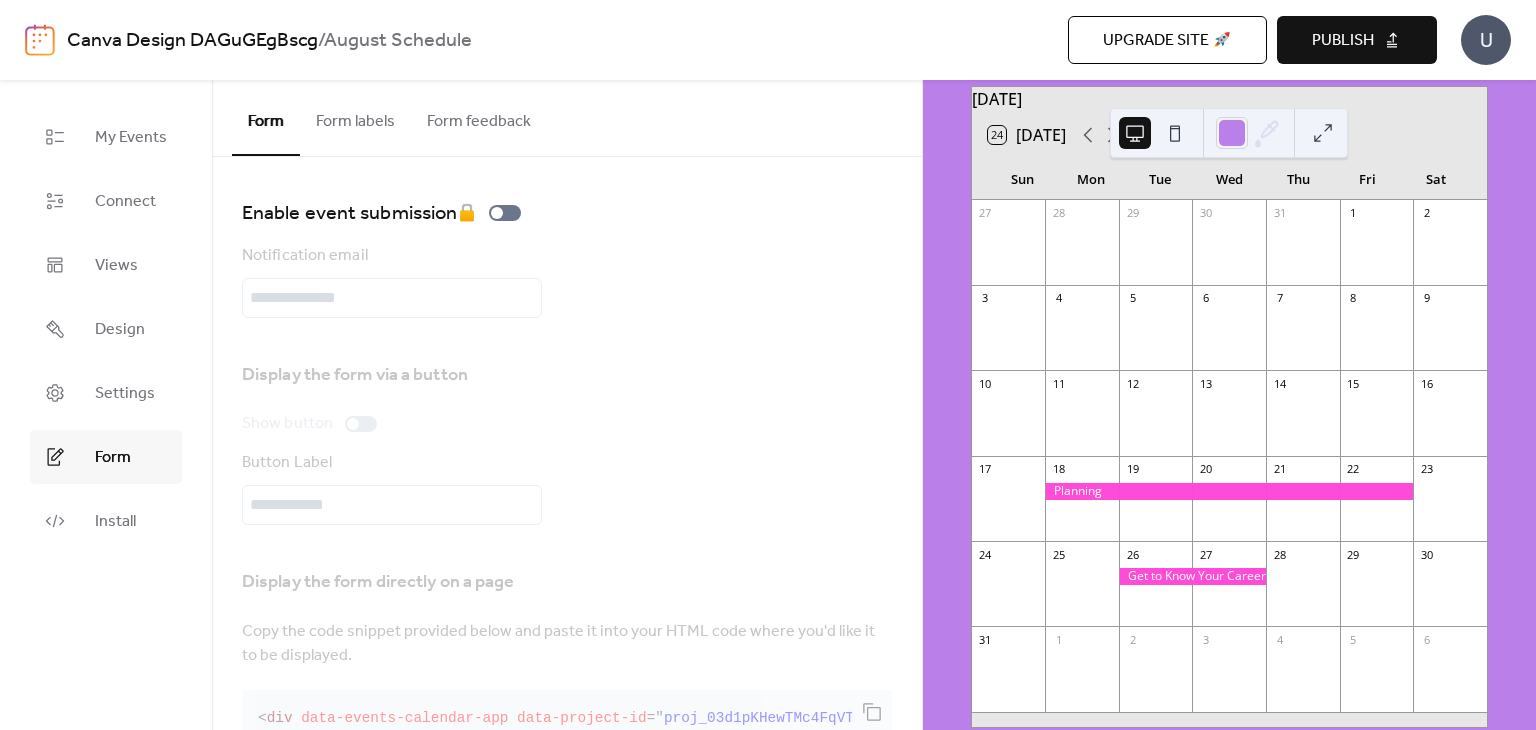 scroll, scrollTop: 85, scrollLeft: 0, axis: vertical 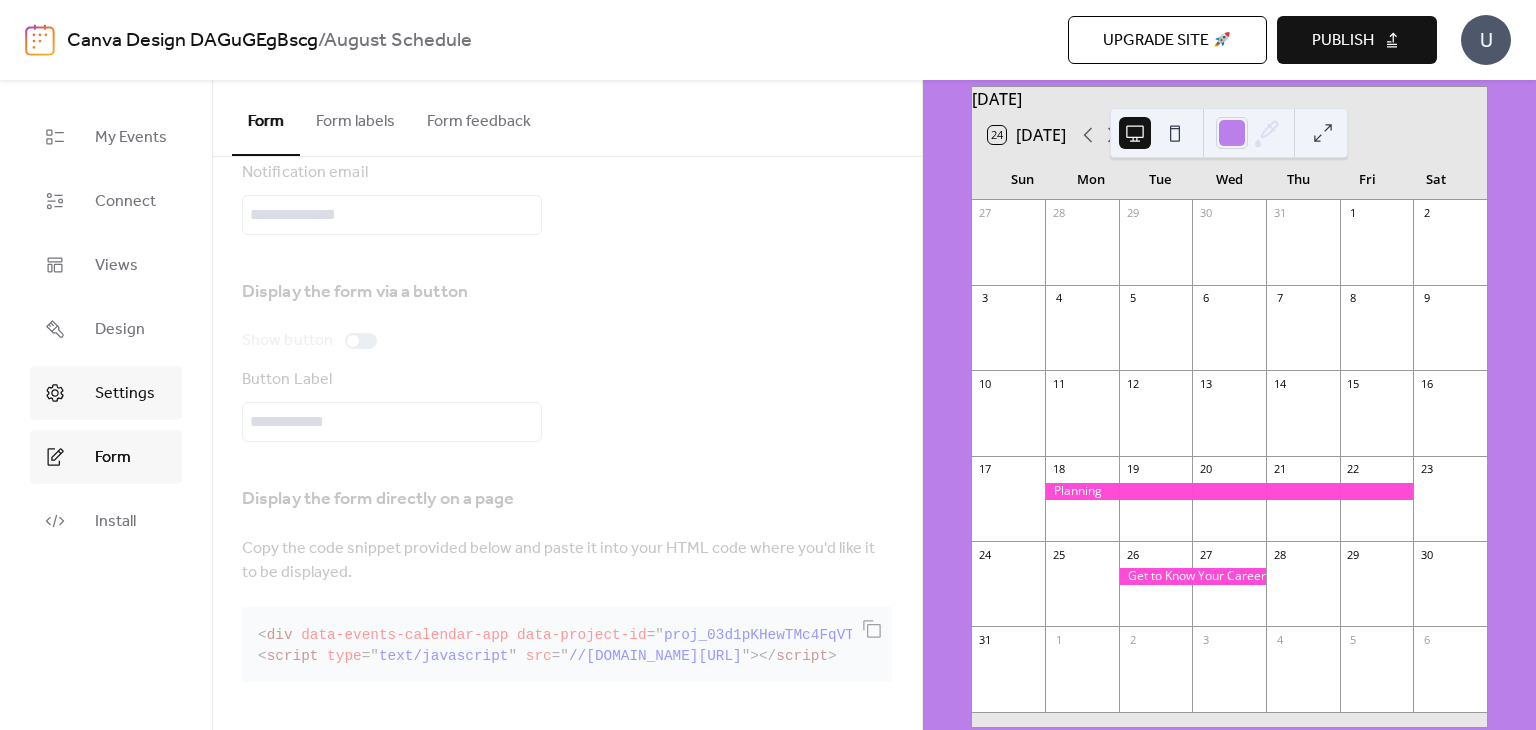click on "Settings" at bounding box center [125, 394] 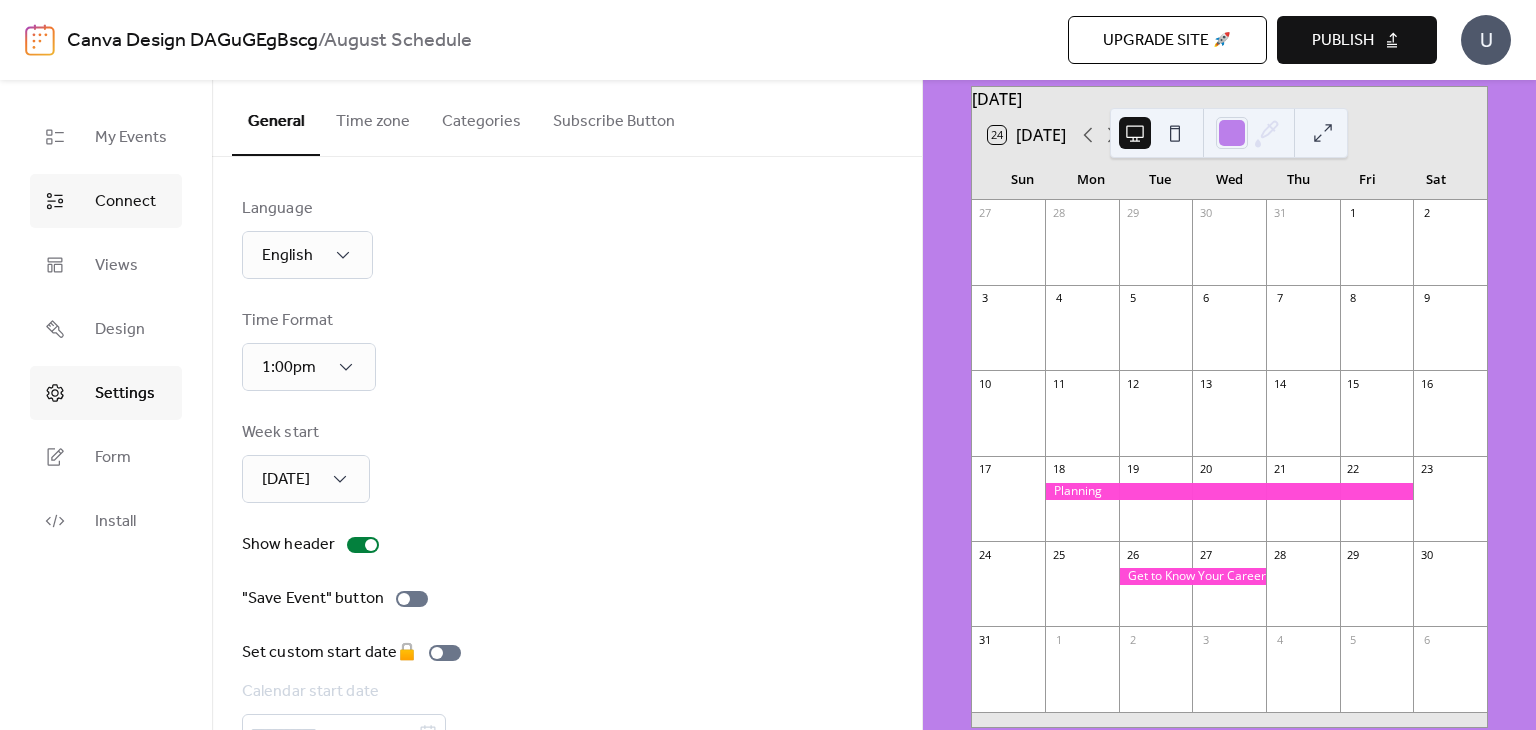 click on "Connect" at bounding box center [125, 202] 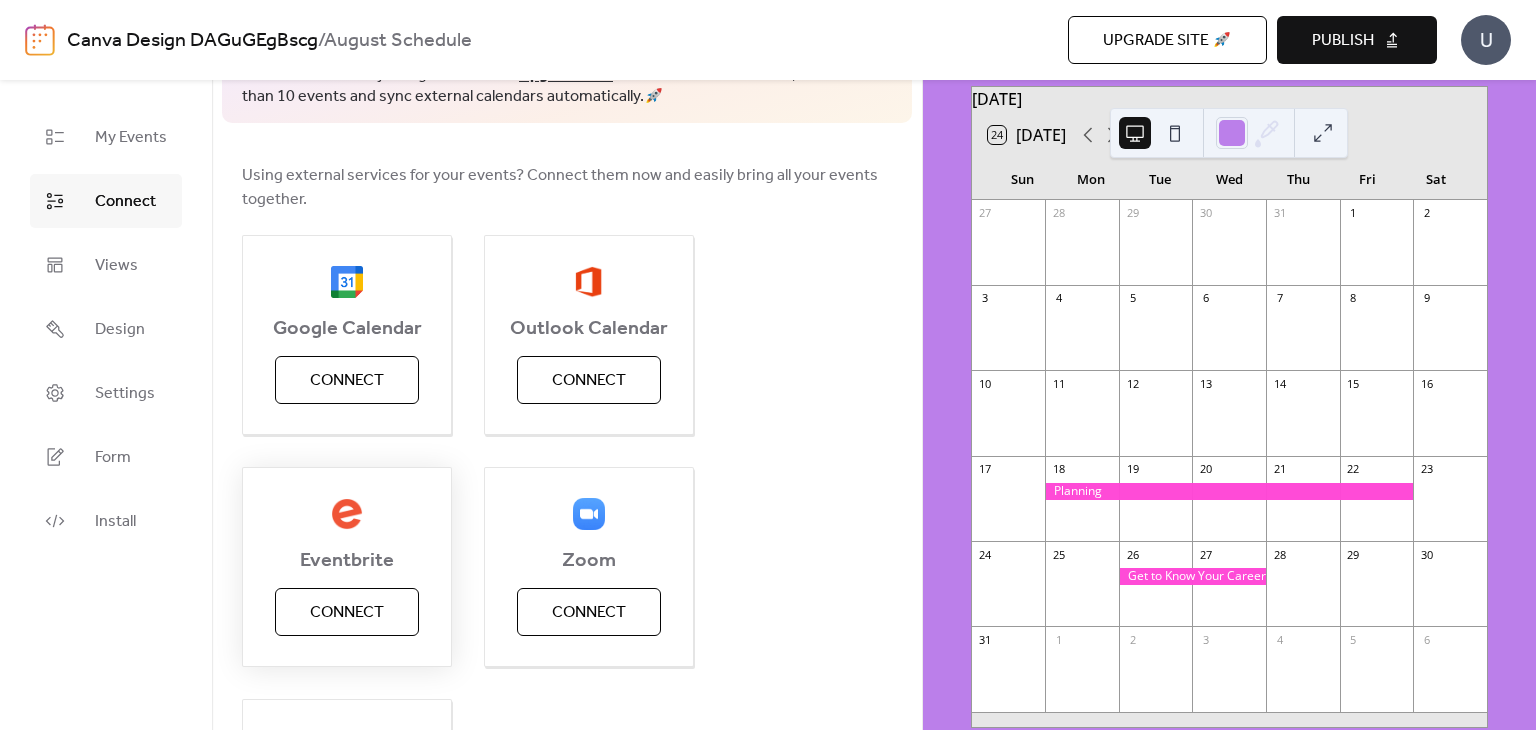 scroll, scrollTop: 70, scrollLeft: 0, axis: vertical 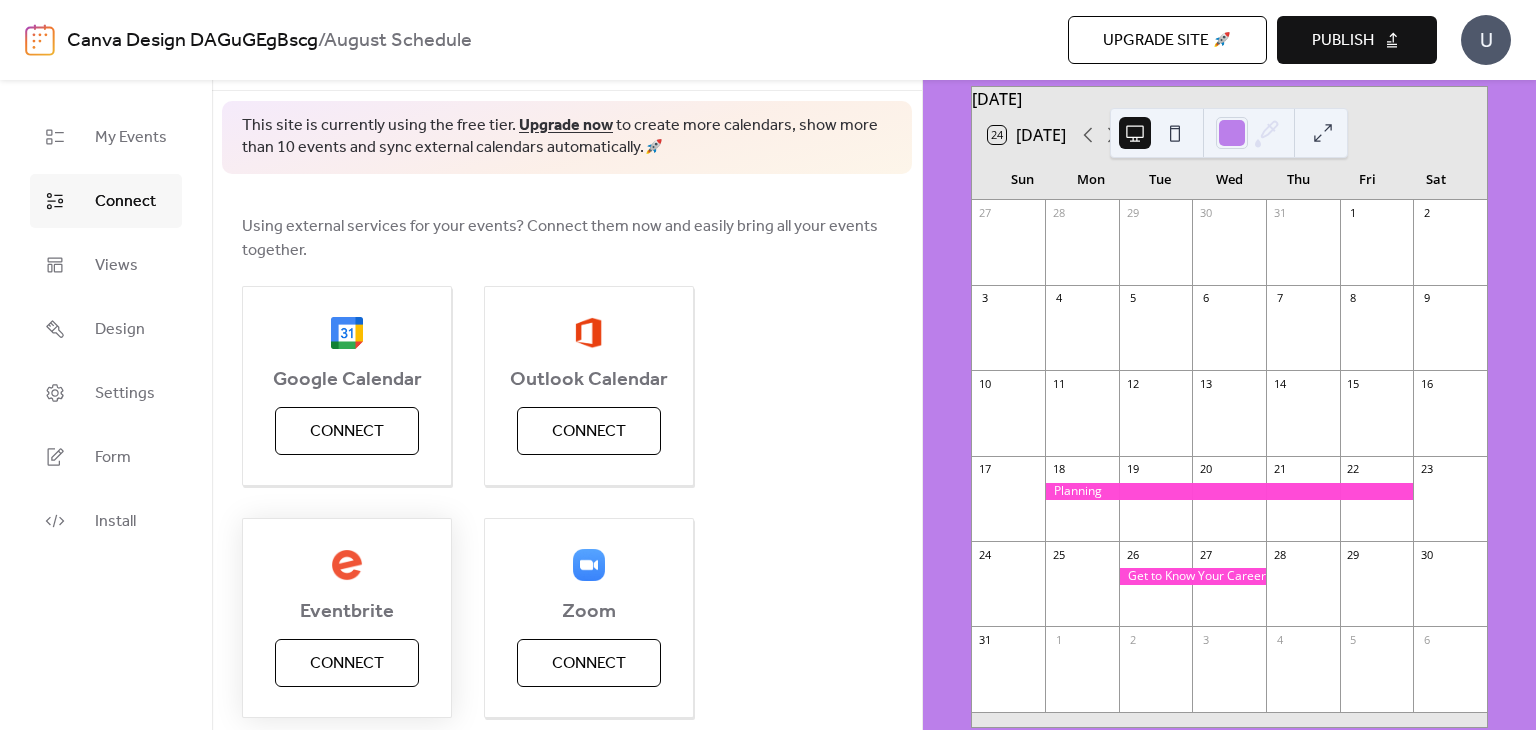click on "Connect" at bounding box center [347, 664] 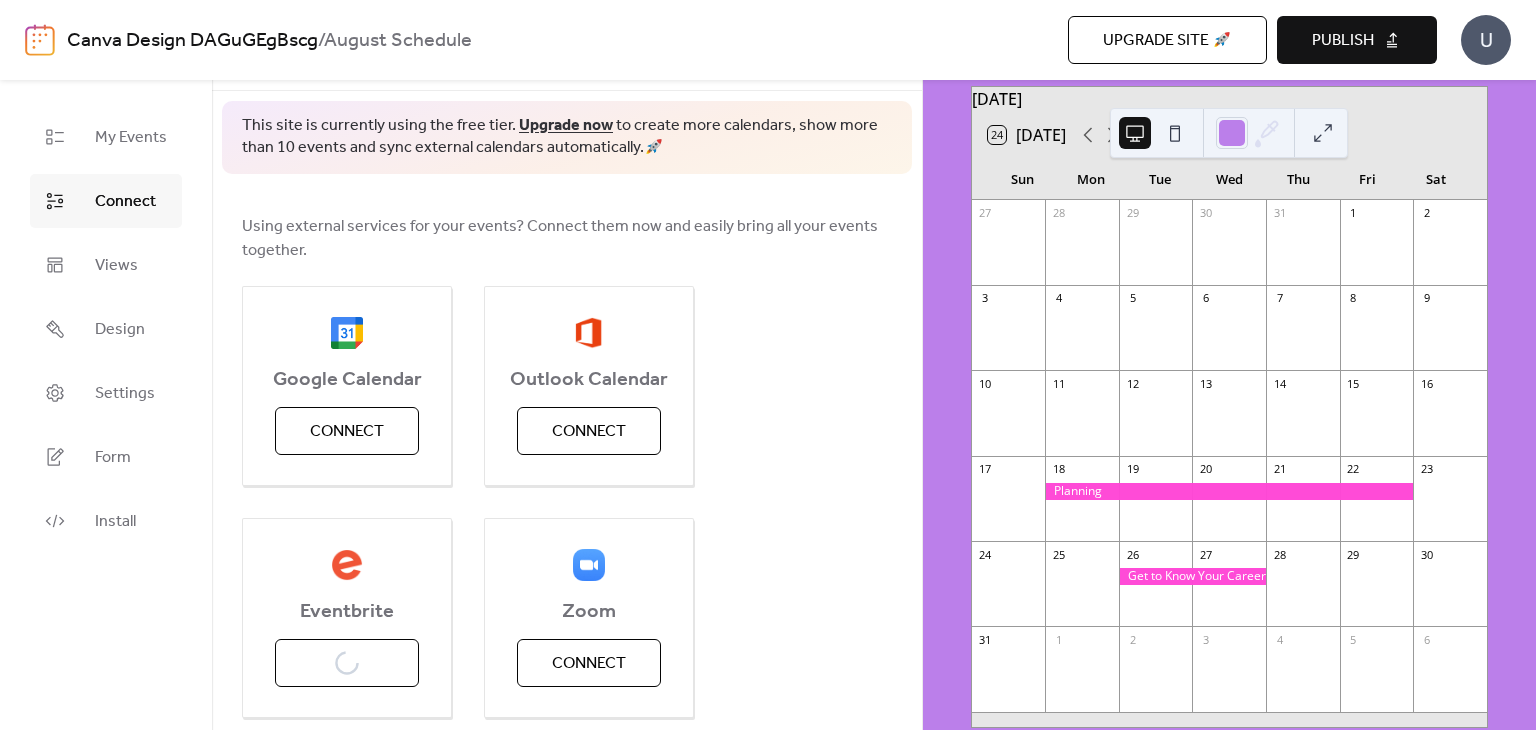 click on "[DATE] 24 [DATE] Sun Mon Tue Wed Thu Fri Sat 27 28 29 30 31 1 2 3 4 5 6 7 8 9 10 11 12 13 14 15 16 17 18 19 20 21 22 23 24 25 26 27 28 29 30 31 1 2 3 4 5 6 Powered by   [DOMAIN_NAME]" at bounding box center [1229, 429] 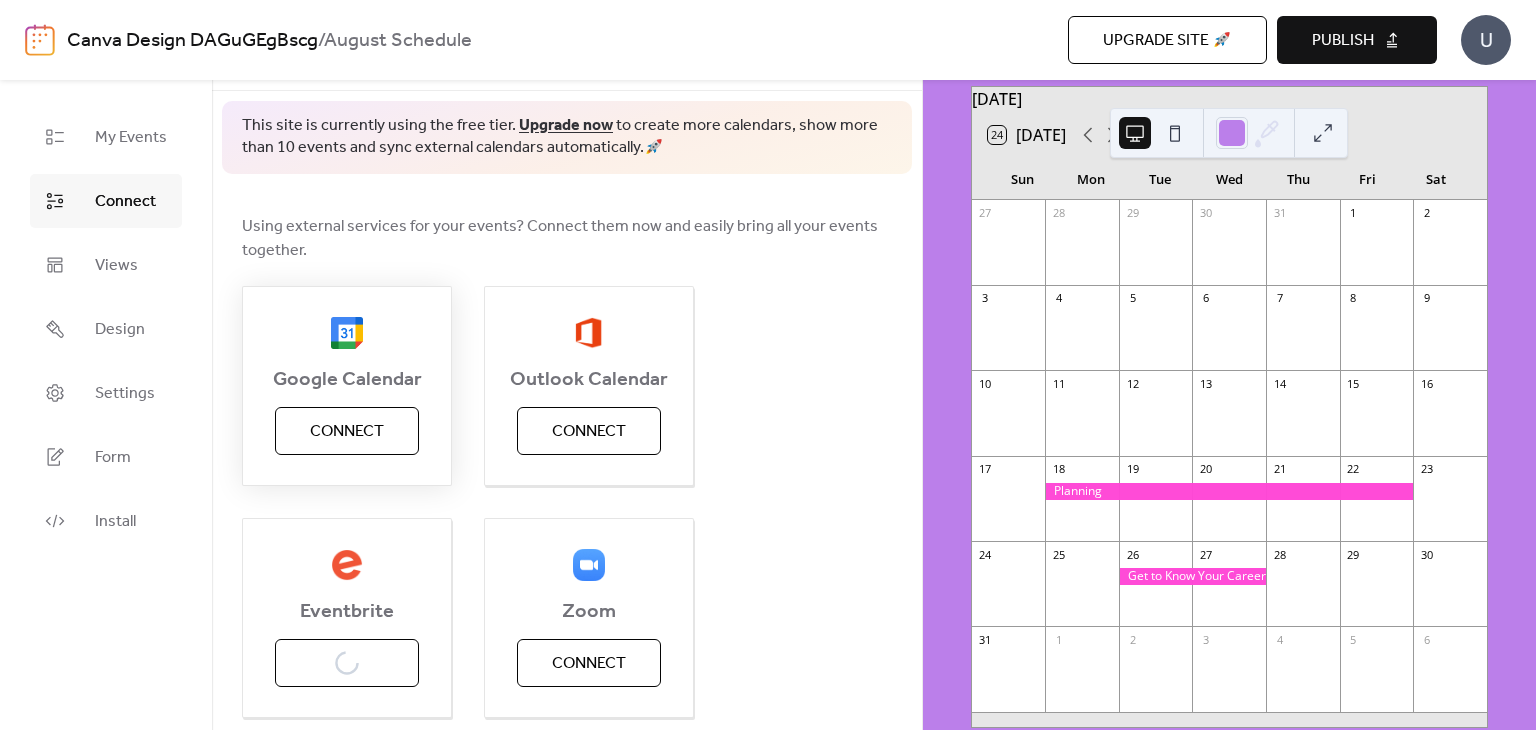 click on "Connect" at bounding box center (347, 432) 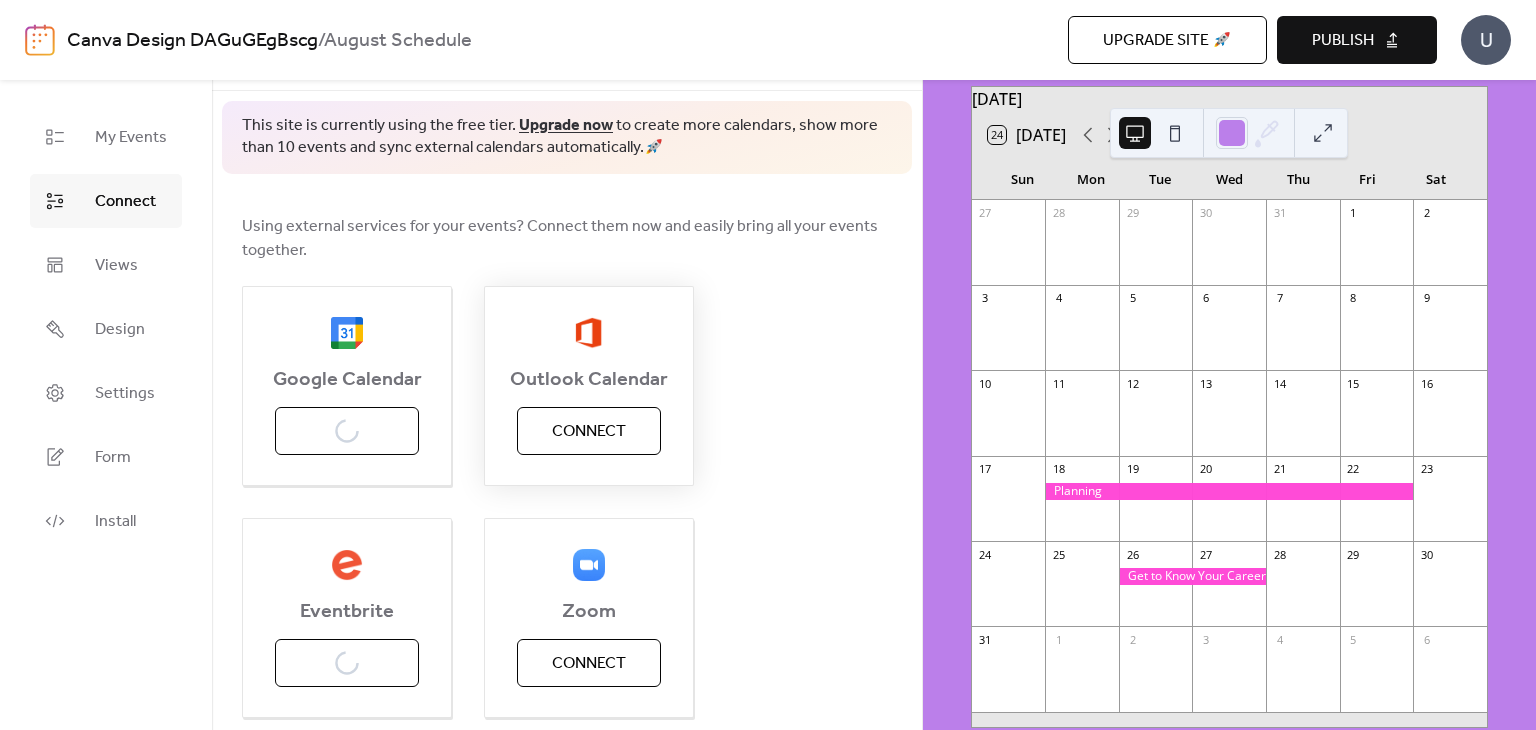 scroll, scrollTop: 0, scrollLeft: 0, axis: both 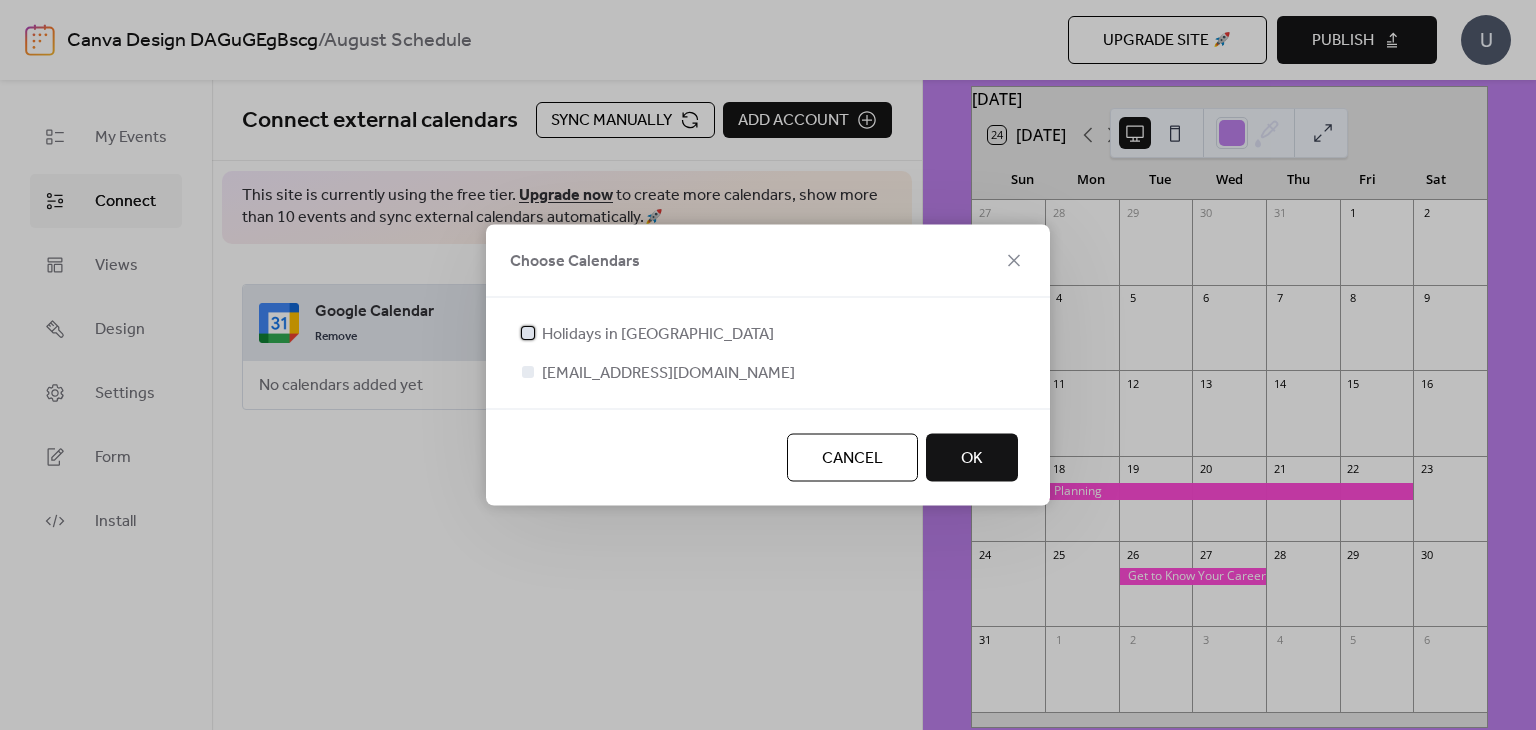 click at bounding box center (528, 333) 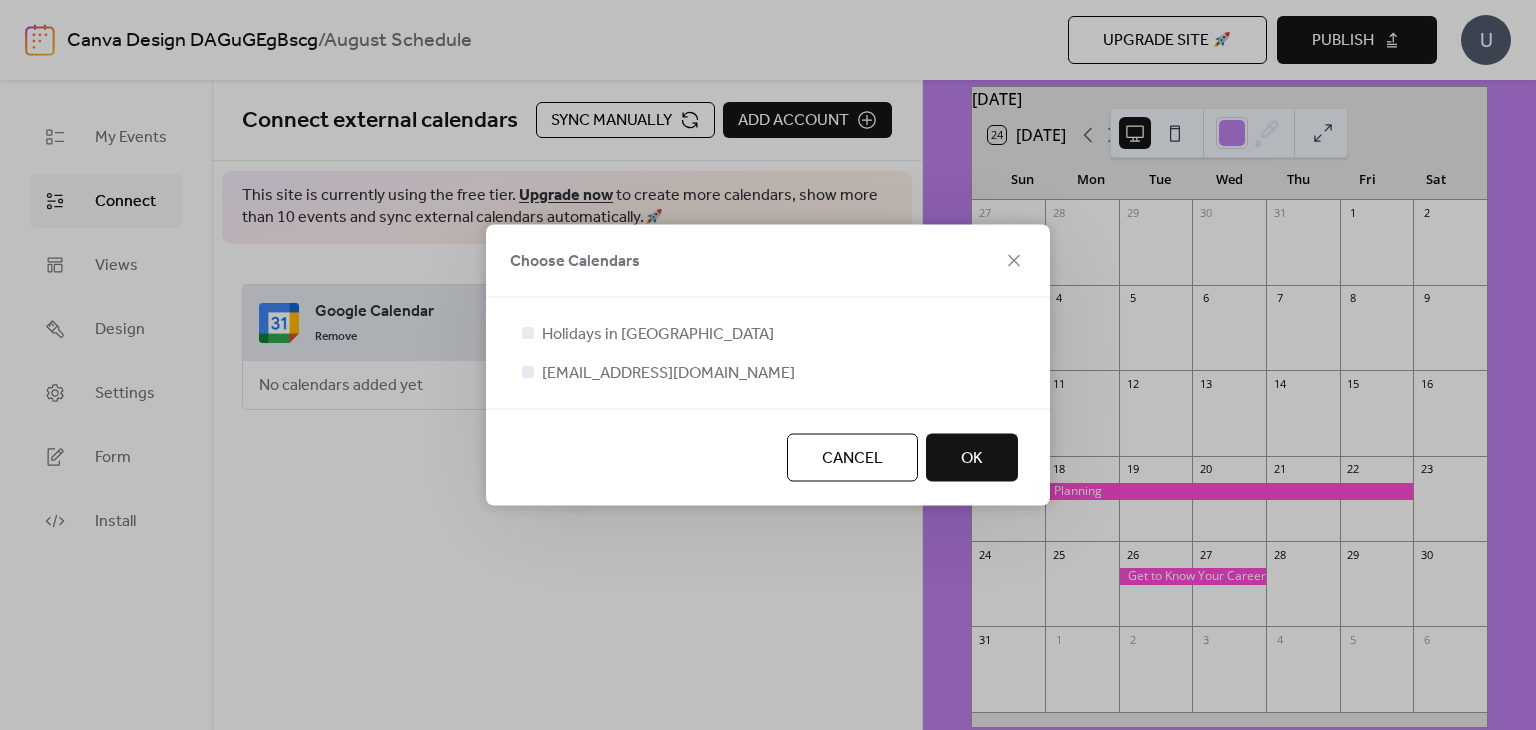 click at bounding box center (528, 372) 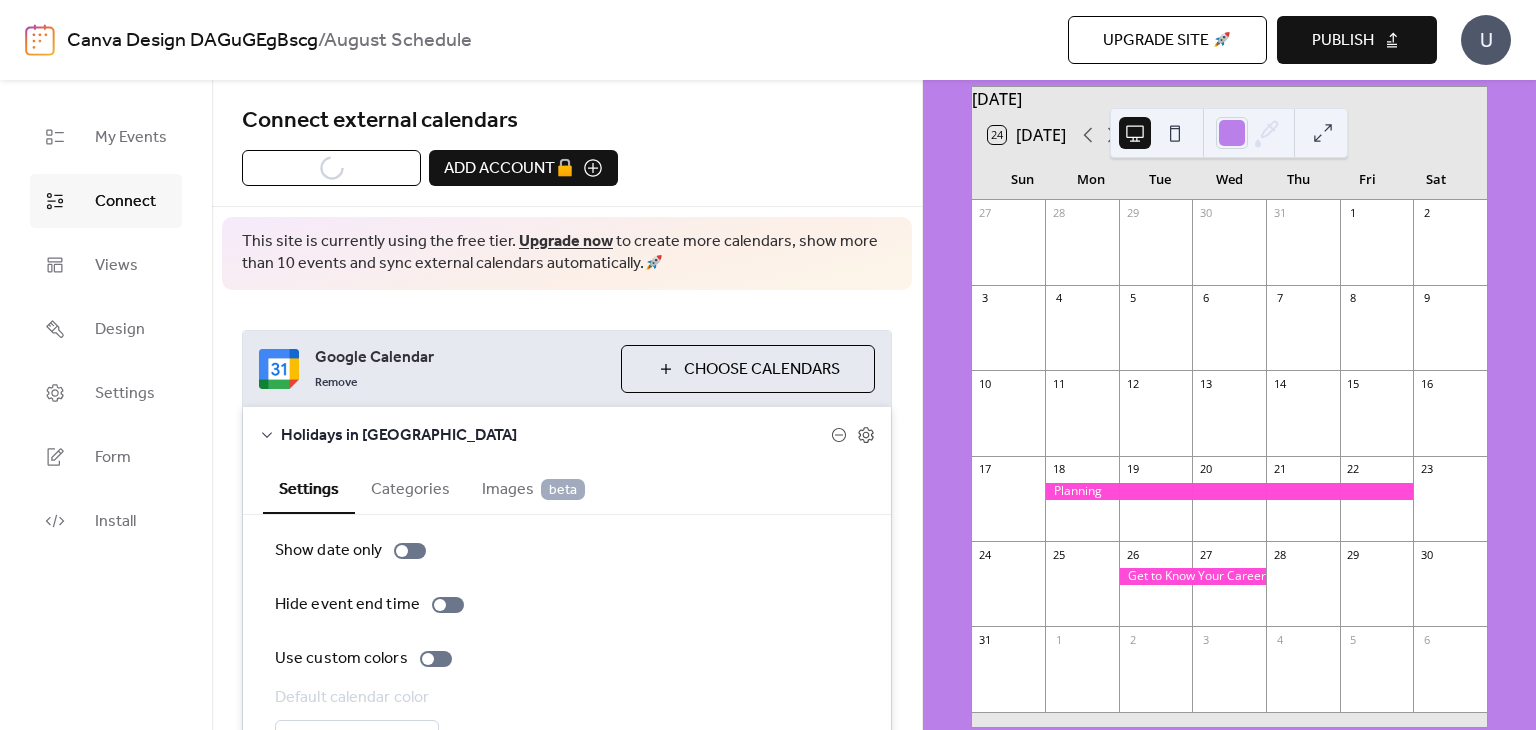 scroll, scrollTop: 134, scrollLeft: 0, axis: vertical 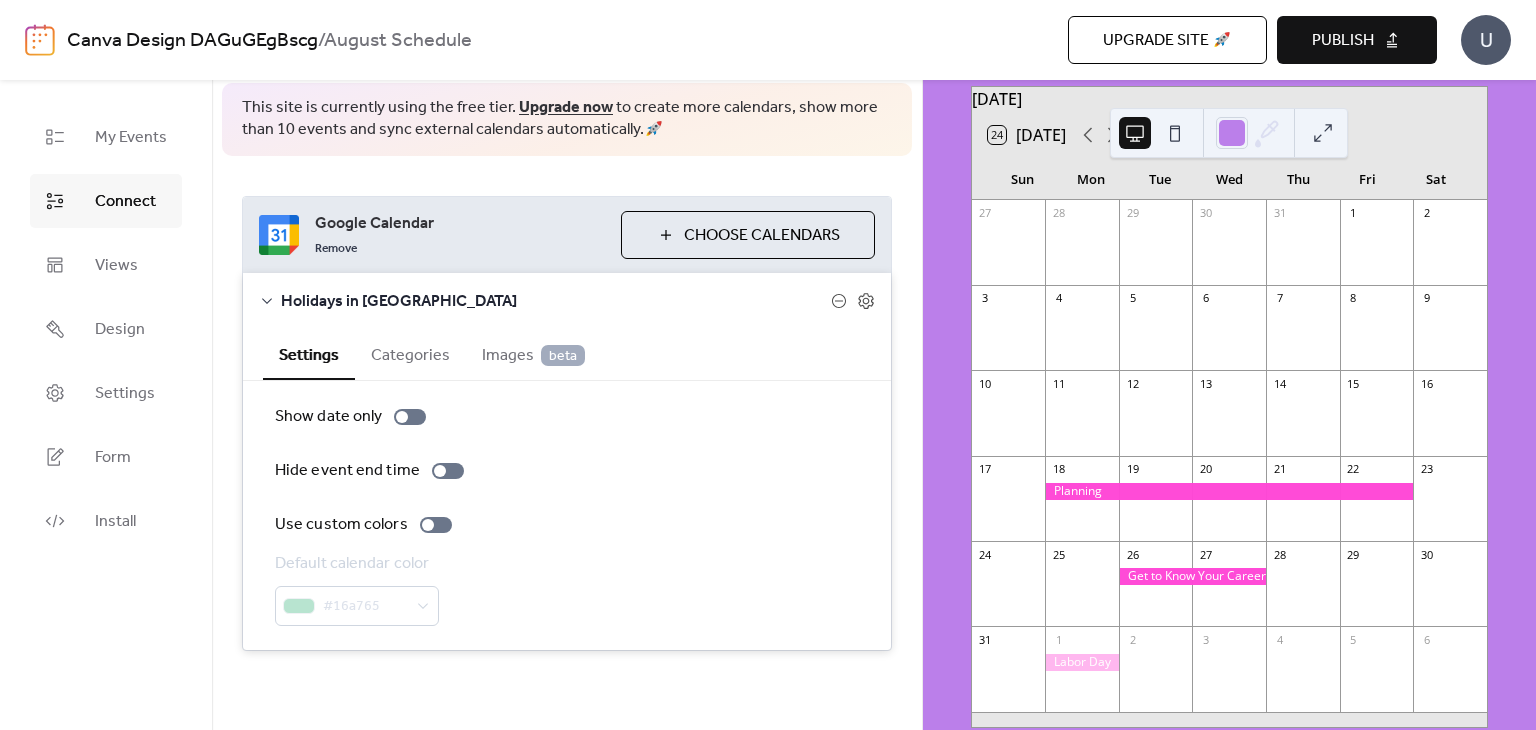 click on "Choose Calendars" at bounding box center [748, 235] 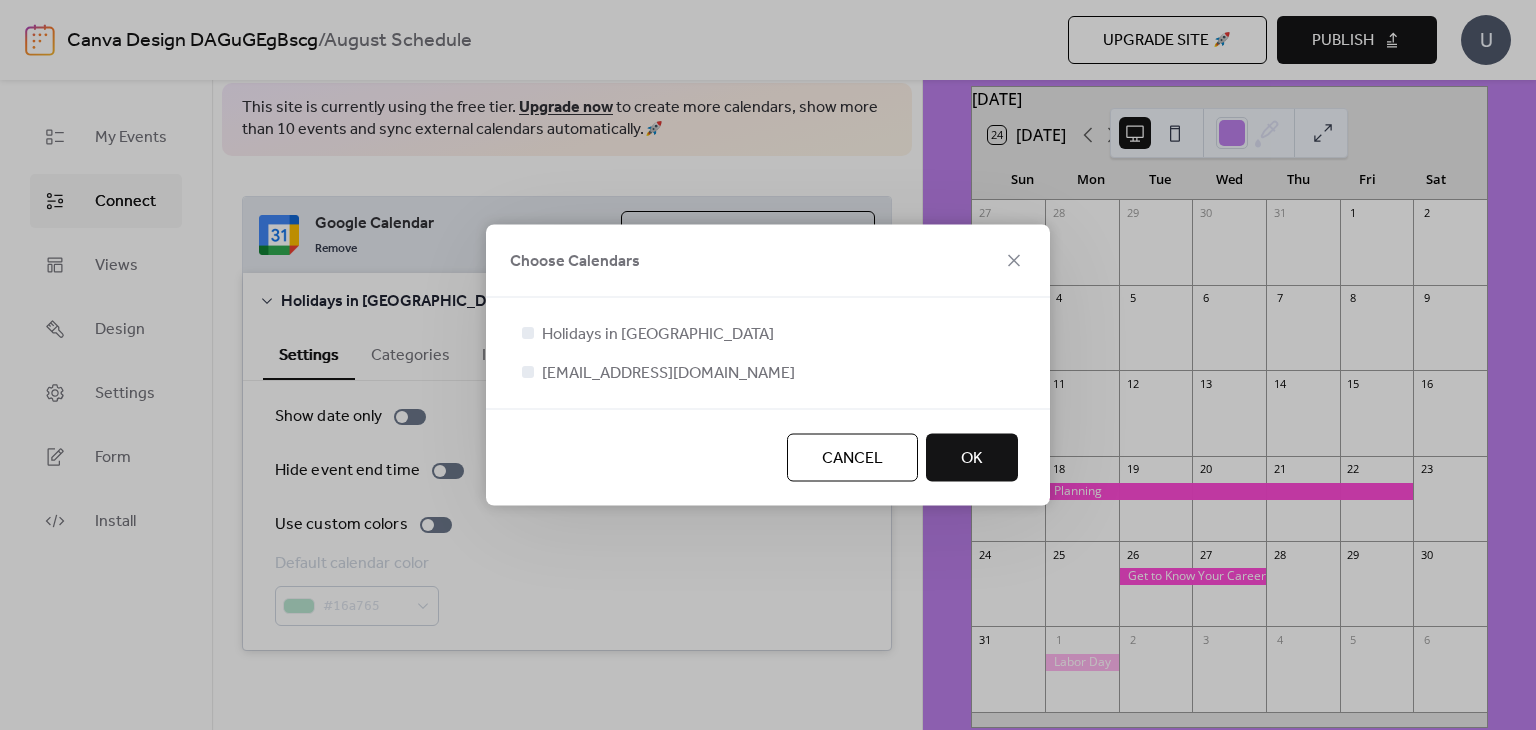 click on "Holidays in [GEOGRAPHIC_DATA] [EMAIL_ADDRESS][DOMAIN_NAME]" at bounding box center [768, 341] 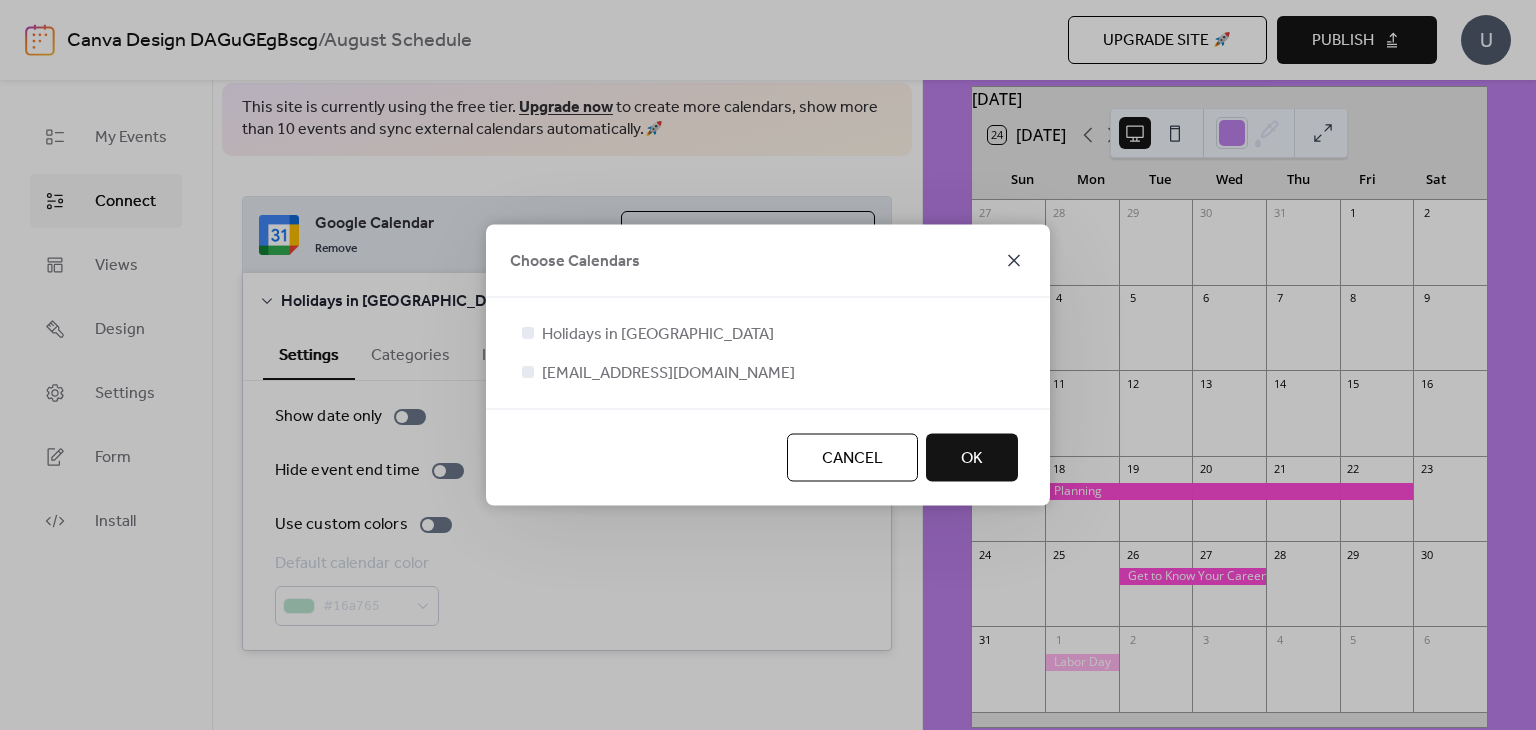 click 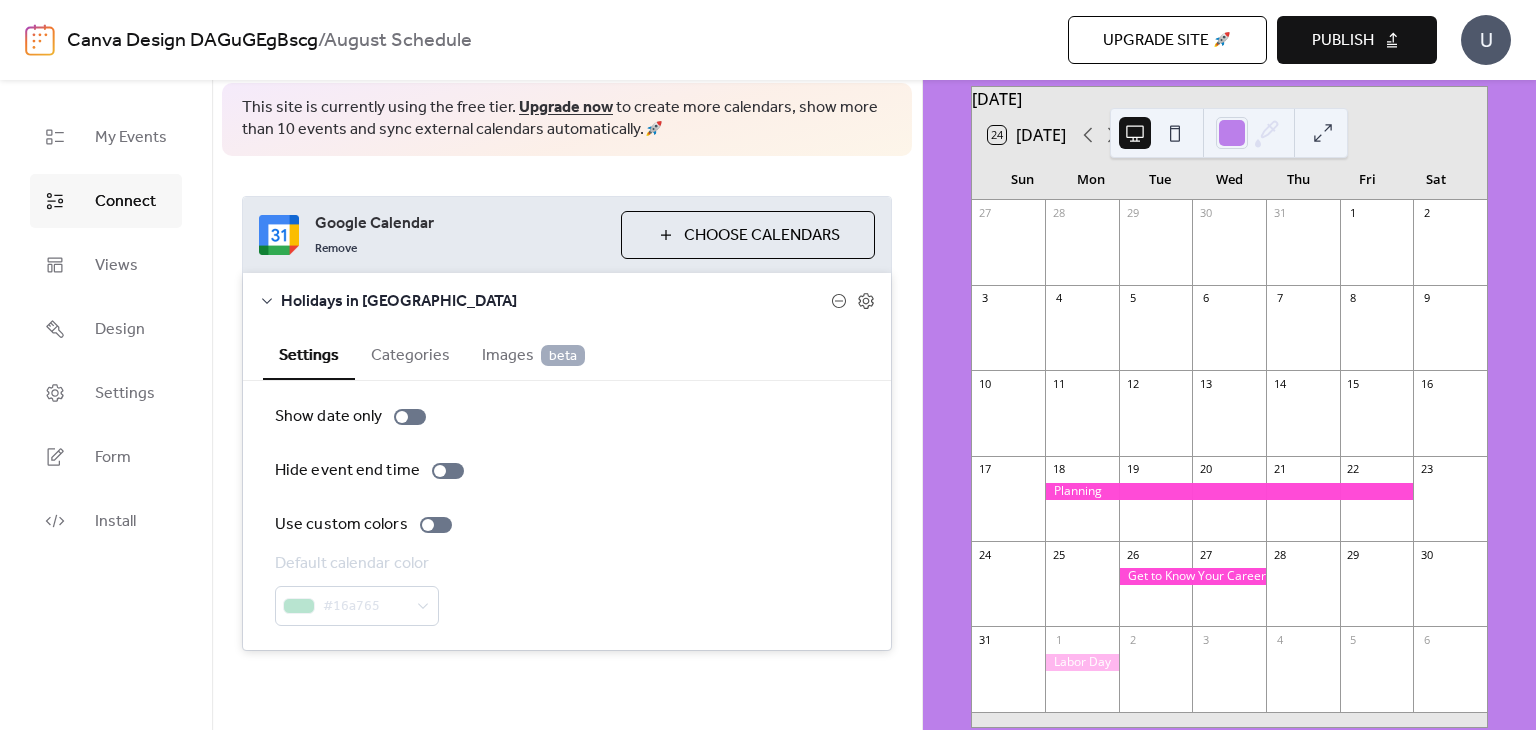 click on "Images   beta" at bounding box center (533, 356) 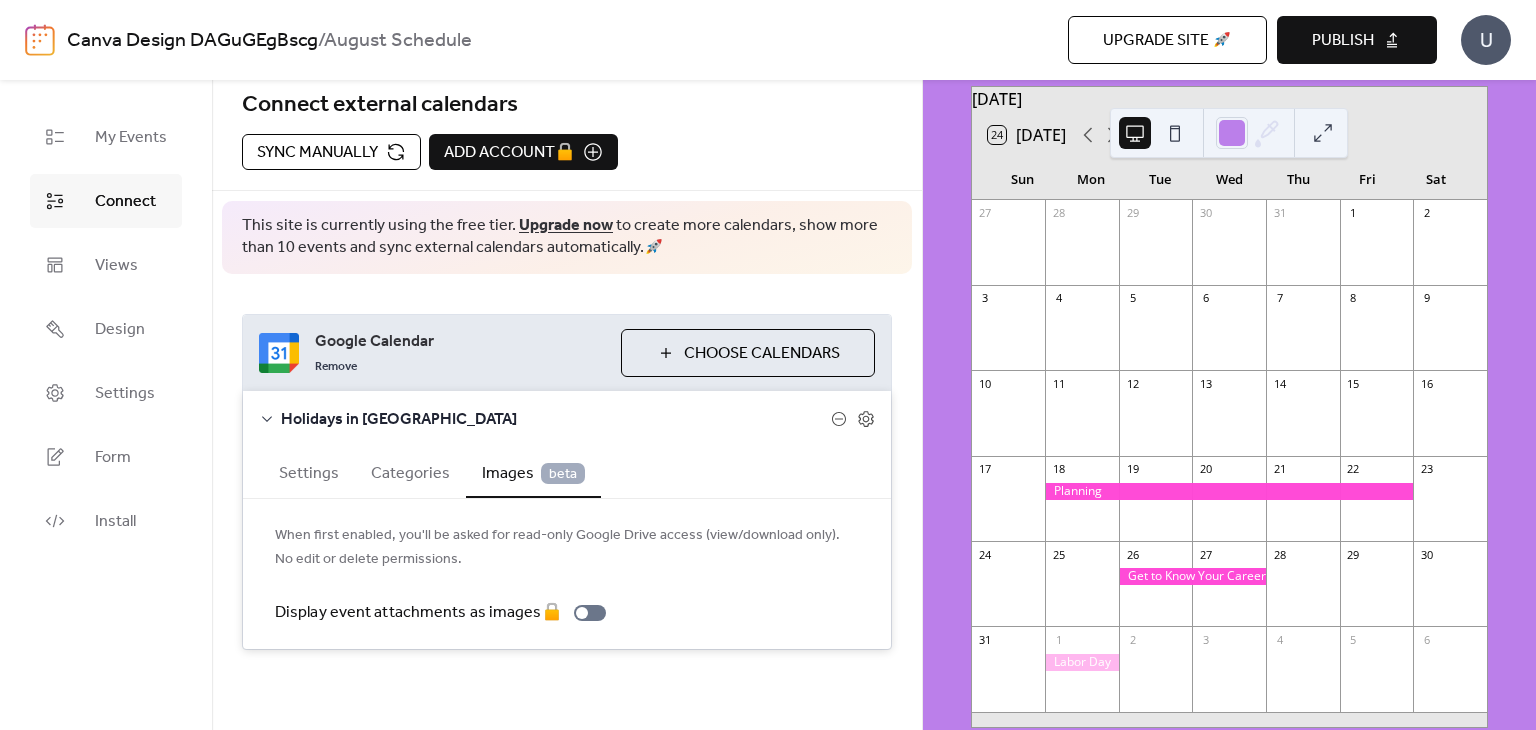 scroll, scrollTop: 15, scrollLeft: 0, axis: vertical 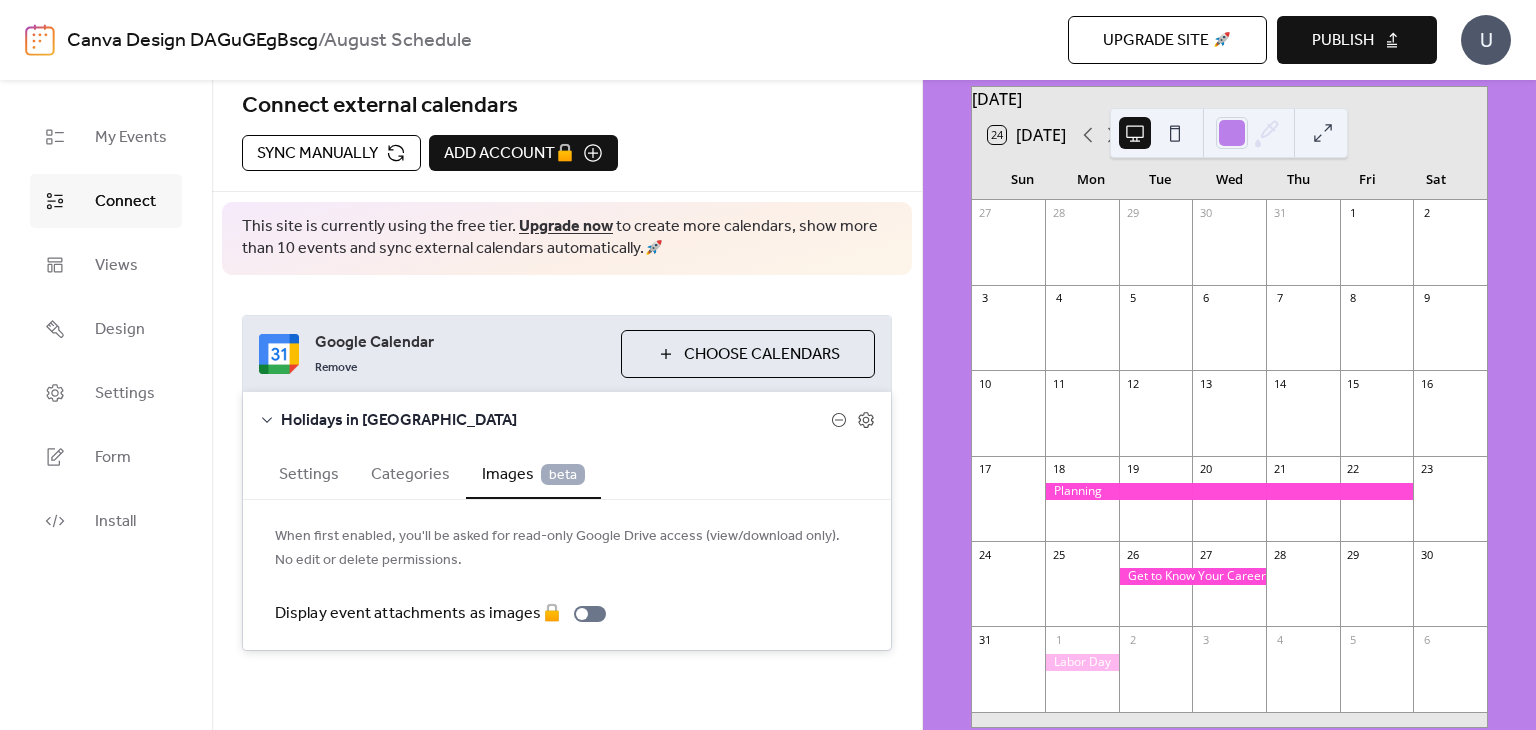 click on "Settings" at bounding box center [309, 473] 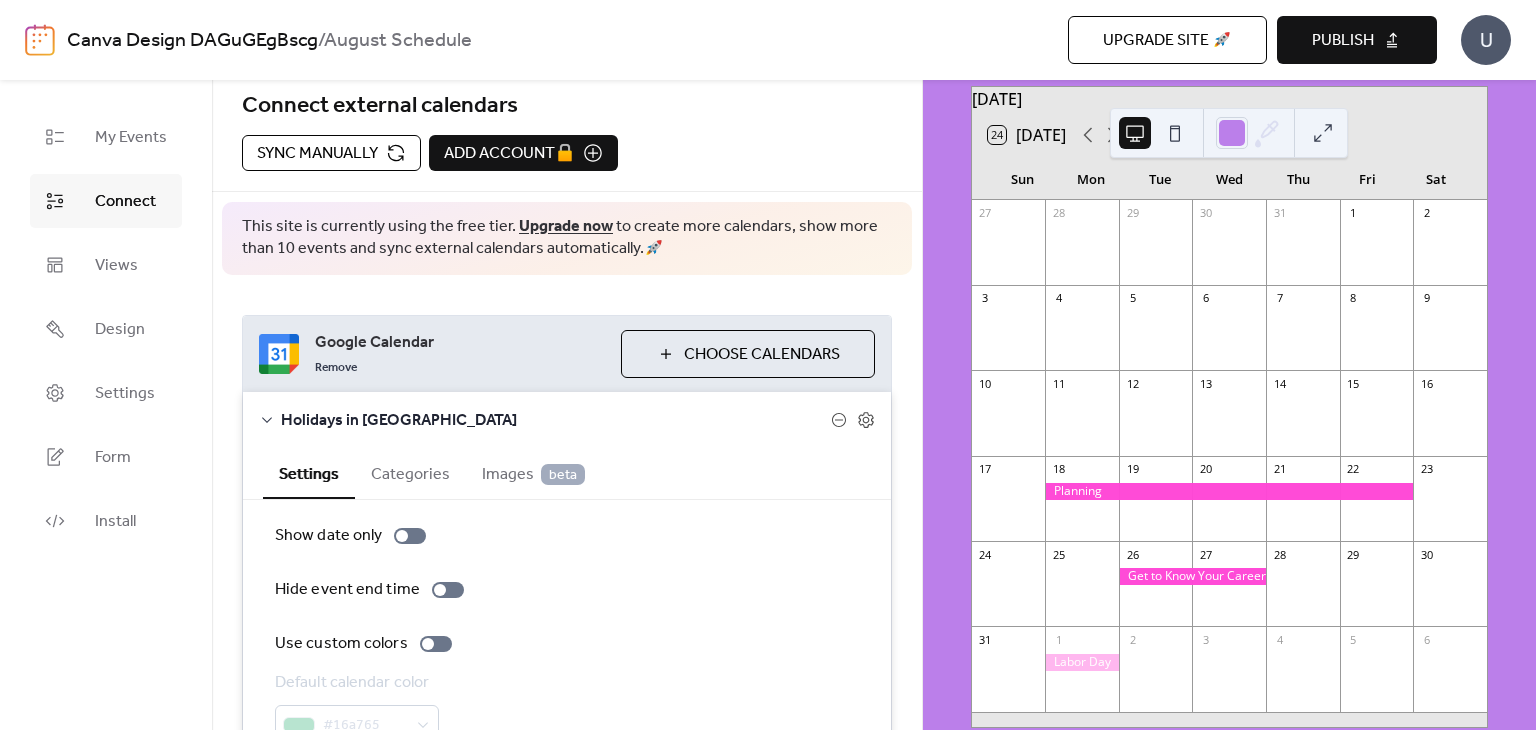 click on "Holidays in [GEOGRAPHIC_DATA]" at bounding box center (556, 421) 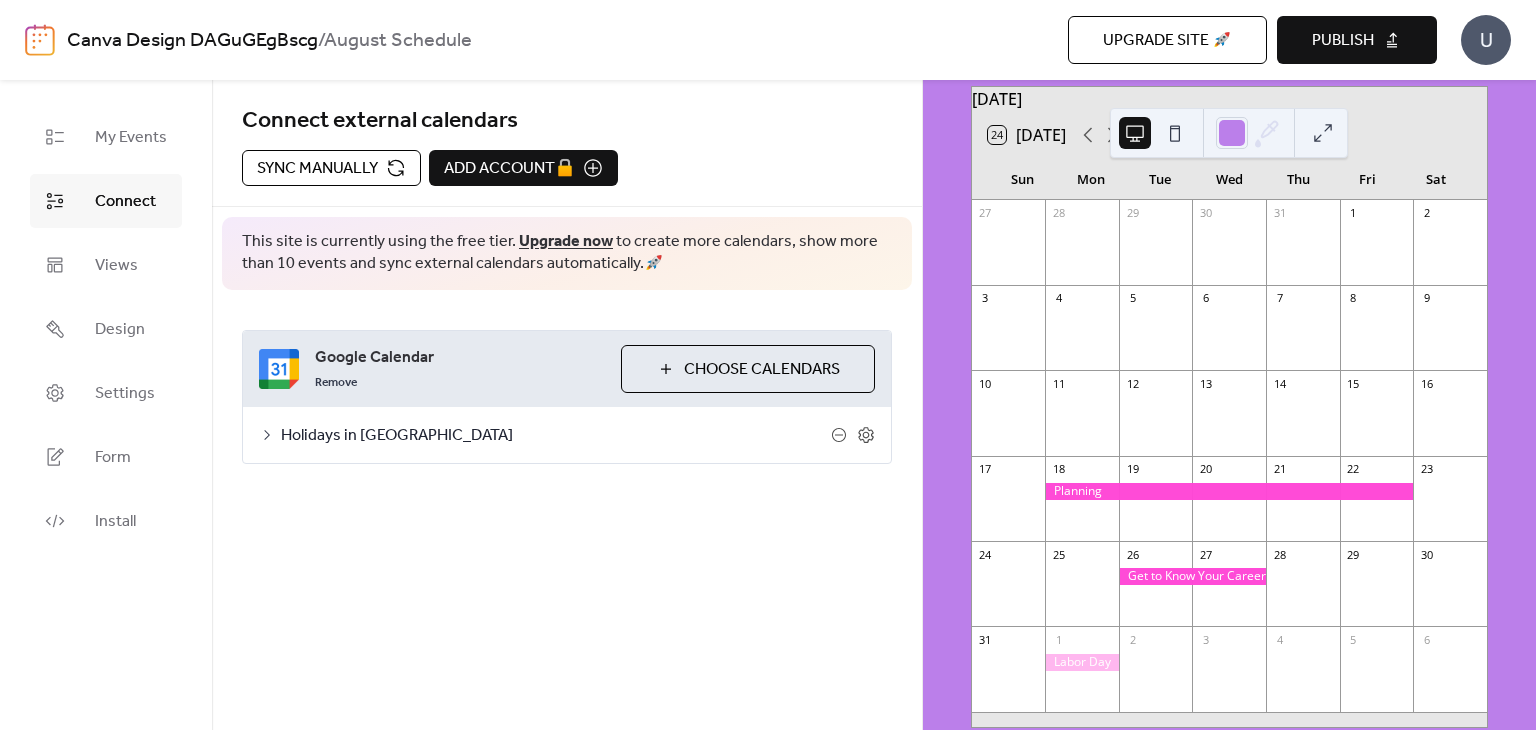 click on "Holidays in [GEOGRAPHIC_DATA]" at bounding box center (556, 436) 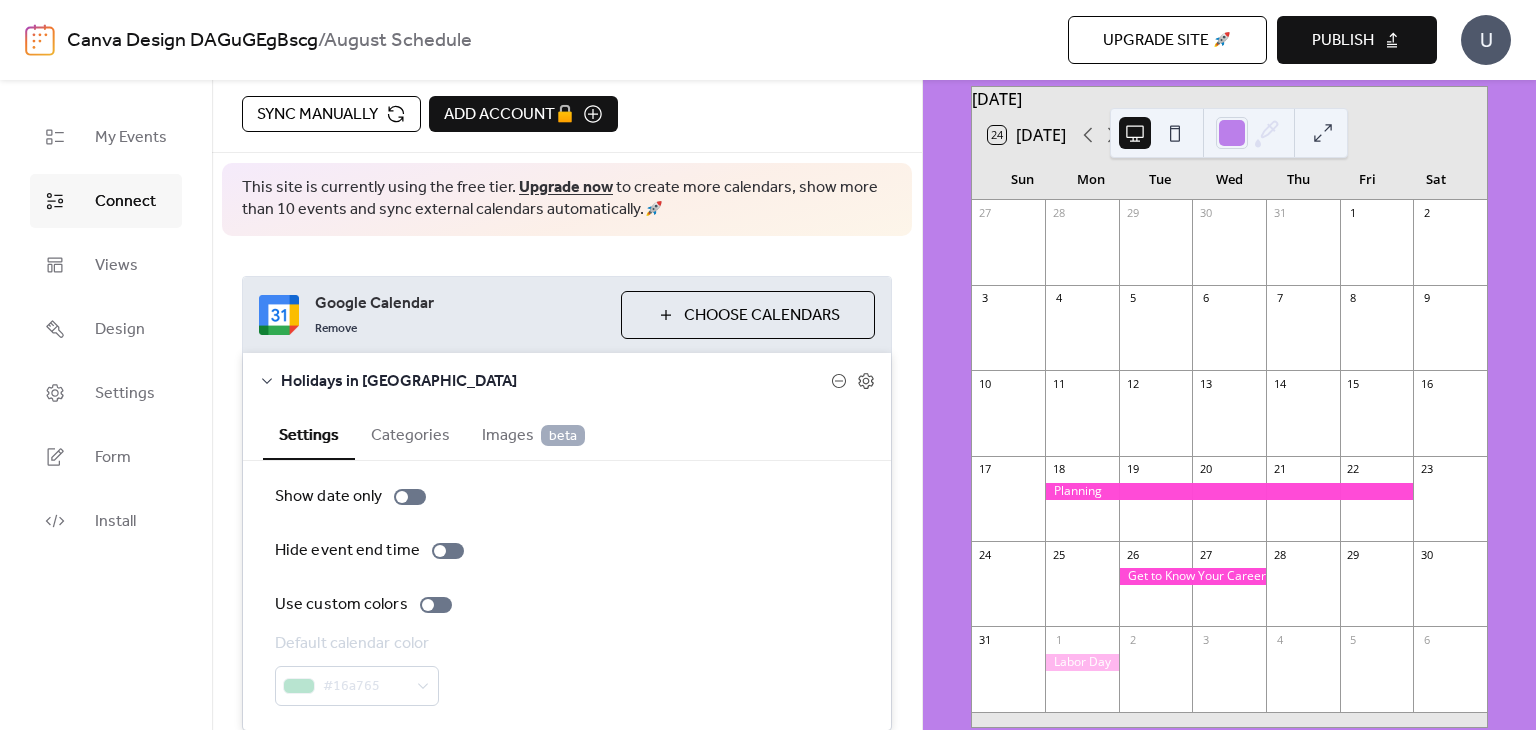 scroll, scrollTop: 134, scrollLeft: 0, axis: vertical 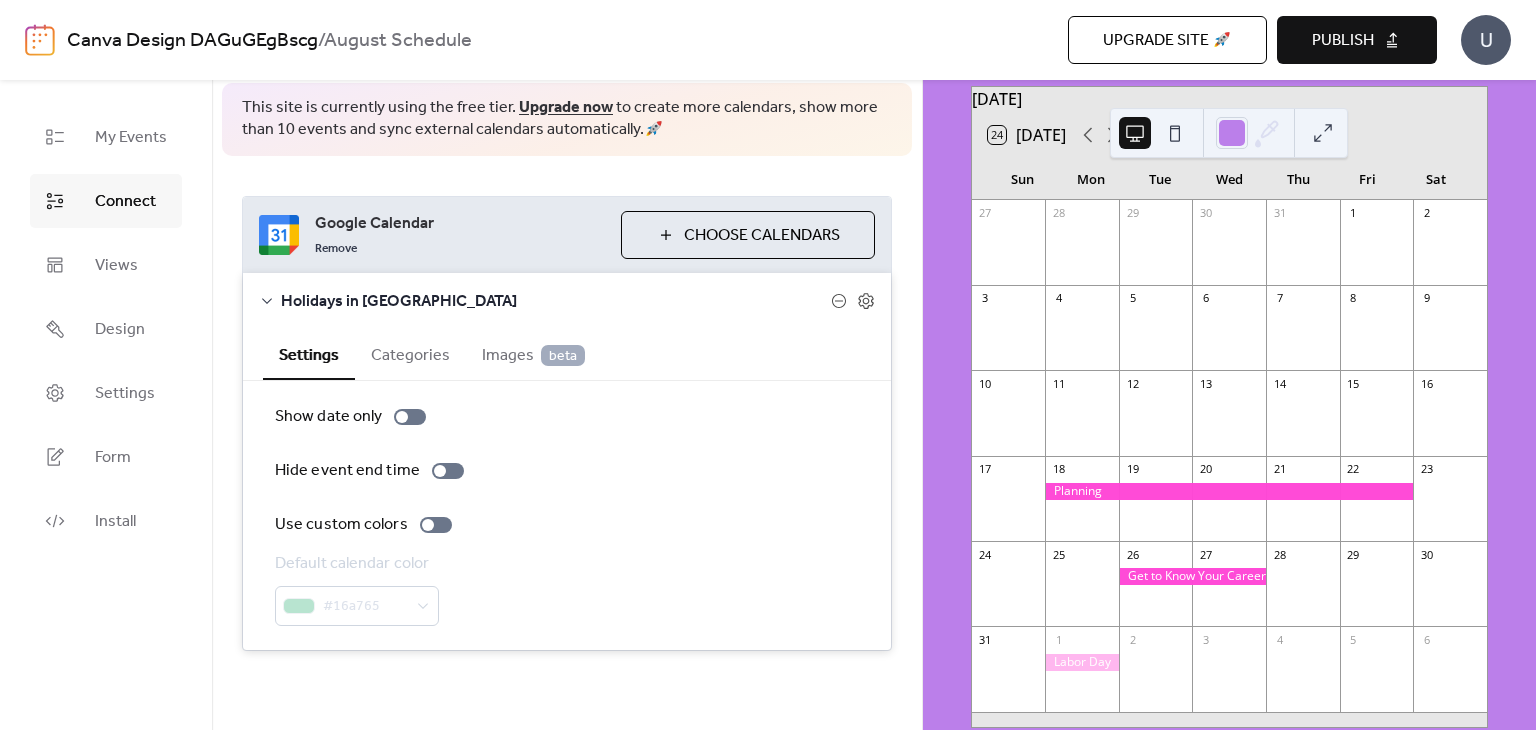 click on "Connect" at bounding box center [125, 202] 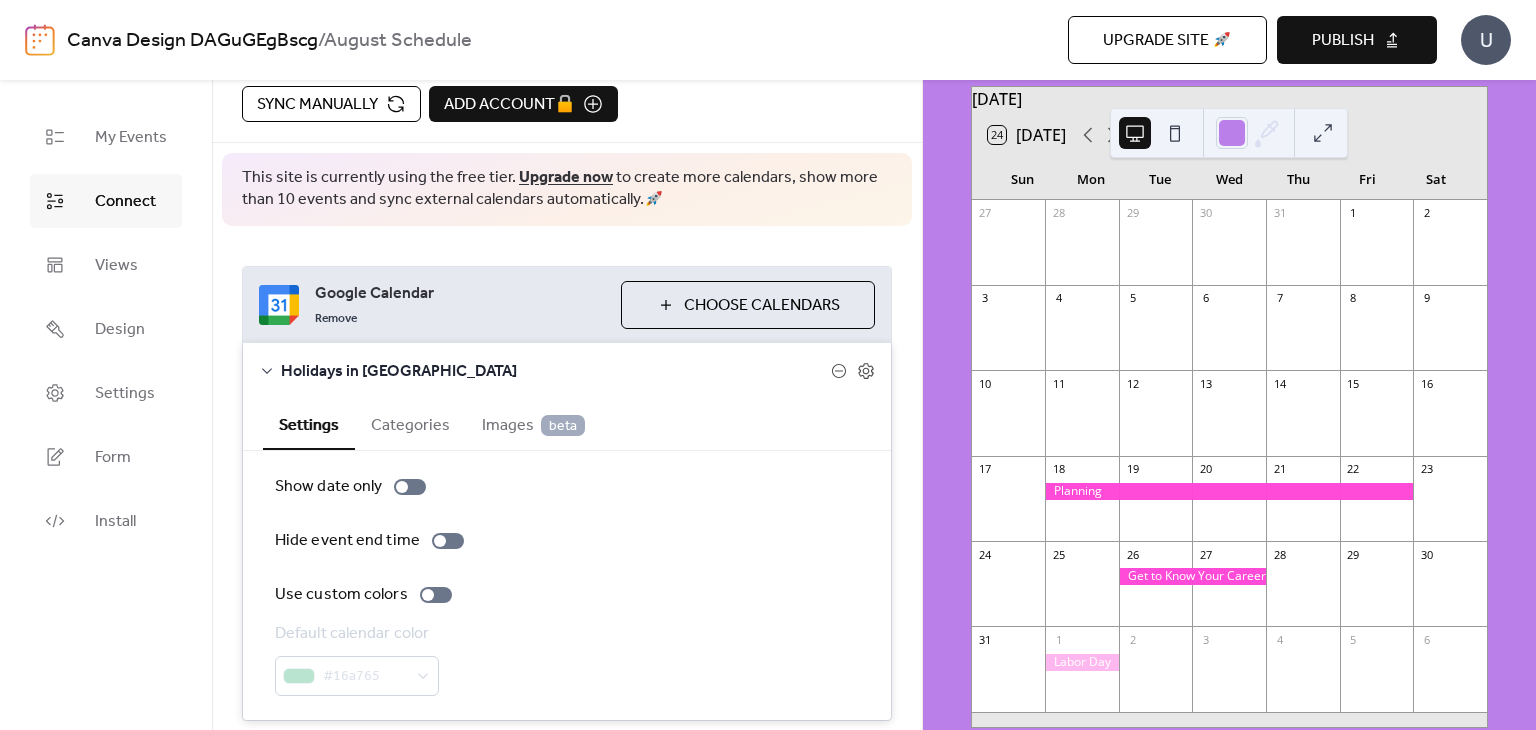 scroll, scrollTop: 0, scrollLeft: 0, axis: both 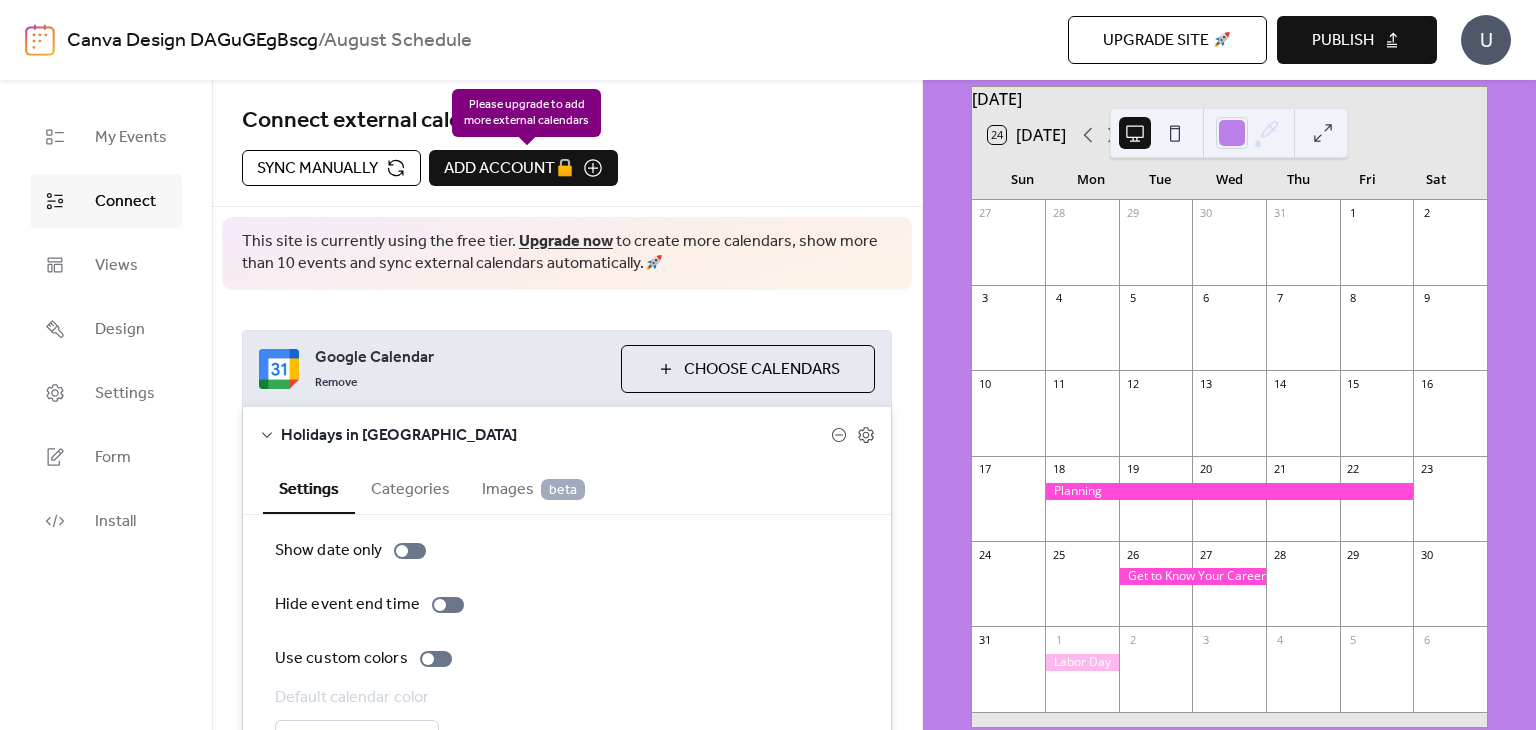 click on "Add account  🔒" at bounding box center (523, 168) 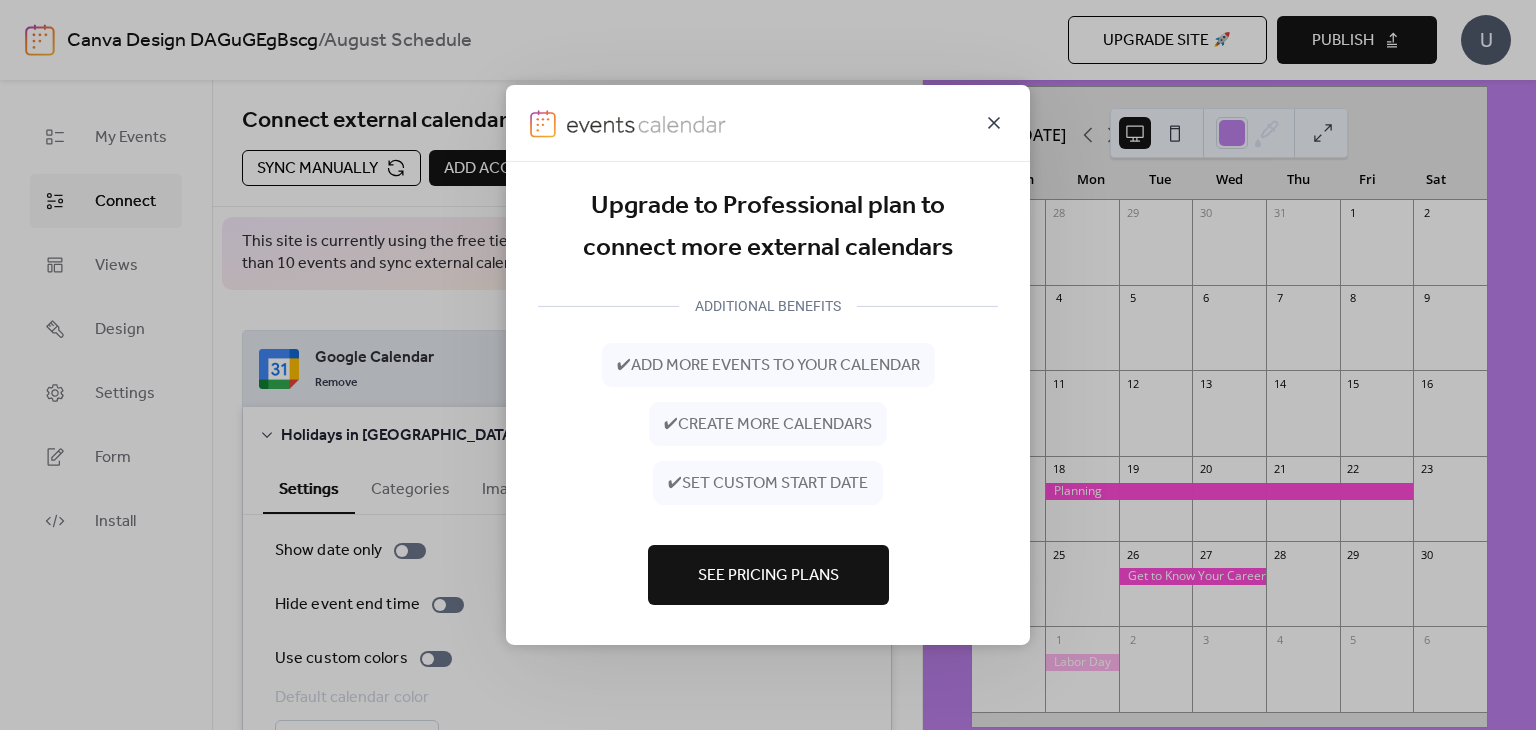 click 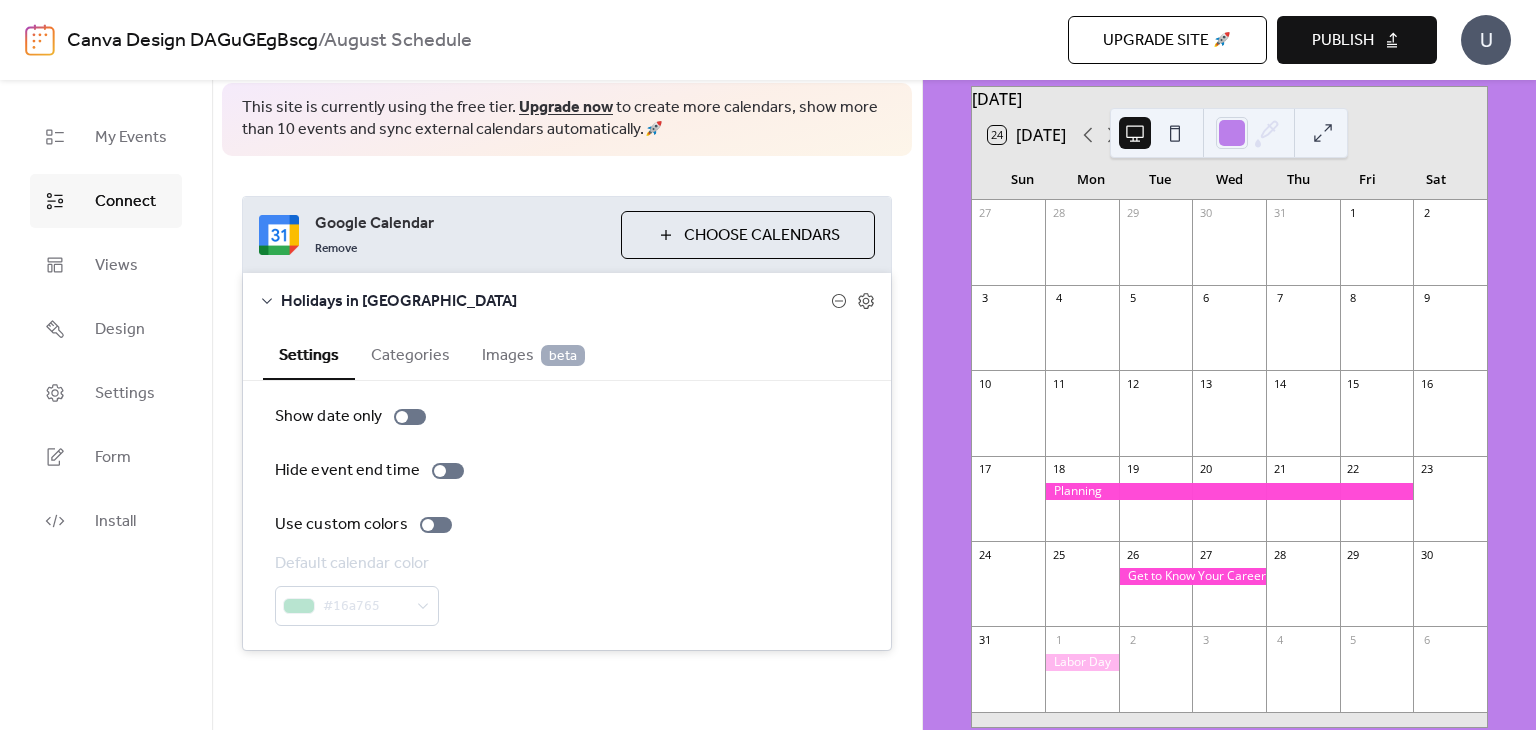 scroll, scrollTop: 0, scrollLeft: 0, axis: both 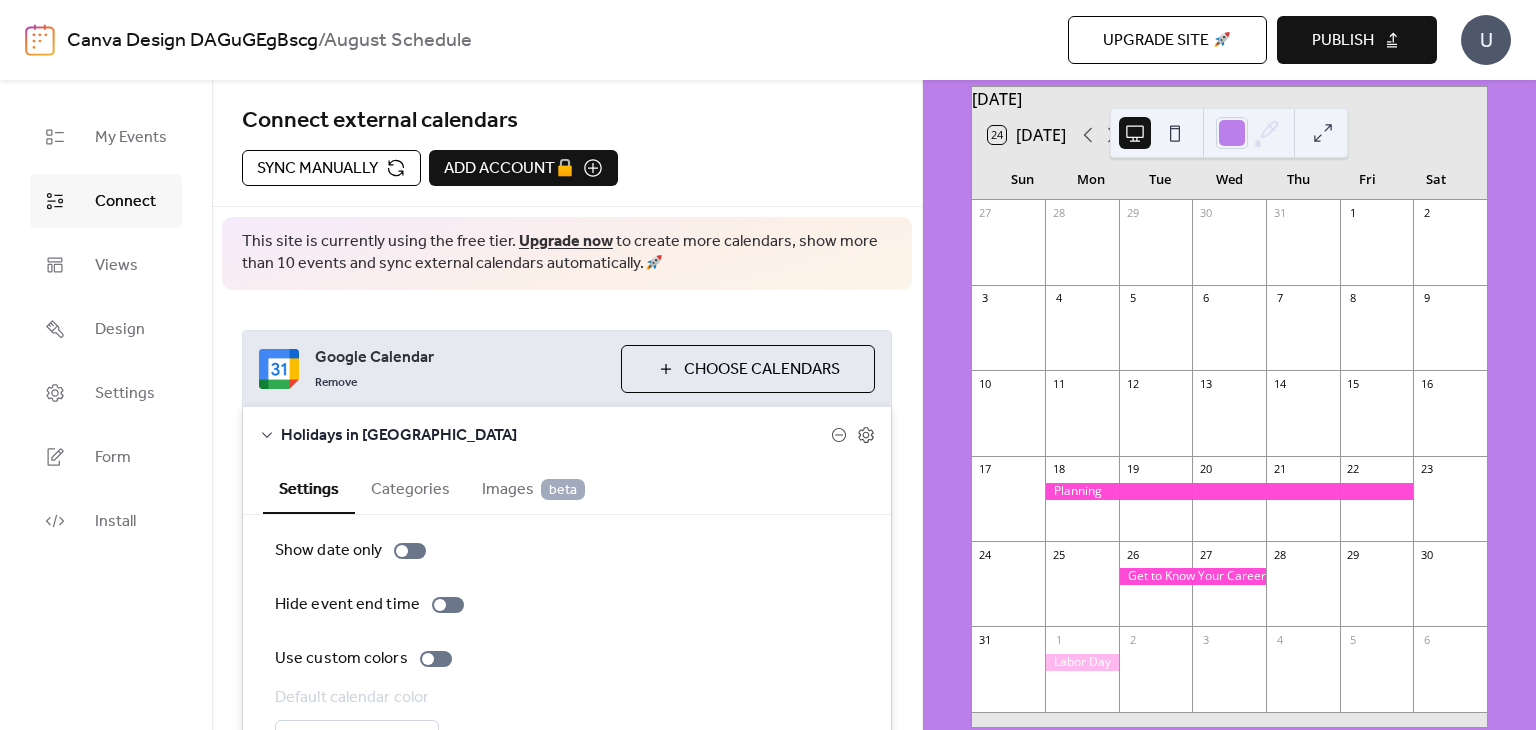click on "Connect" at bounding box center [106, 201] 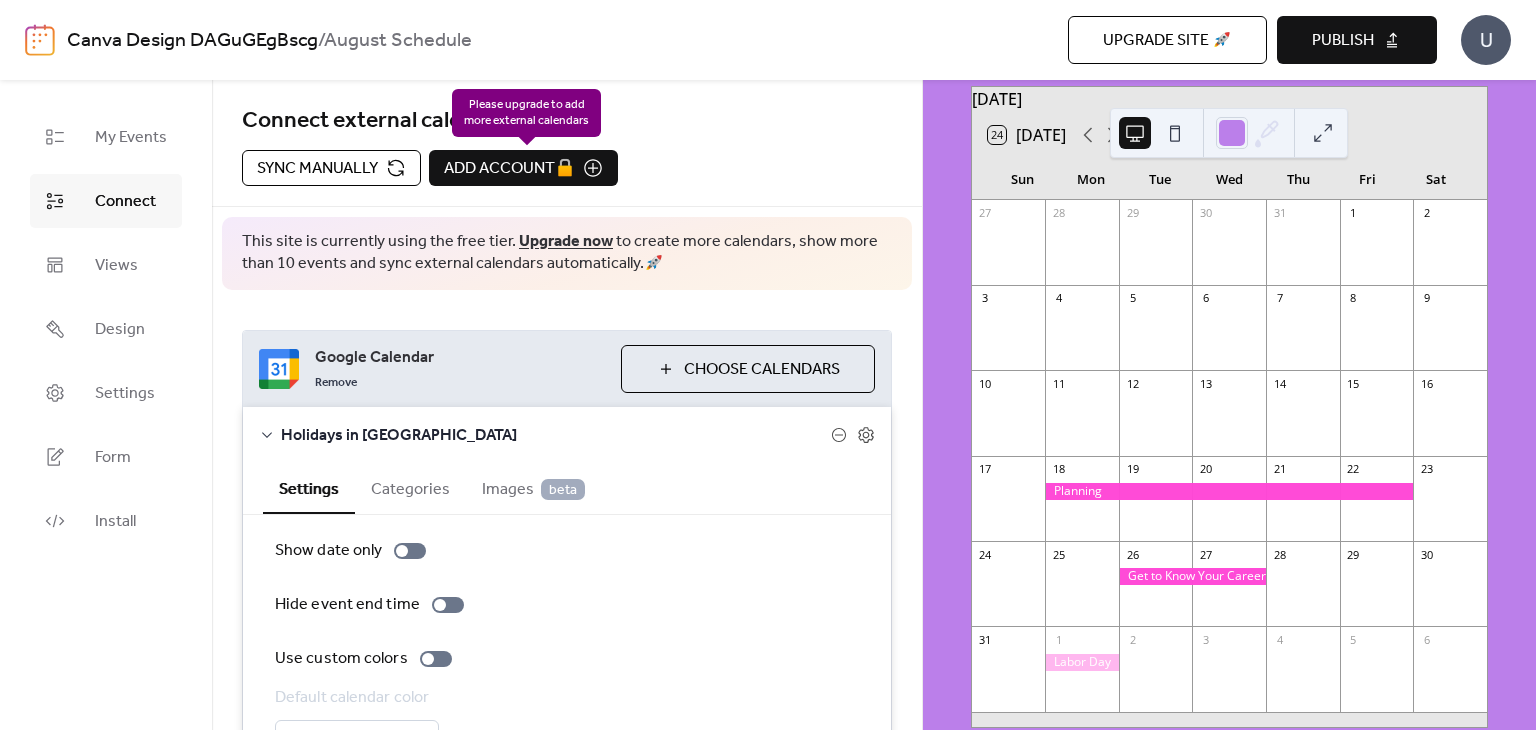 click on "Add account  🔒" at bounding box center [523, 168] 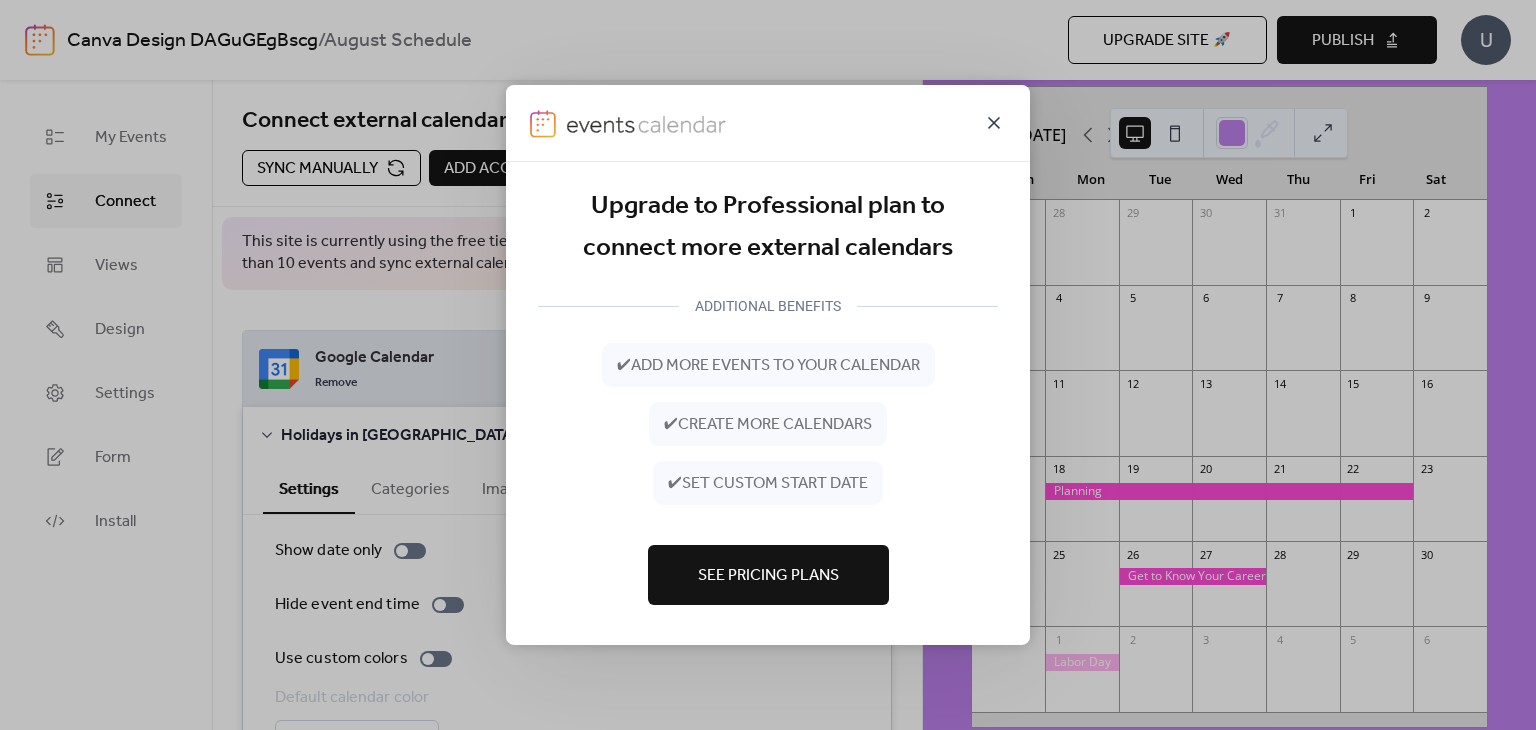 click 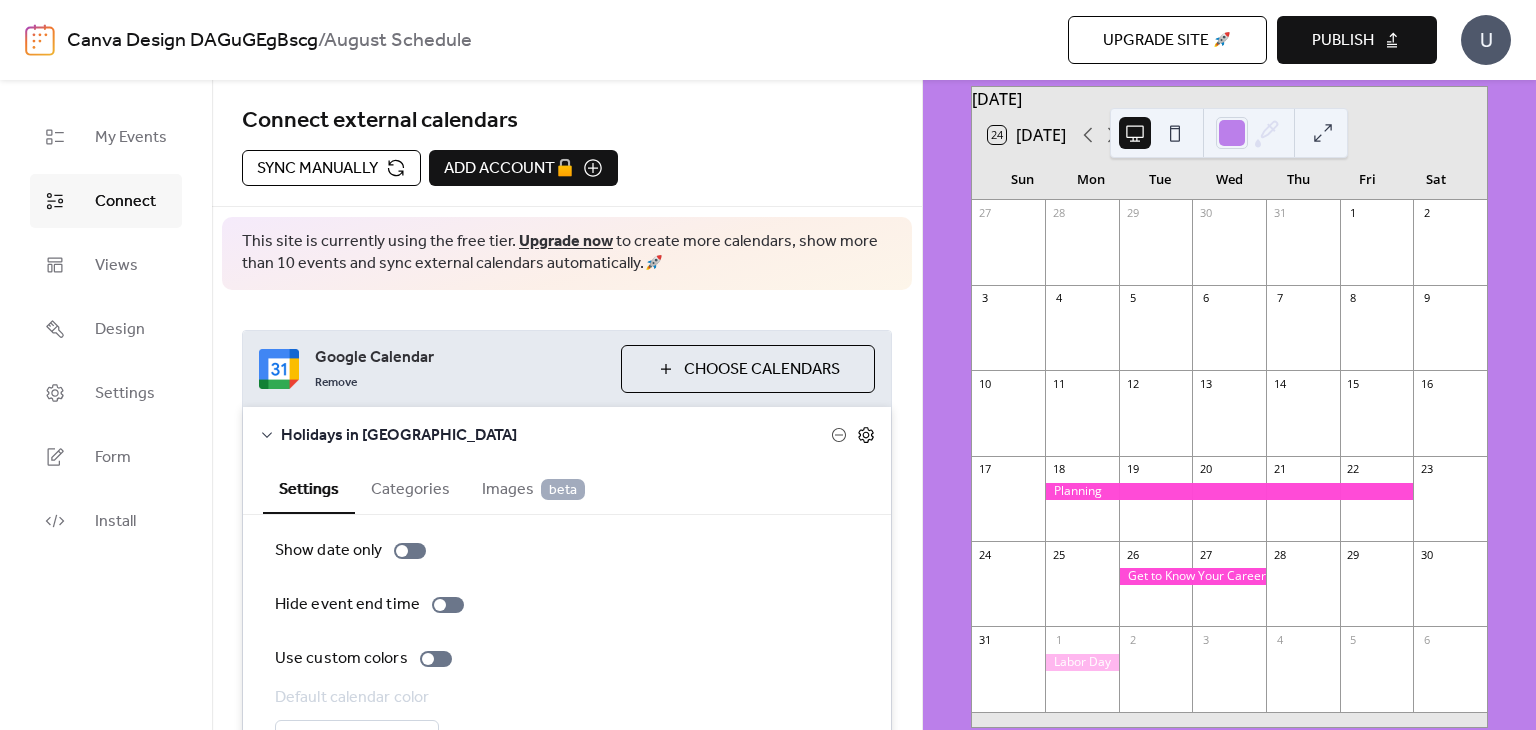 click 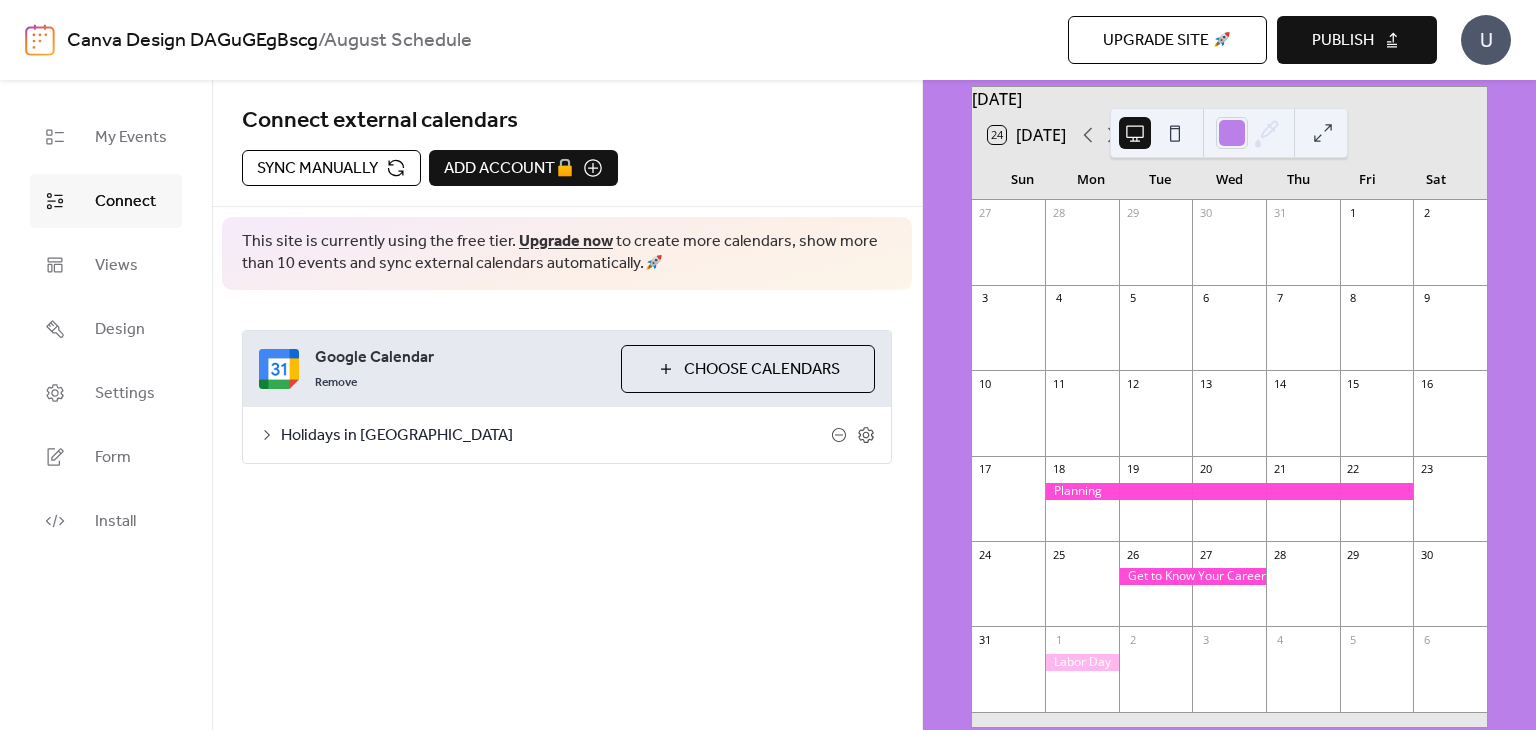 drag, startPoint x: 643, startPoint y: 483, endPoint x: 536, endPoint y: 464, distance: 108.67382 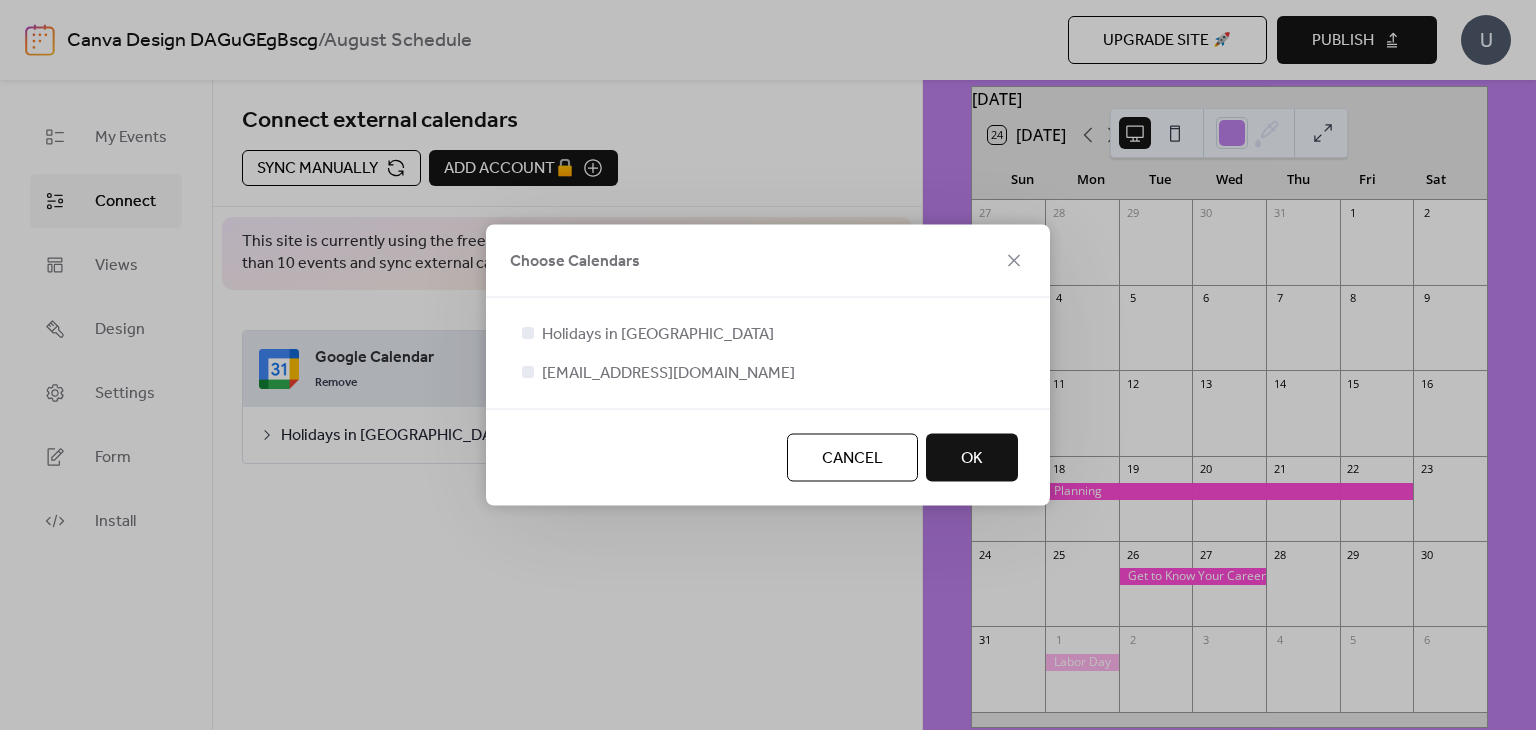 click on "Cancel" at bounding box center [852, 459] 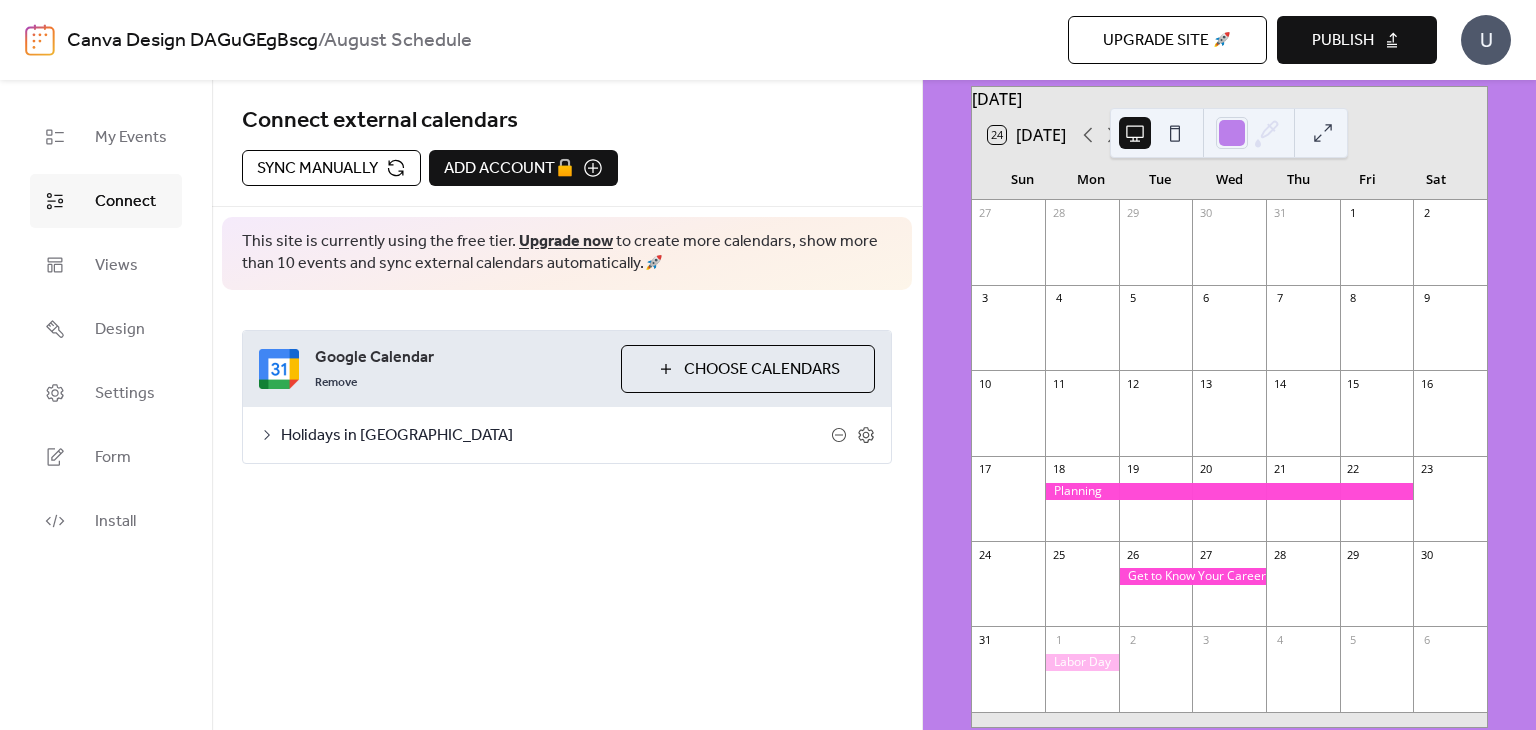click on "Connect" at bounding box center (125, 202) 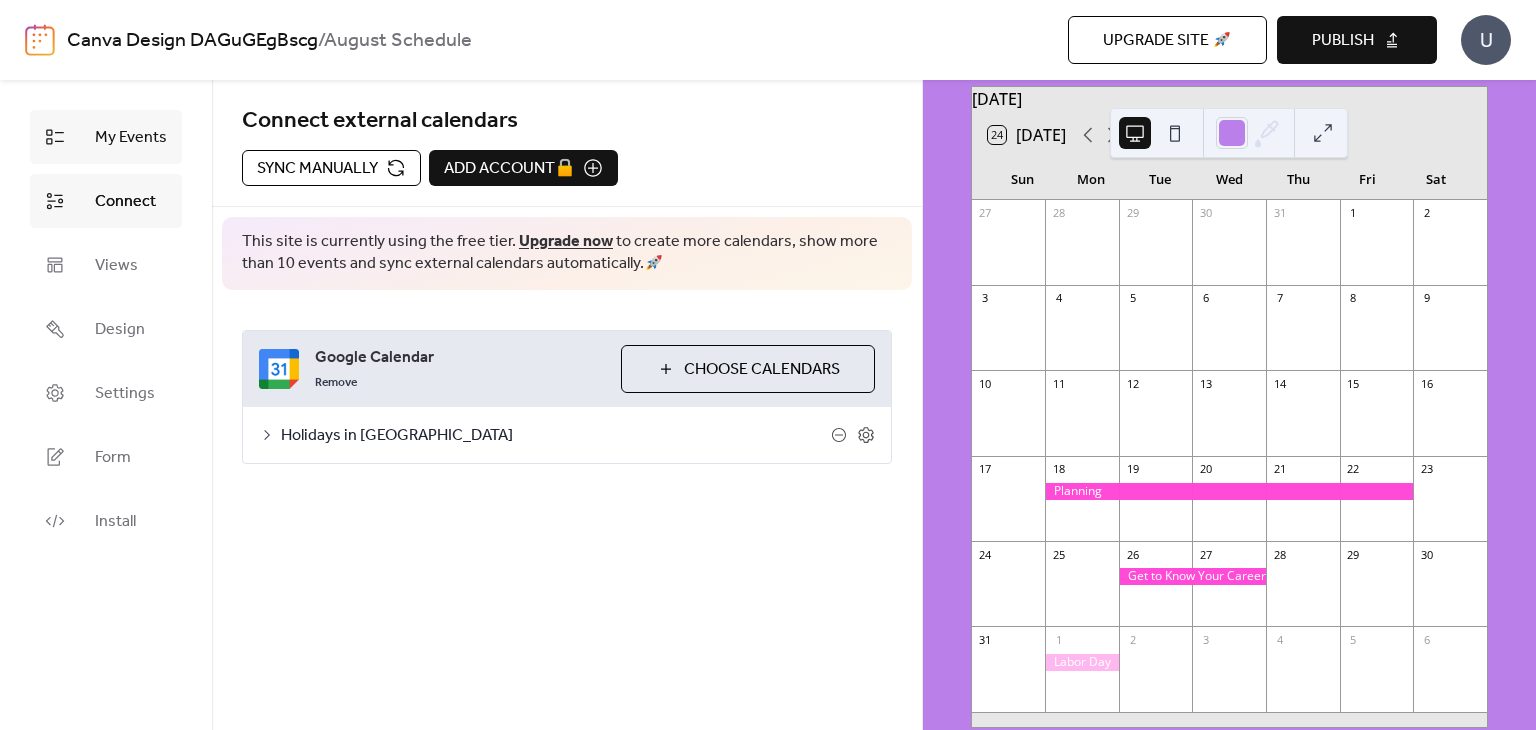 click on "My Events" at bounding box center [131, 138] 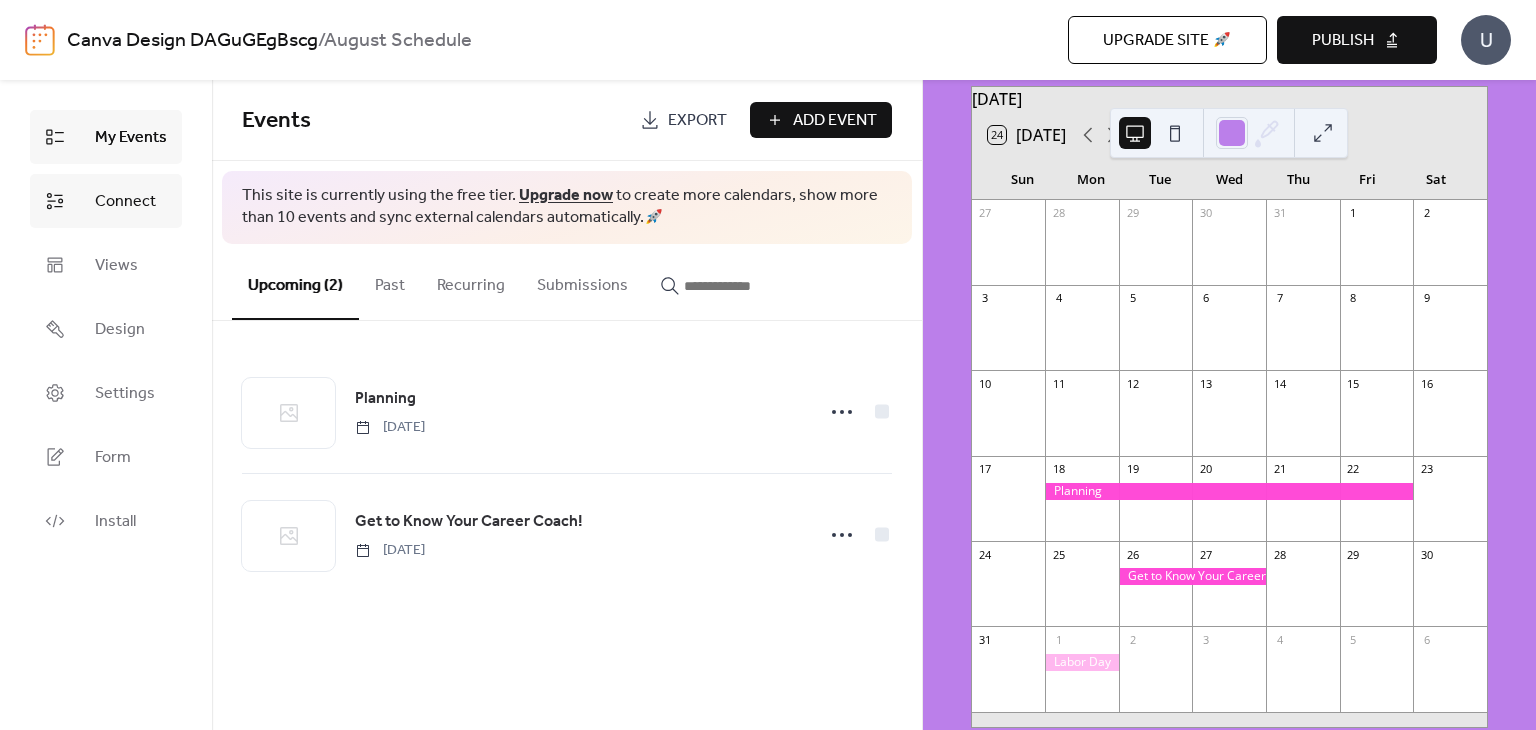 click on "Connect" at bounding box center (106, 201) 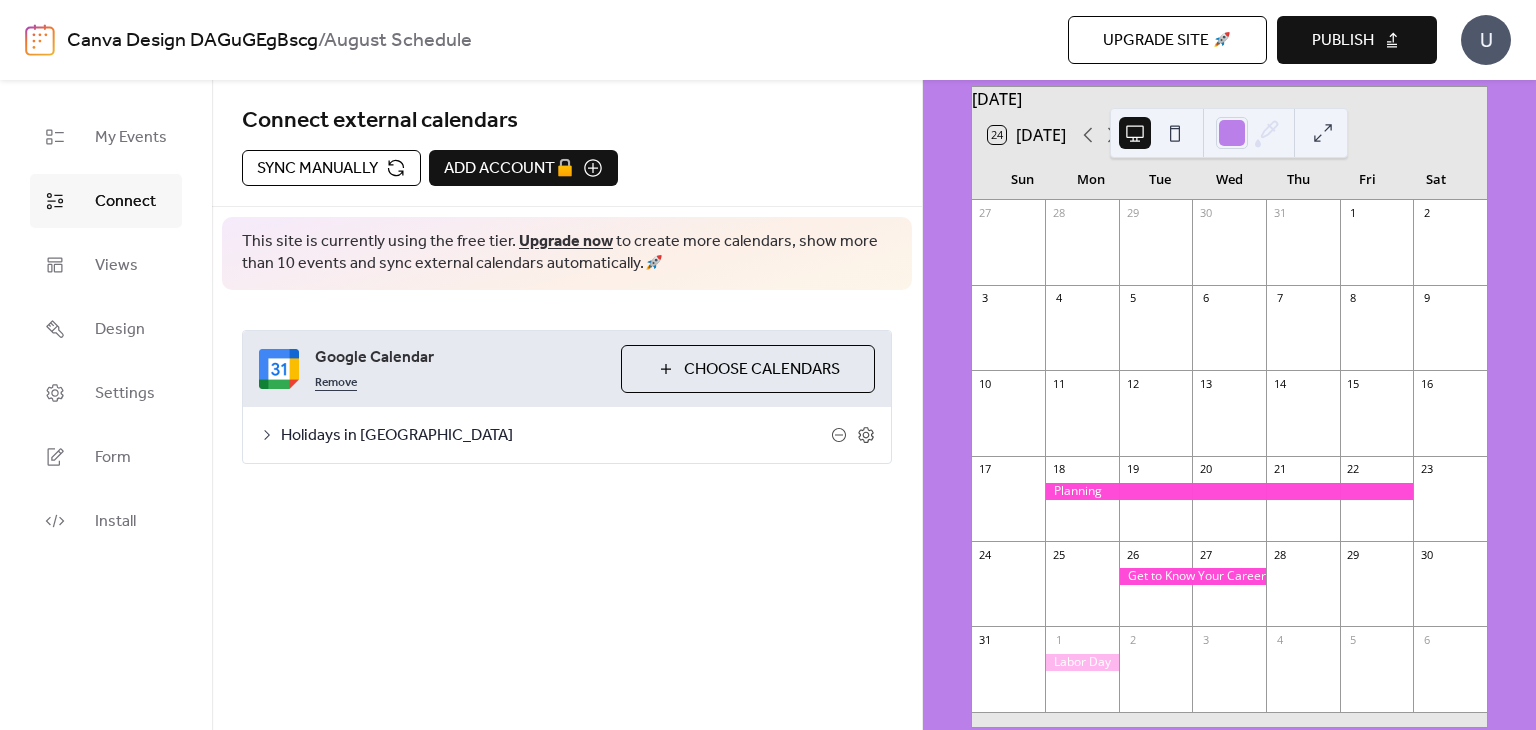 click on "Remove" at bounding box center [336, 381] 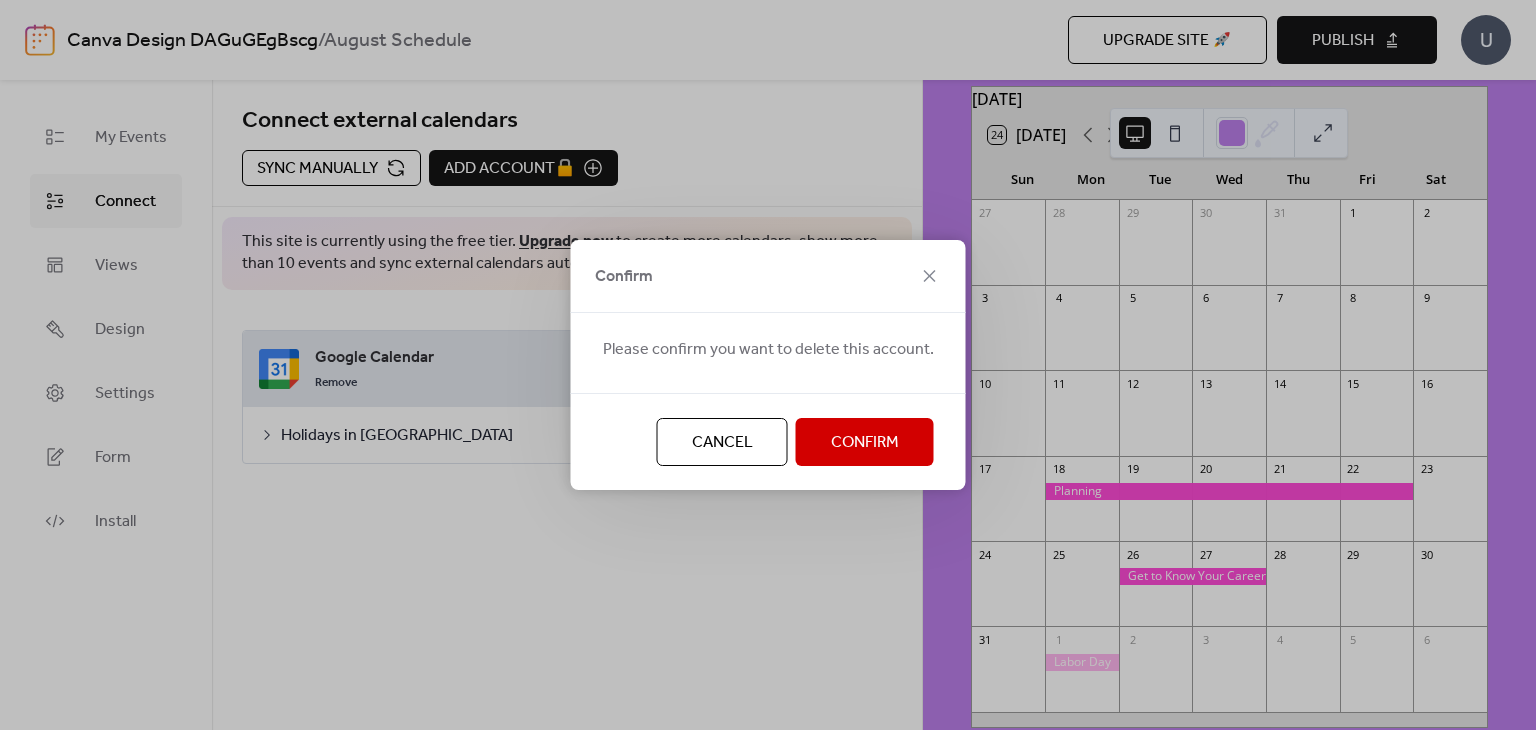 click on "Confirm" at bounding box center [865, 442] 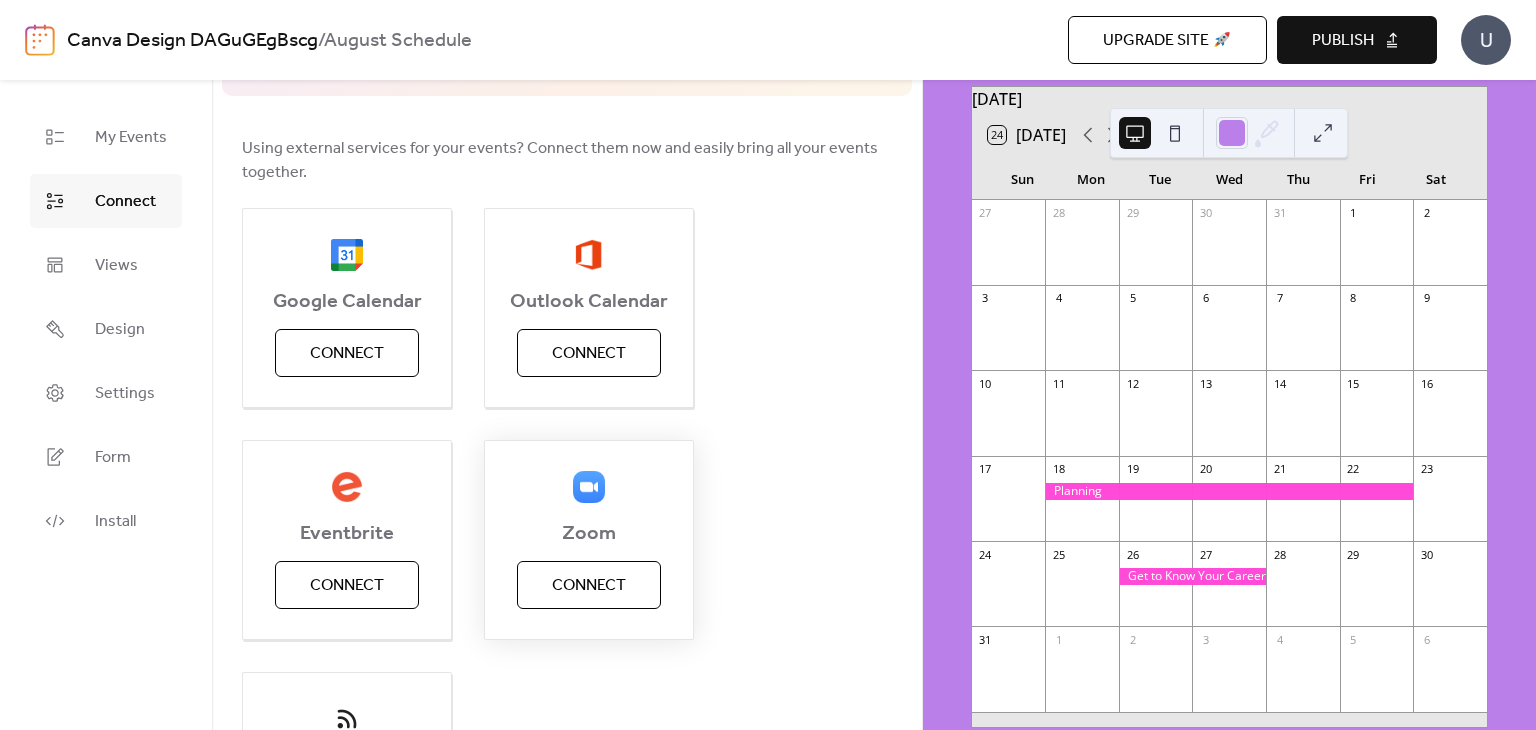 scroll, scrollTop: 200, scrollLeft: 0, axis: vertical 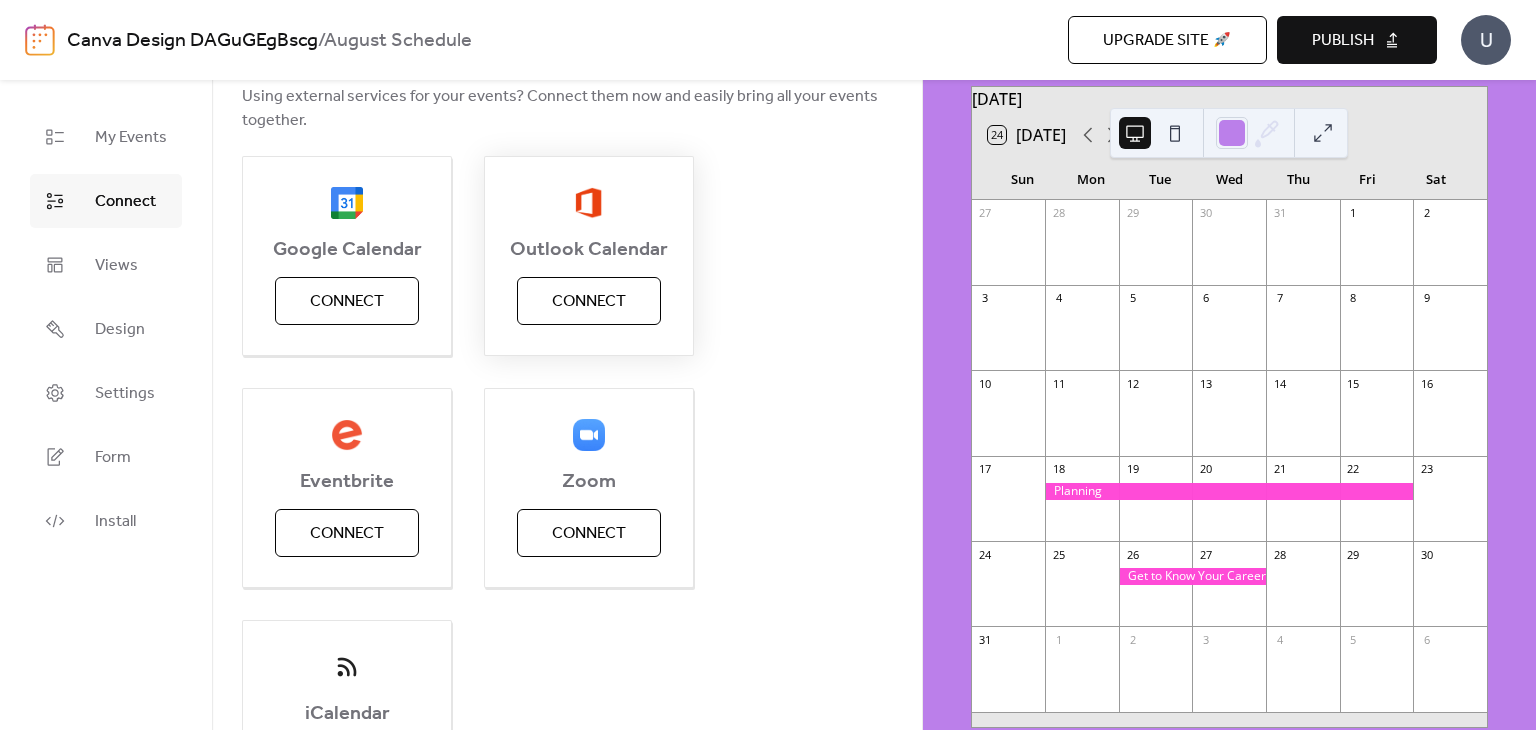 click on "Connect" at bounding box center (589, 302) 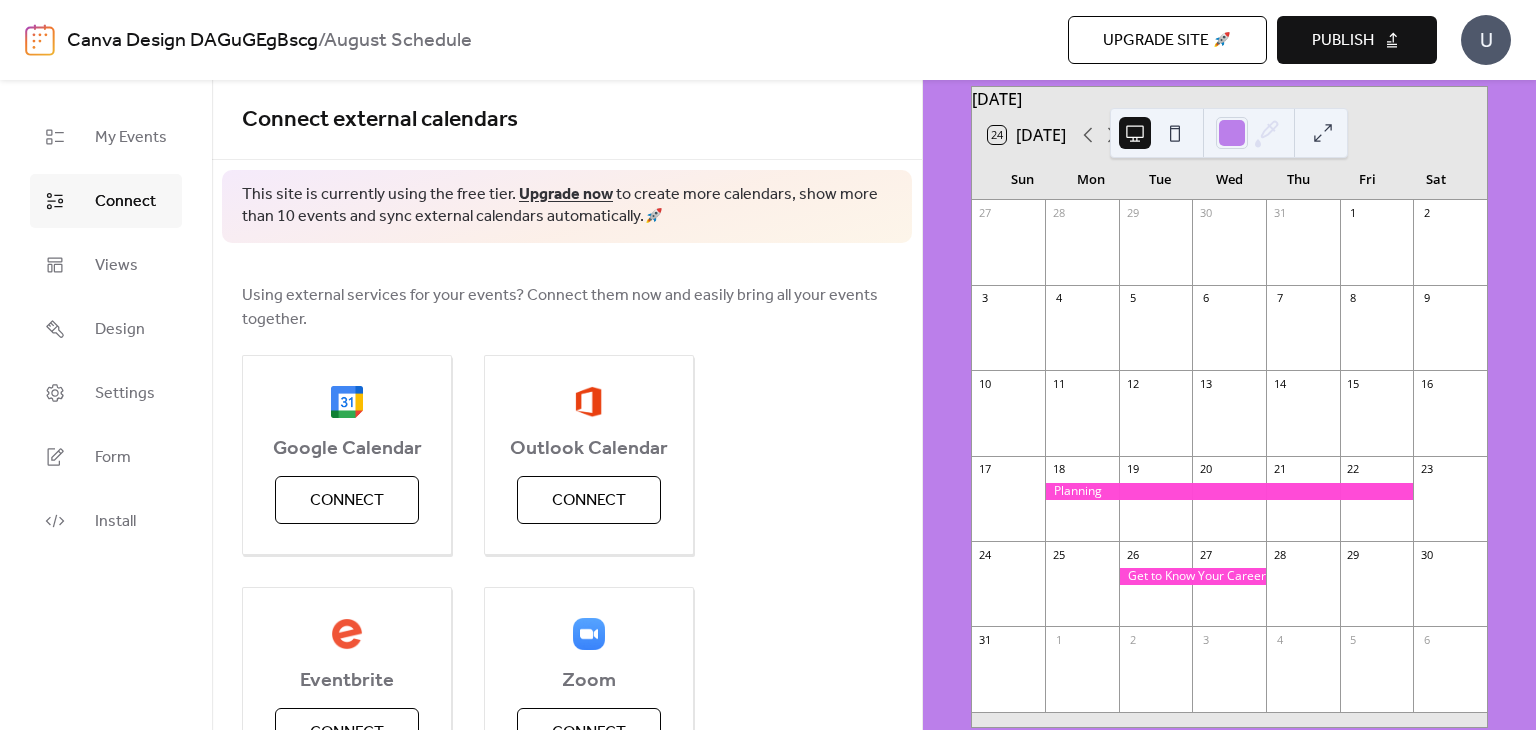 scroll, scrollTop: 0, scrollLeft: 0, axis: both 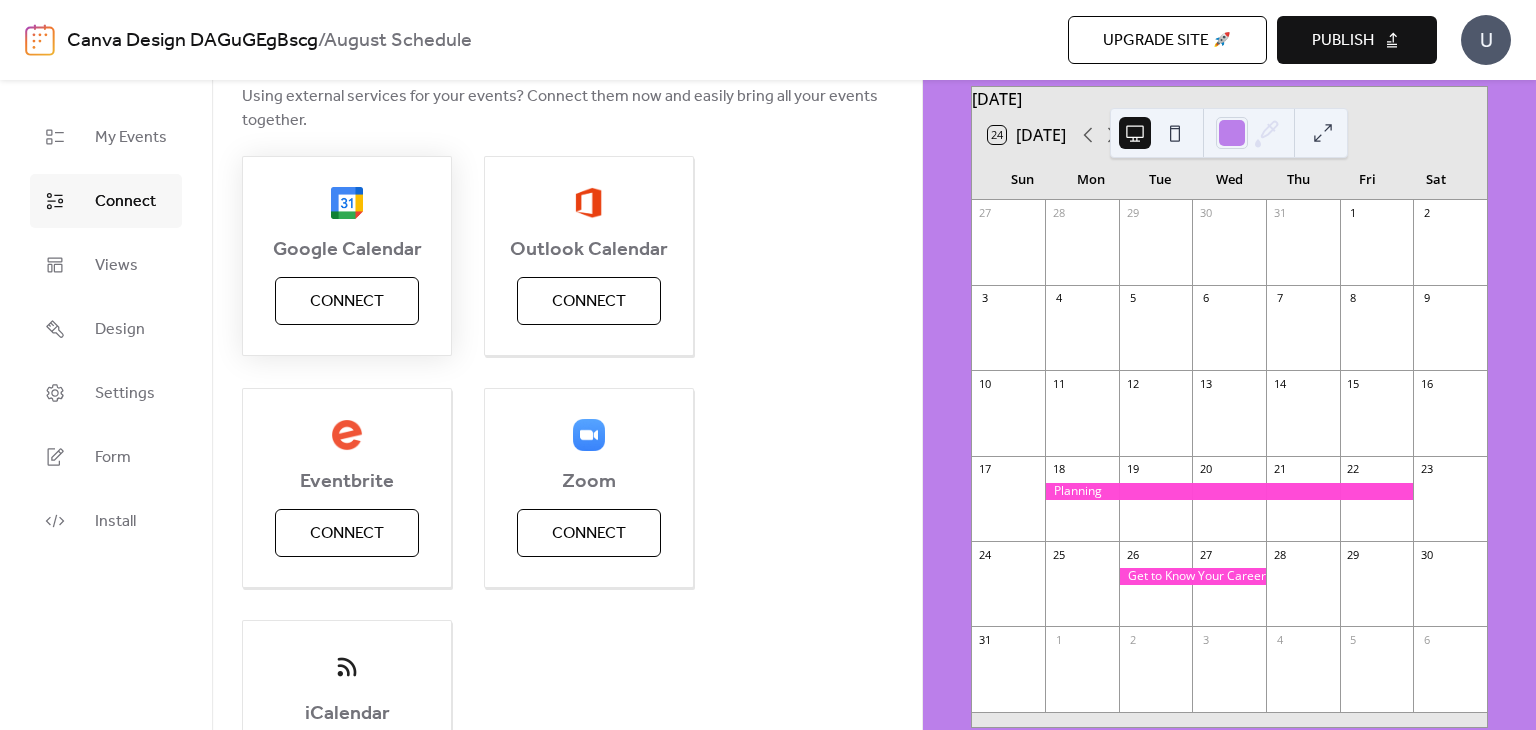 click on "Connect" at bounding box center [347, 302] 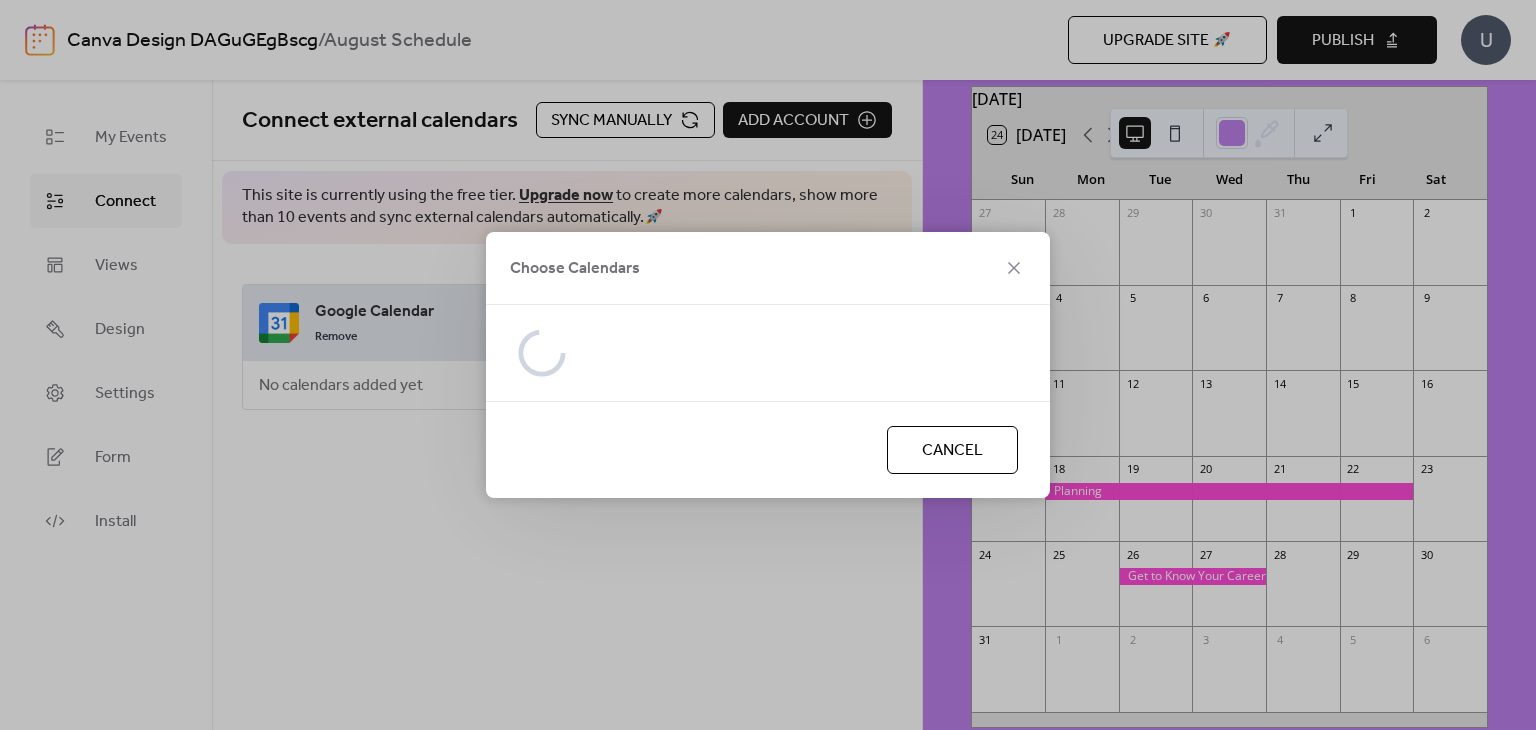 scroll, scrollTop: 0, scrollLeft: 0, axis: both 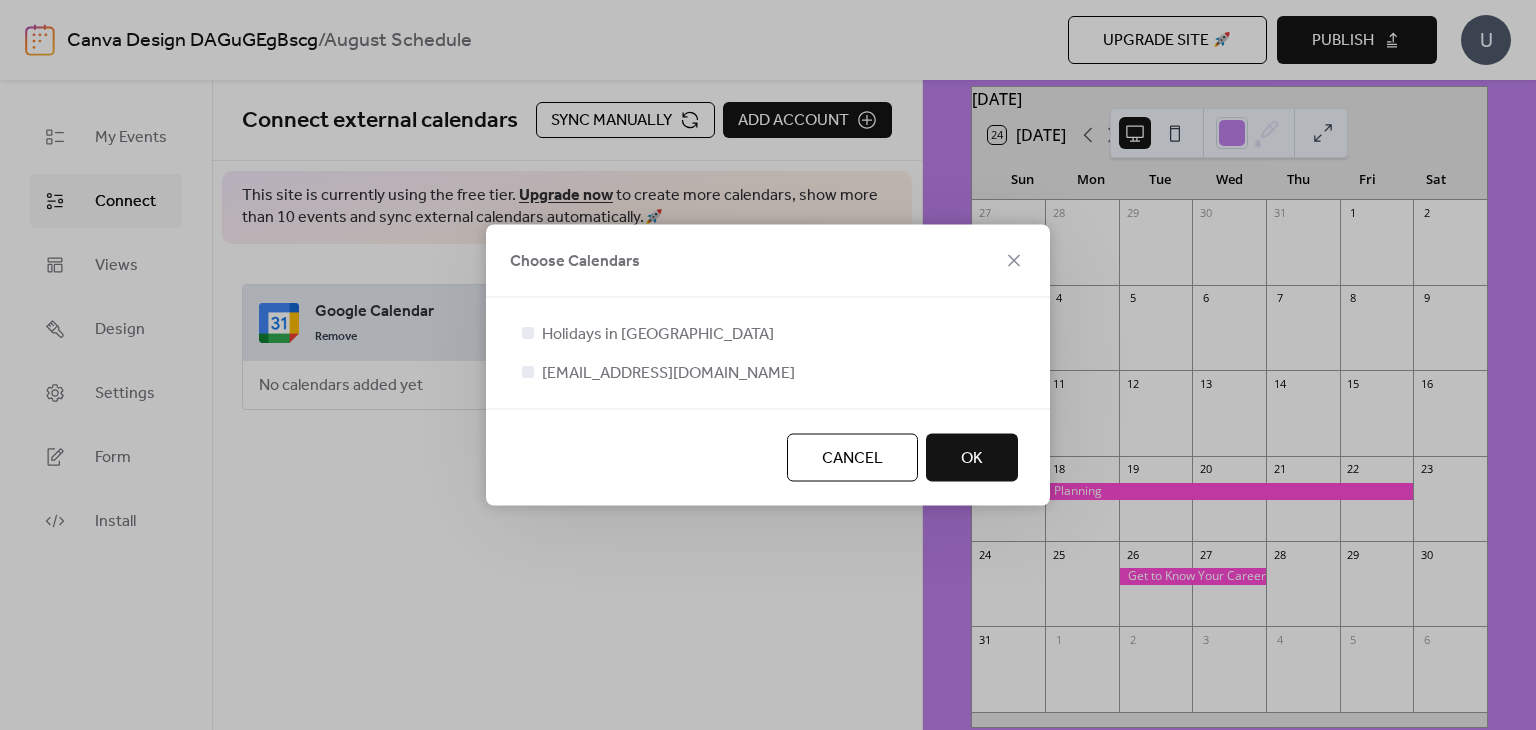 click on "OK" at bounding box center [972, 458] 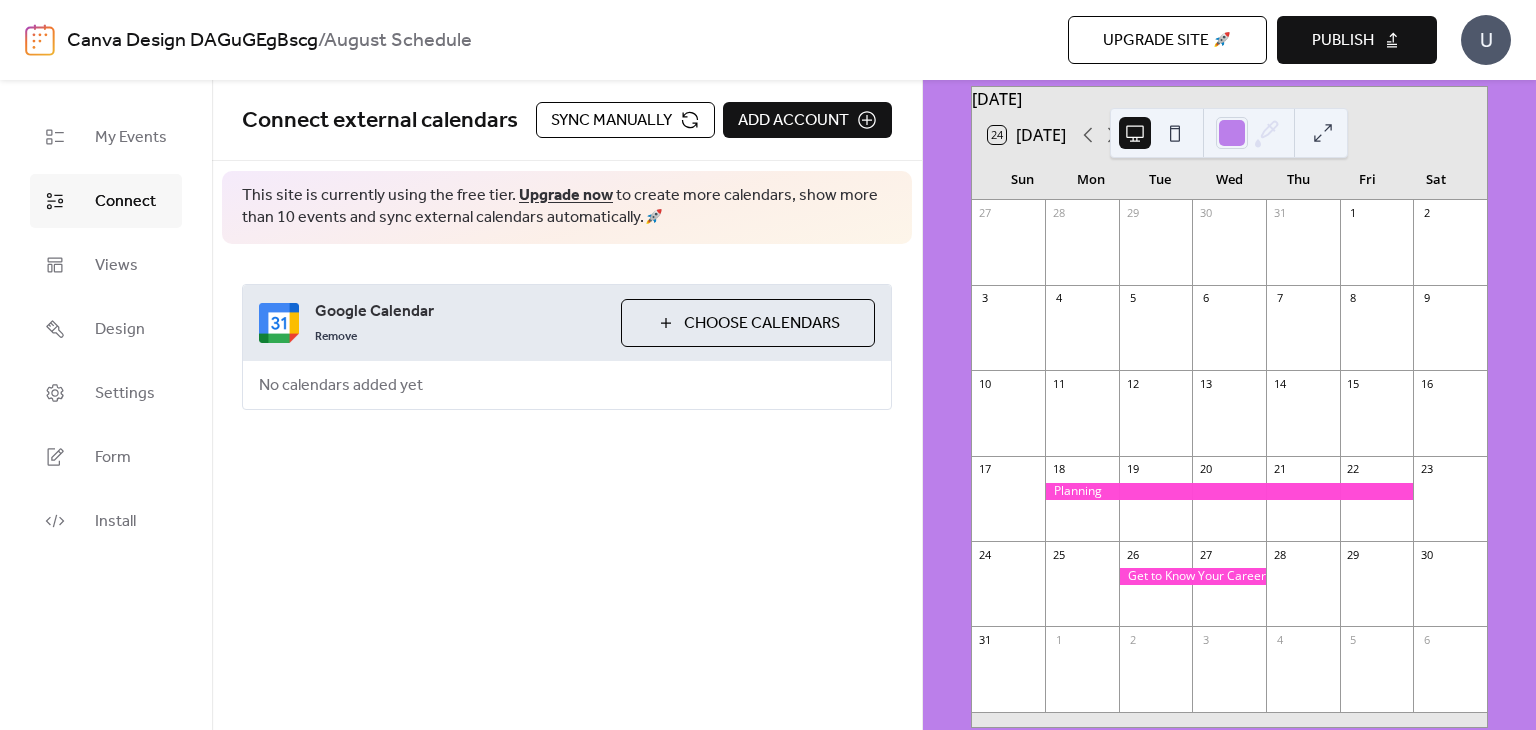 click on "Choose Calendars" at bounding box center (748, 323) 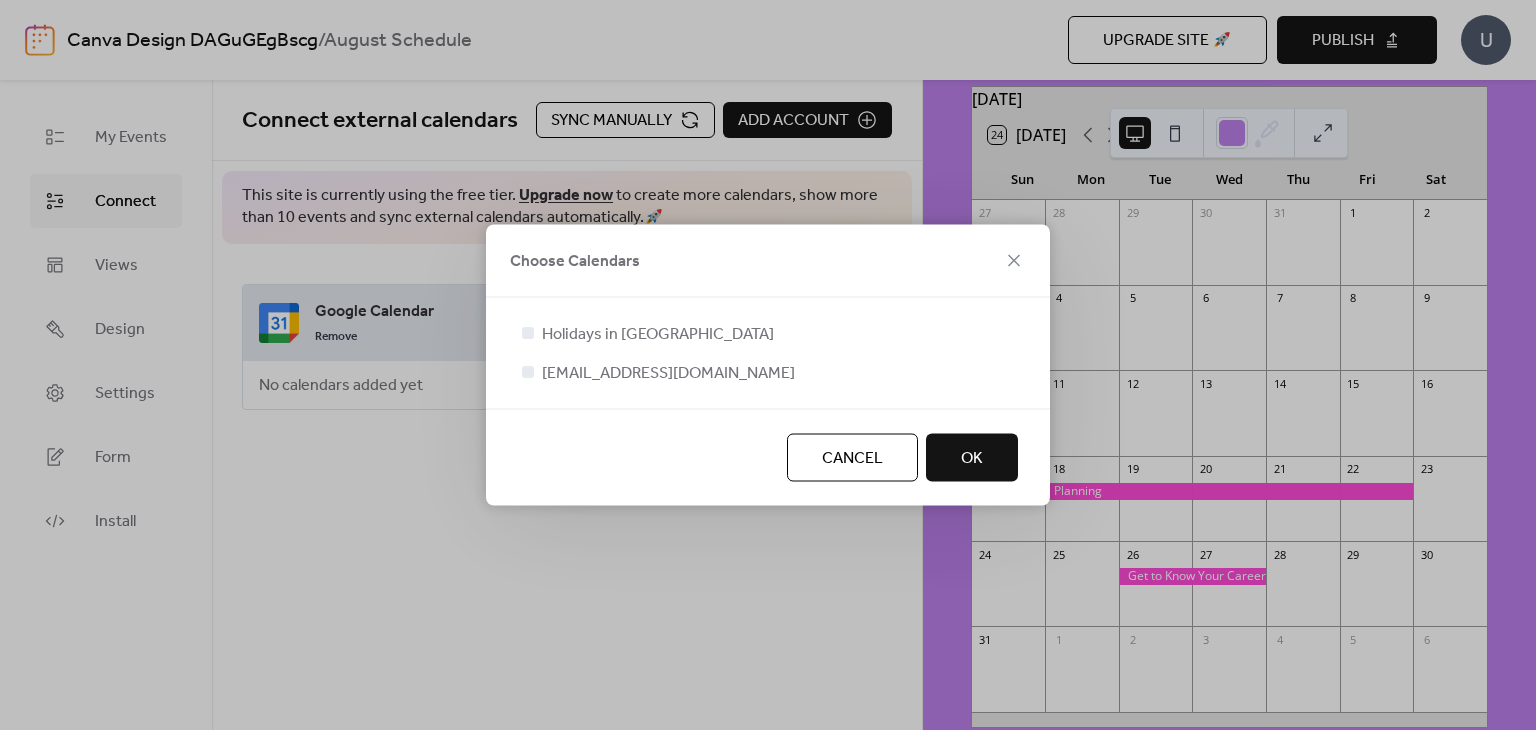 drag, startPoint x: 551, startPoint y: 354, endPoint x: 529, endPoint y: 334, distance: 29.732138 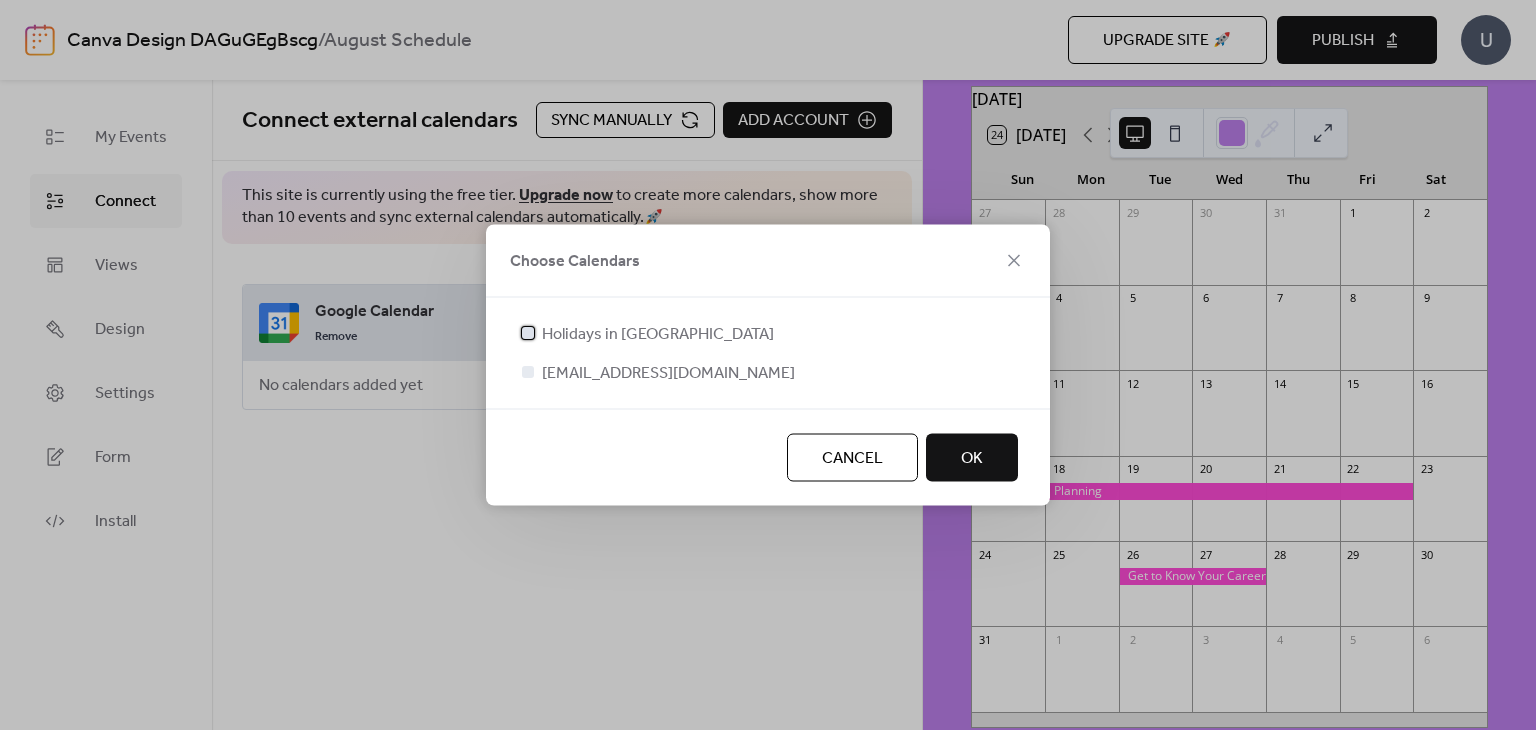 click at bounding box center (528, 333) 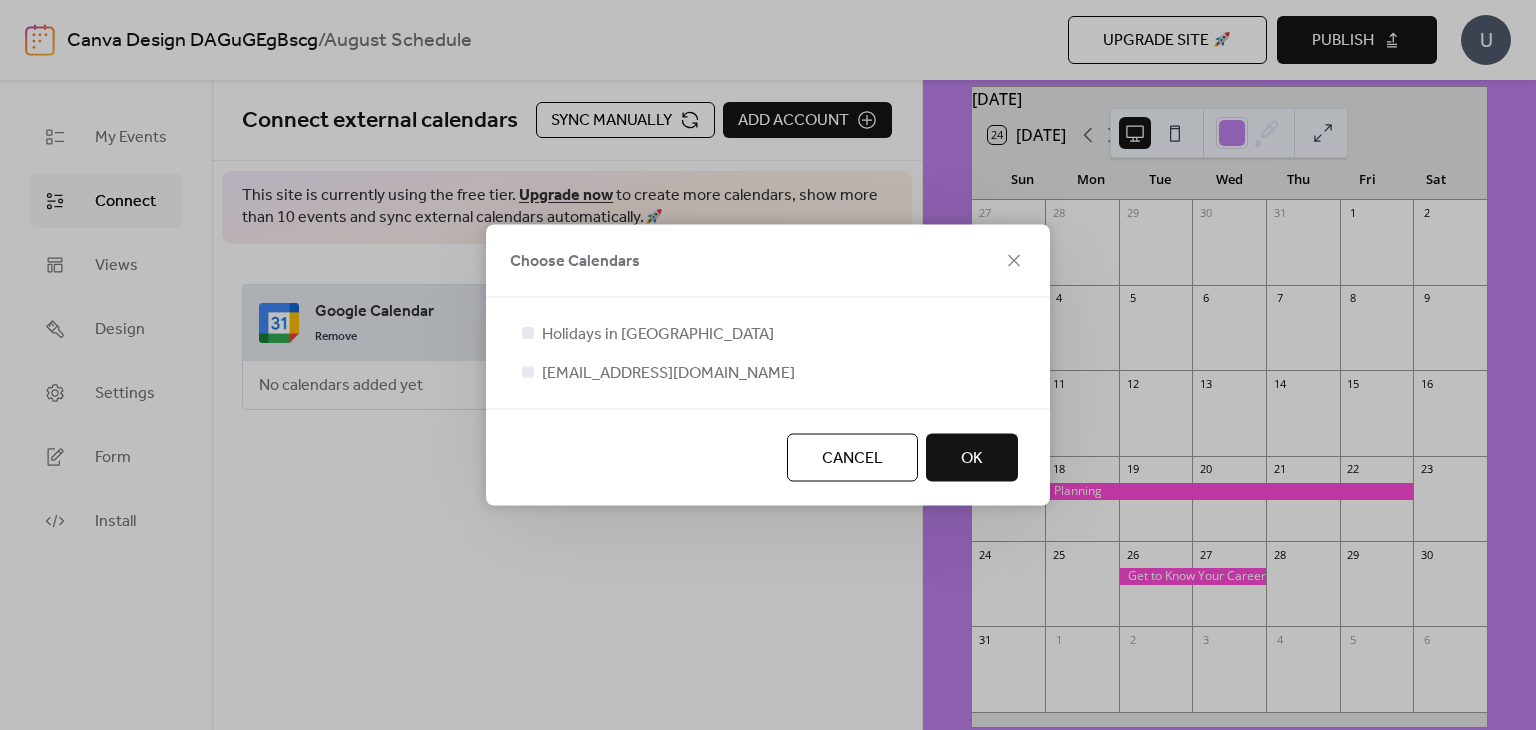 click on "OK" at bounding box center (972, 458) 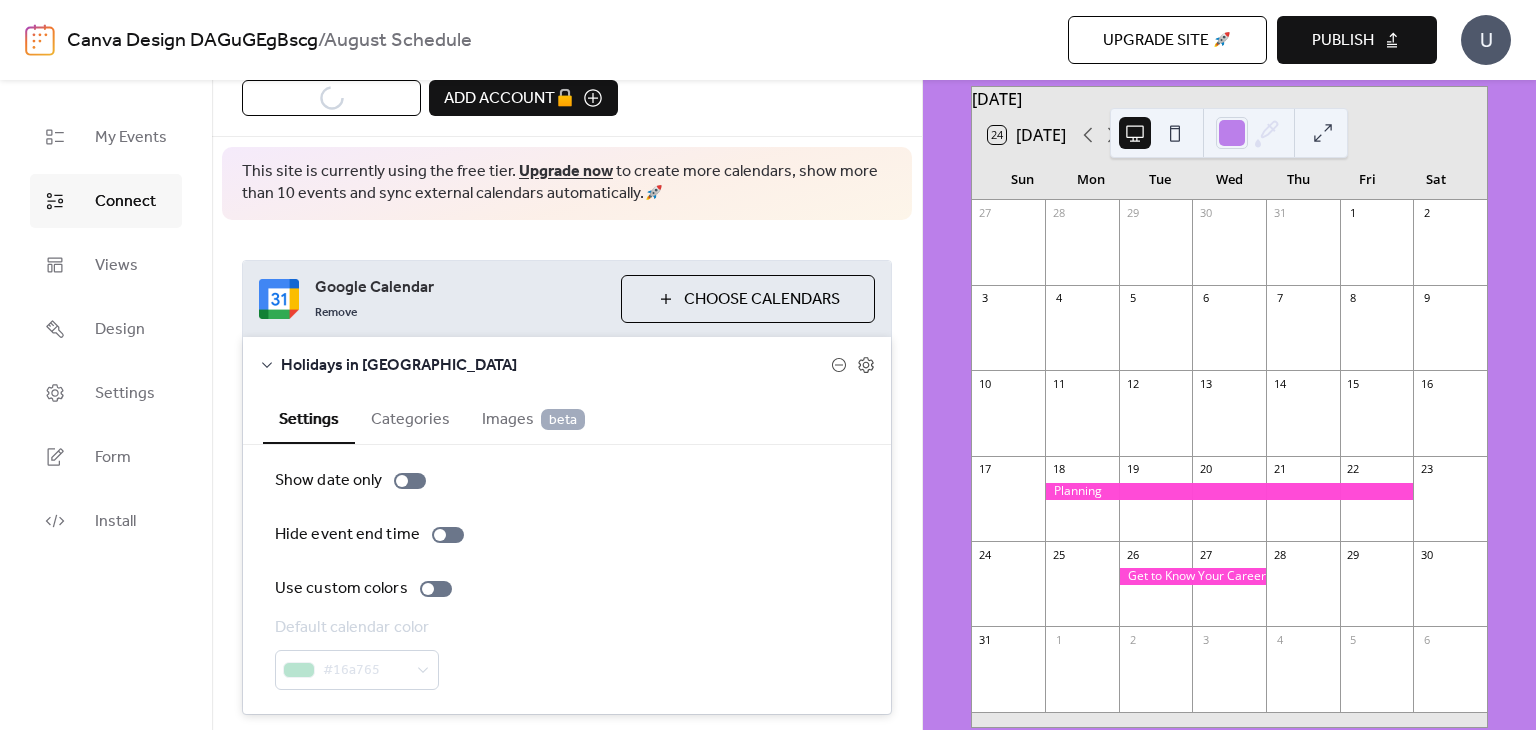 scroll, scrollTop: 0, scrollLeft: 0, axis: both 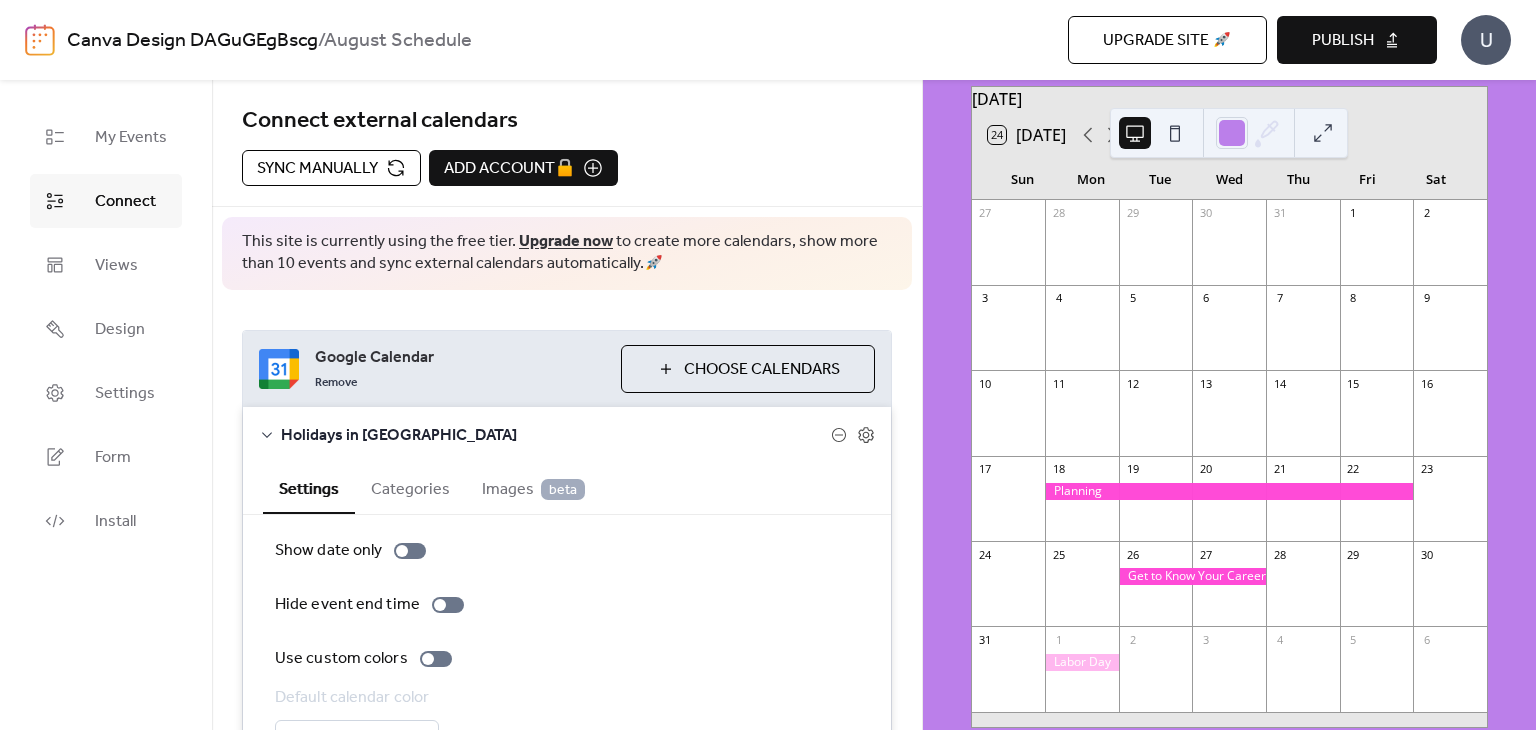 click on "Sync manually" at bounding box center [331, 168] 